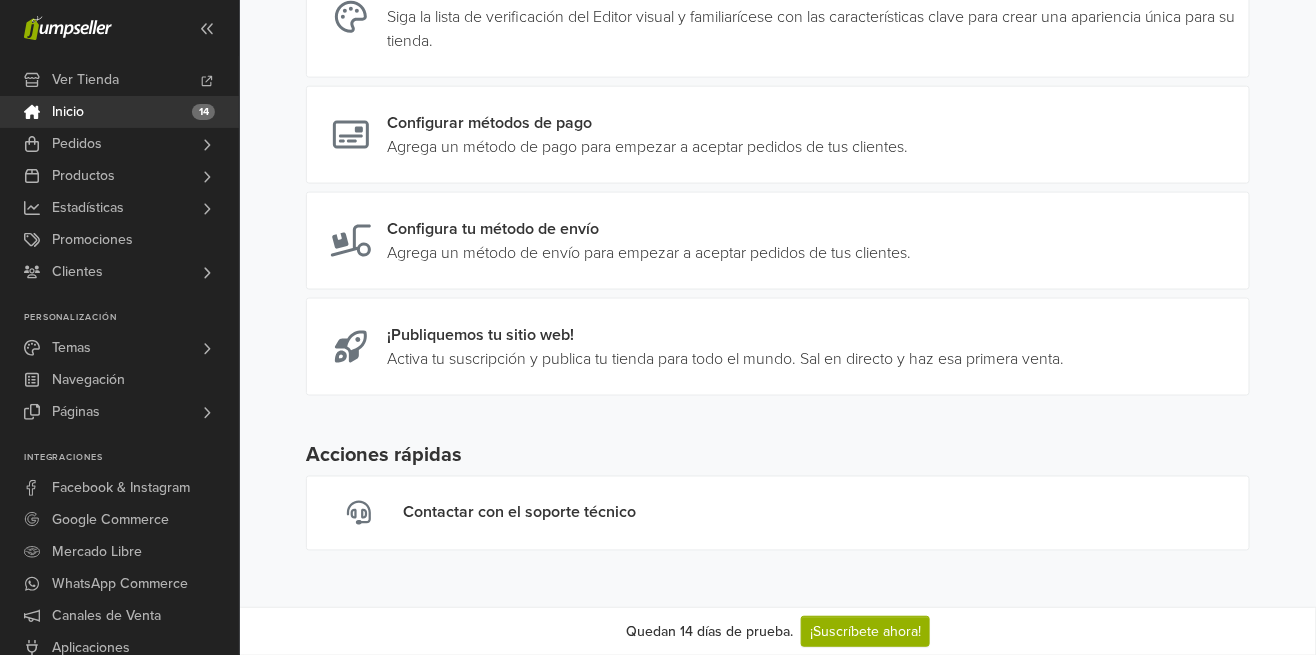 scroll, scrollTop: 791, scrollLeft: 0, axis: vertical 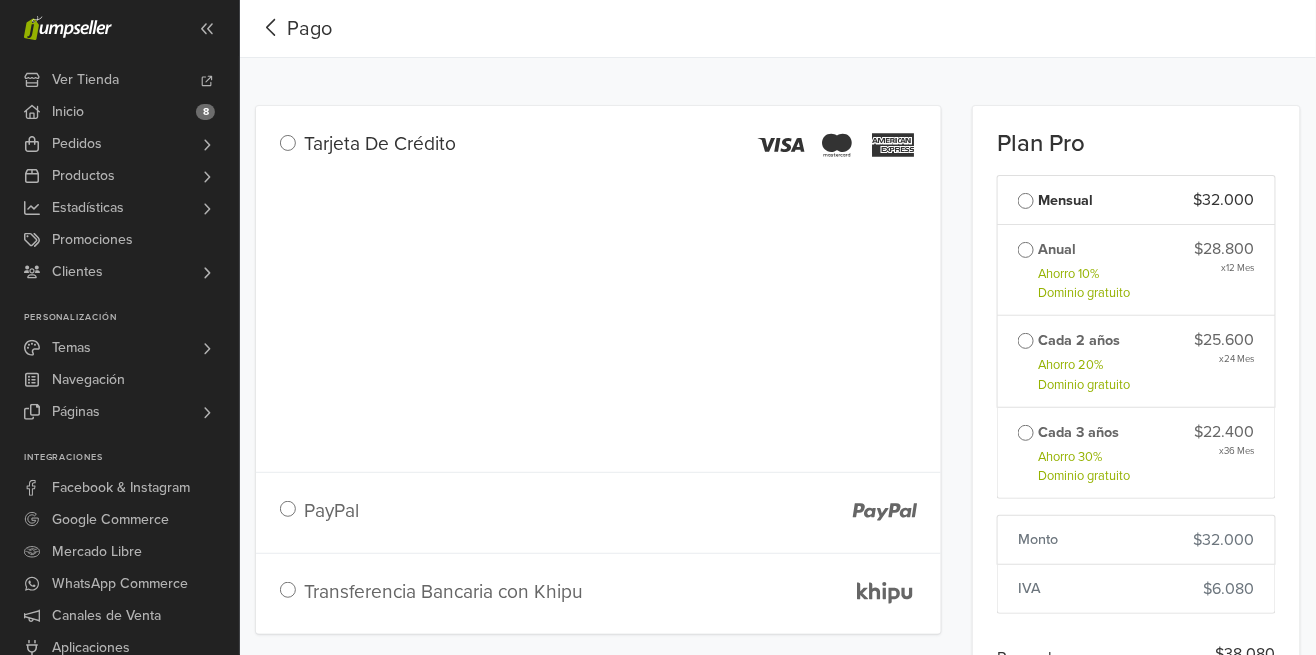 click 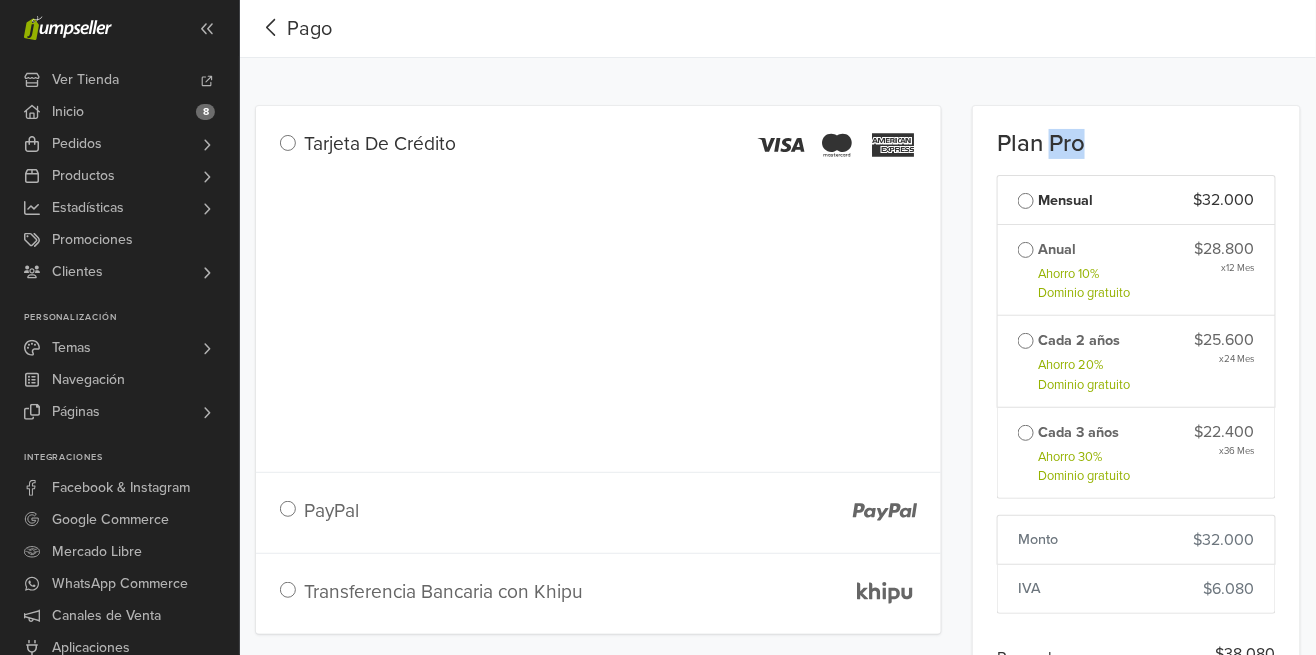 click 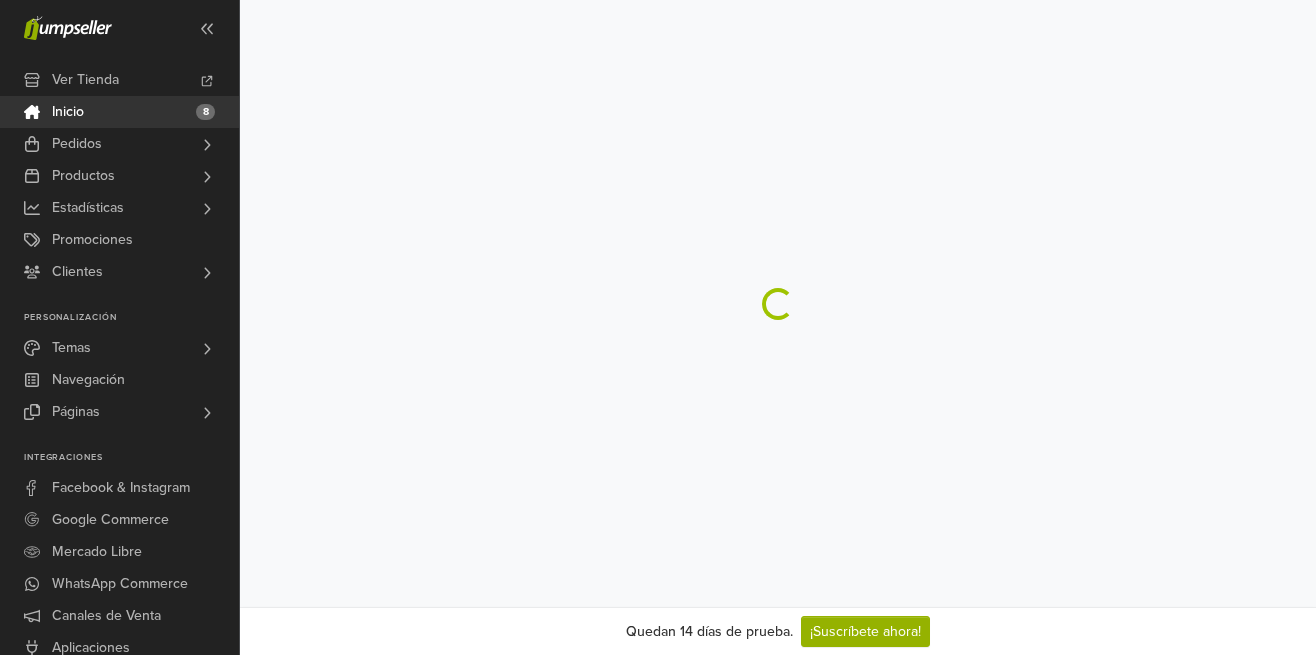 scroll, scrollTop: 0, scrollLeft: 0, axis: both 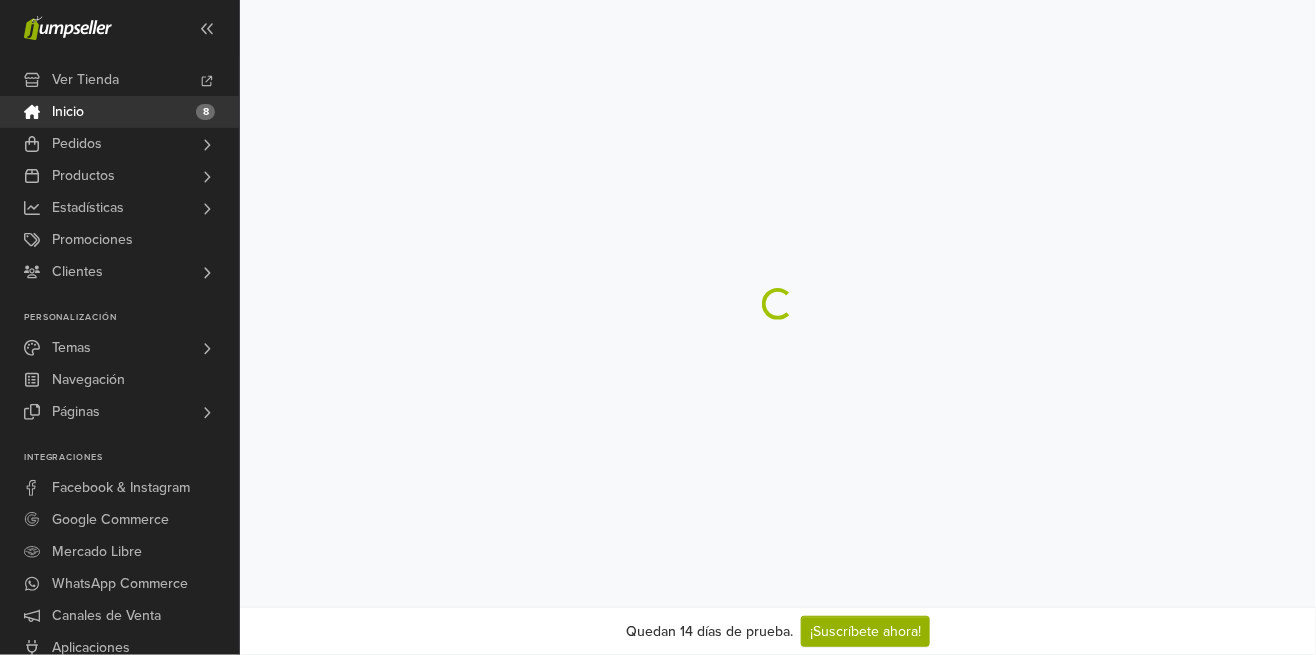 click on "Ver Tienda" at bounding box center [85, 80] 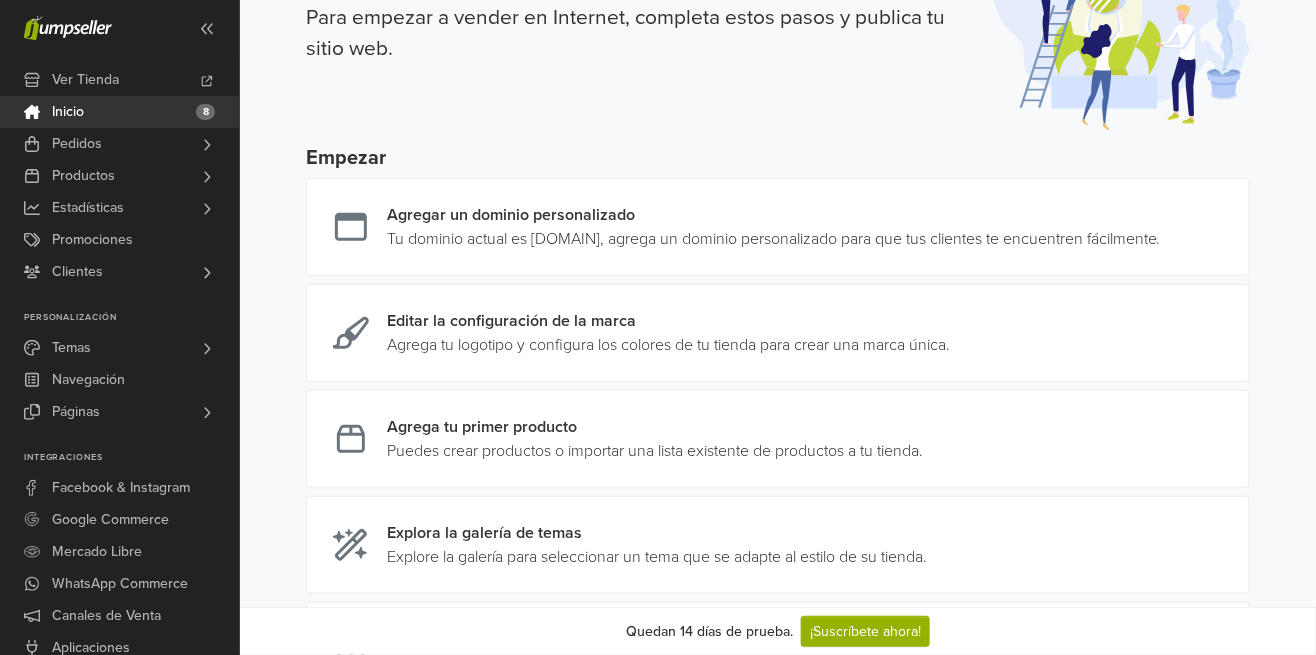 scroll, scrollTop: 132, scrollLeft: 0, axis: vertical 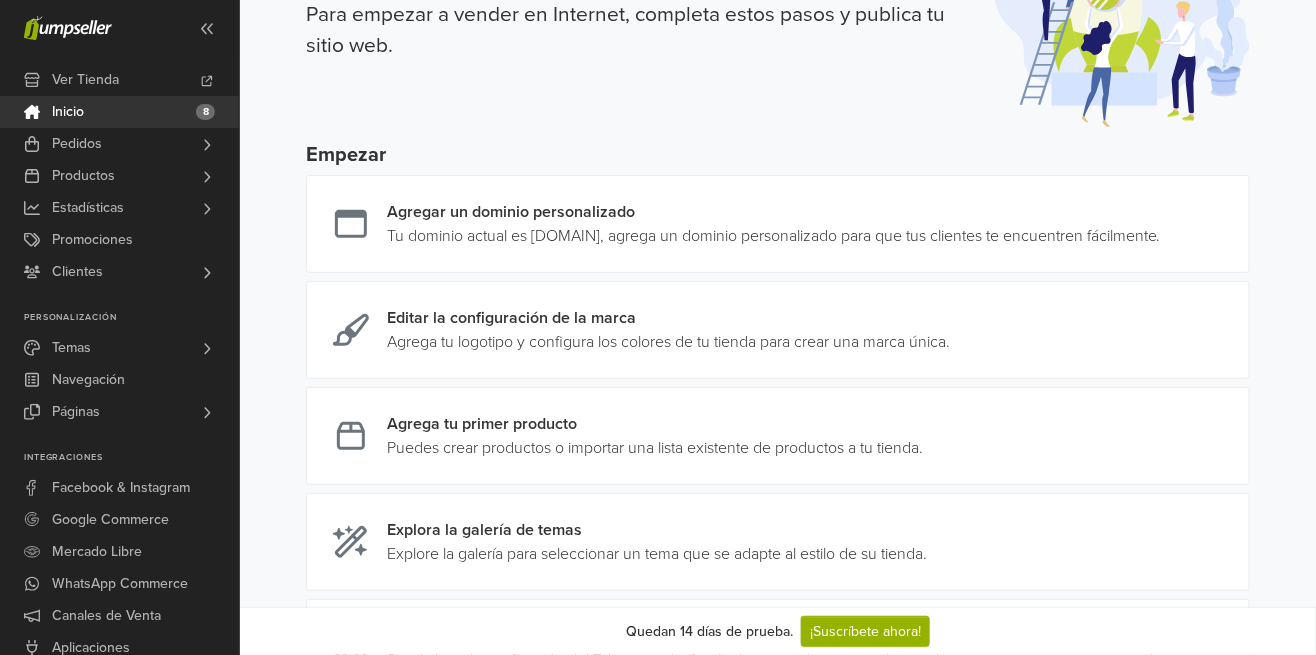 click on "Pedidos" at bounding box center [119, 144] 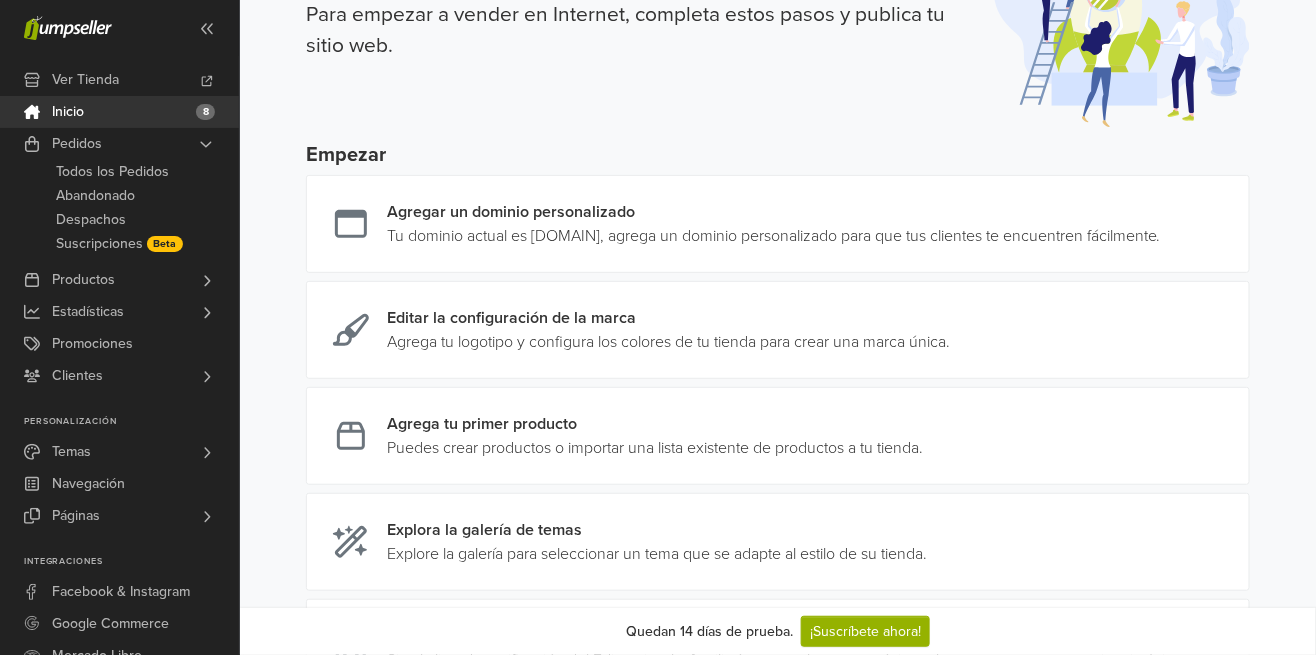 click on "Todos los Pedidos" at bounding box center [112, 172] 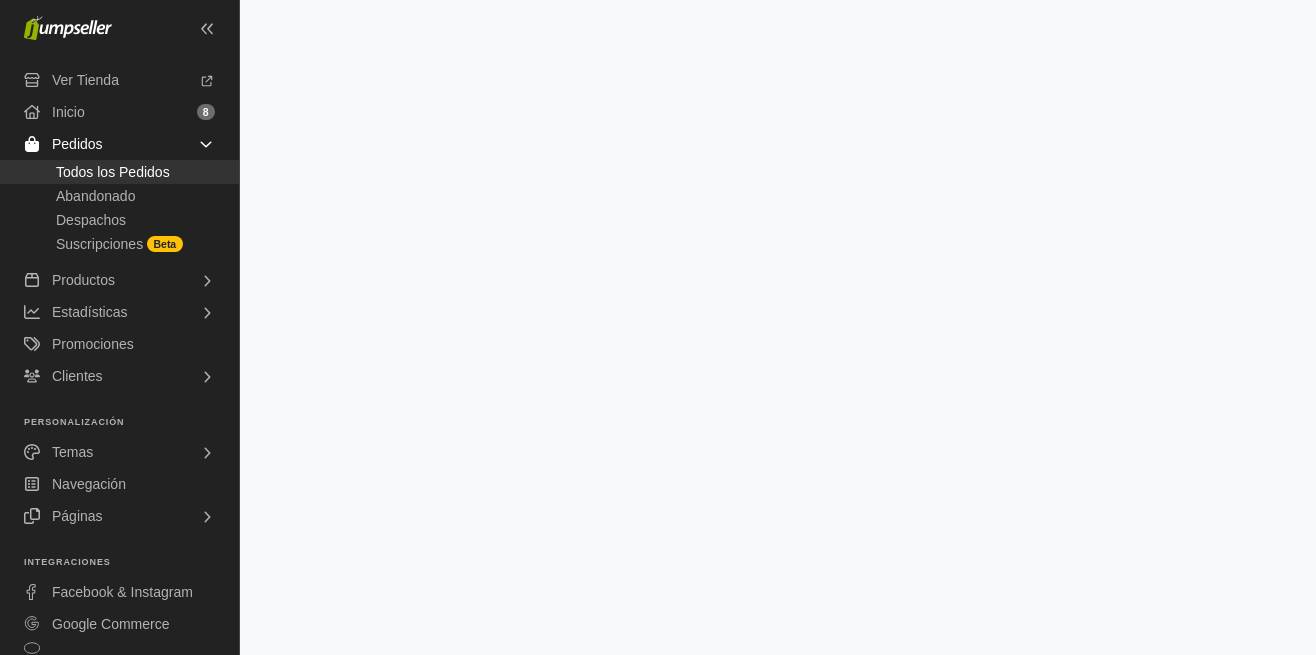 scroll, scrollTop: 0, scrollLeft: 0, axis: both 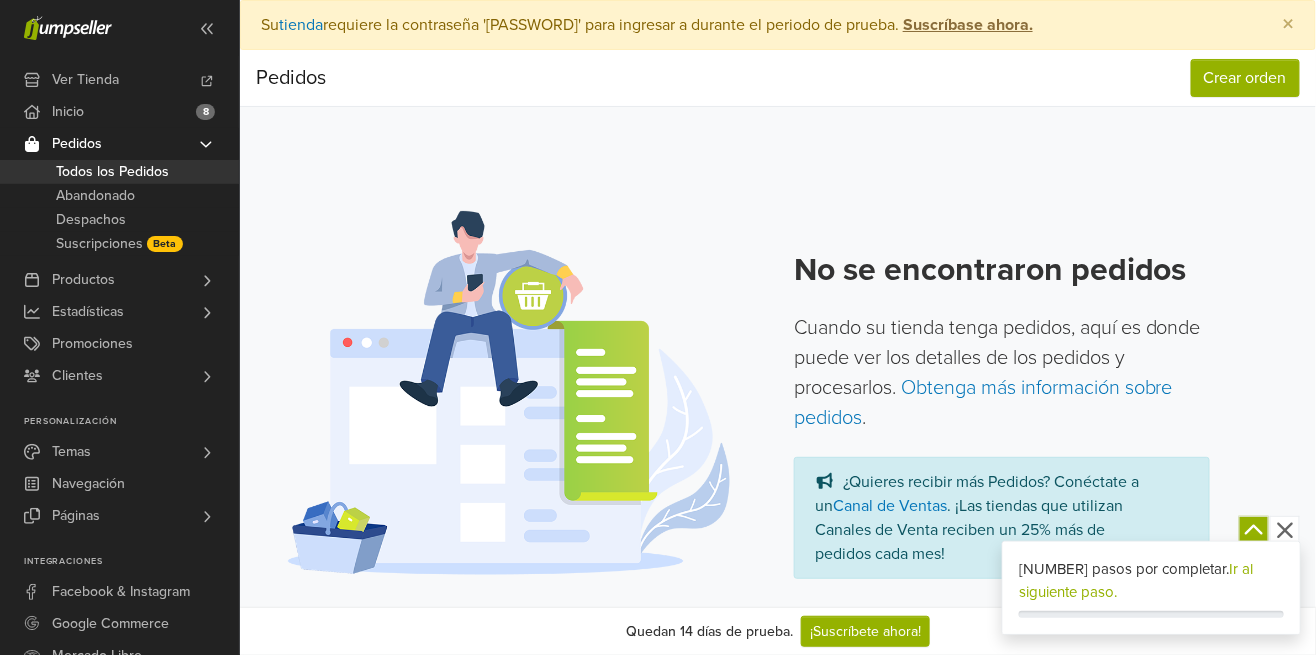 click 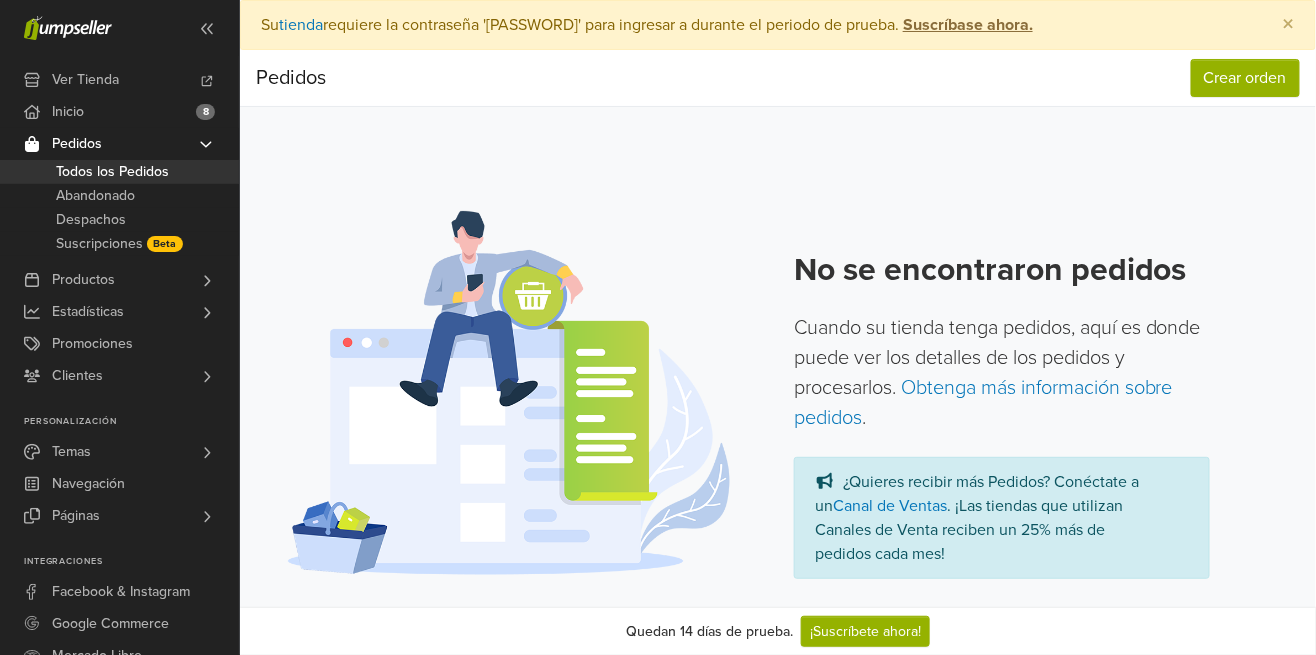 scroll, scrollTop: 6, scrollLeft: 0, axis: vertical 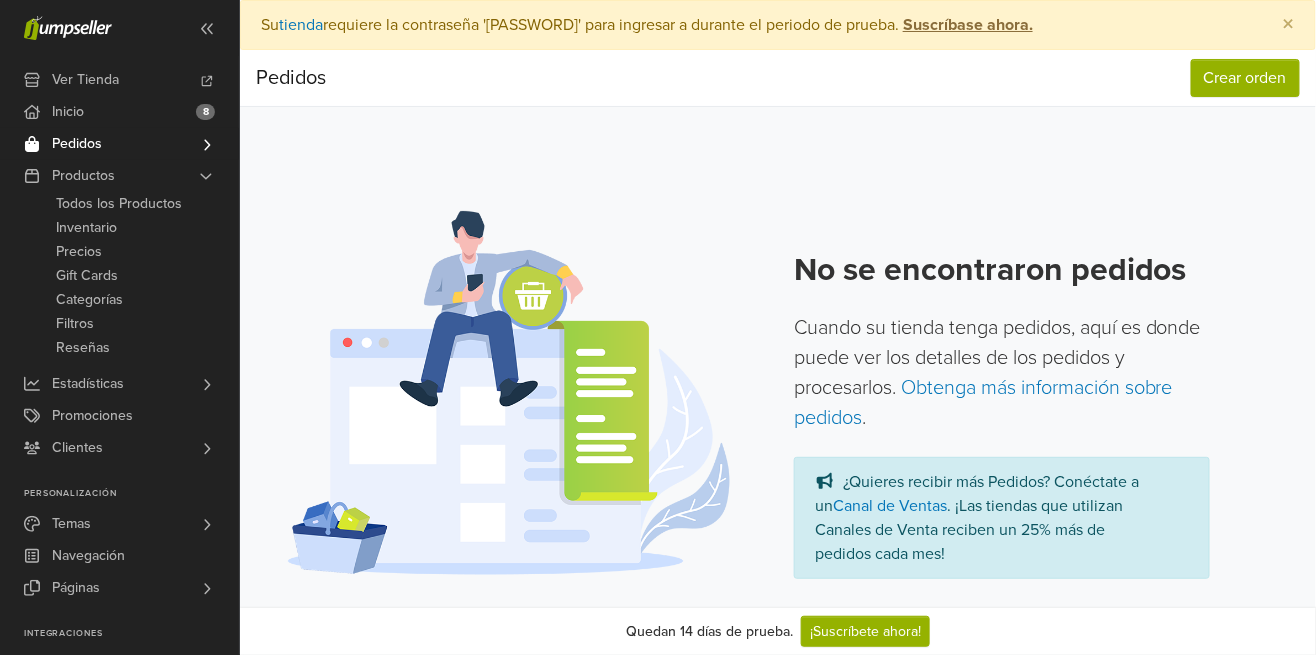 click on "Pedidos" at bounding box center [77, 144] 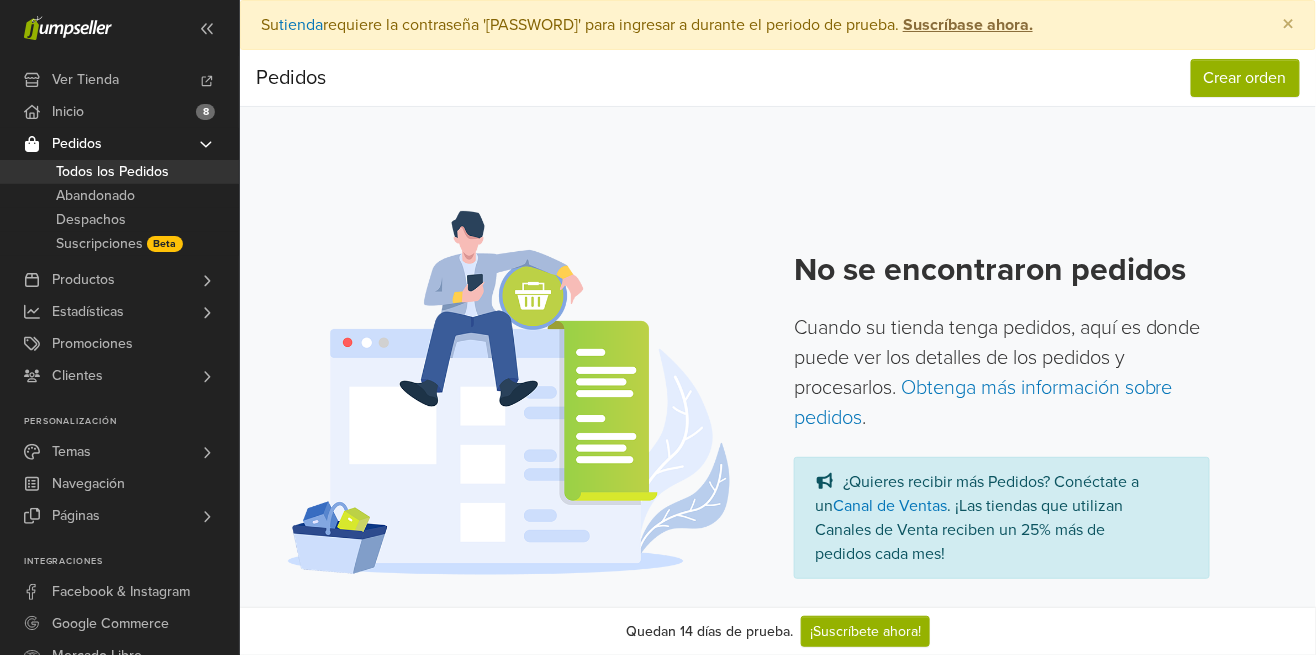 click on "Todos los Pedidos" at bounding box center (112, 172) 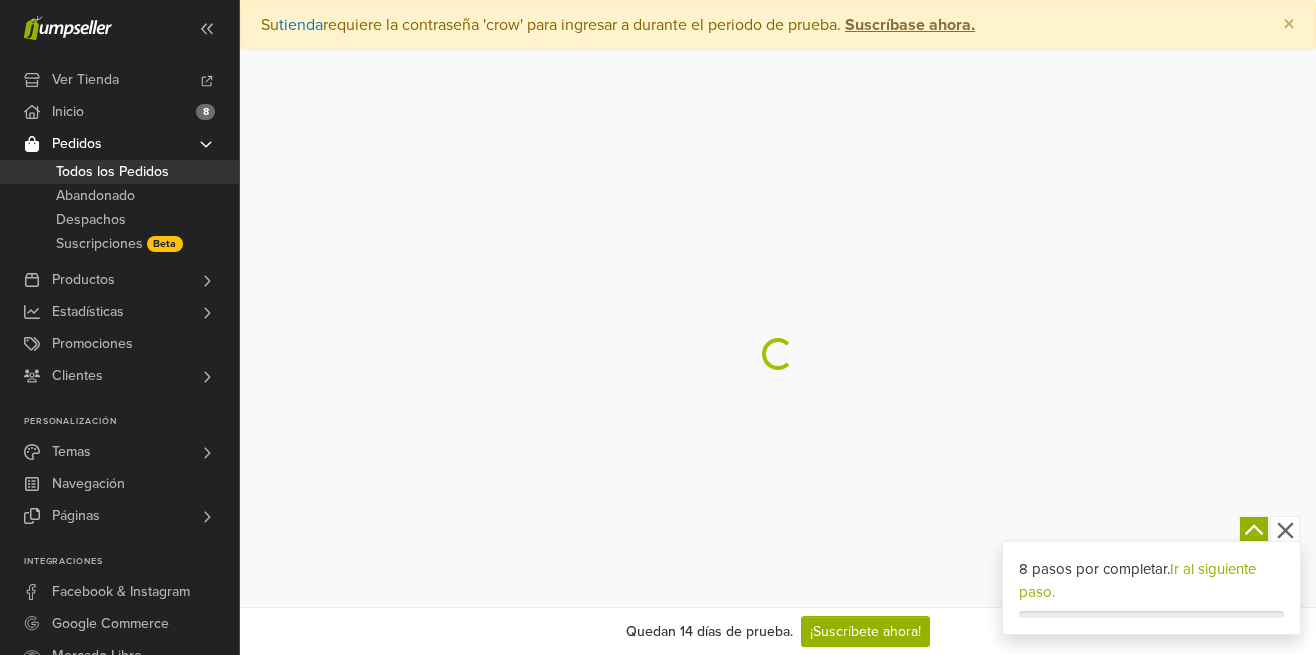 scroll, scrollTop: 0, scrollLeft: 0, axis: both 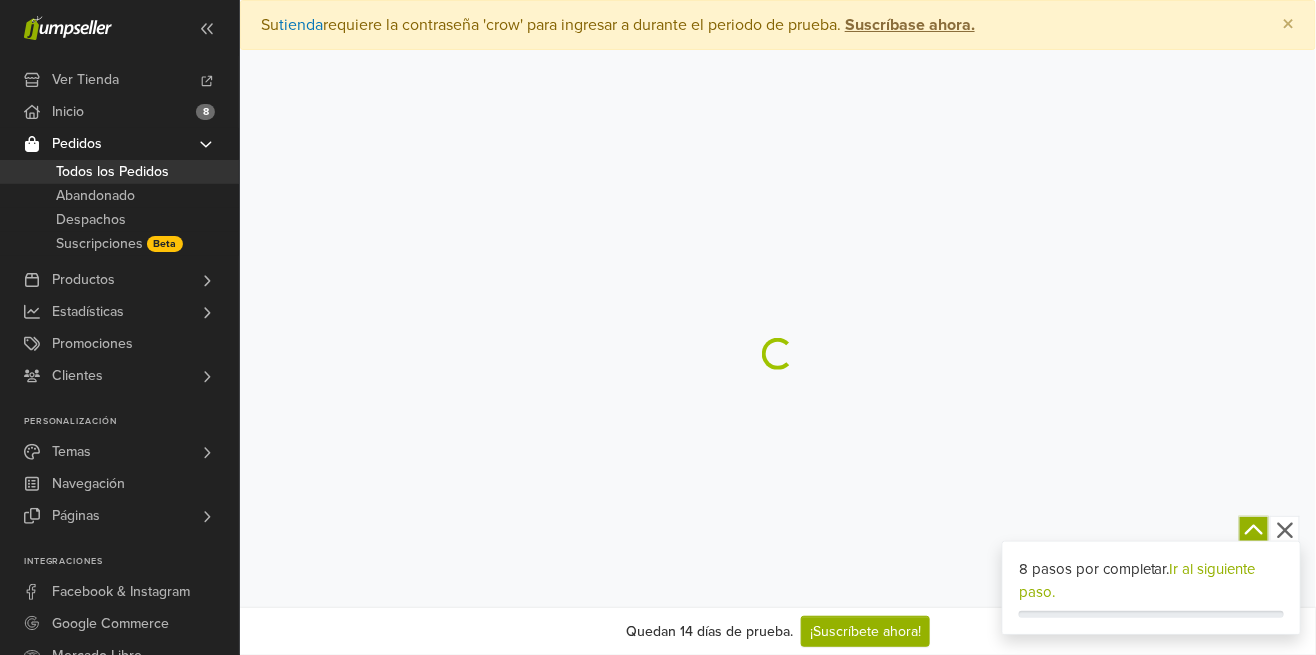 click 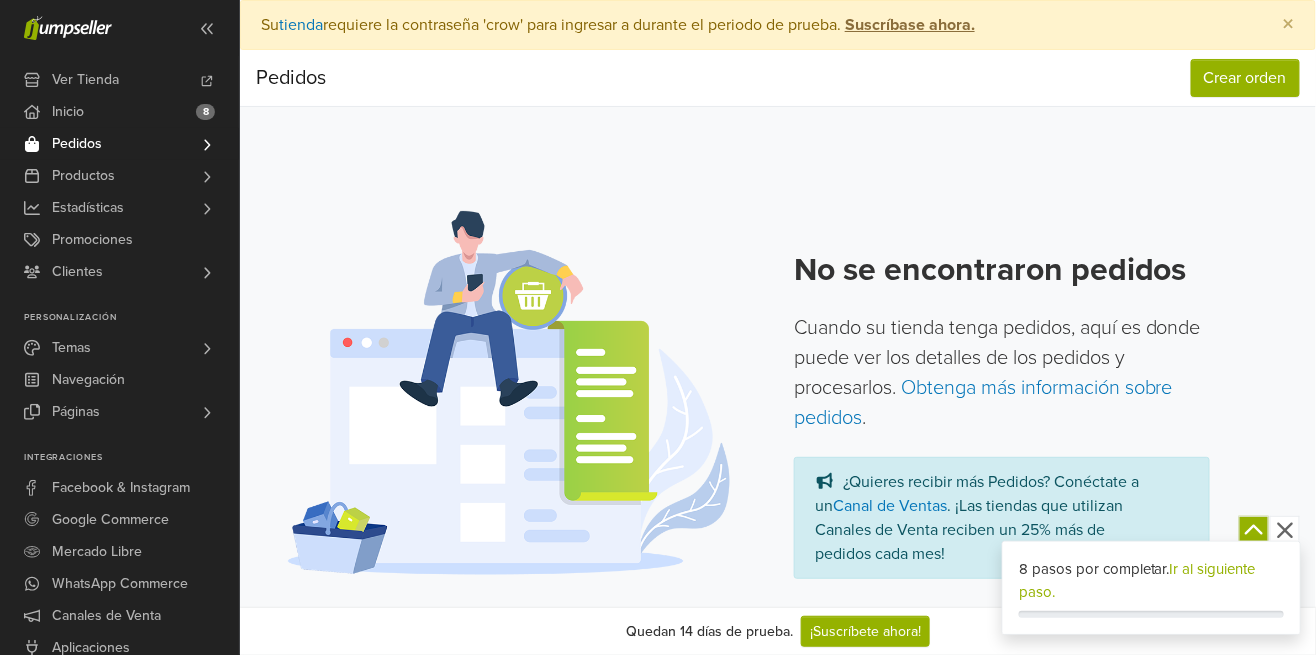 click on "Productos" at bounding box center [119, 176] 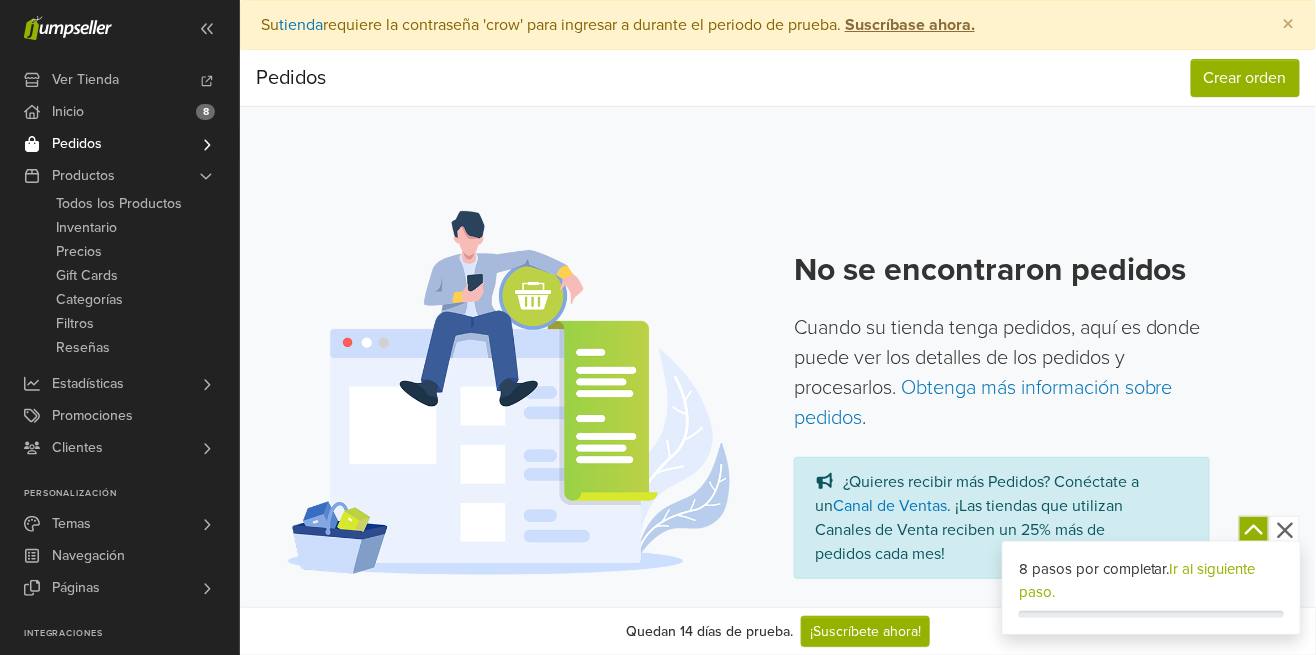 click on "Productos" at bounding box center [119, 176] 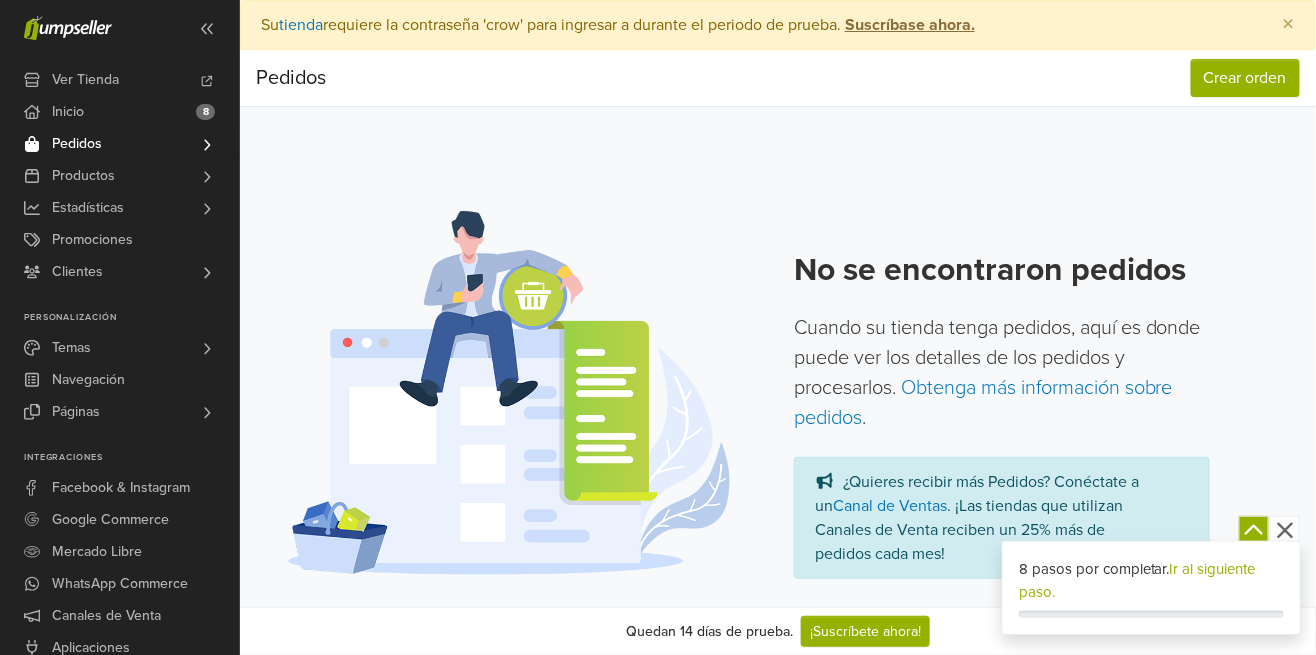 click 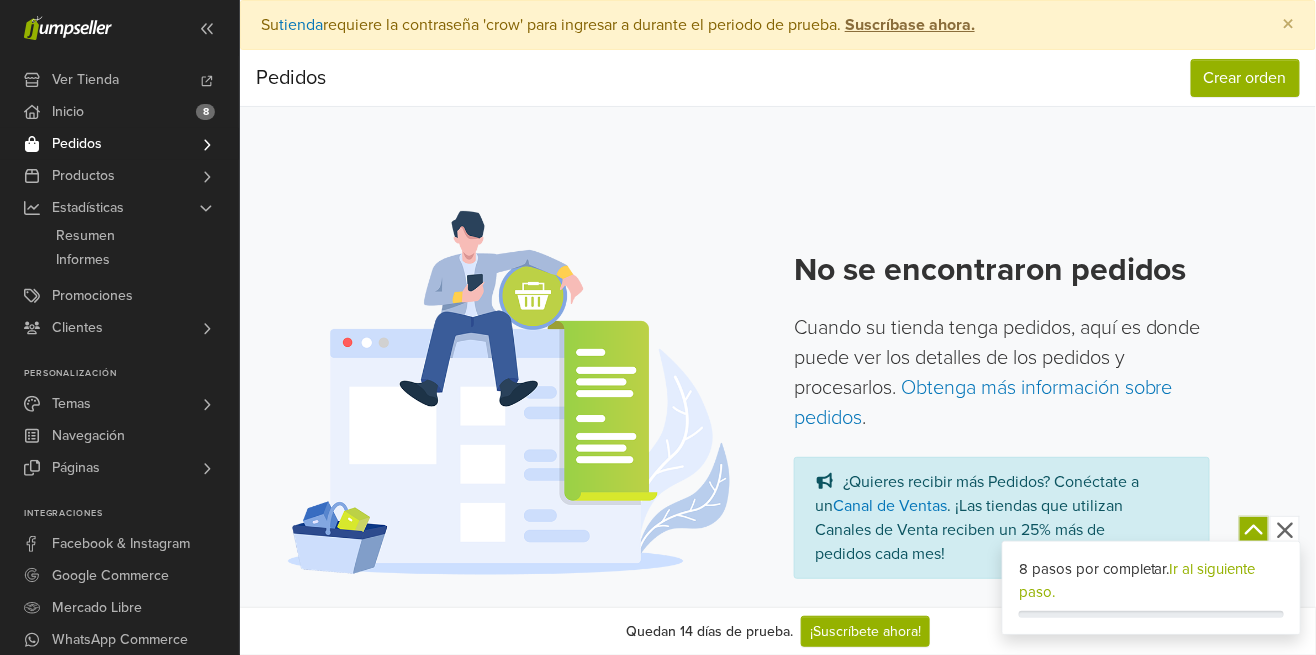 click 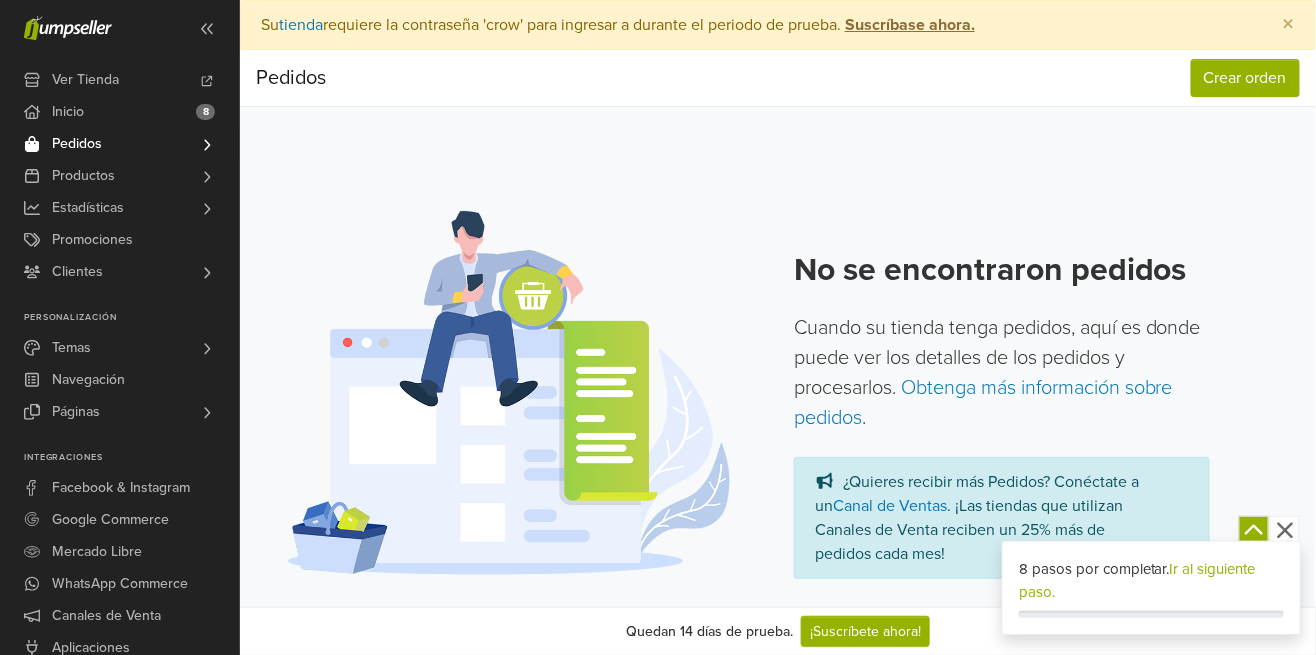 click on "Temas" at bounding box center (119, 348) 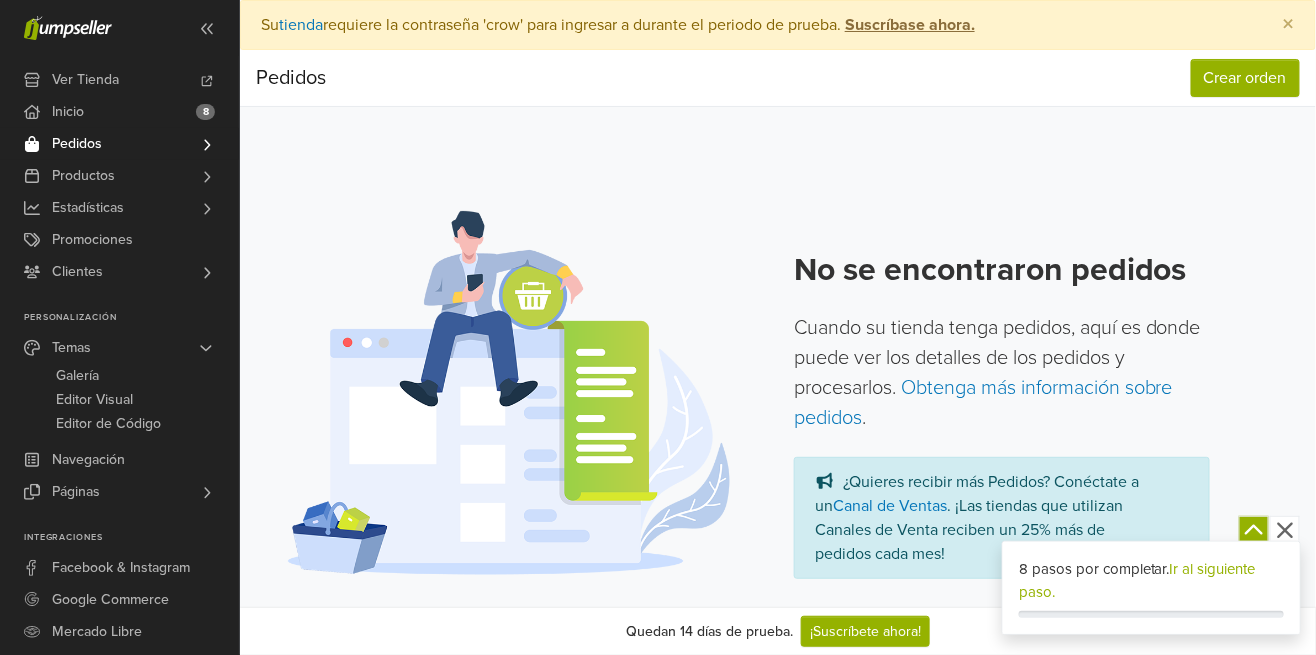 click on "Editor Visual" at bounding box center [94, 400] 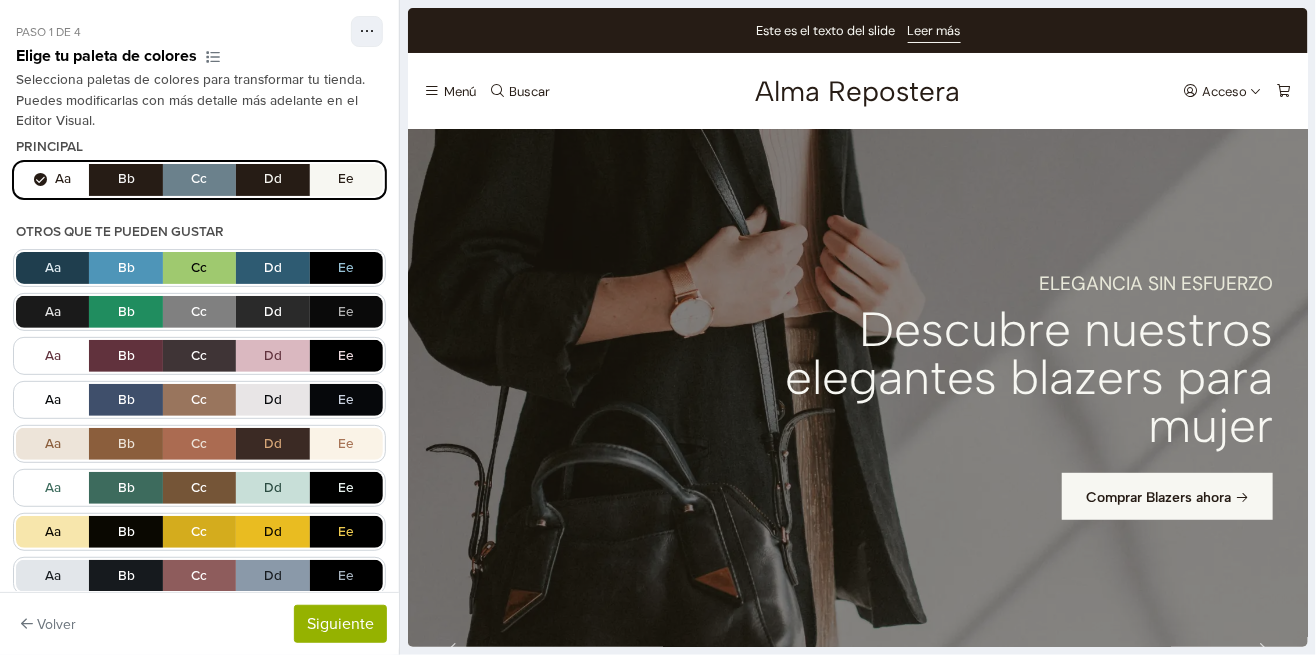 scroll, scrollTop: 0, scrollLeft: 0, axis: both 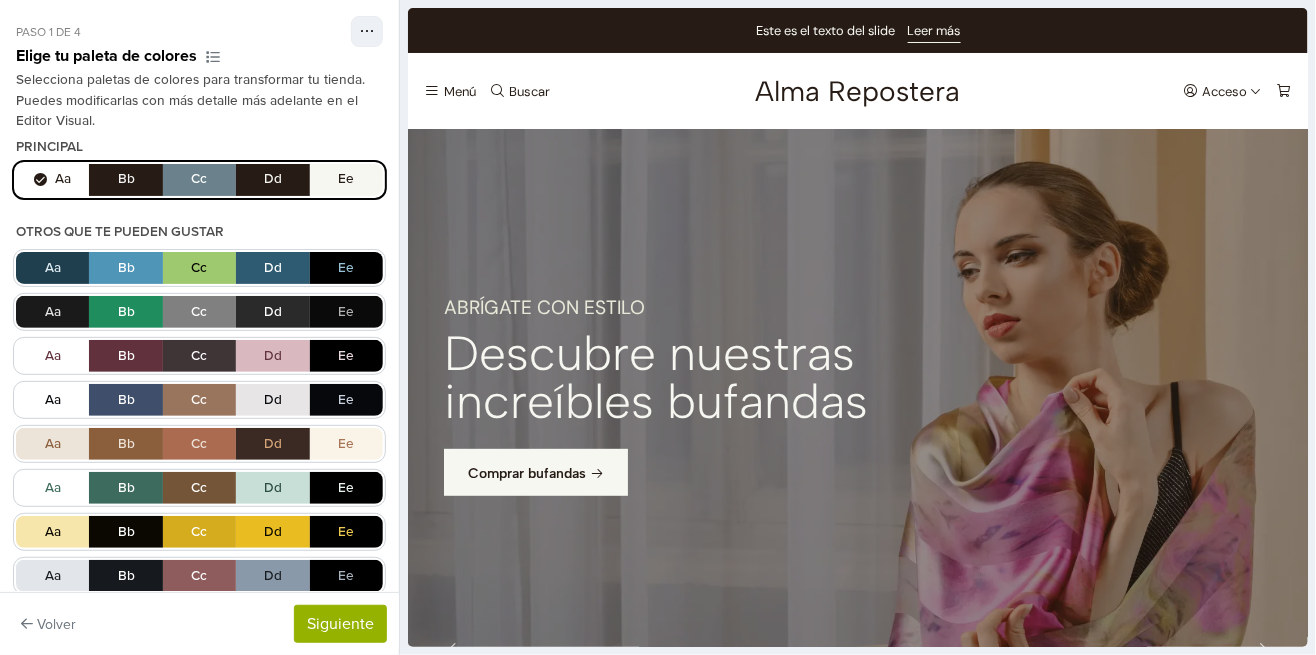 click on "Aa Bb Cc Dd Ee" at bounding box center (199, 488) 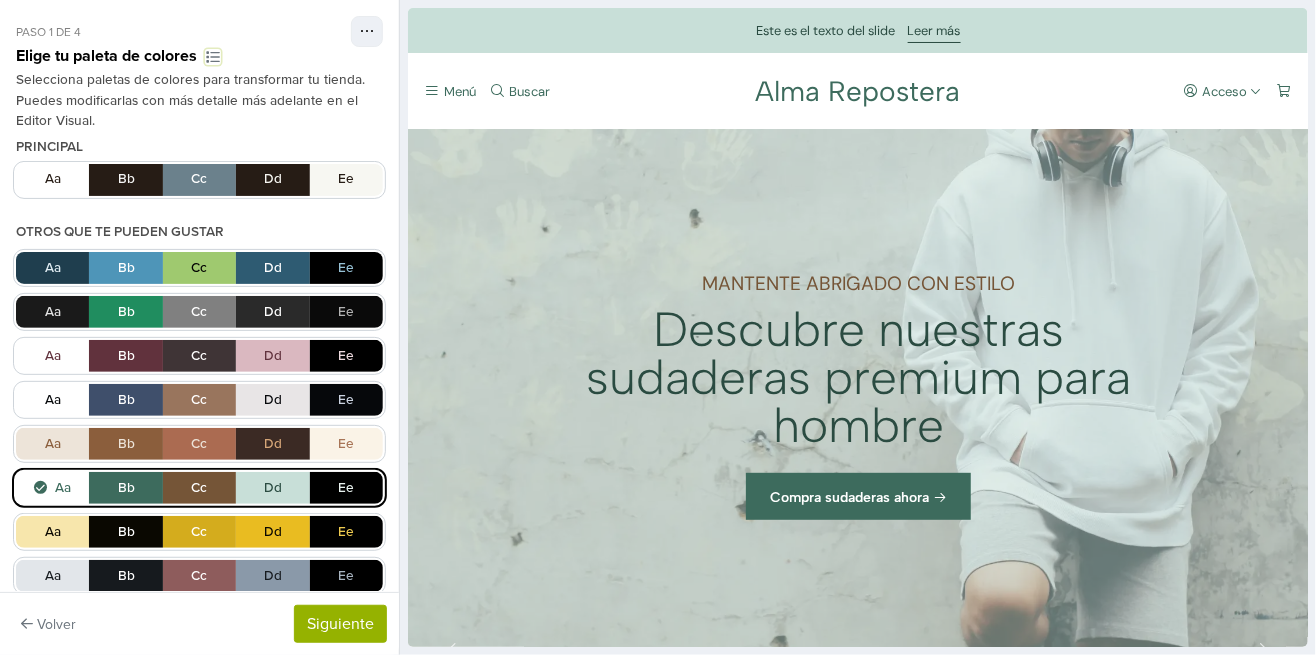 click 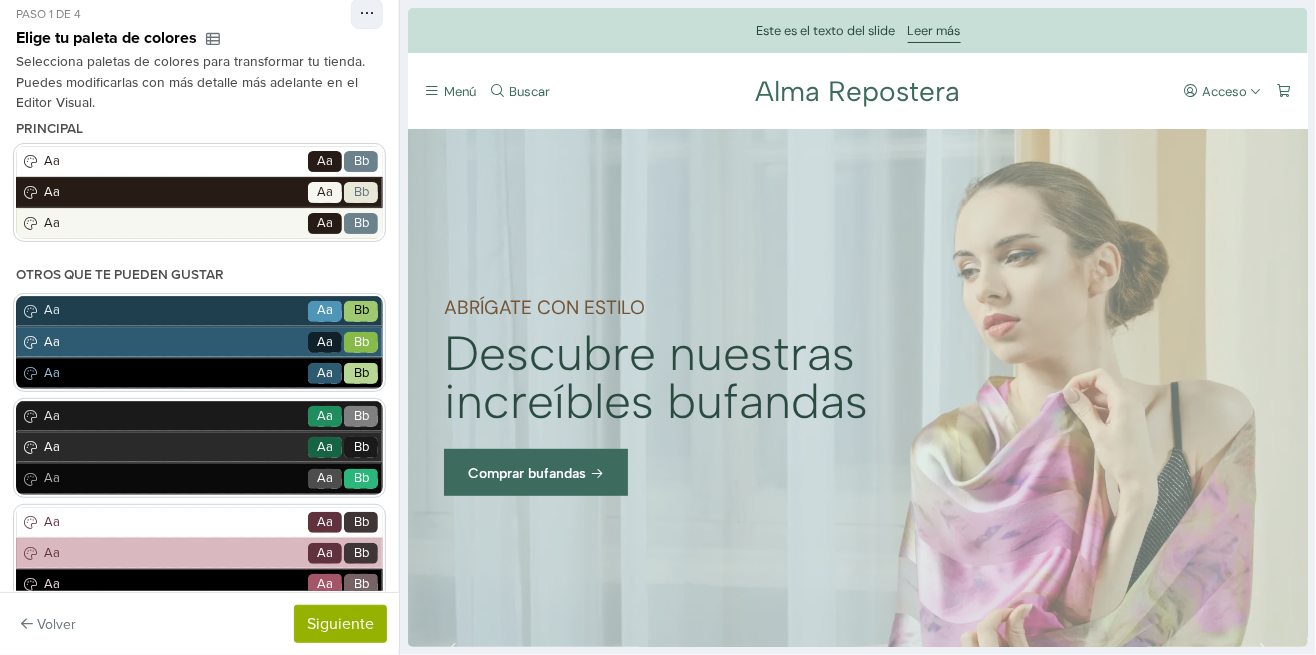 scroll, scrollTop: 0, scrollLeft: 0, axis: both 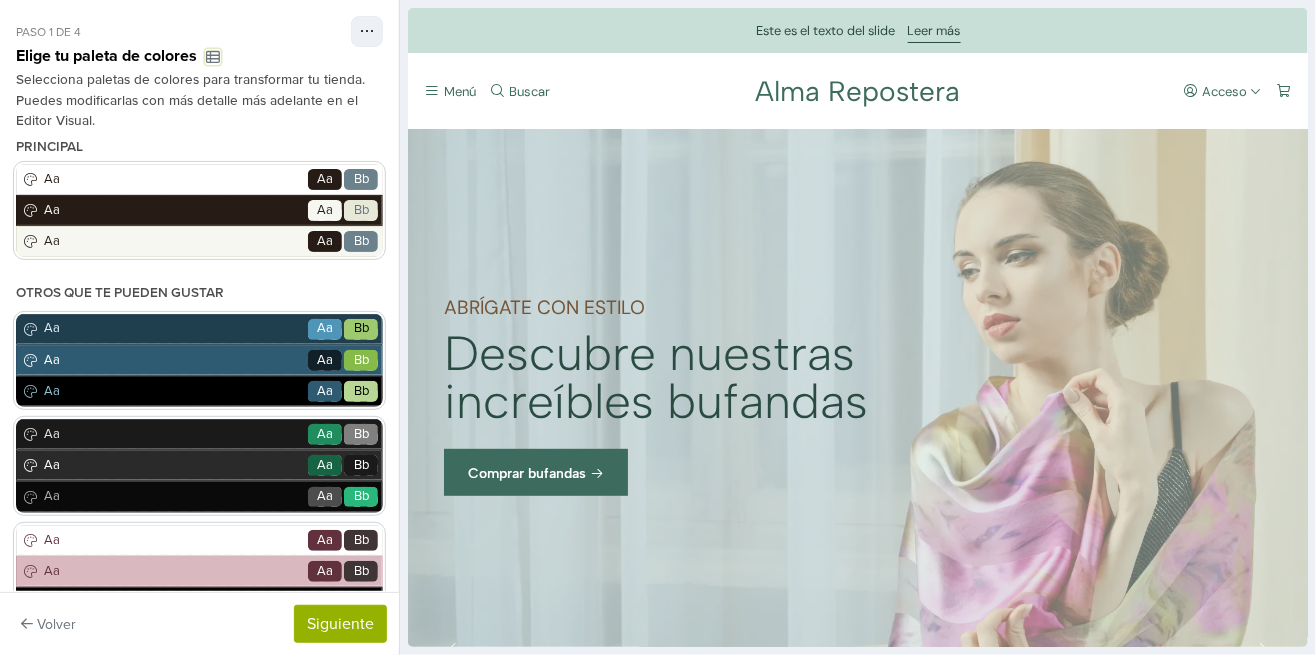 click 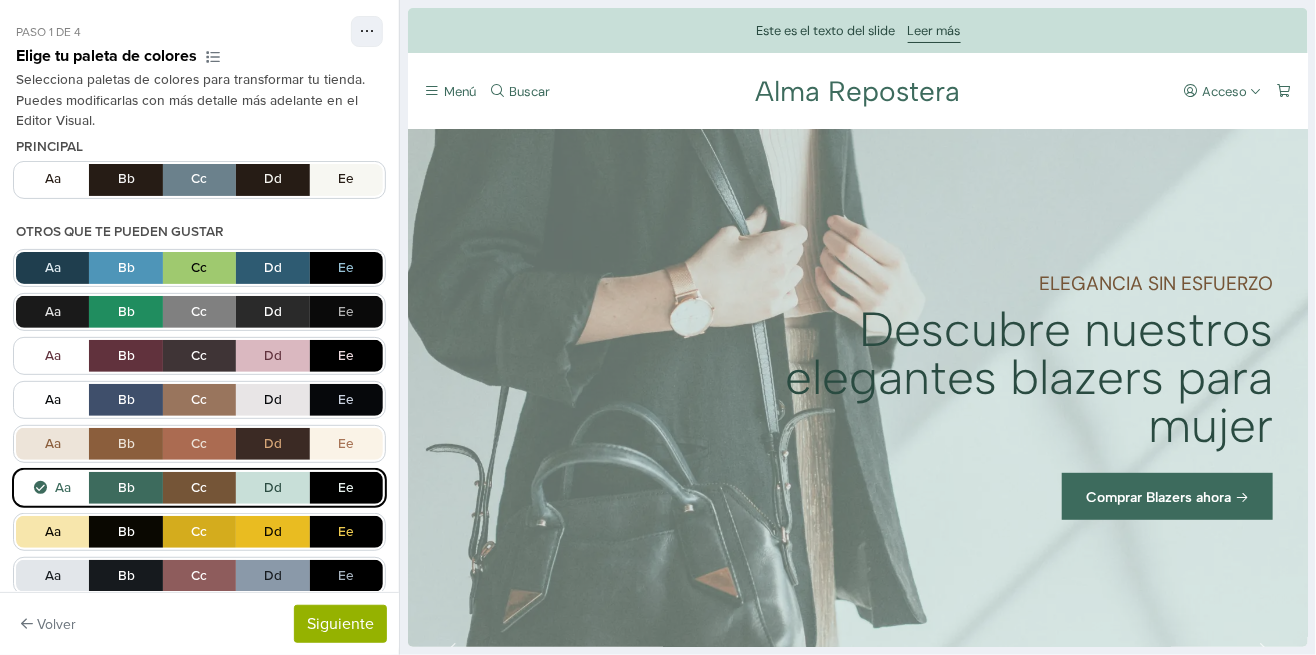 click on "Aa Bb Cc Dd Ee" at bounding box center (199, 180) 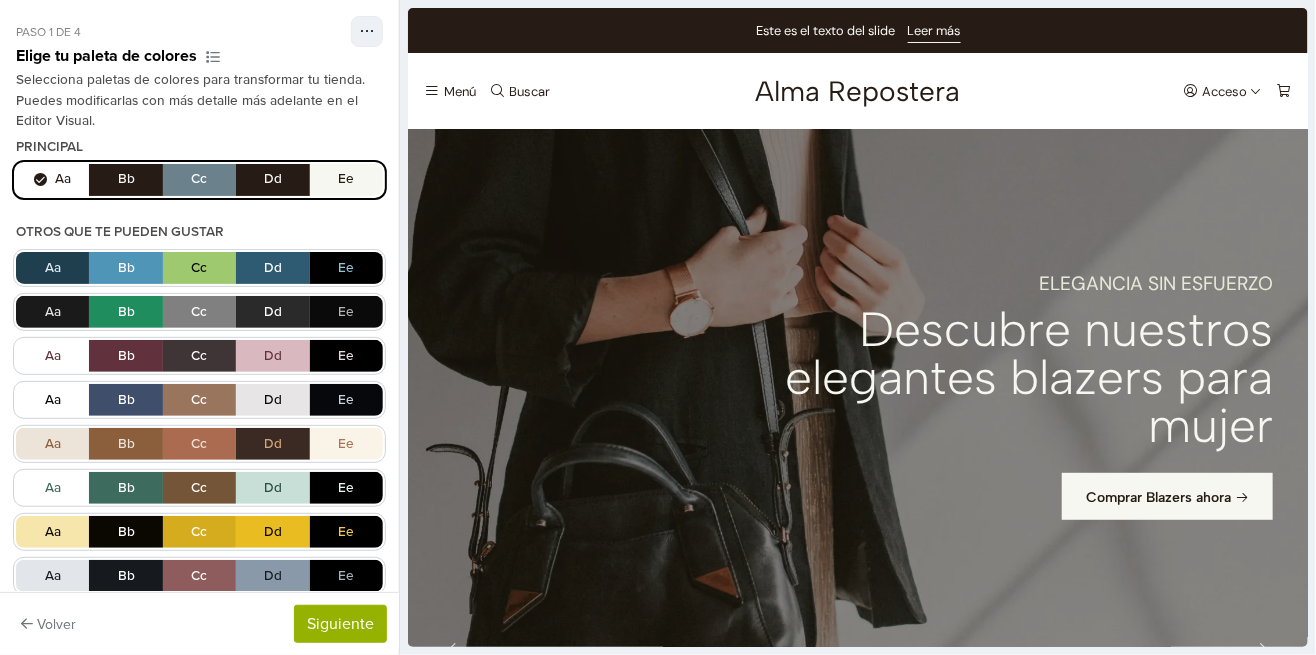 click on "Aa Bb Cc Dd Ee" at bounding box center [199, 180] 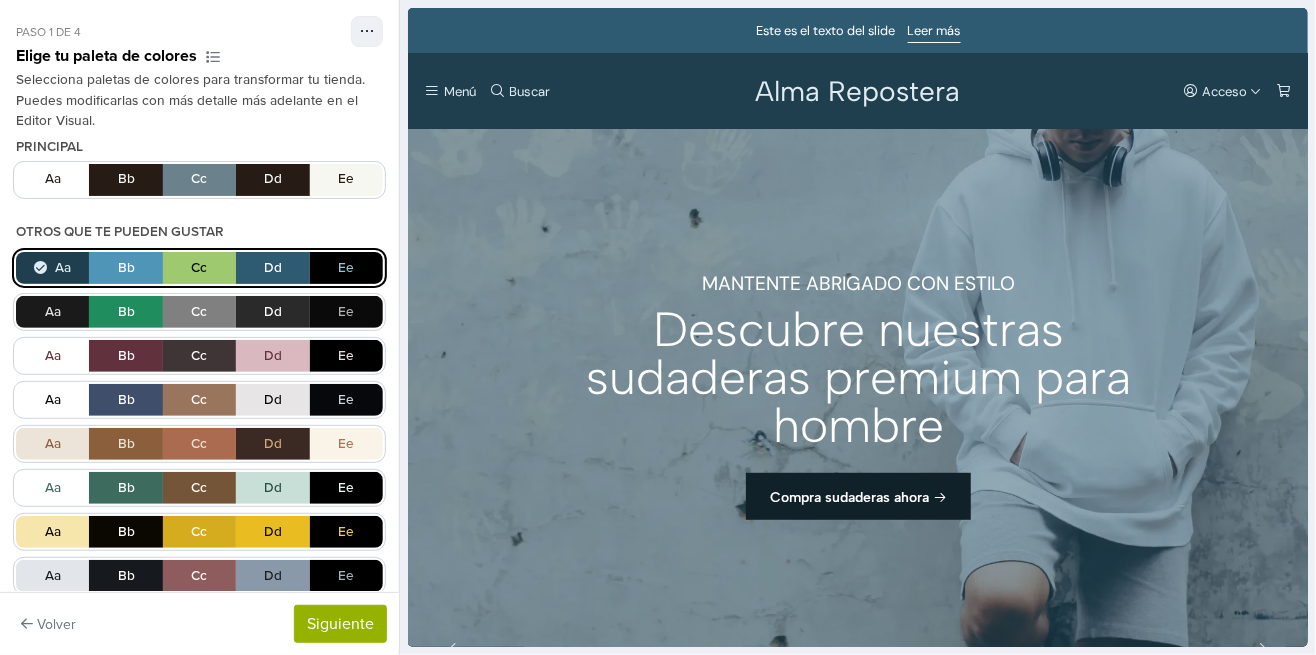 click on "Aa Bb Cc Dd Ee" at bounding box center (199, 356) 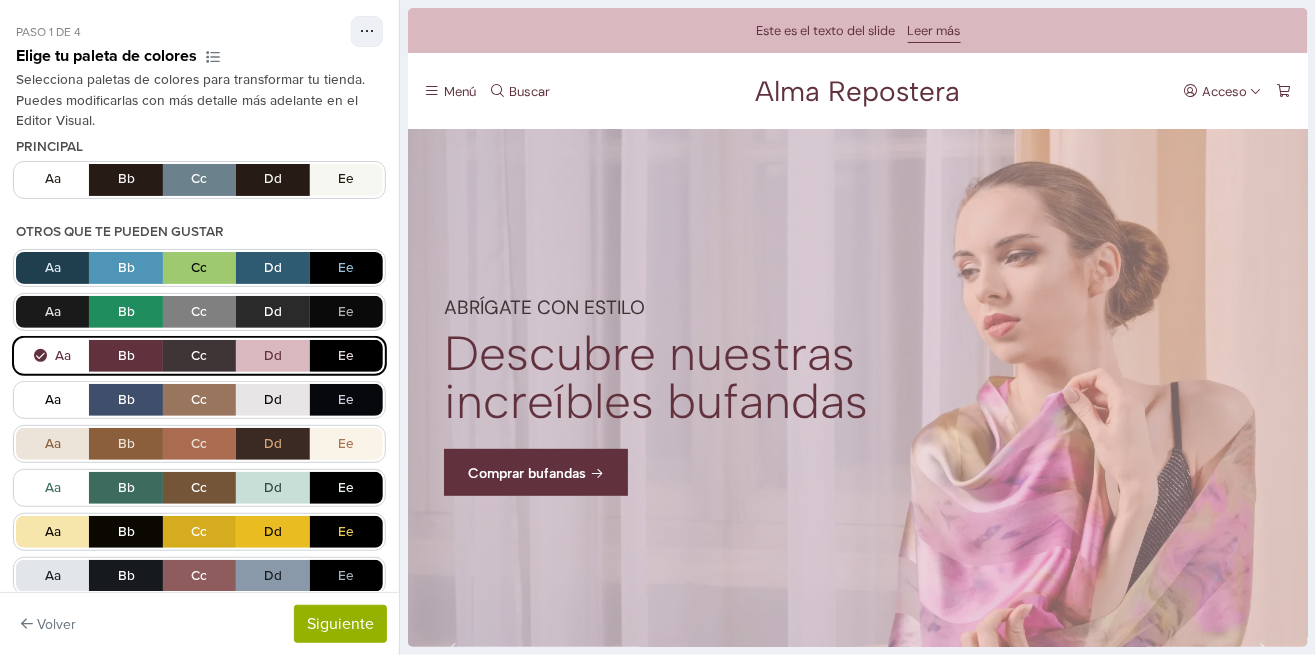 click on "Aa Bb Cc Dd Ee" at bounding box center [199, 488] 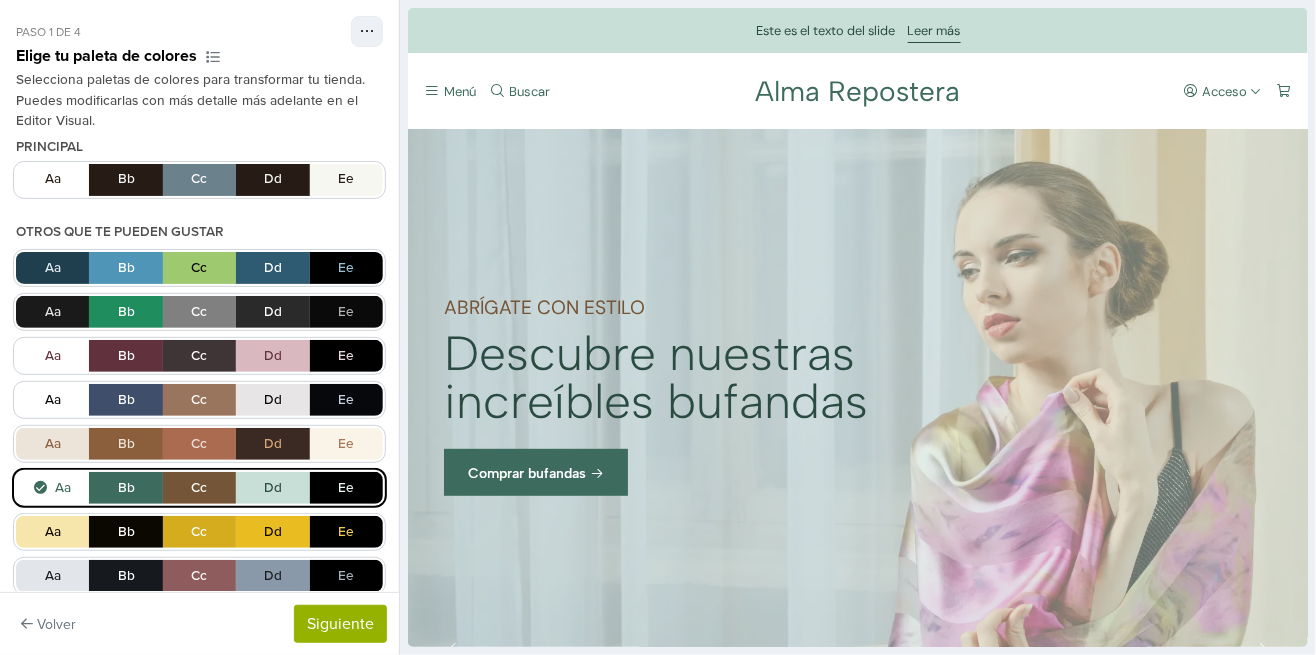 click on "Aa Bb Cc Dd Ee" at bounding box center (199, 356) 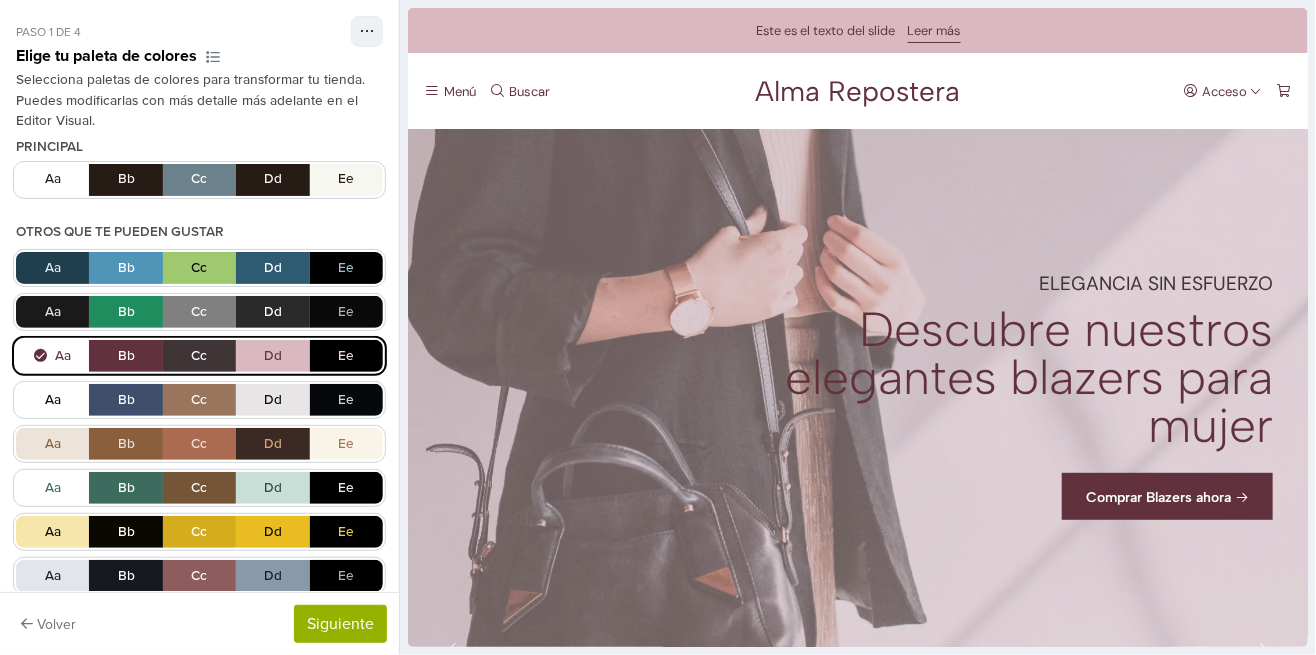 click on "Mostrar más" at bounding box center [199, 622] 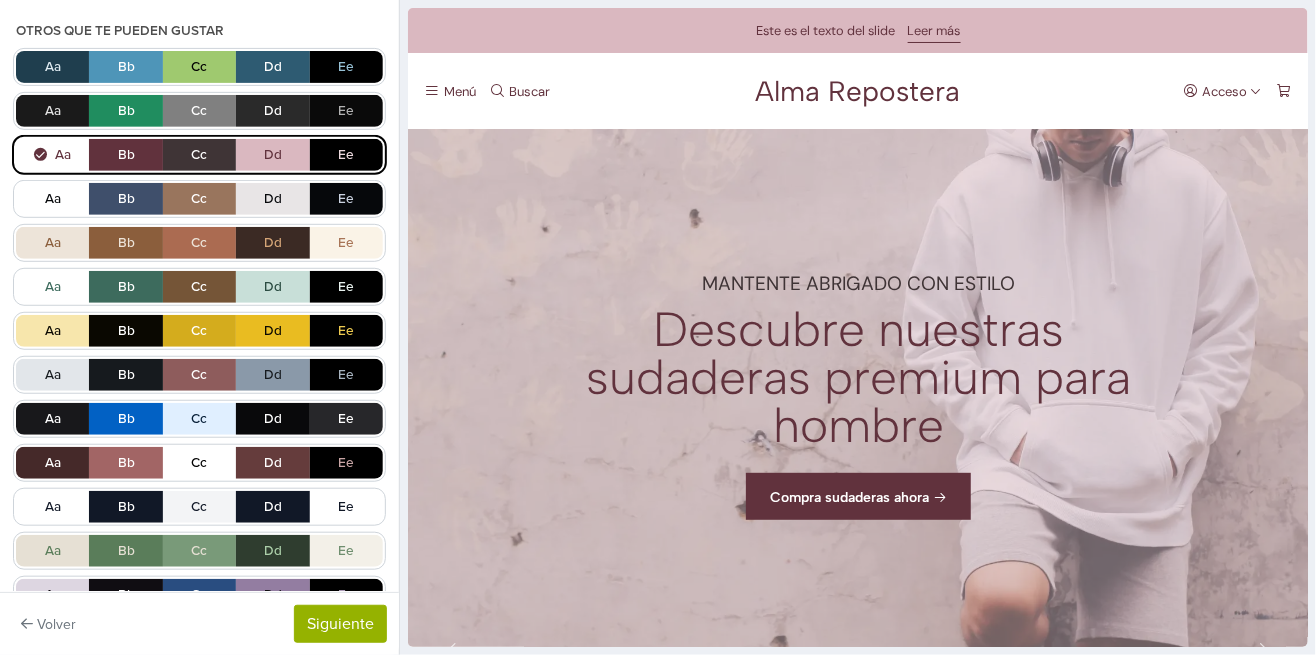 scroll, scrollTop: 252, scrollLeft: 0, axis: vertical 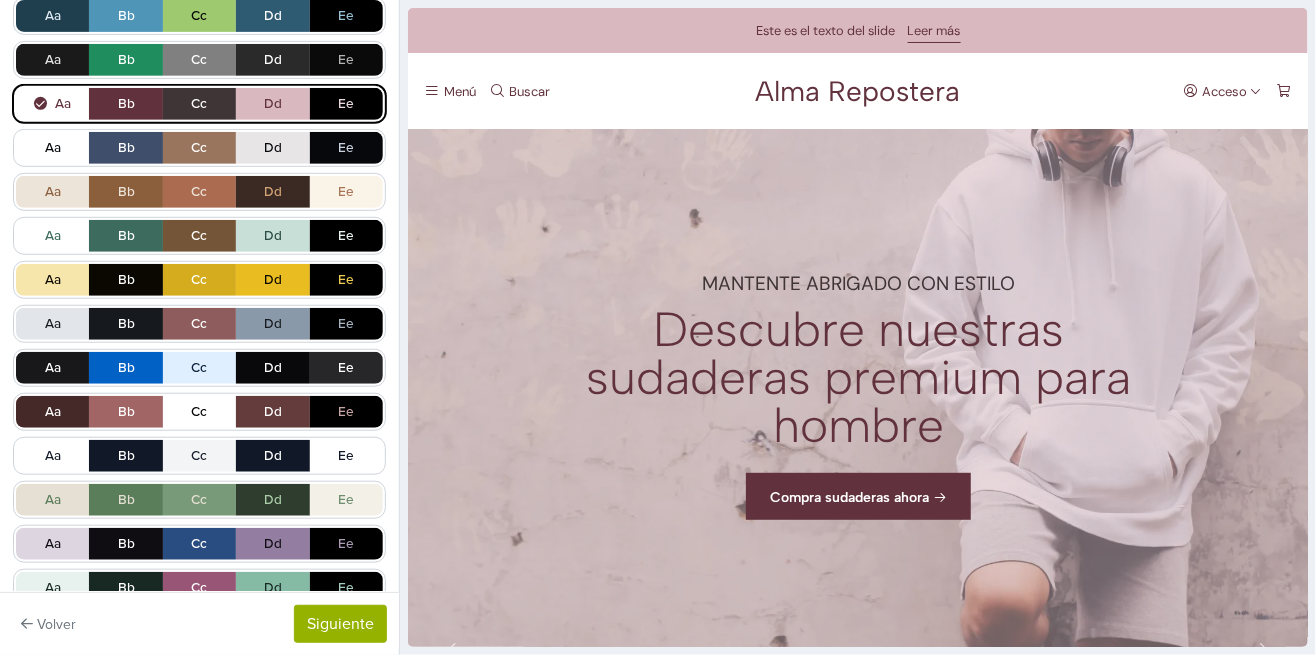 click on "Mostrar menos" at bounding box center (199, 634) 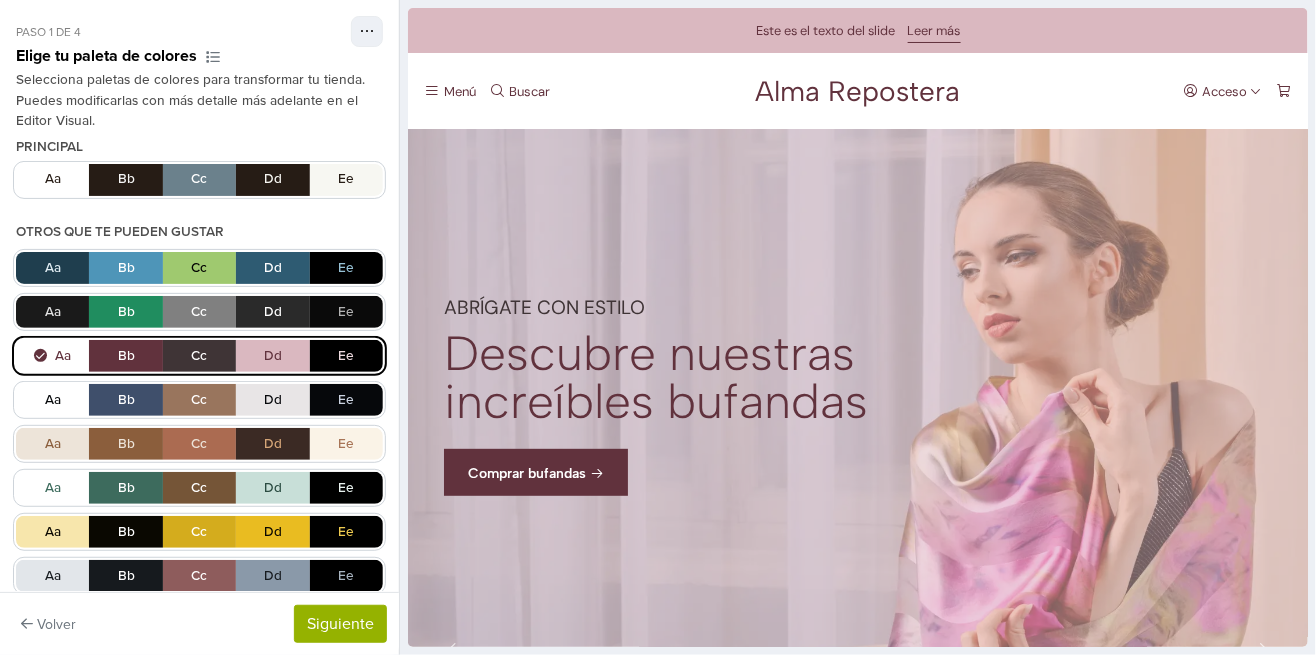 click at bounding box center (367, 31) 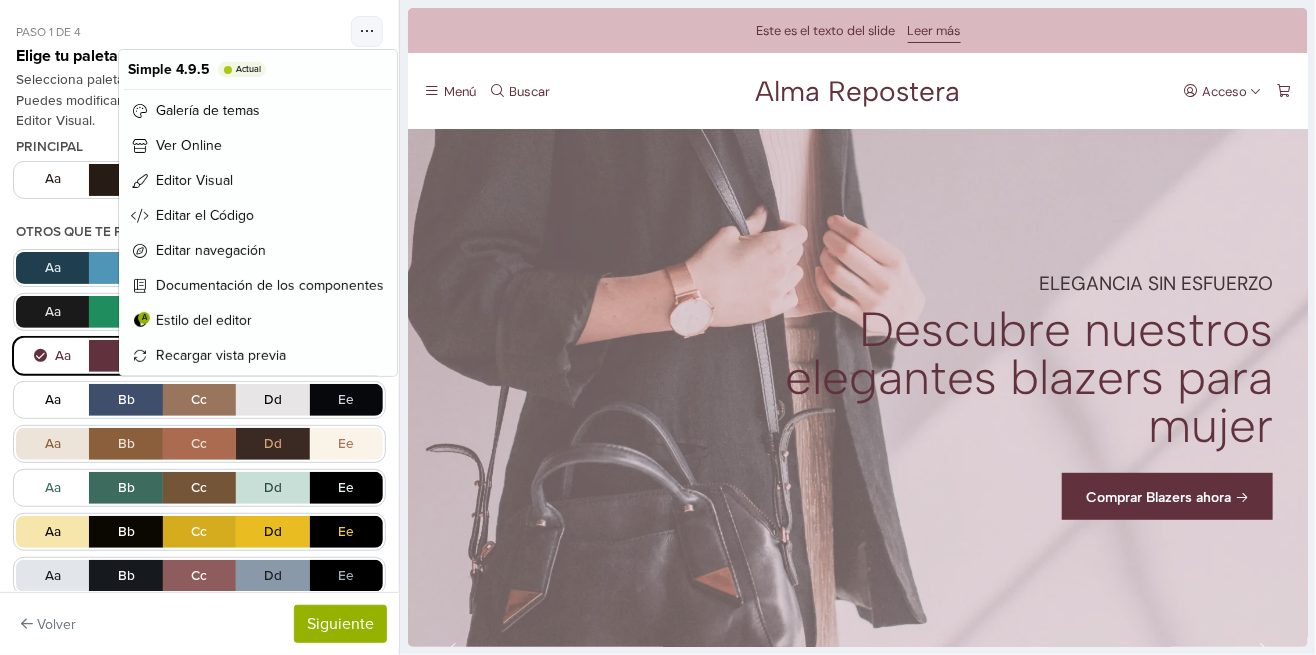 click on "Galería de temas" at bounding box center (258, 110) 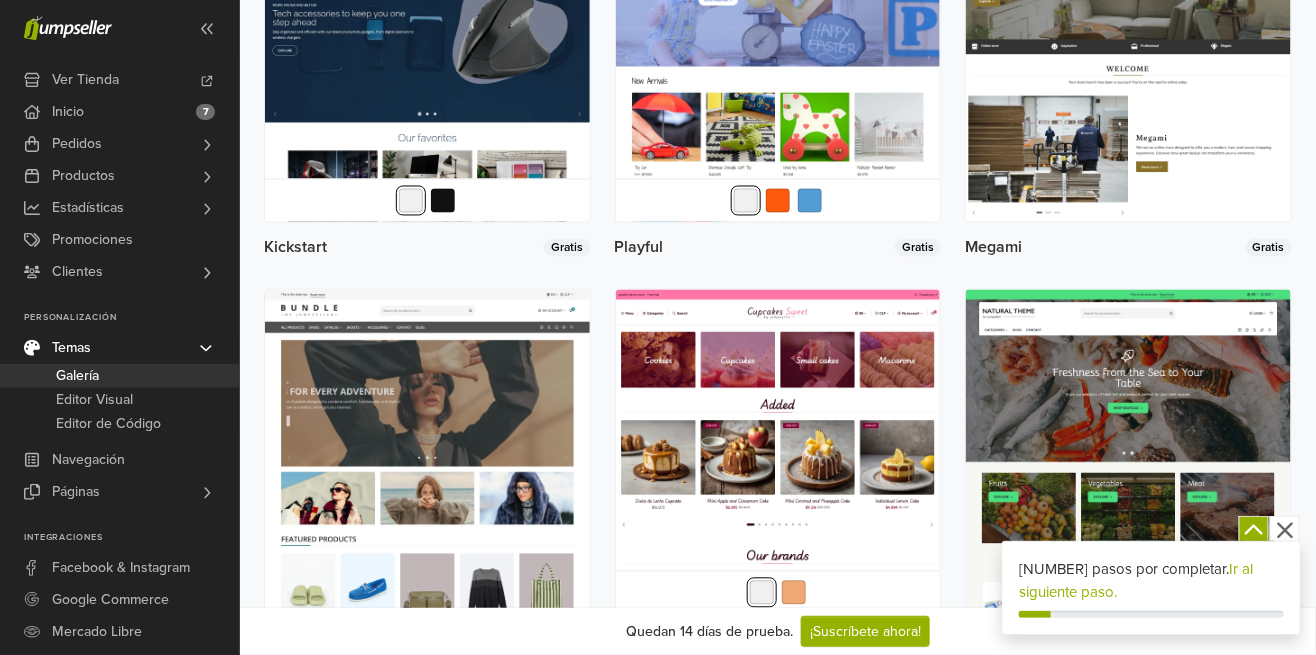 scroll, scrollTop: 3320, scrollLeft: 0, axis: vertical 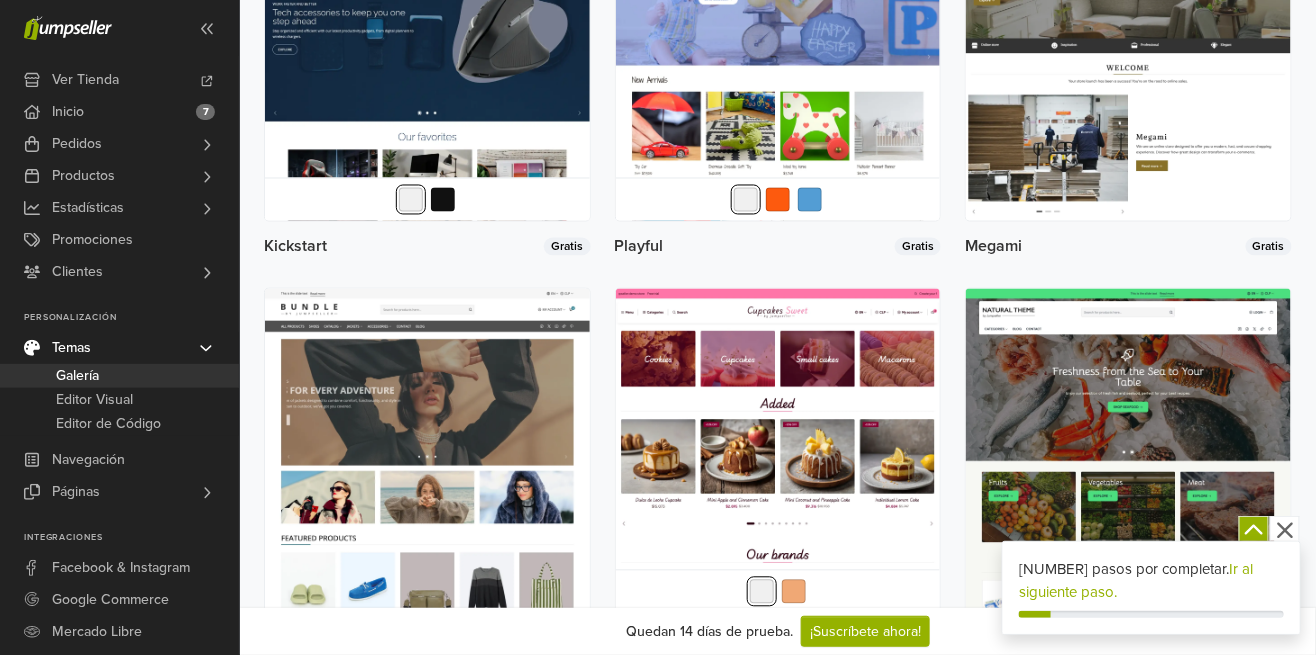 click at bounding box center (794, 592) 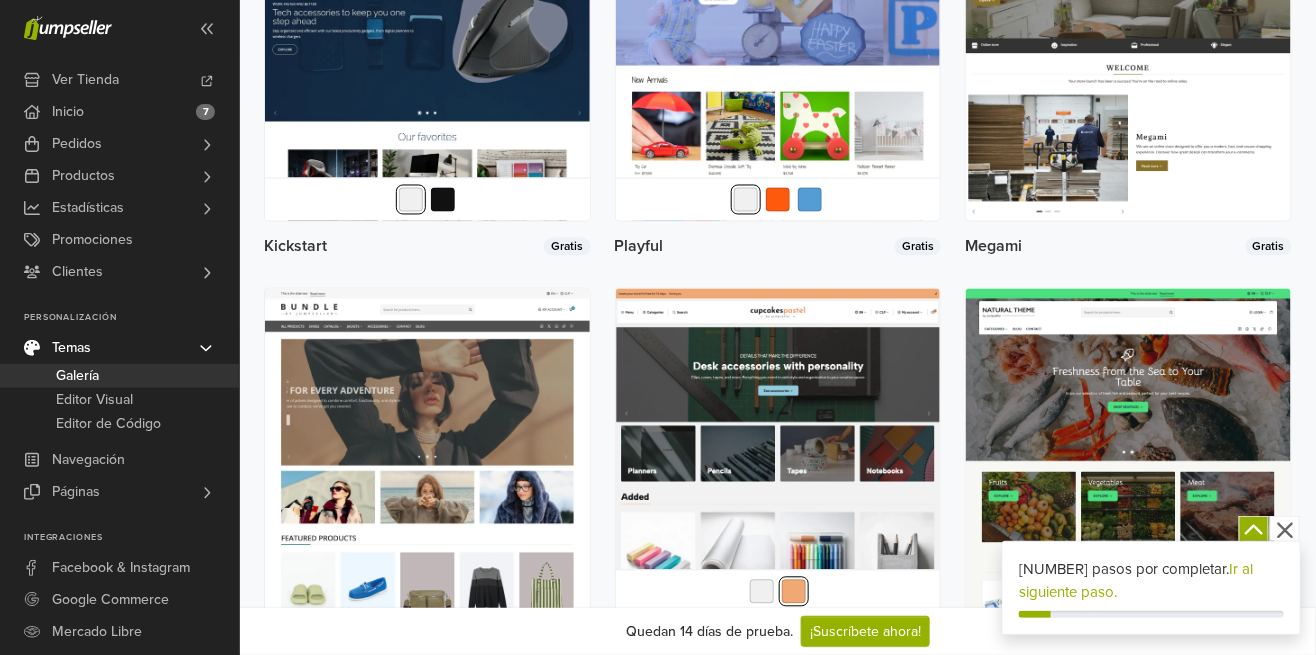 click at bounding box center [762, 592] 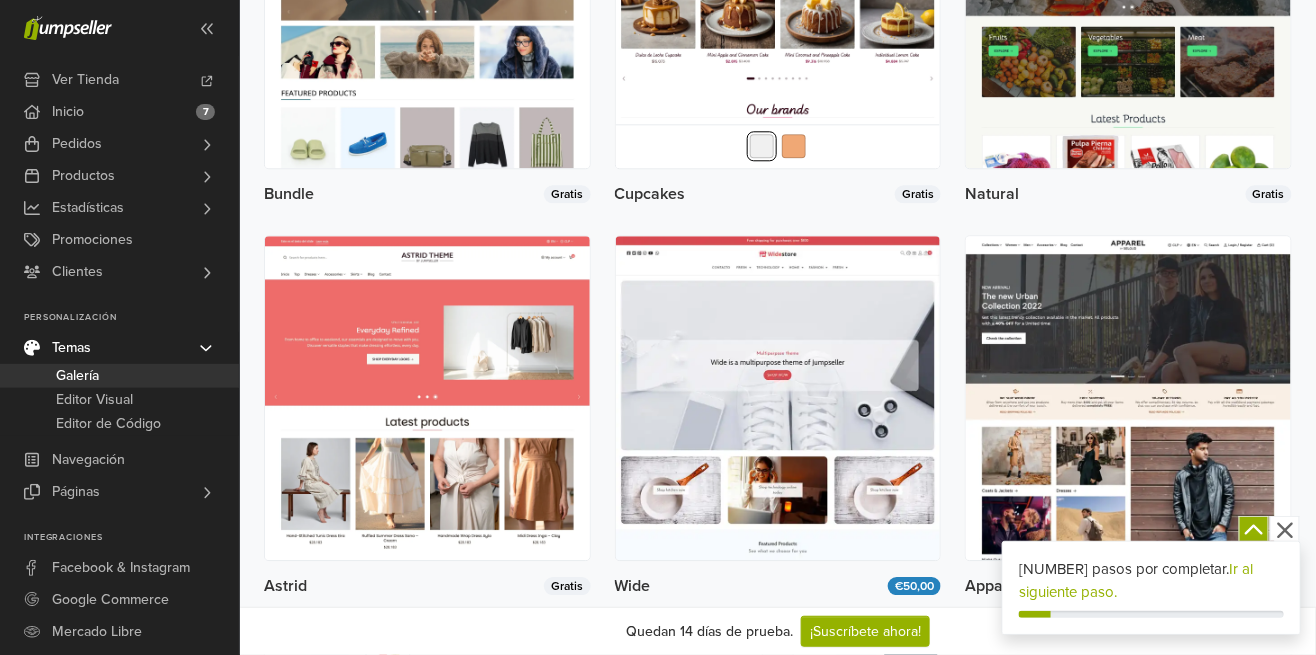 scroll, scrollTop: 3754, scrollLeft: 0, axis: vertical 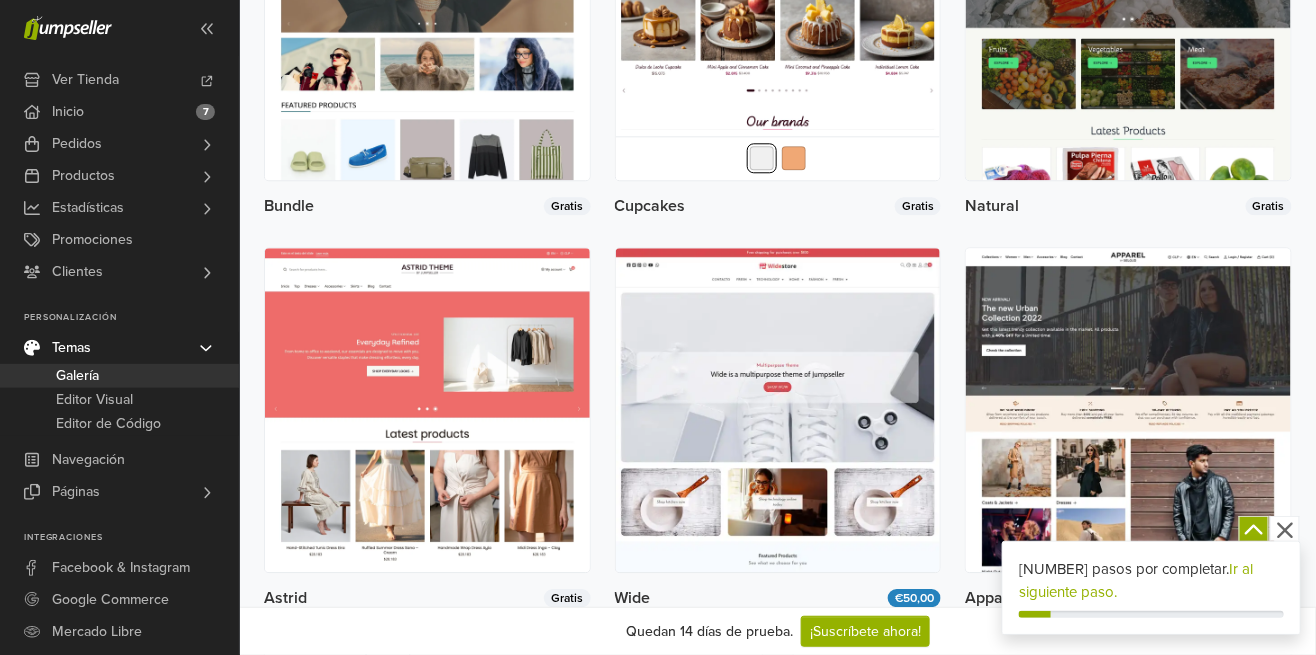 click 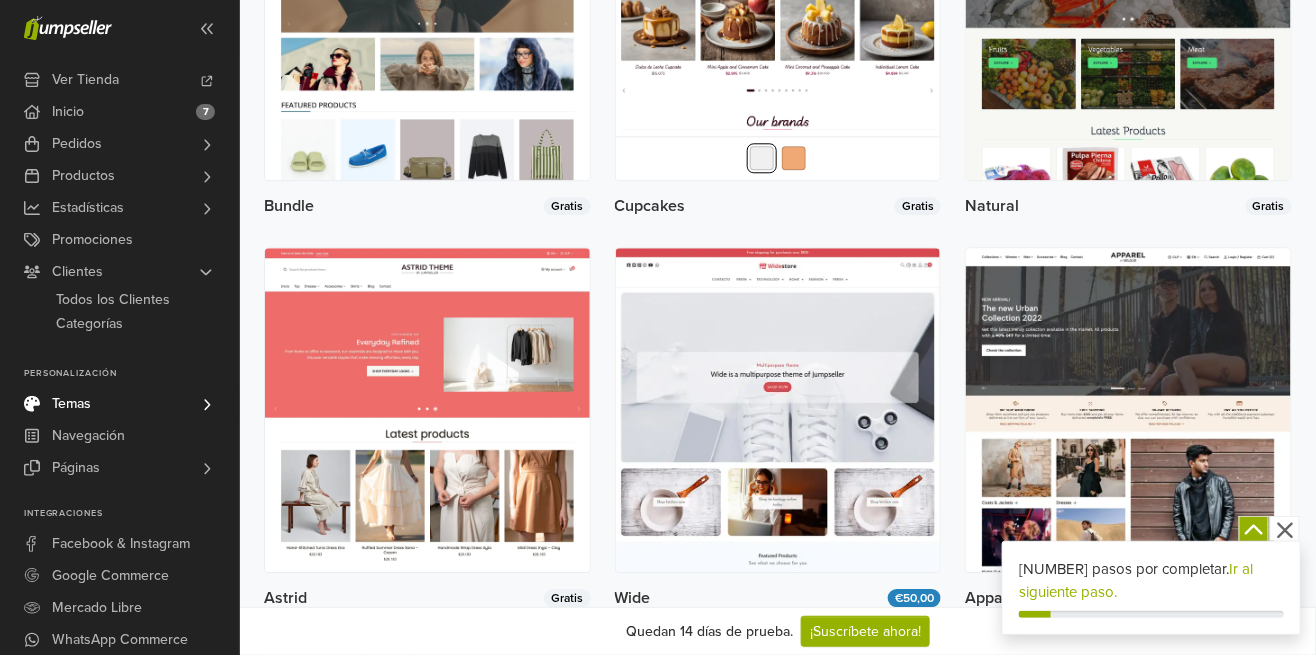 click on "Clientes" at bounding box center (119, 272) 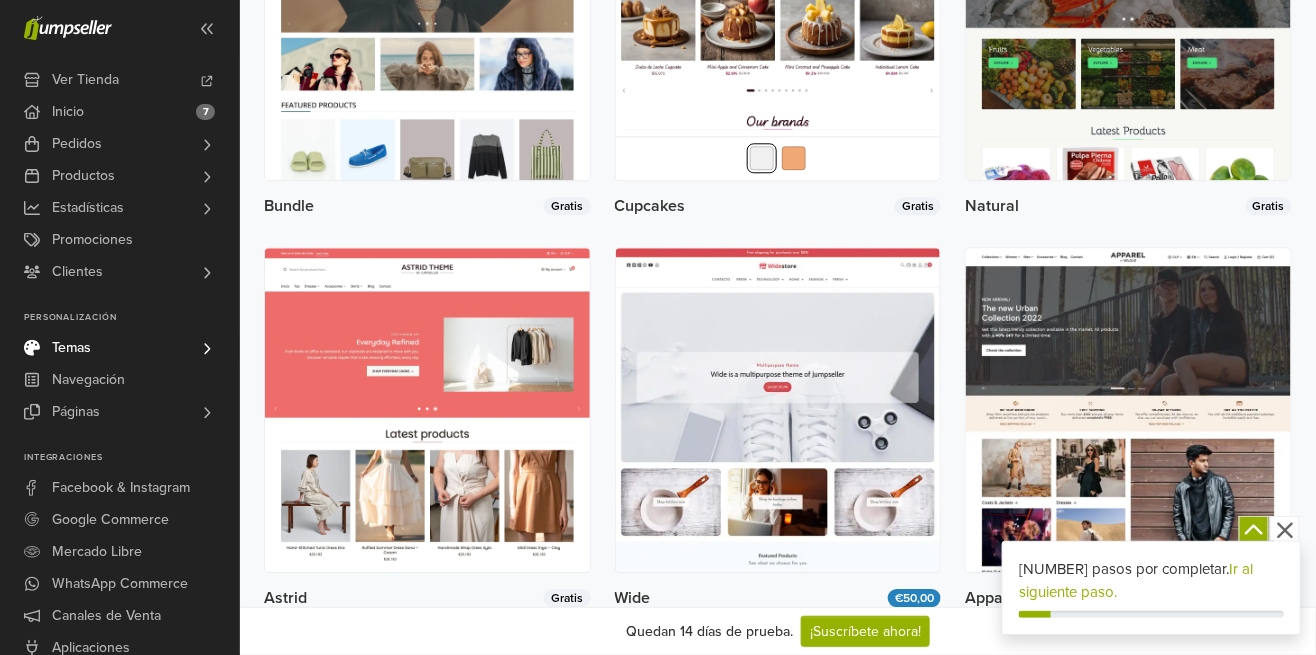 click 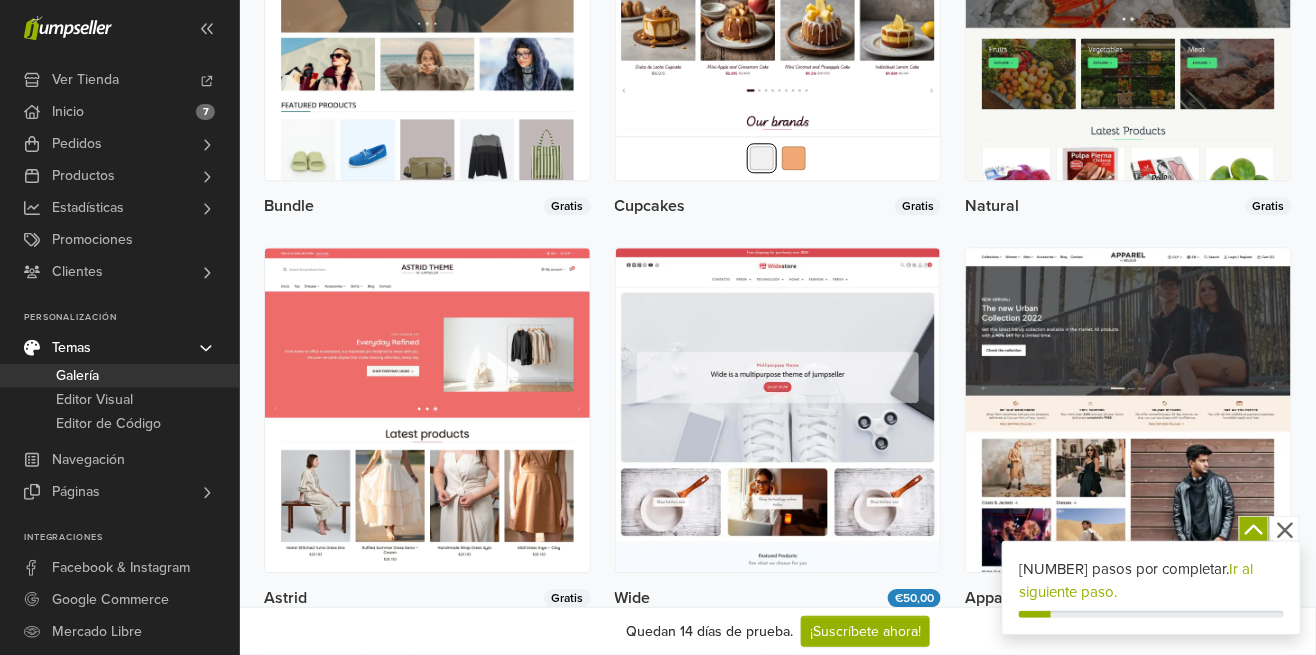 click on "Editor de Código" at bounding box center [108, 424] 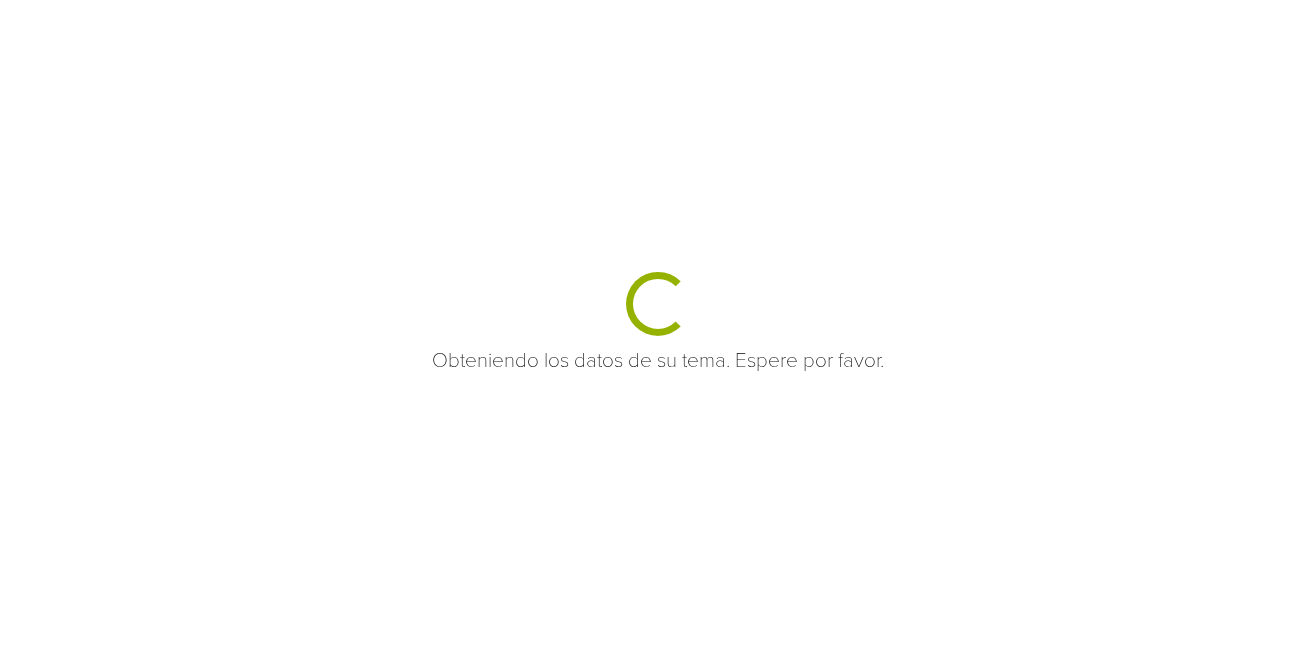 scroll, scrollTop: 0, scrollLeft: 0, axis: both 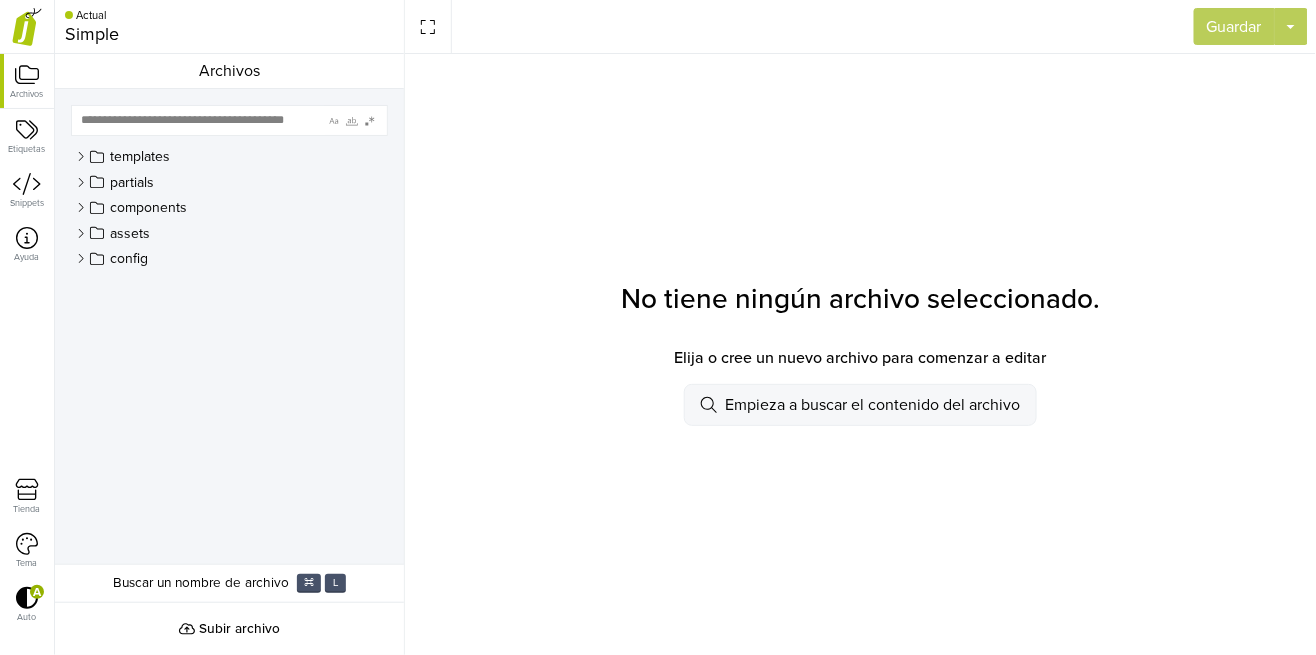 click on "Etiquetas" at bounding box center (27, 149) 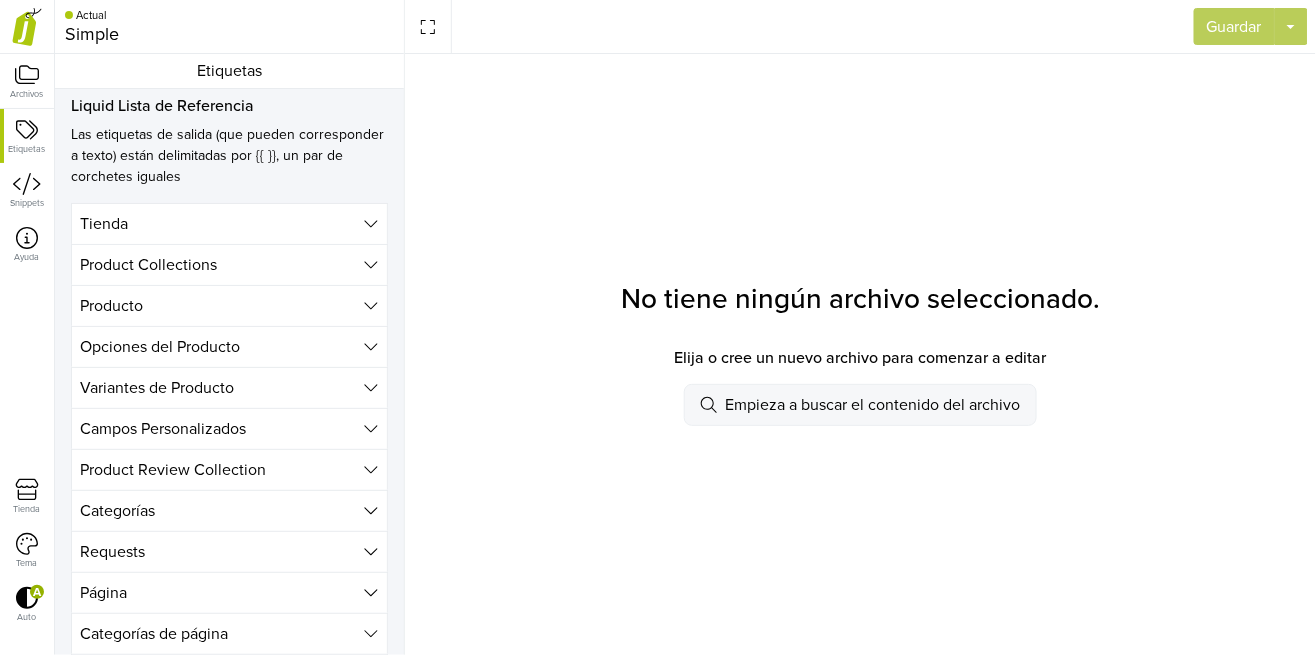 click 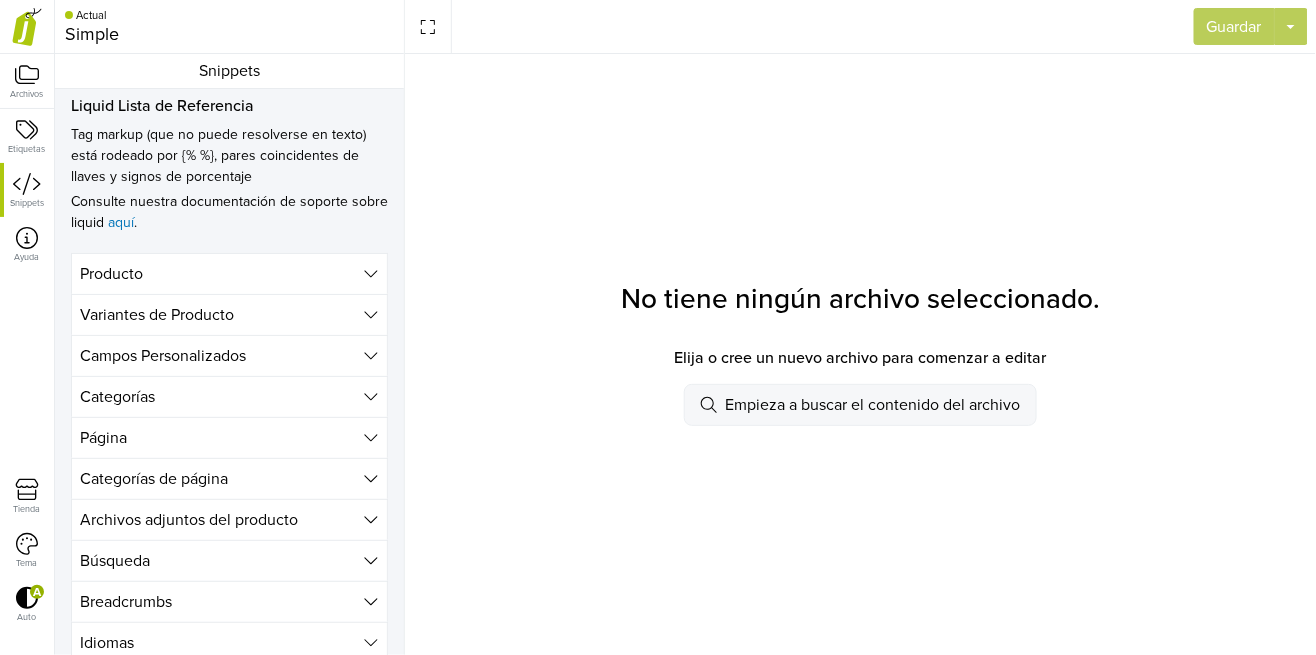 click on "Ayuda" at bounding box center [27, 257] 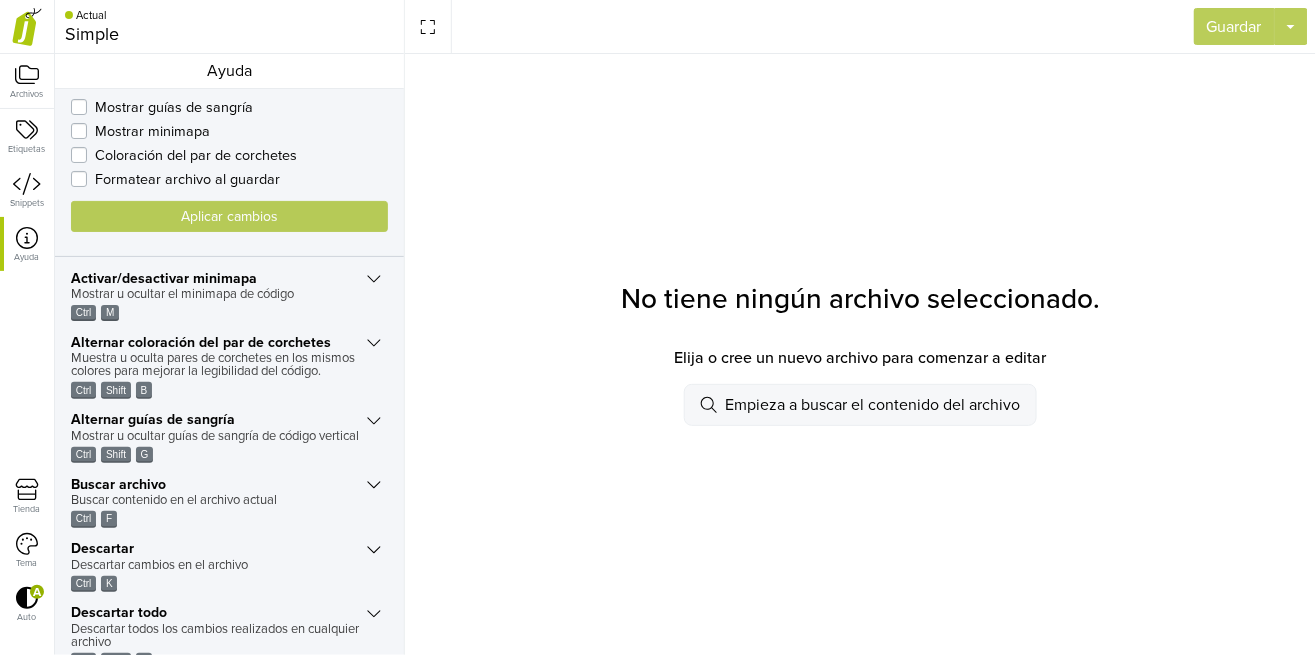 click on "Snippets" at bounding box center (27, 190) 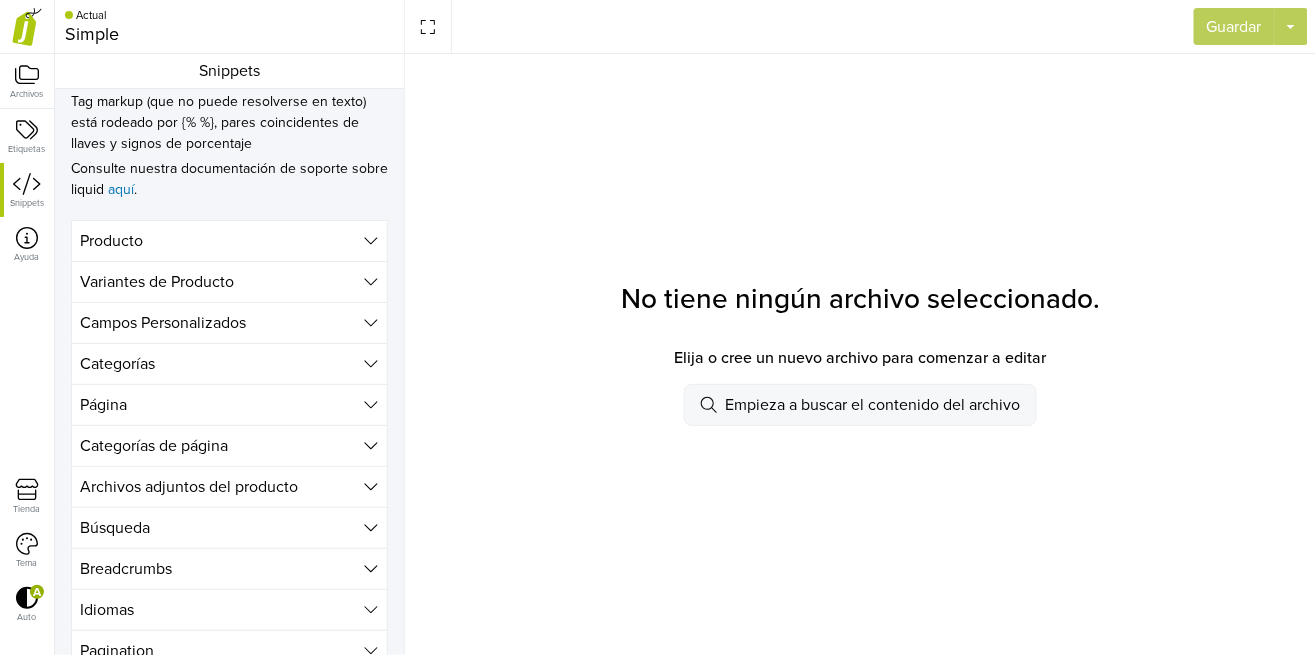 scroll, scrollTop: 0, scrollLeft: 0, axis: both 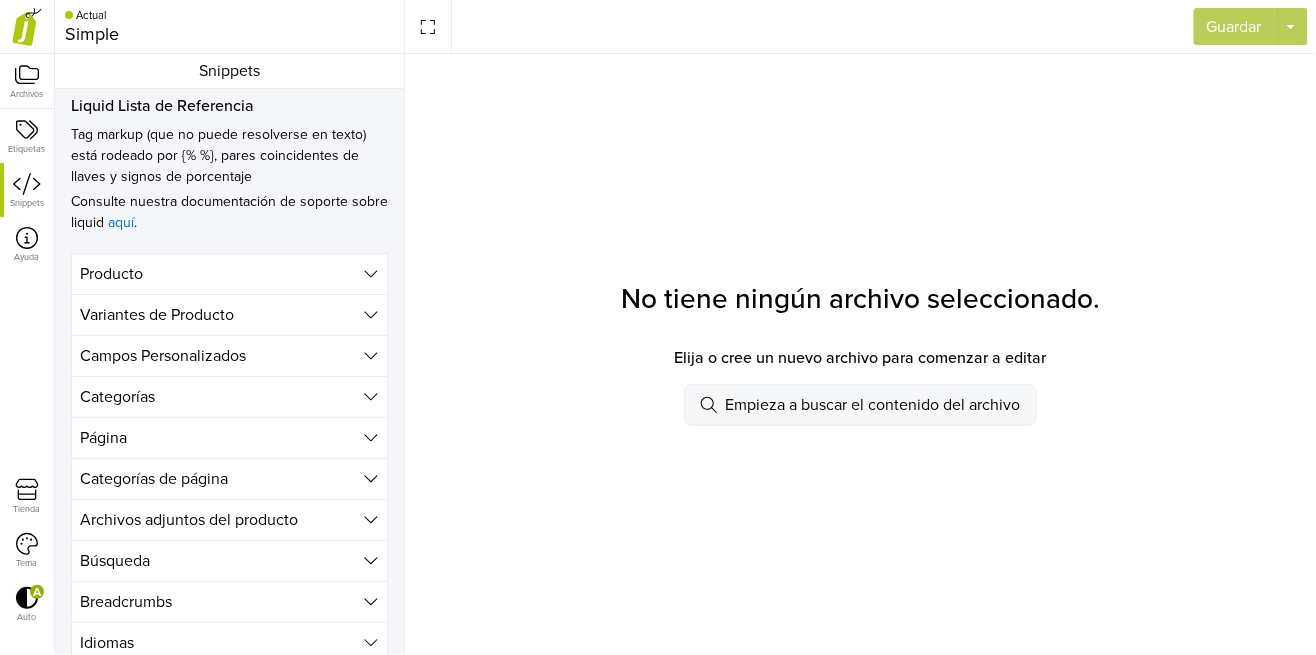 click 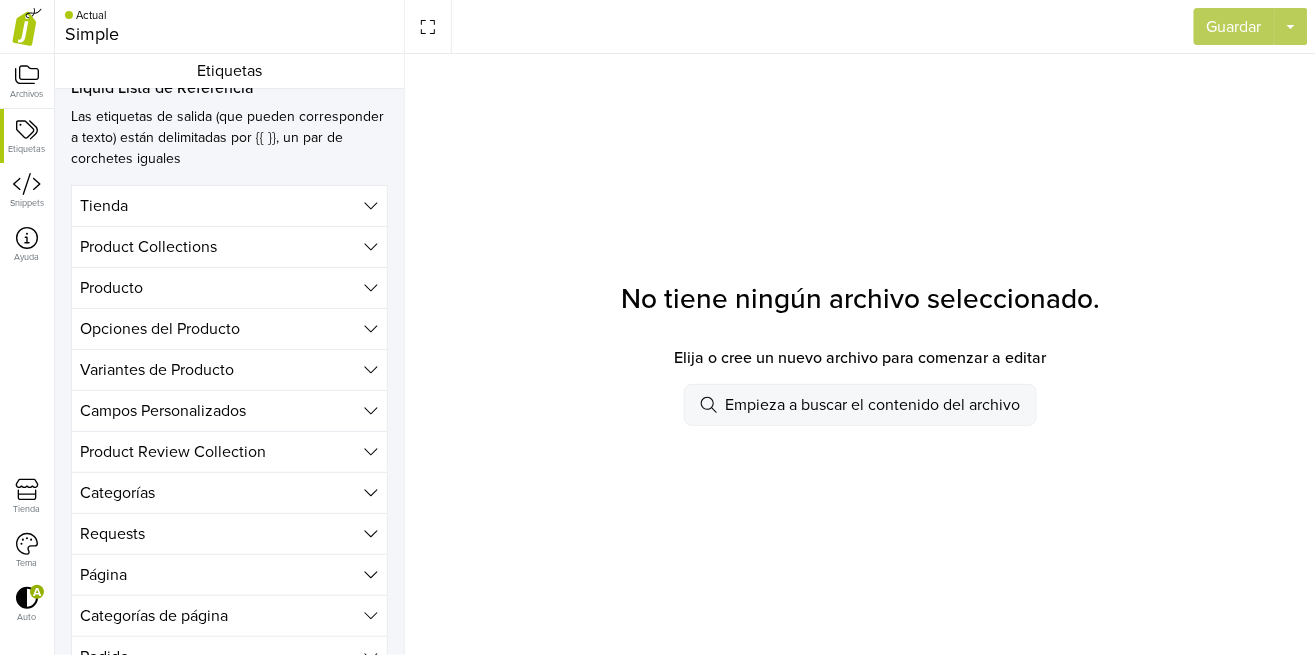 scroll, scrollTop: 0, scrollLeft: 0, axis: both 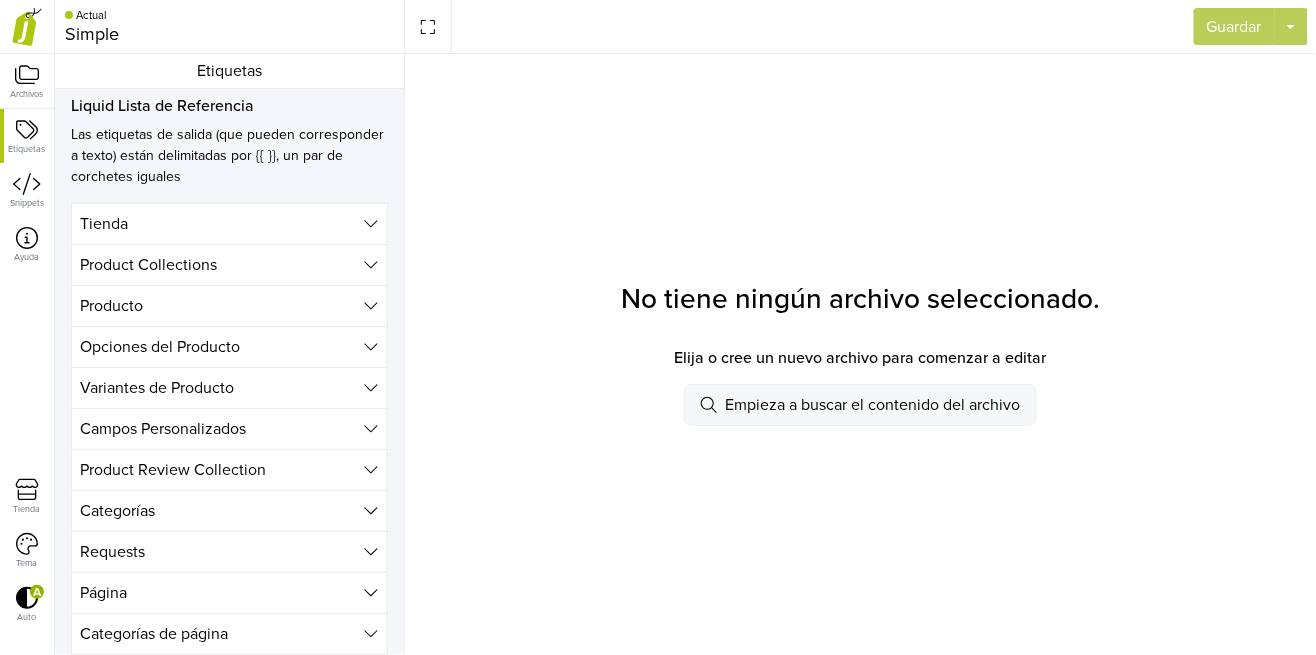 click 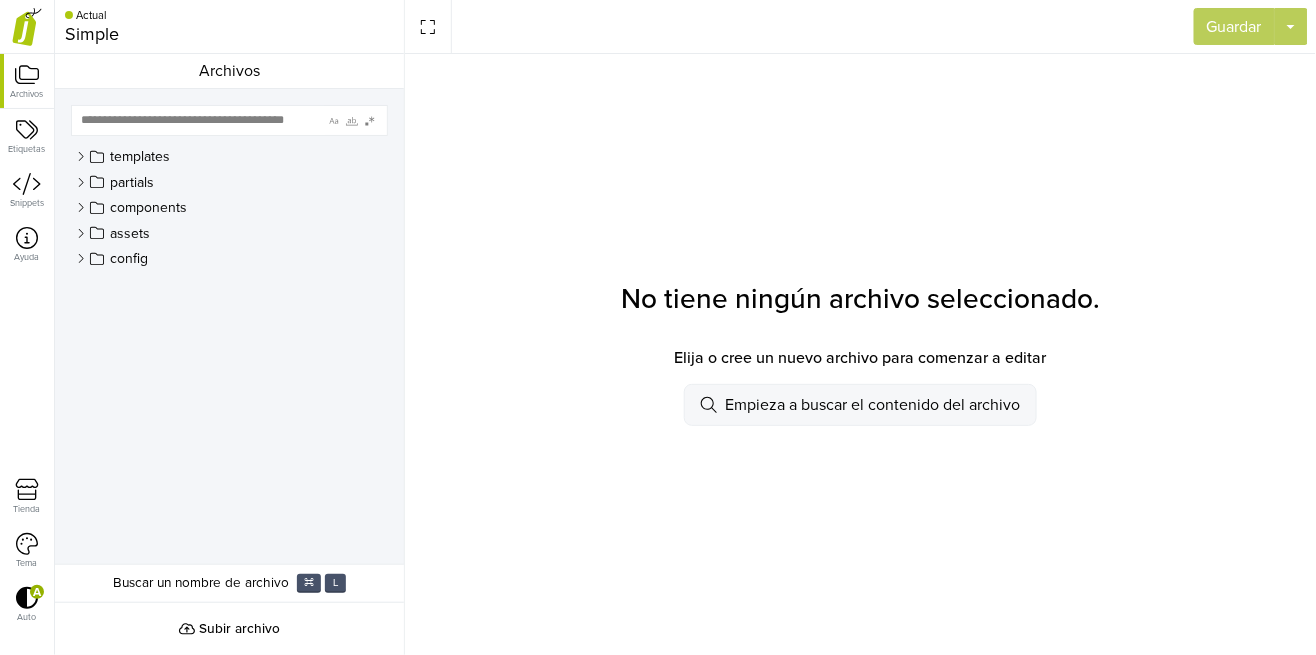 click on "Simple" at bounding box center (92, 34) 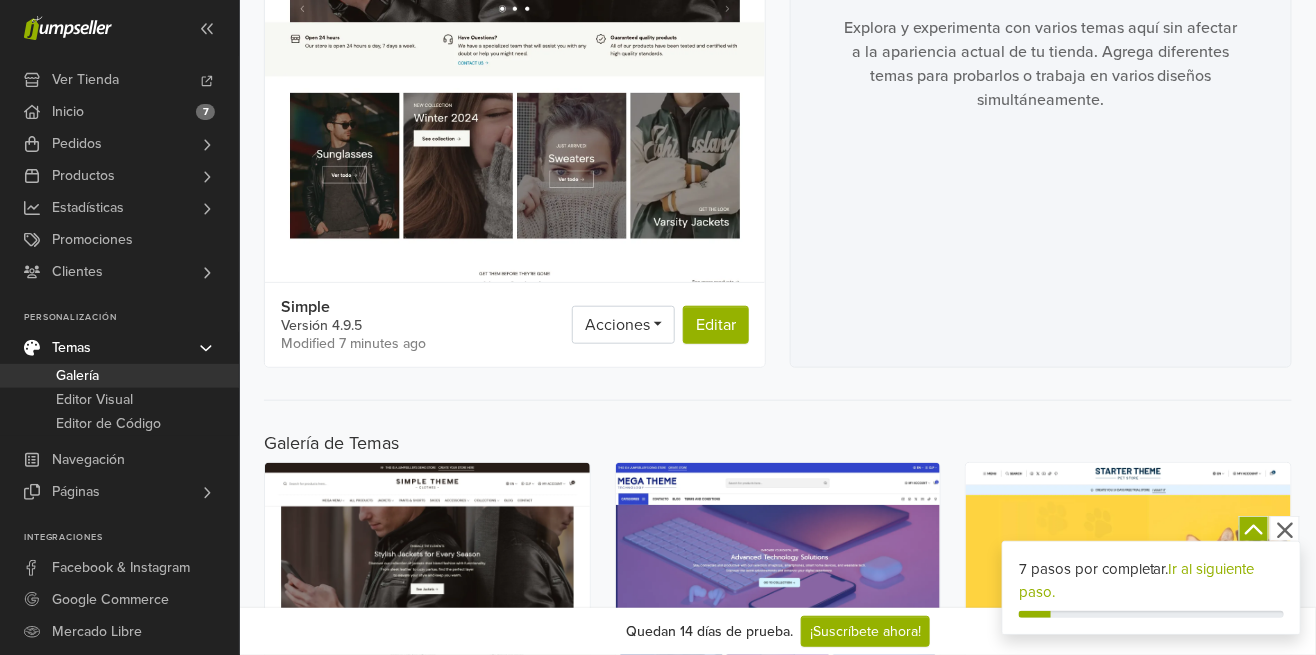 scroll, scrollTop: 394, scrollLeft: 0, axis: vertical 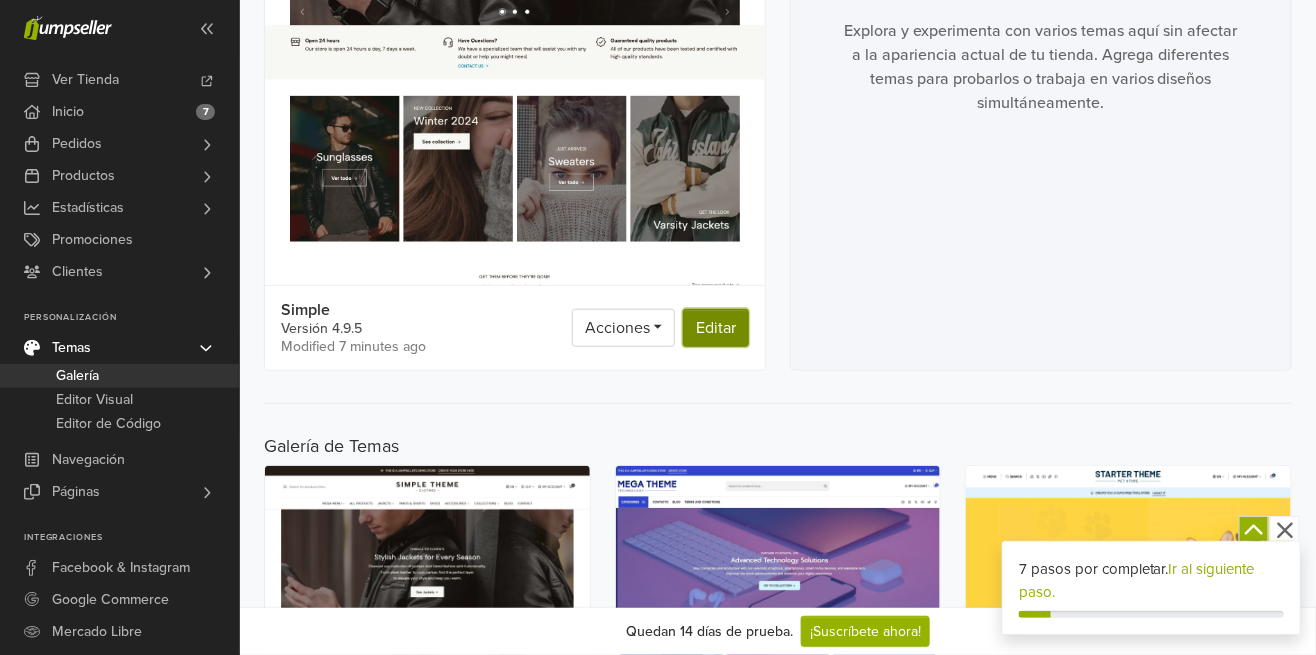 click on "Editar" at bounding box center [716, 328] 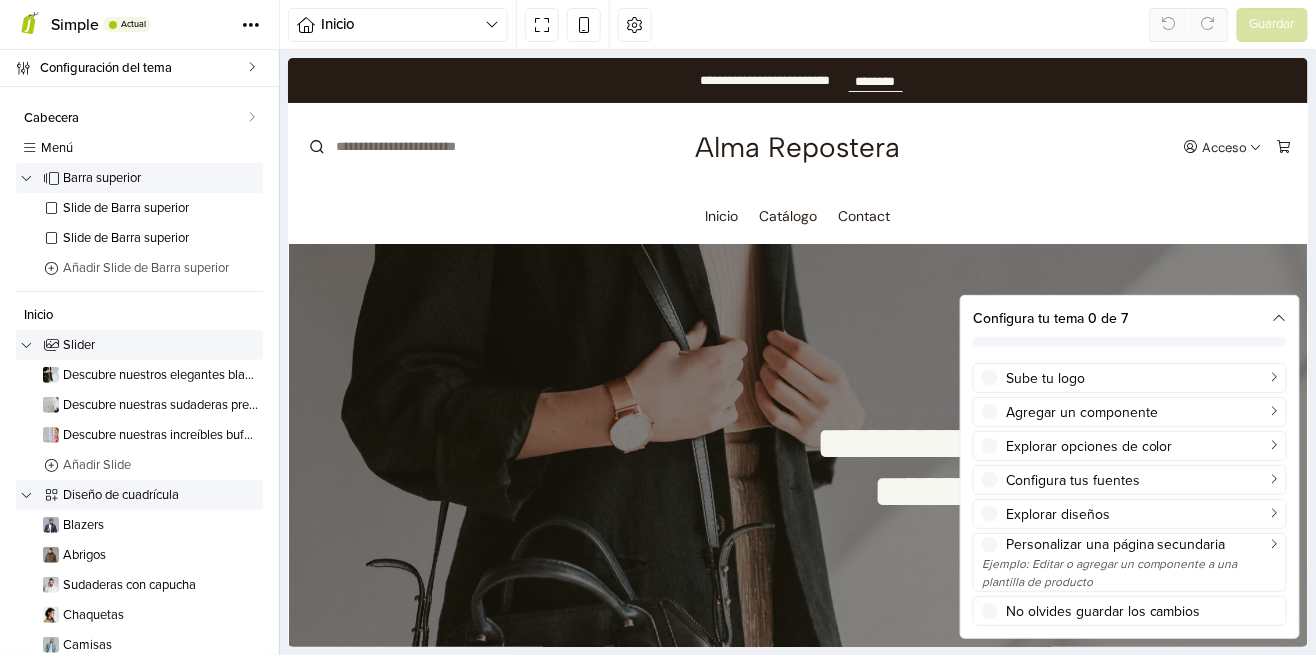 scroll, scrollTop: 0, scrollLeft: 0, axis: both 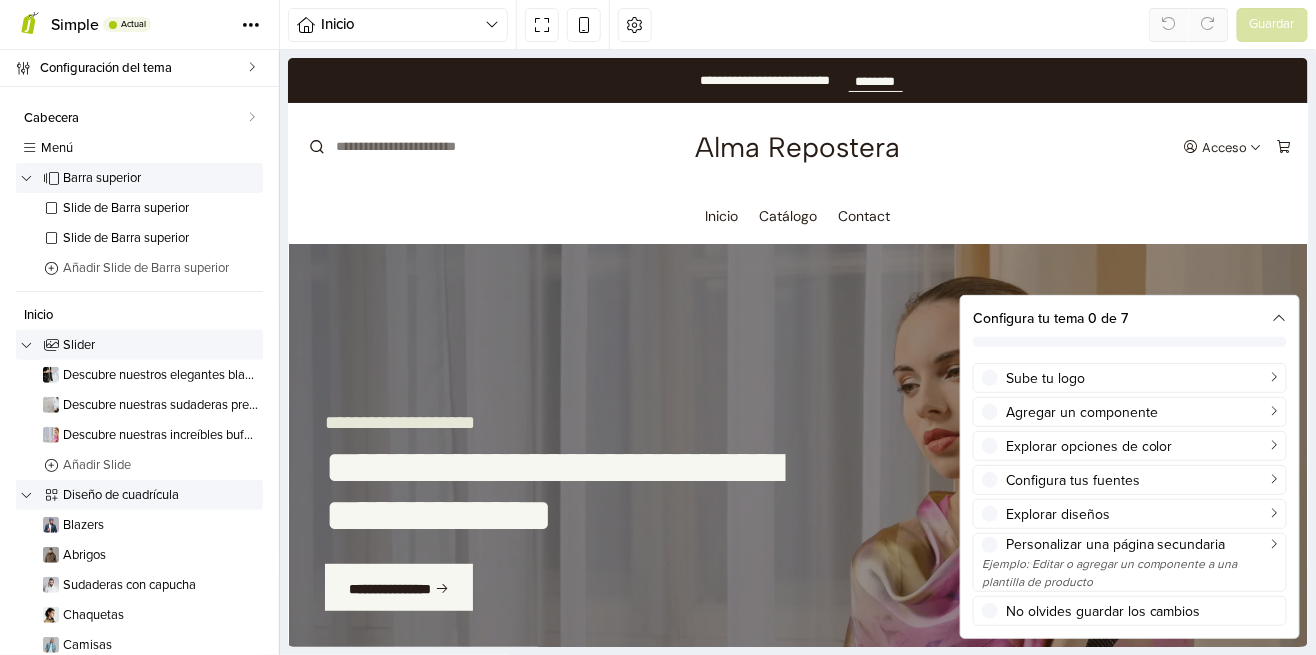 click on "Sube tu logo" at bounding box center (1142, 378) 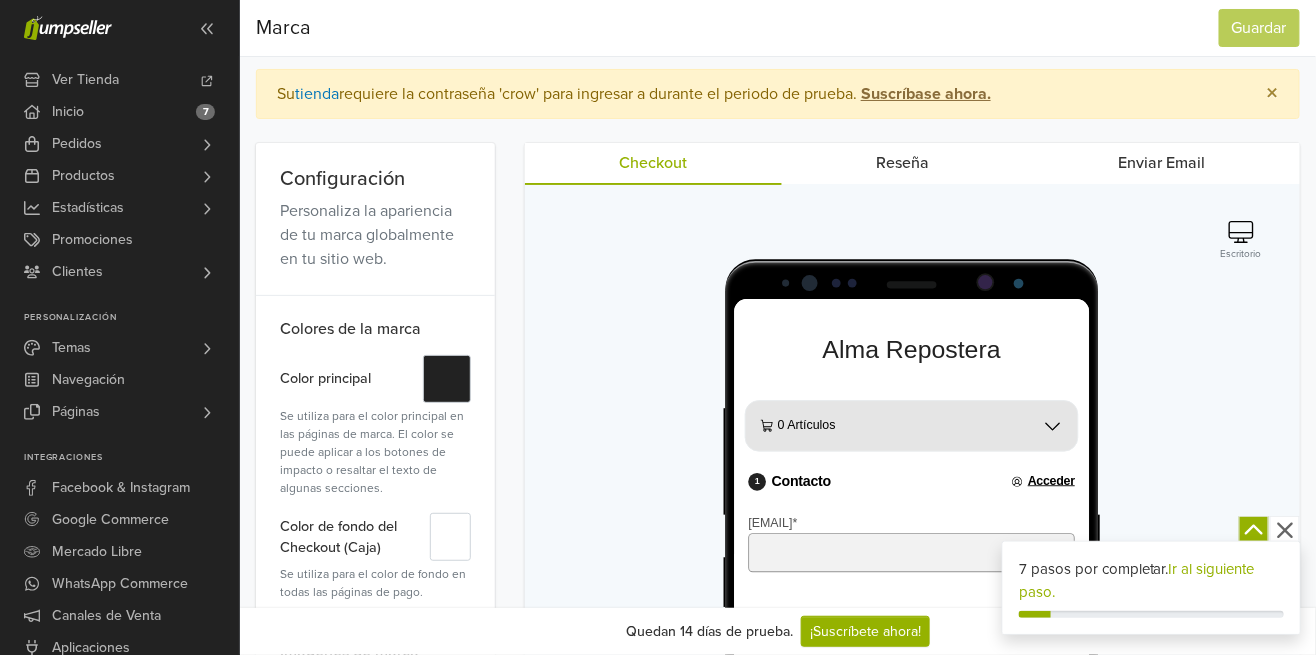 scroll, scrollTop: 0, scrollLeft: 0, axis: both 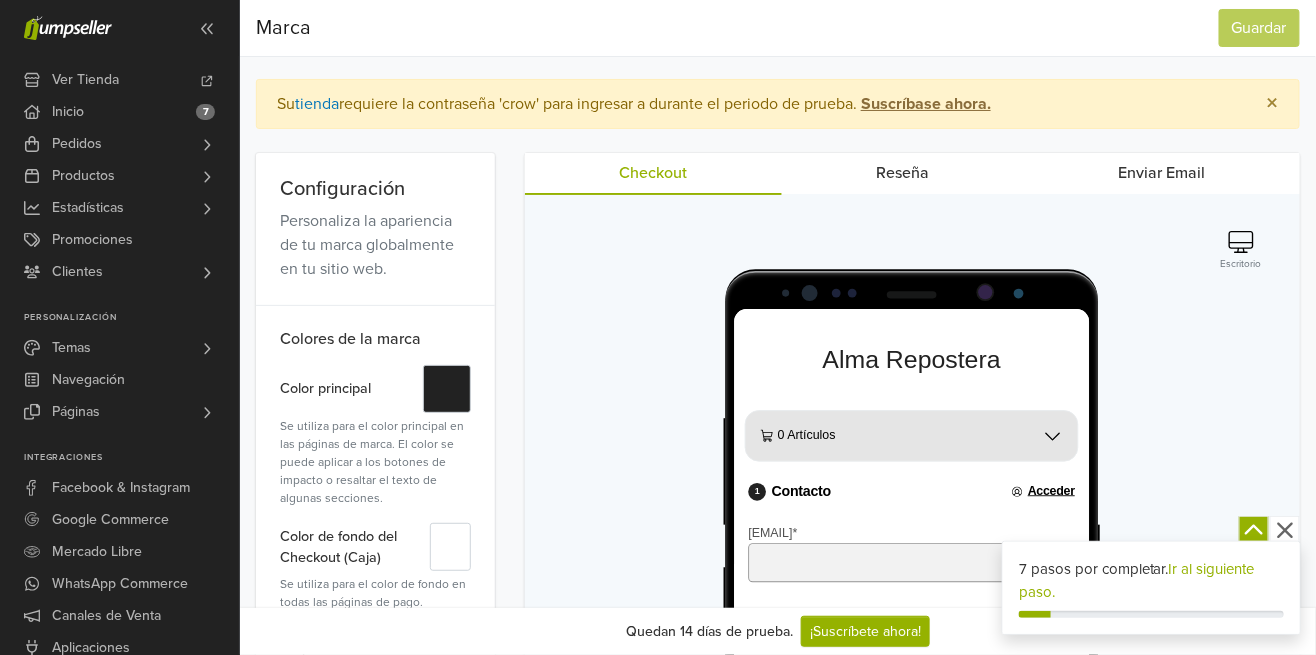 click on "Reseña" at bounding box center (903, 173) 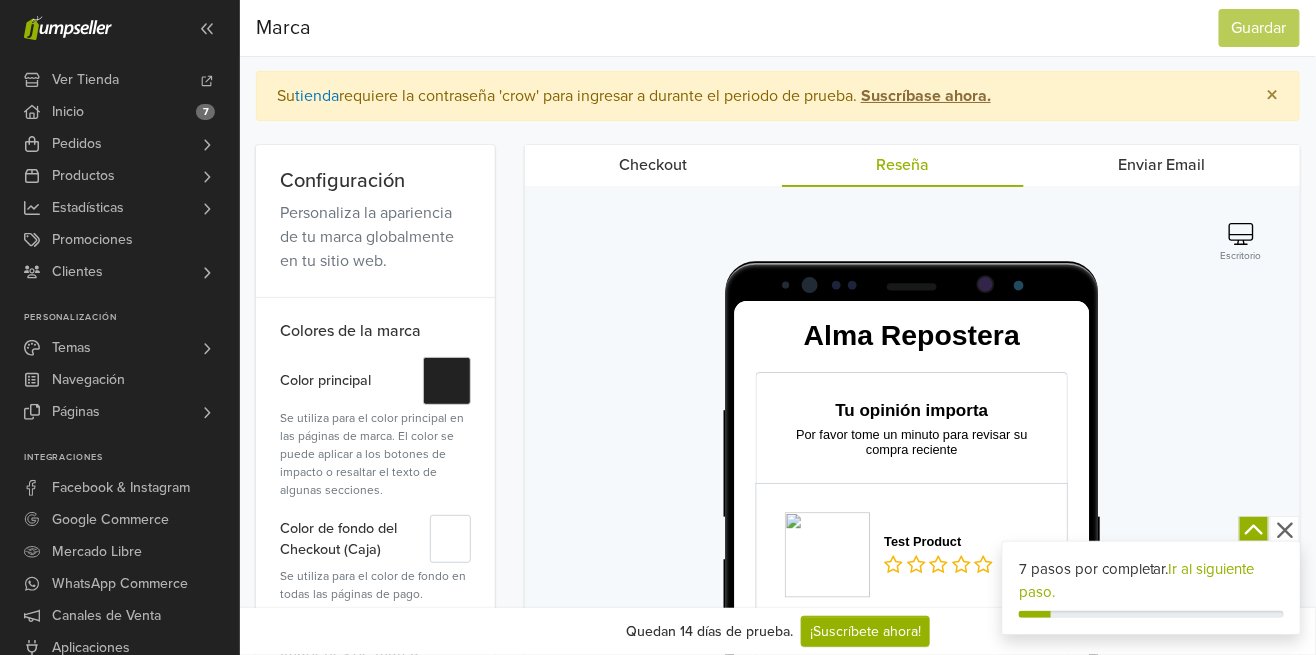 scroll, scrollTop: 4, scrollLeft: 0, axis: vertical 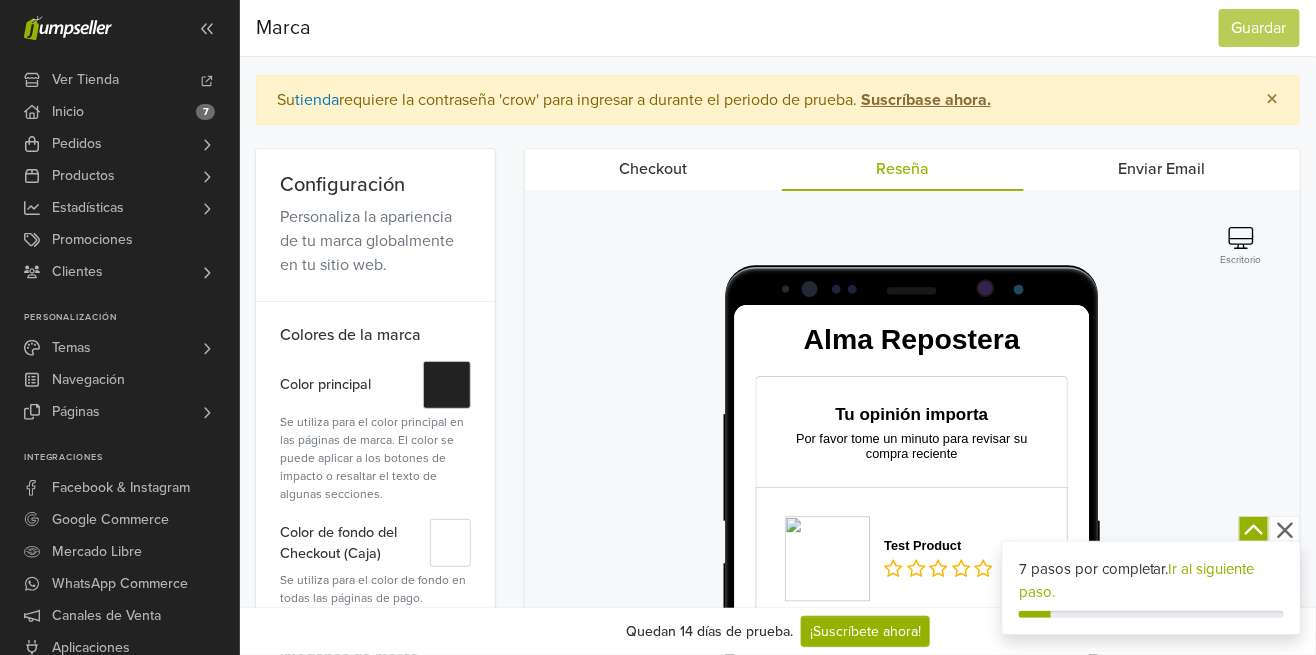 click on "Enviar Email" at bounding box center (1162, 169) 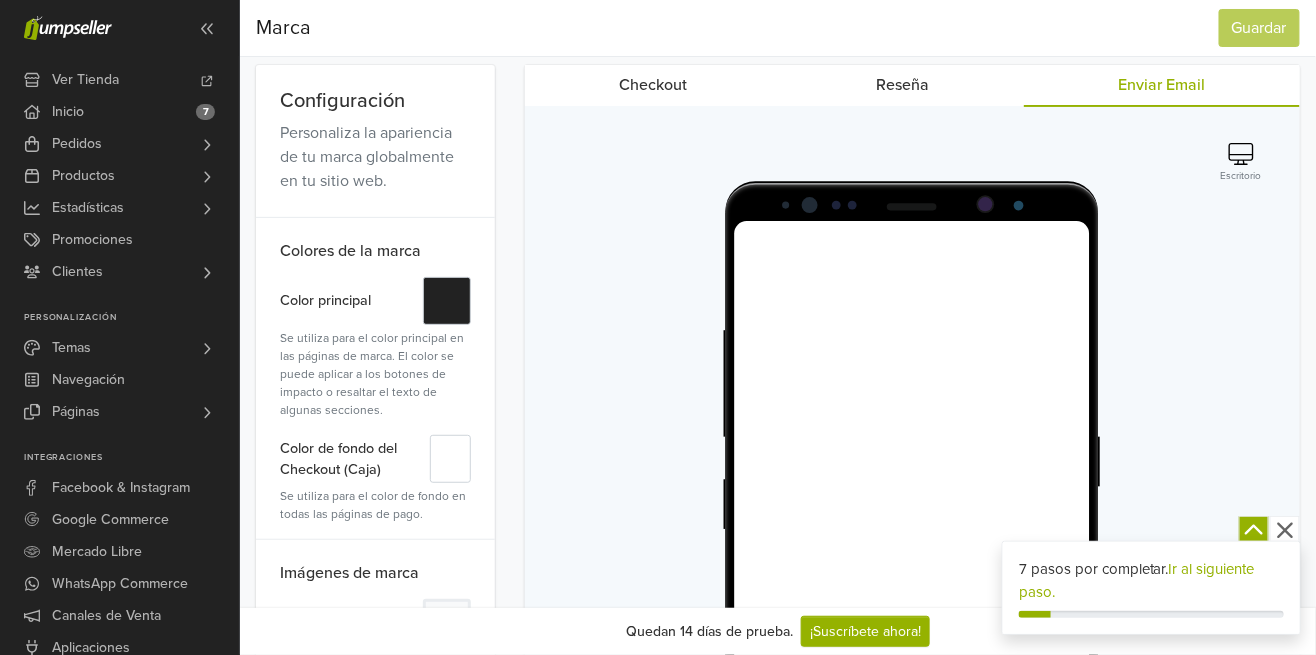 scroll, scrollTop: 0, scrollLeft: 0, axis: both 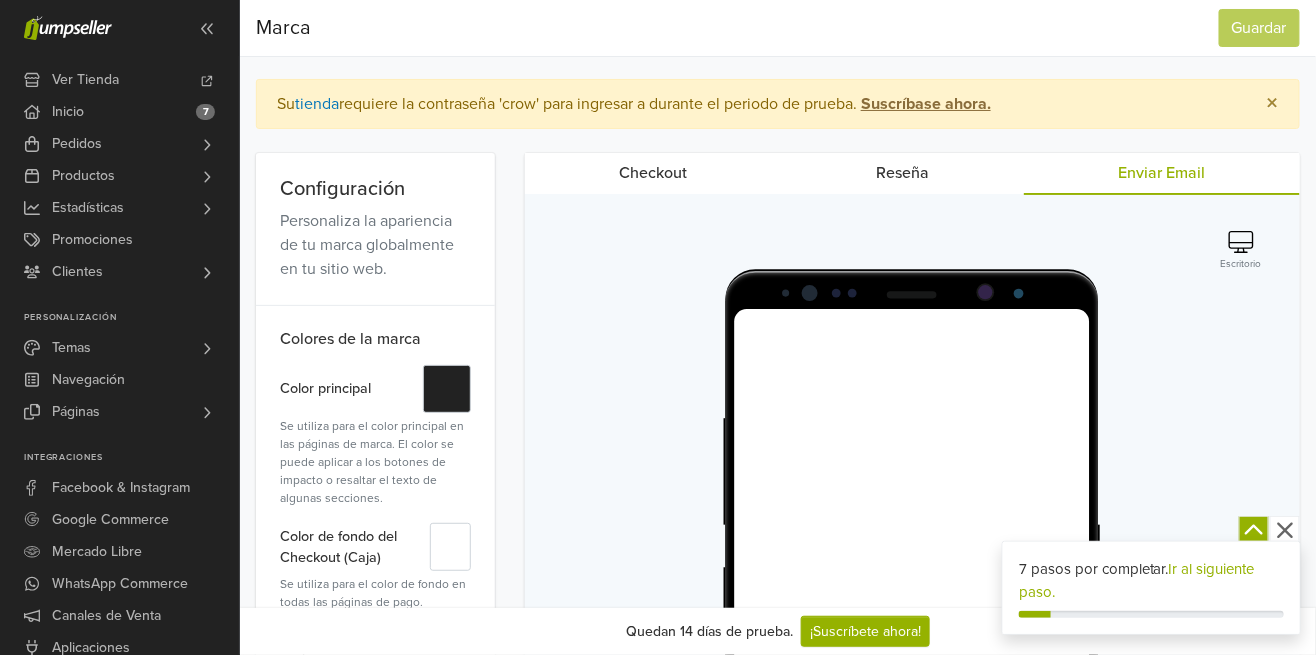 click on "Reseña" at bounding box center (903, 173) 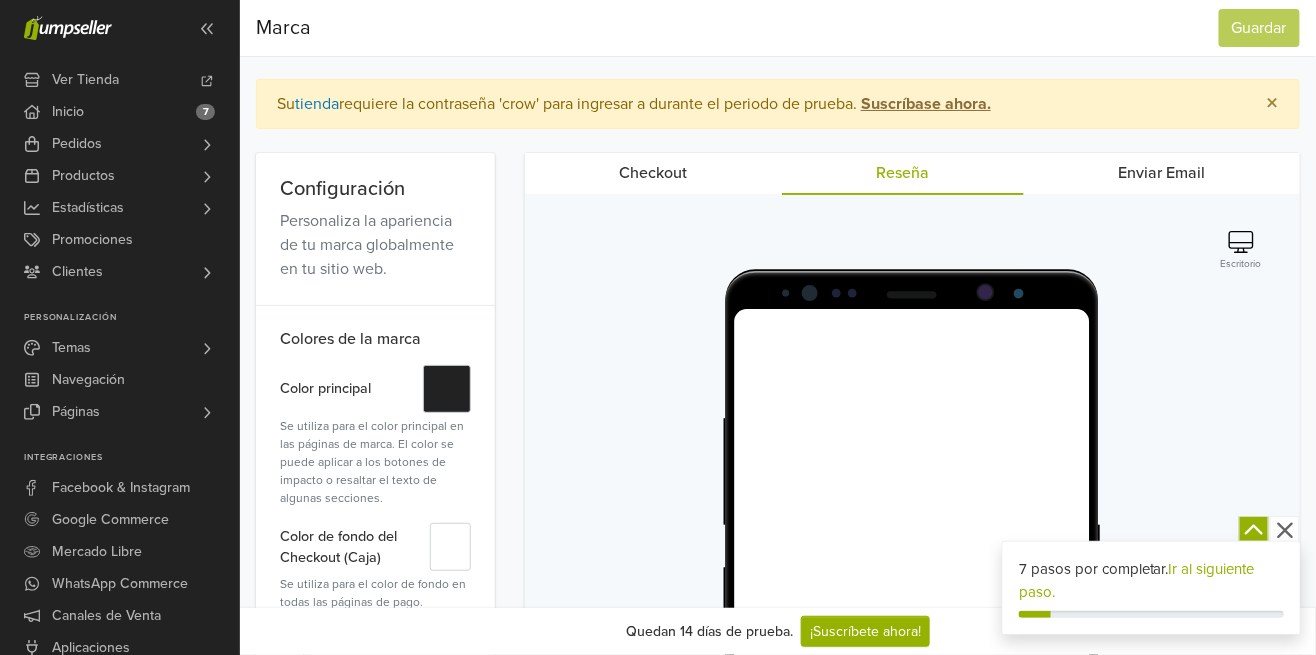 click on "Checkout" at bounding box center [653, 173] 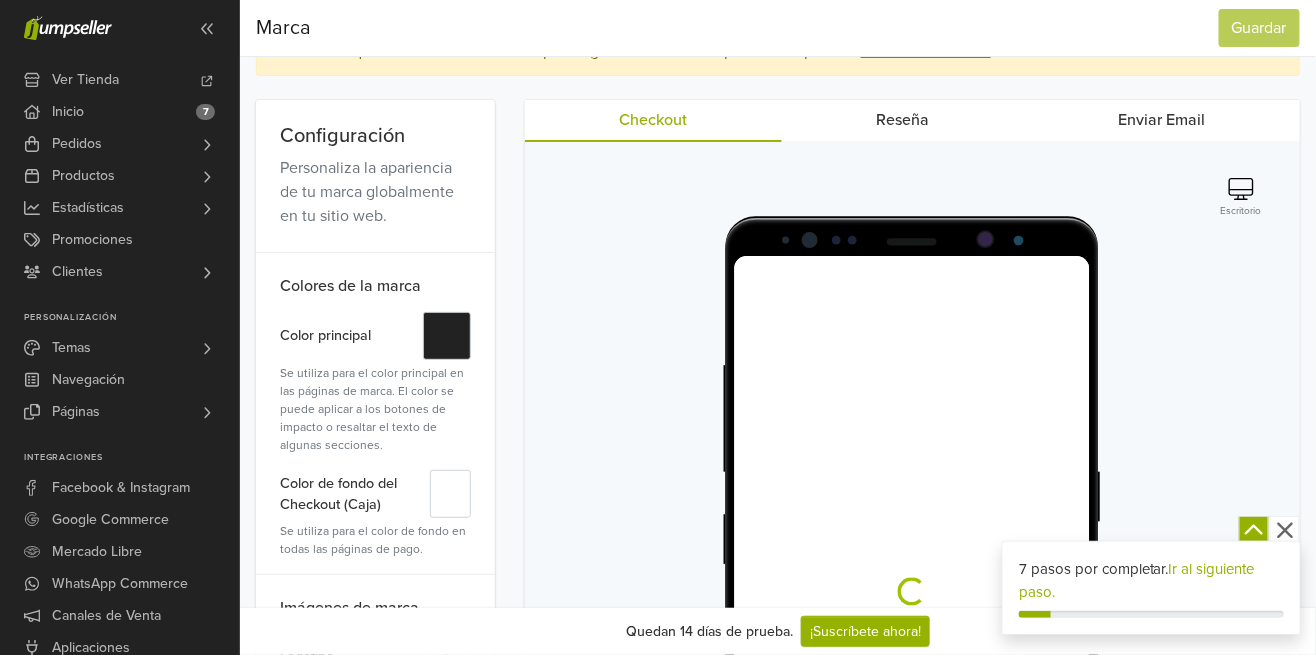 scroll, scrollTop: 60, scrollLeft: 0, axis: vertical 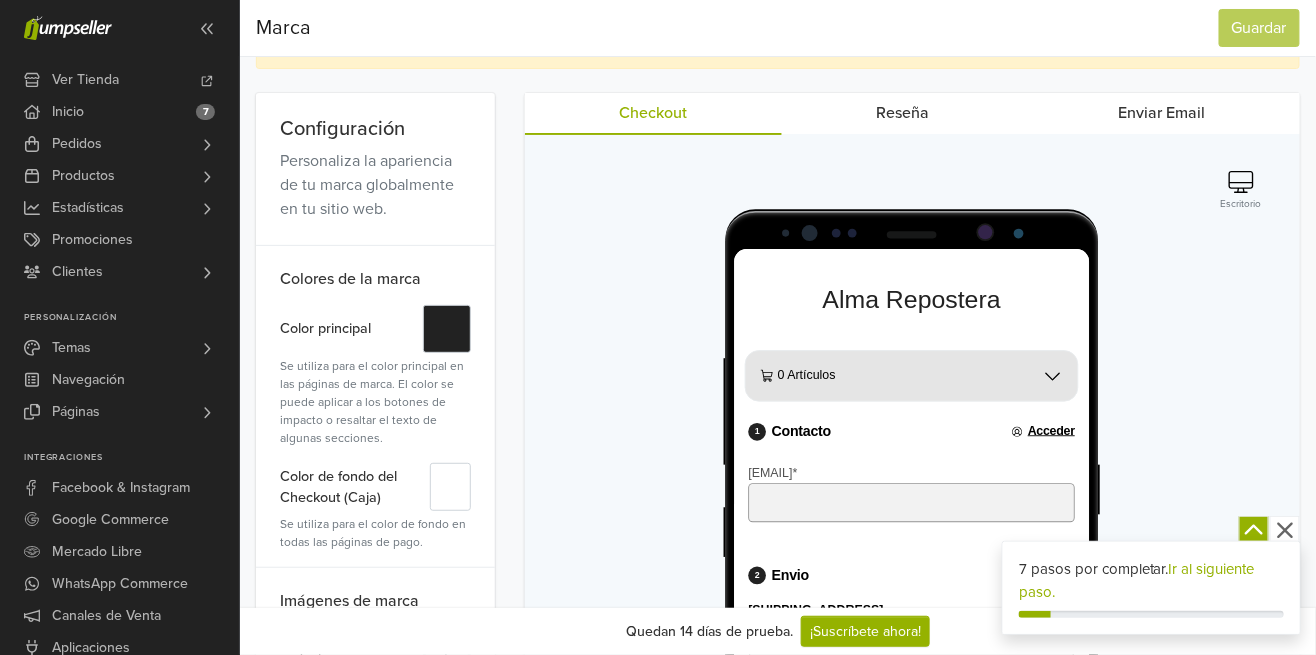 click 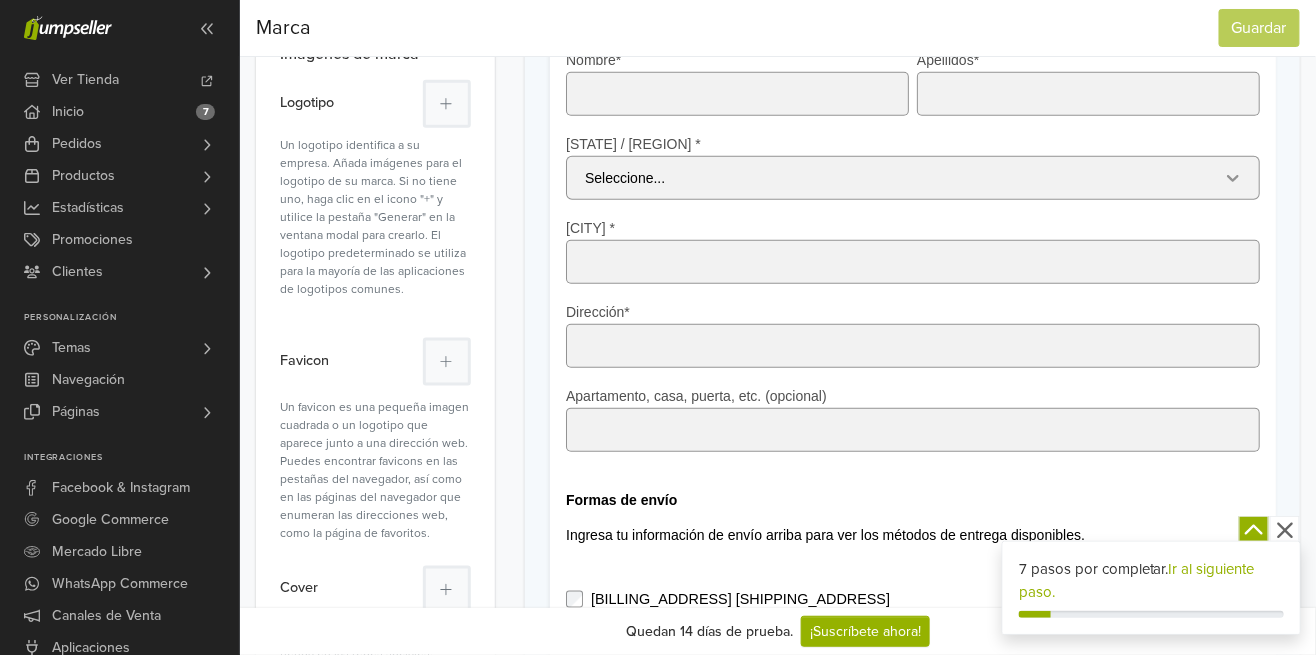 scroll, scrollTop: 224, scrollLeft: 0, axis: vertical 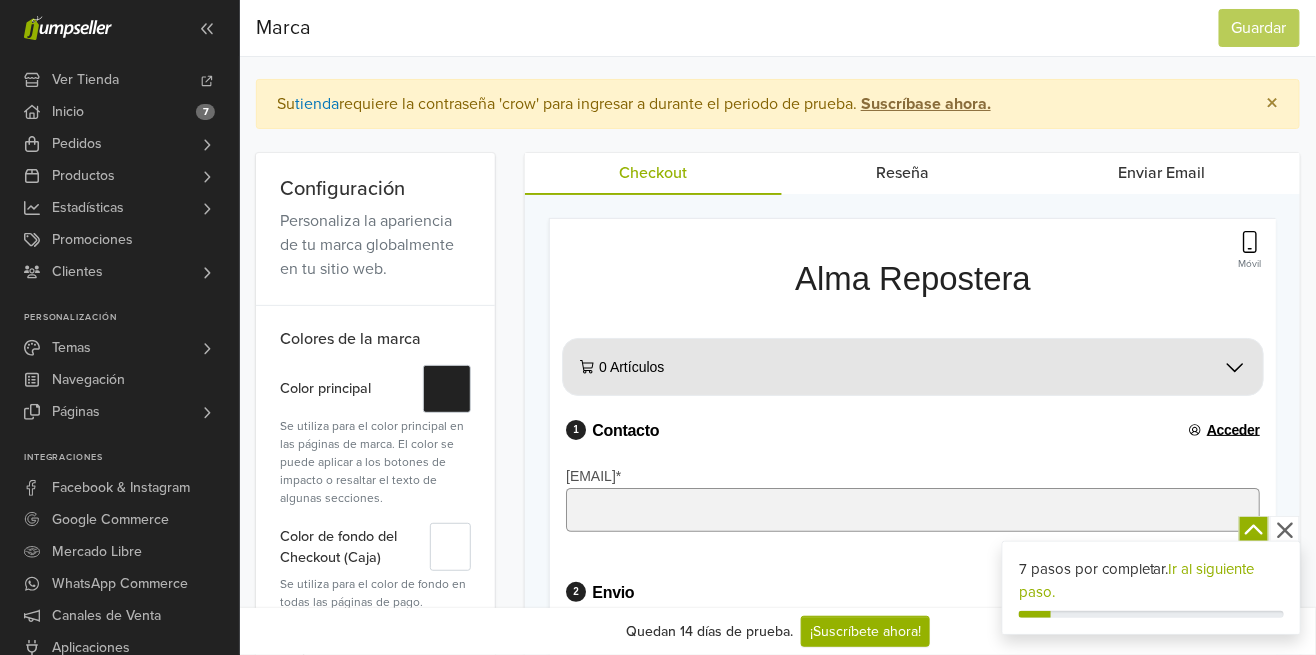 click 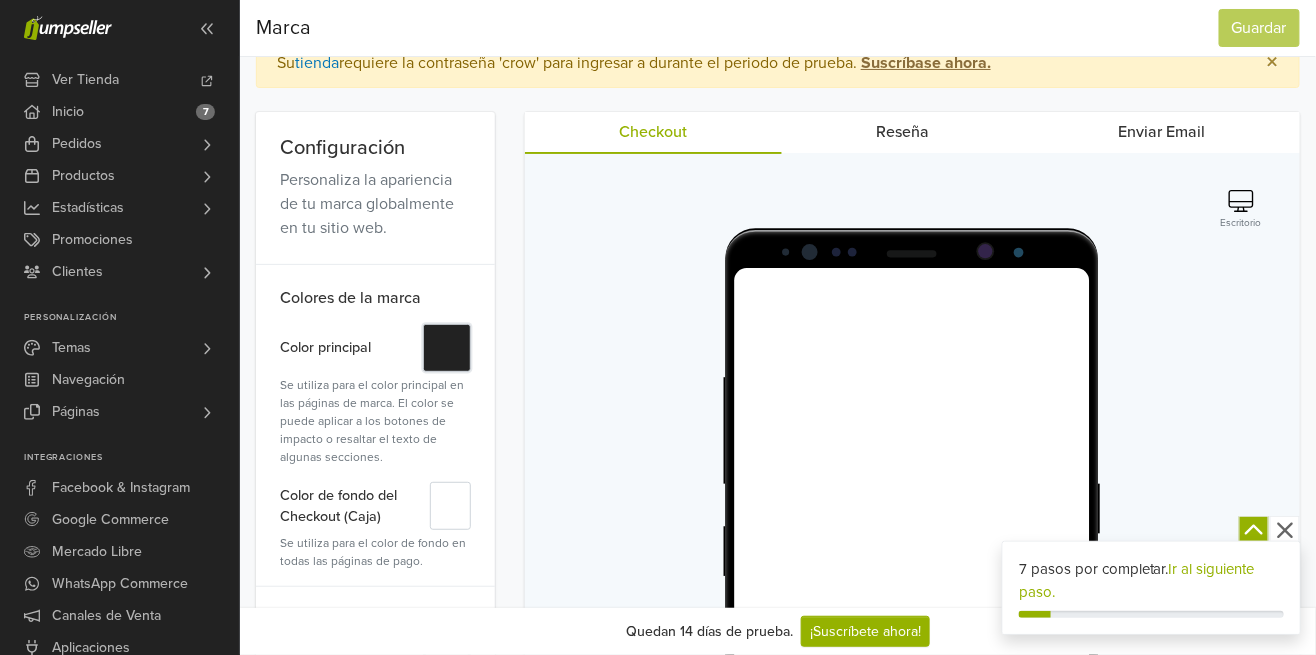 click on "#" at bounding box center [447, 348] 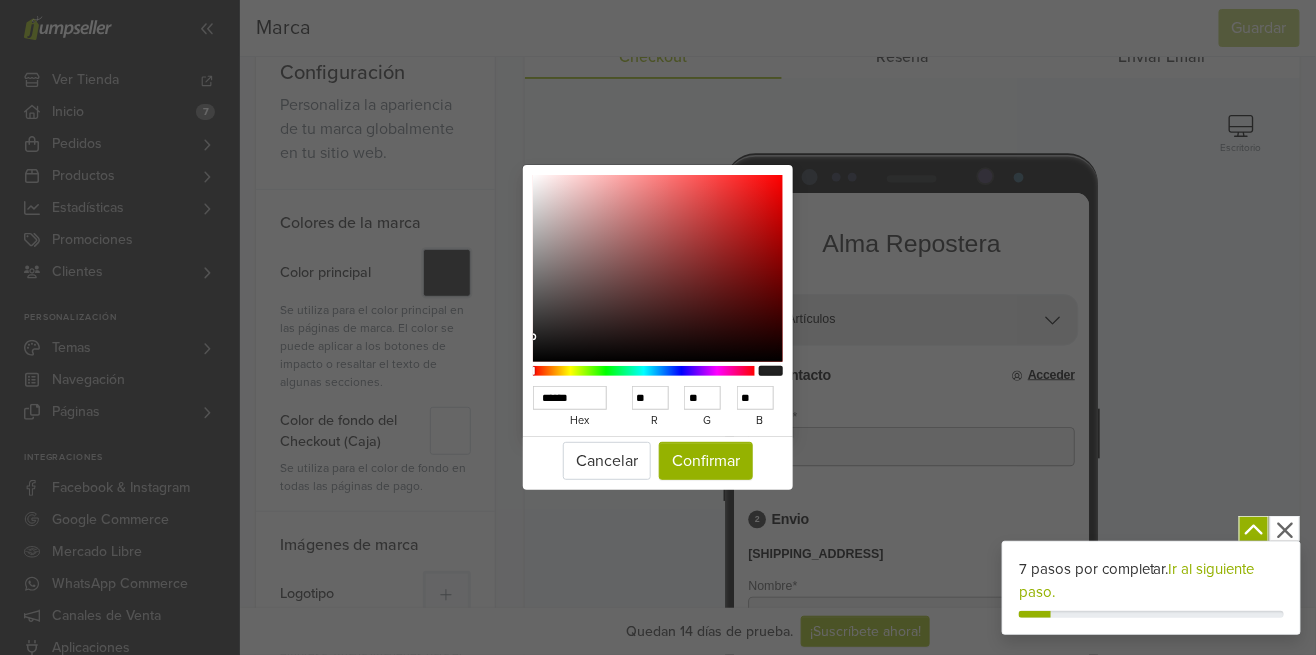 scroll, scrollTop: 137, scrollLeft: 0, axis: vertical 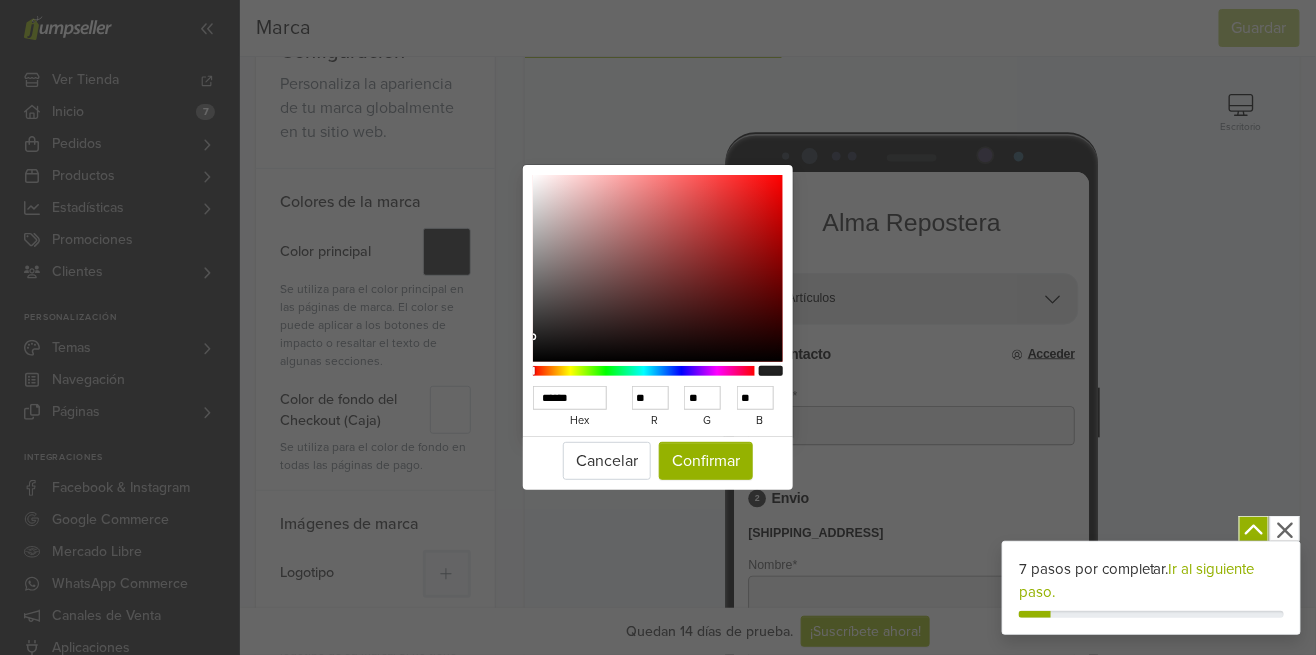 click on "******" at bounding box center [570, 398] 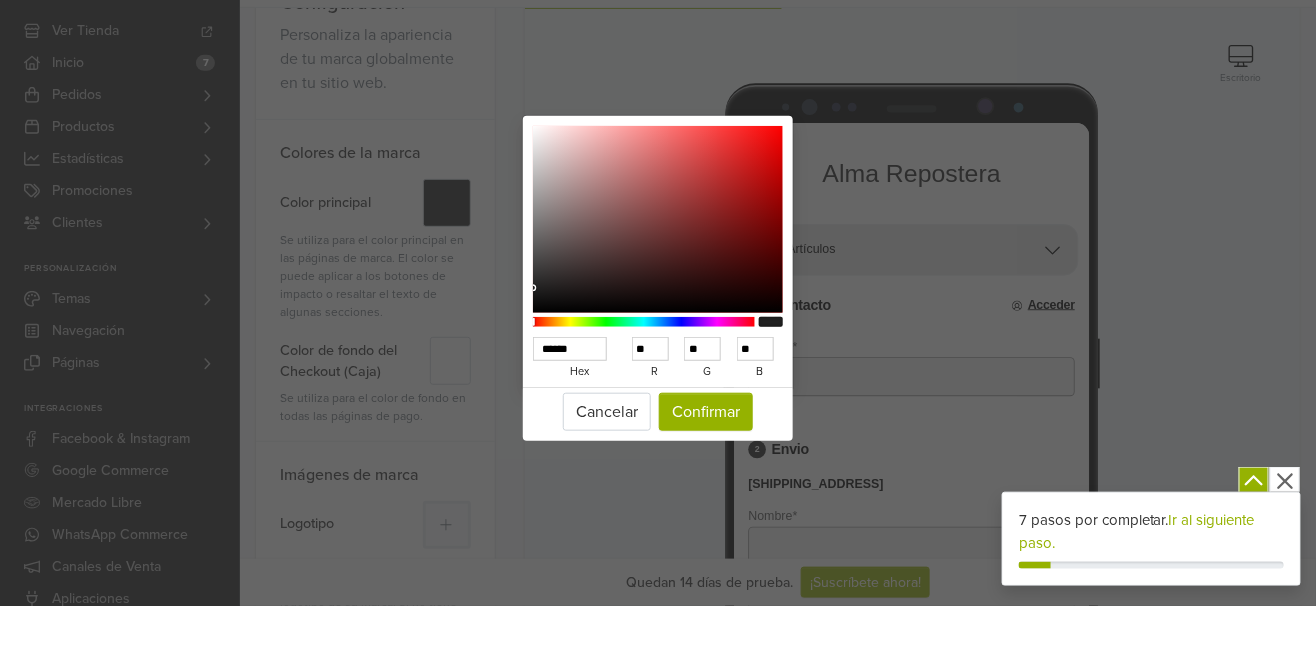 scroll, scrollTop: 137, scrollLeft: 0, axis: vertical 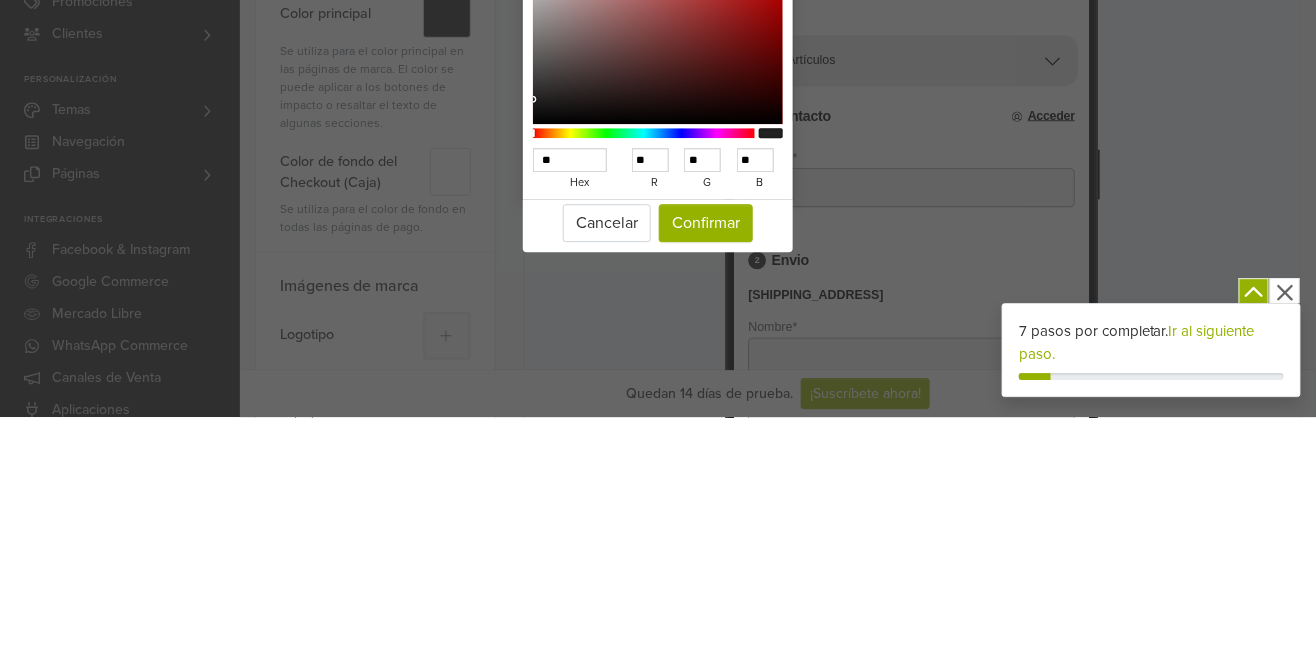 type on "*" 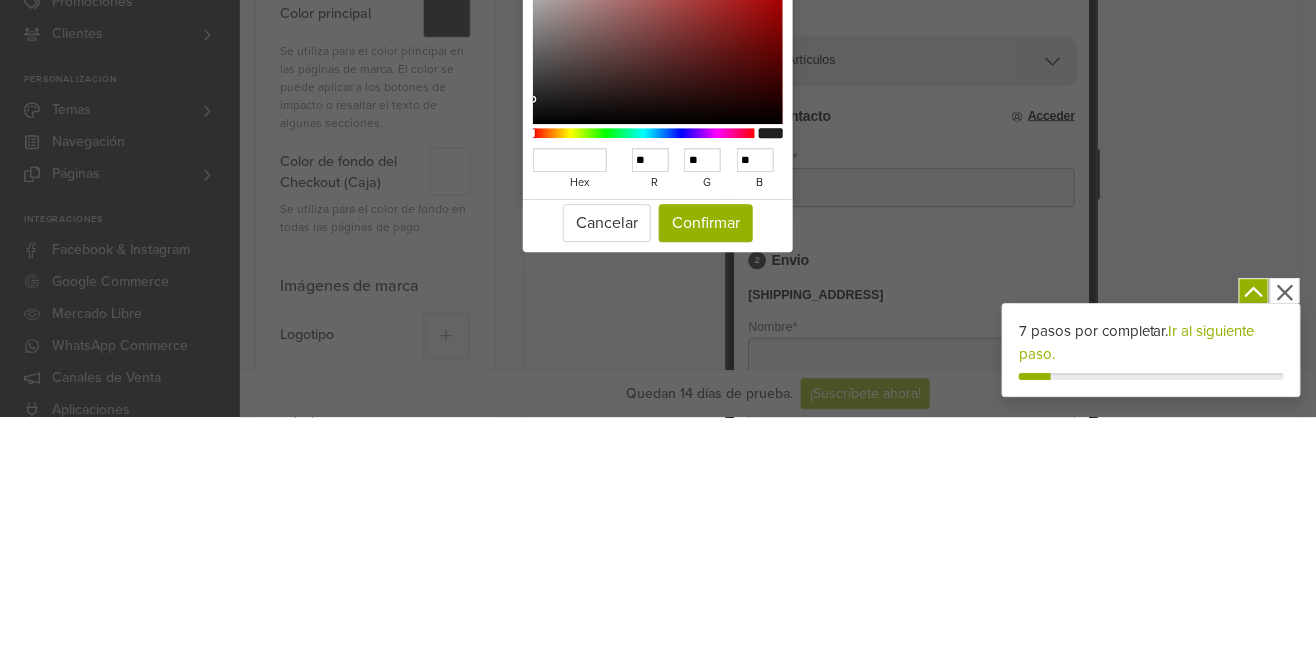 type on "*******" 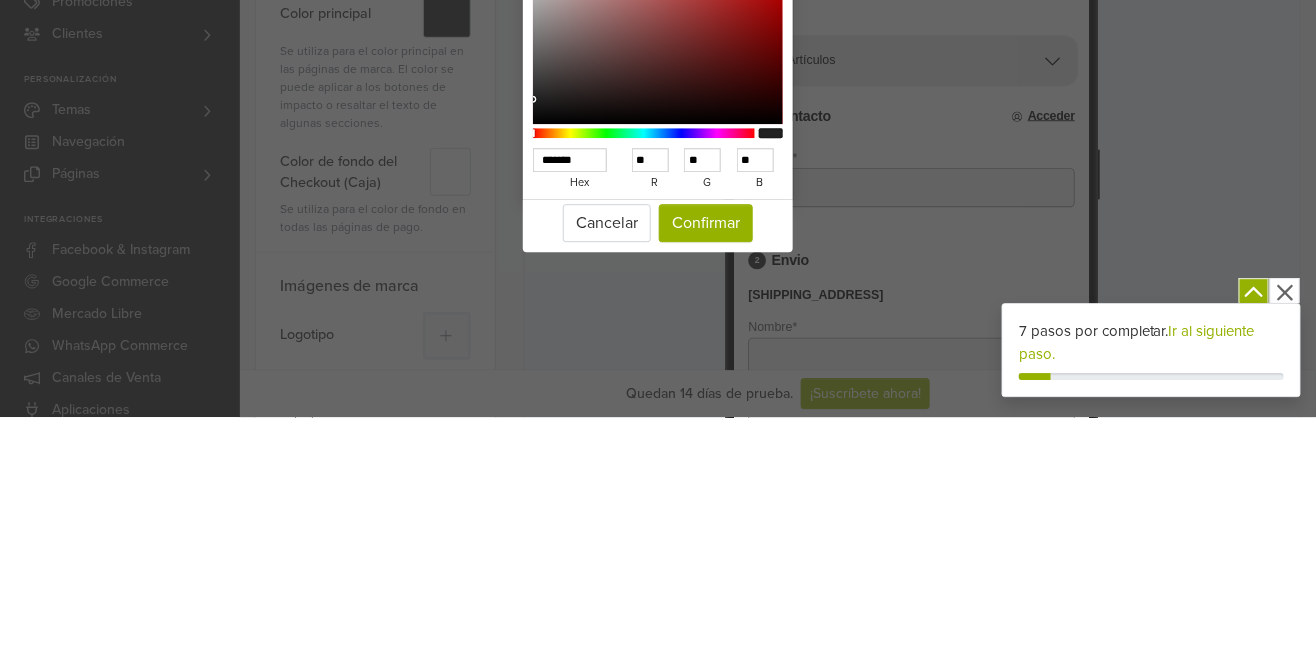 type on "***" 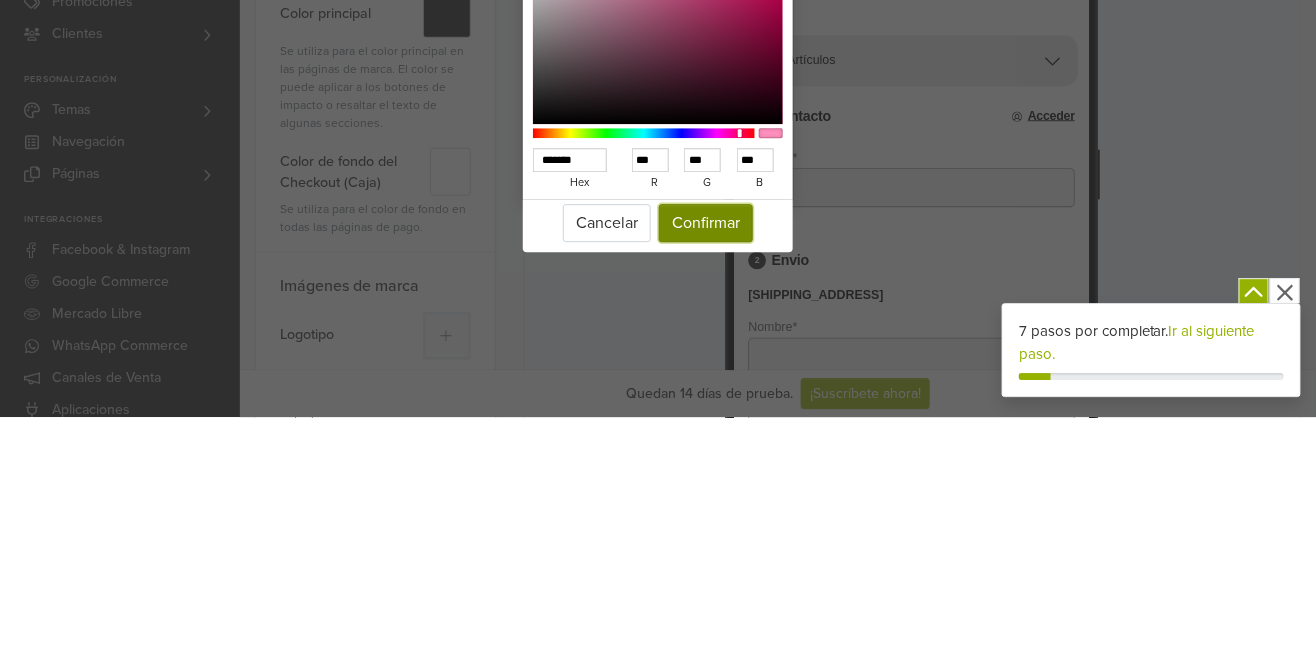 click on "Confirmar" at bounding box center (706, 461) 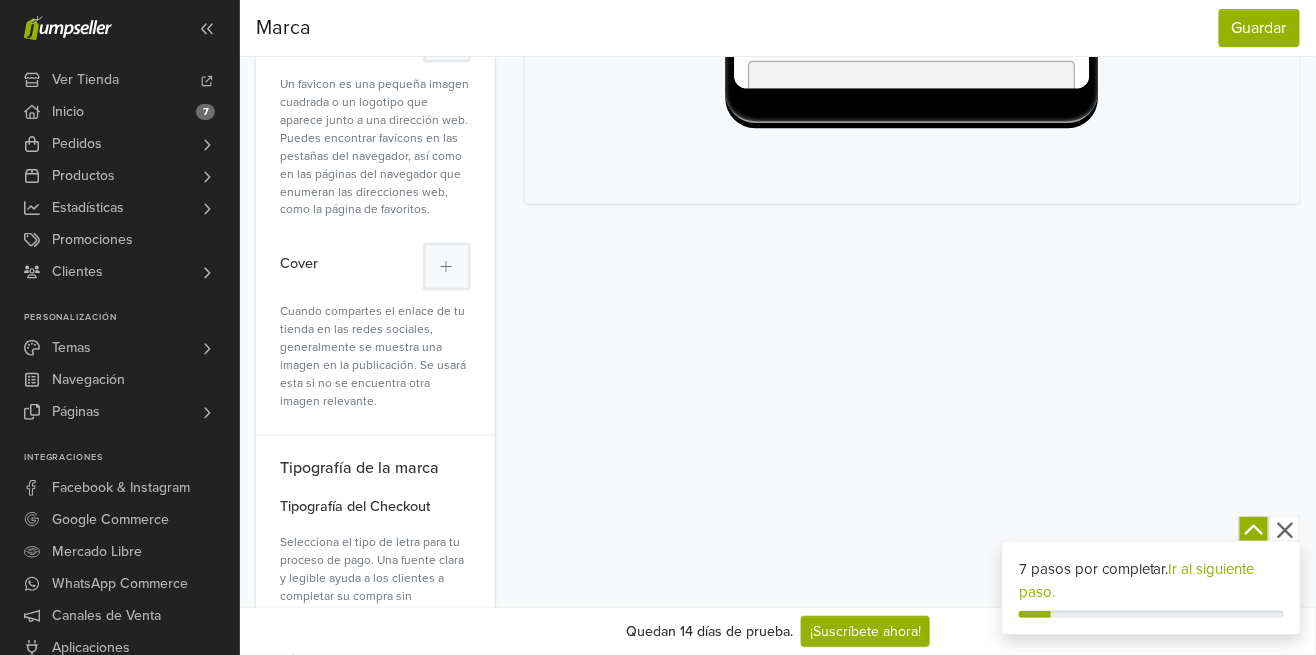 scroll, scrollTop: 1001, scrollLeft: 0, axis: vertical 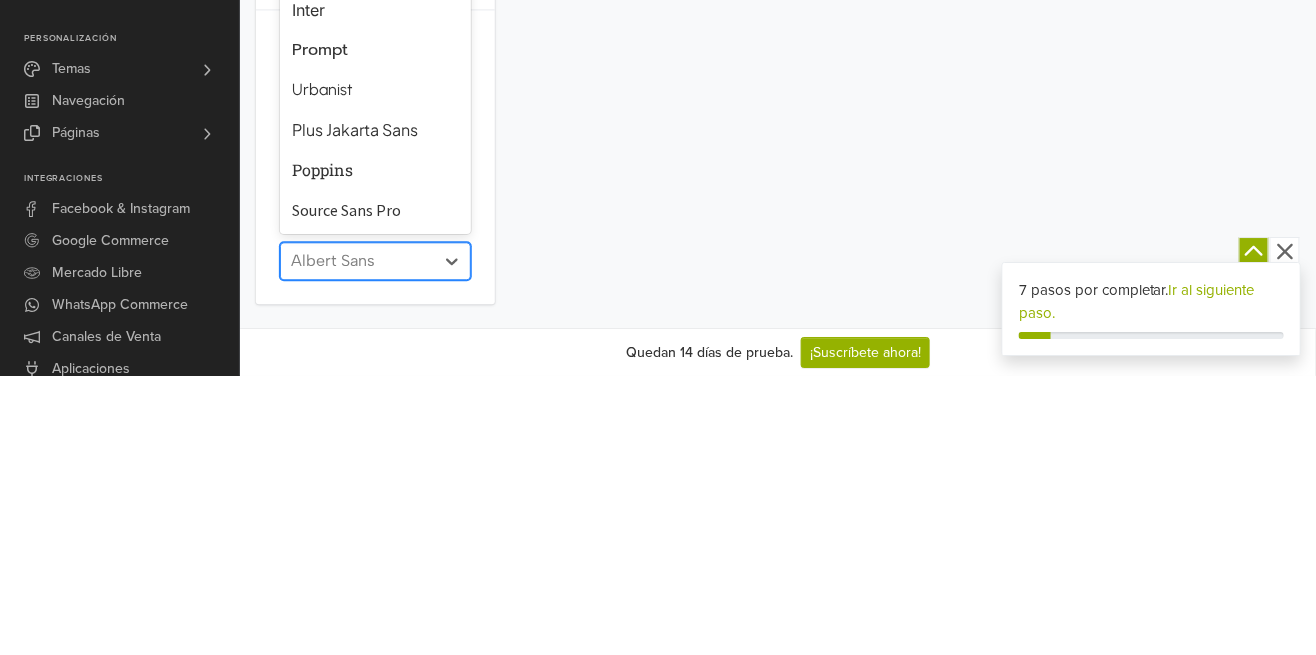 click on "Poppins" at bounding box center [375, 449] 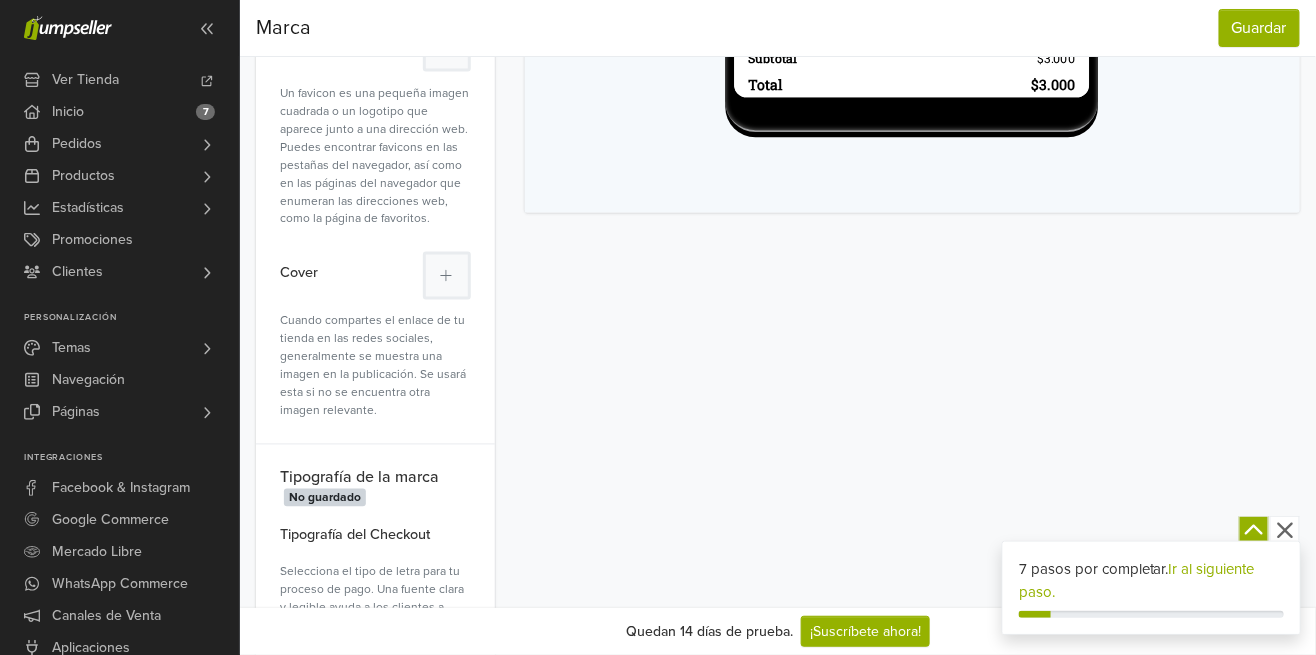 scroll, scrollTop: 1020, scrollLeft: 0, axis: vertical 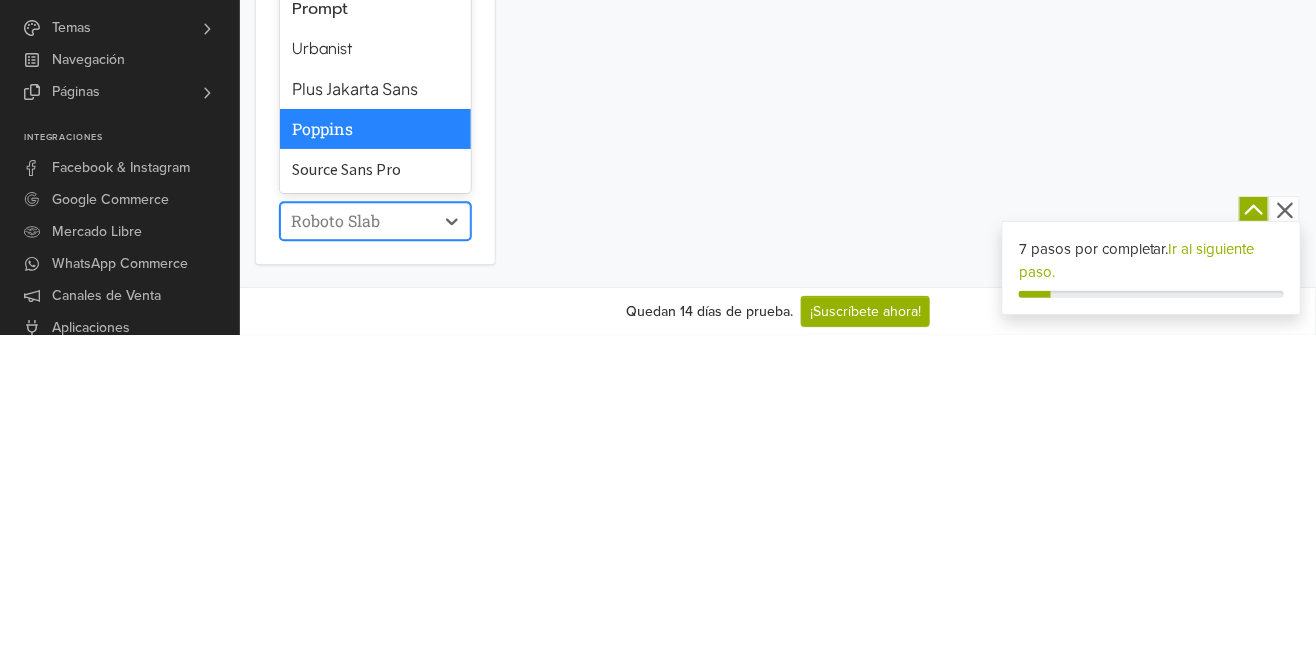 click on "Source Sans Pro" at bounding box center (375, 489) 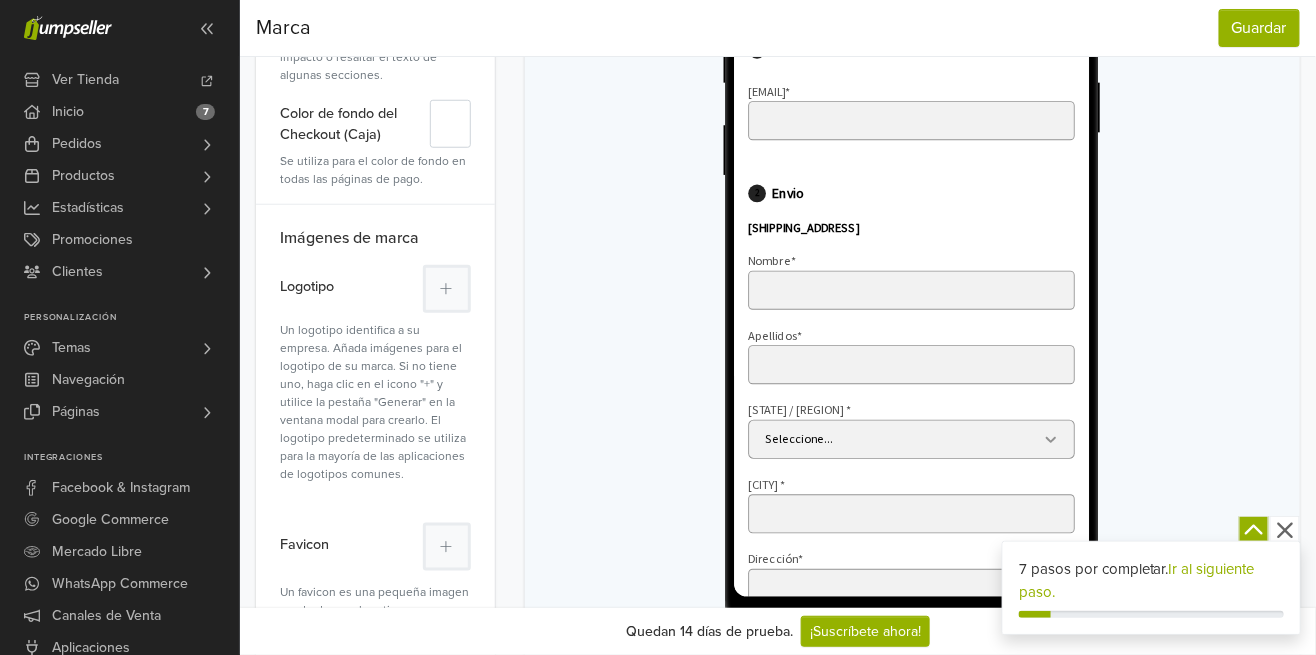 scroll, scrollTop: 448, scrollLeft: 0, axis: vertical 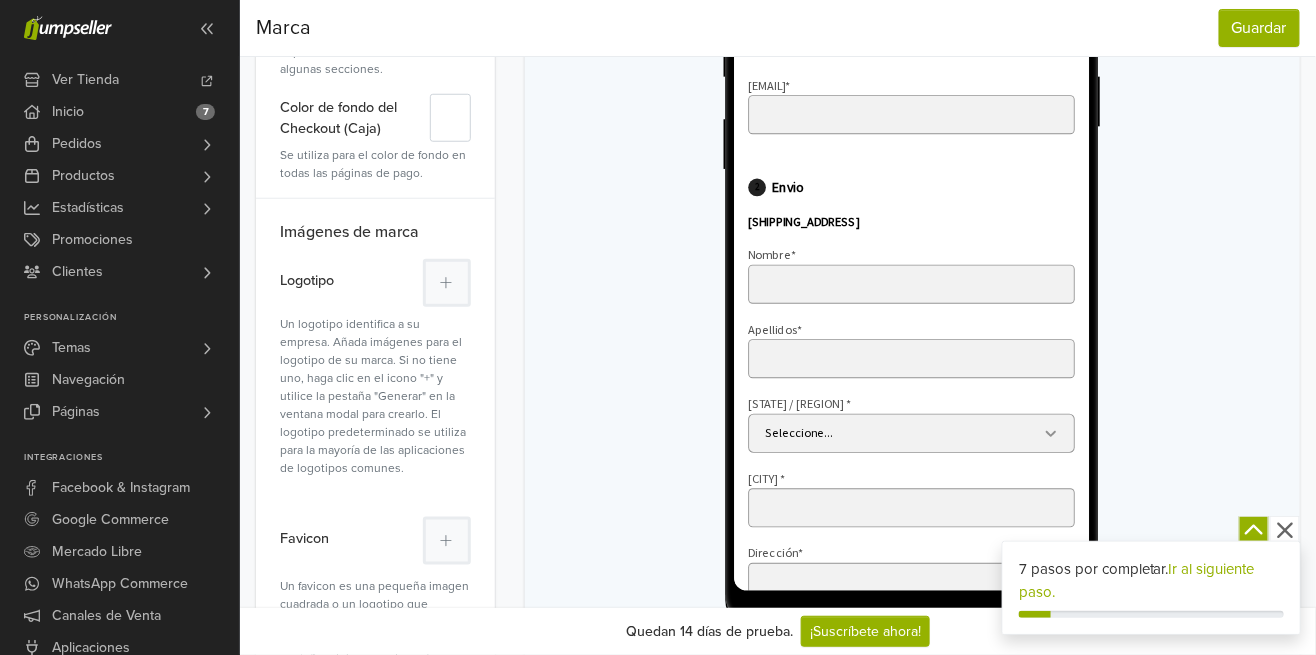 click 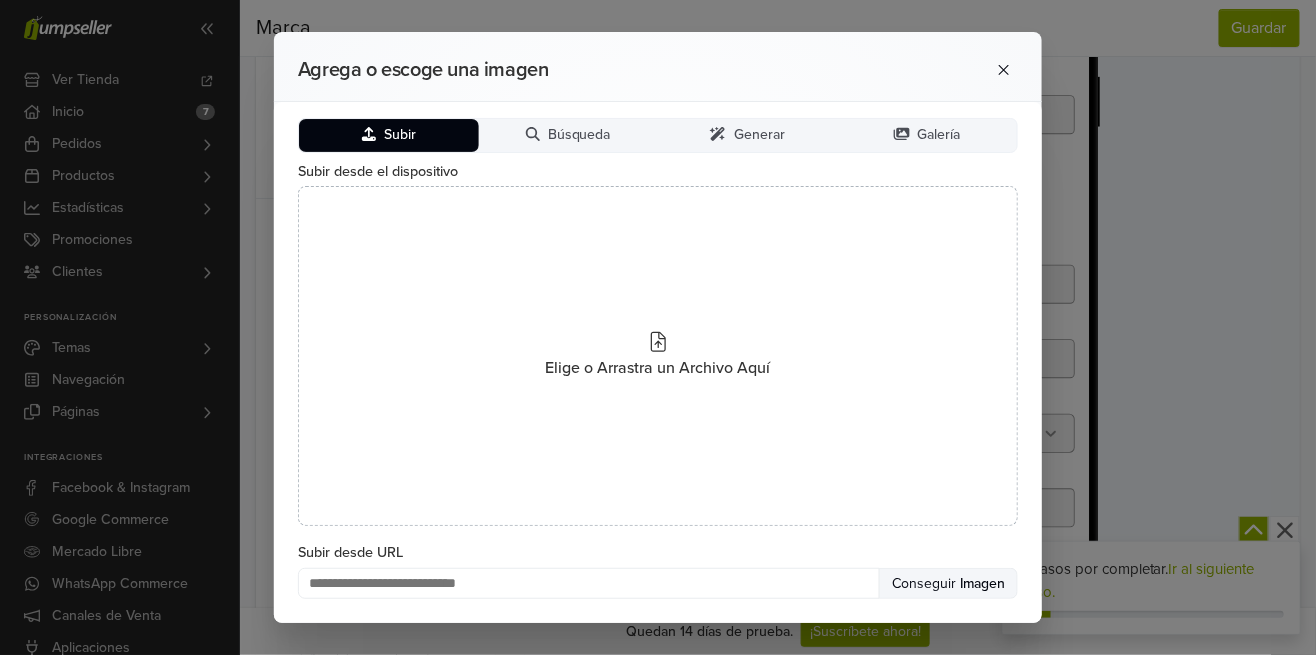 click on "Subir" at bounding box center (389, 135) 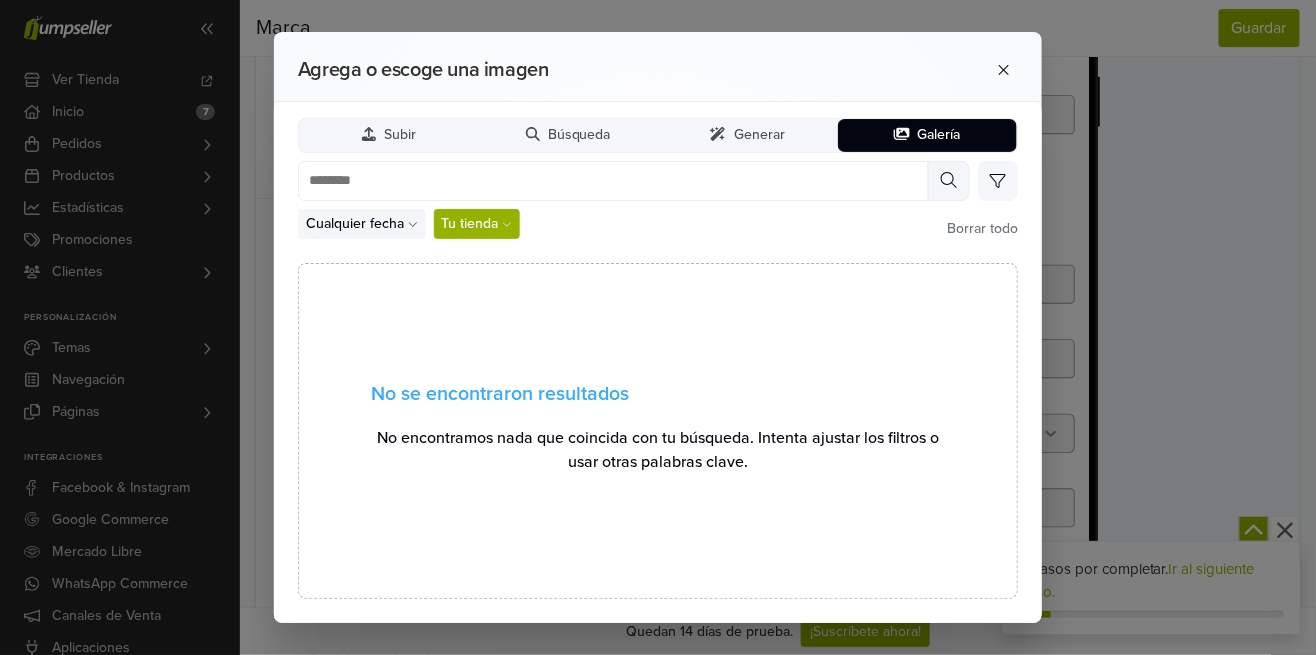 click on "Tu tienda" at bounding box center [470, 223] 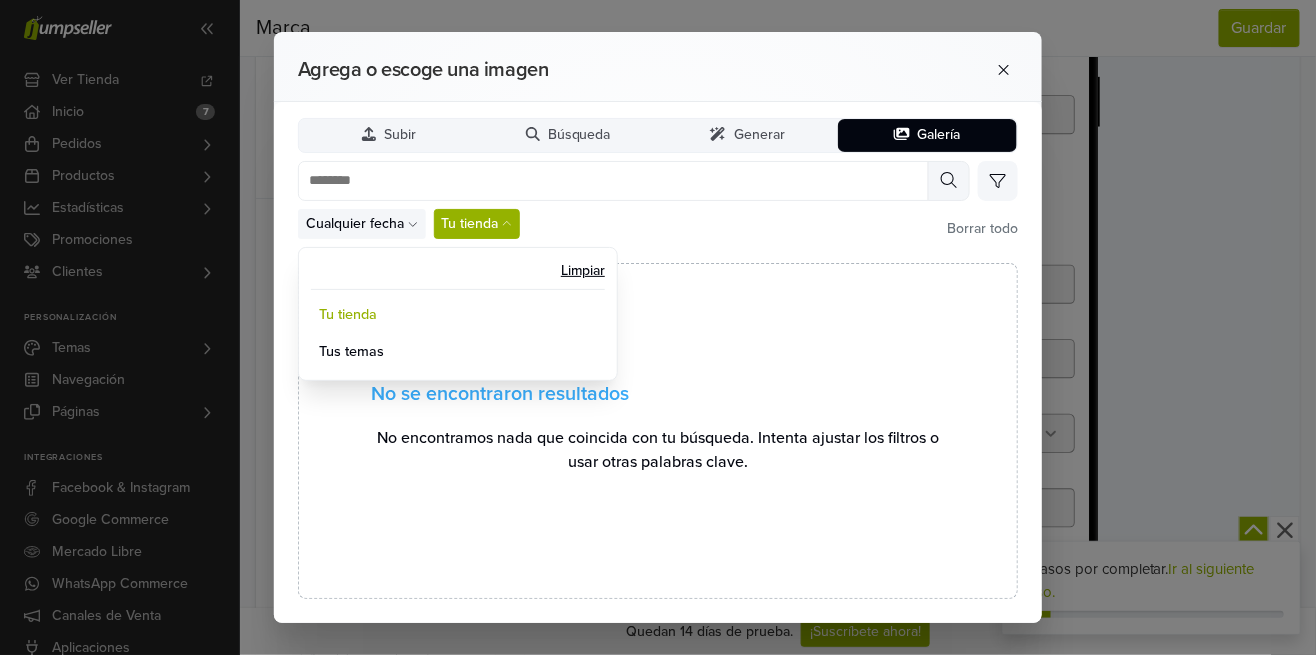 click on "Cualquier fecha Limpiar Últimos 7 días Últimos 30 días Últimos 90 días Tu tienda Limpiar Tu tienda Tus temas Borrar todo" at bounding box center (658, 224) 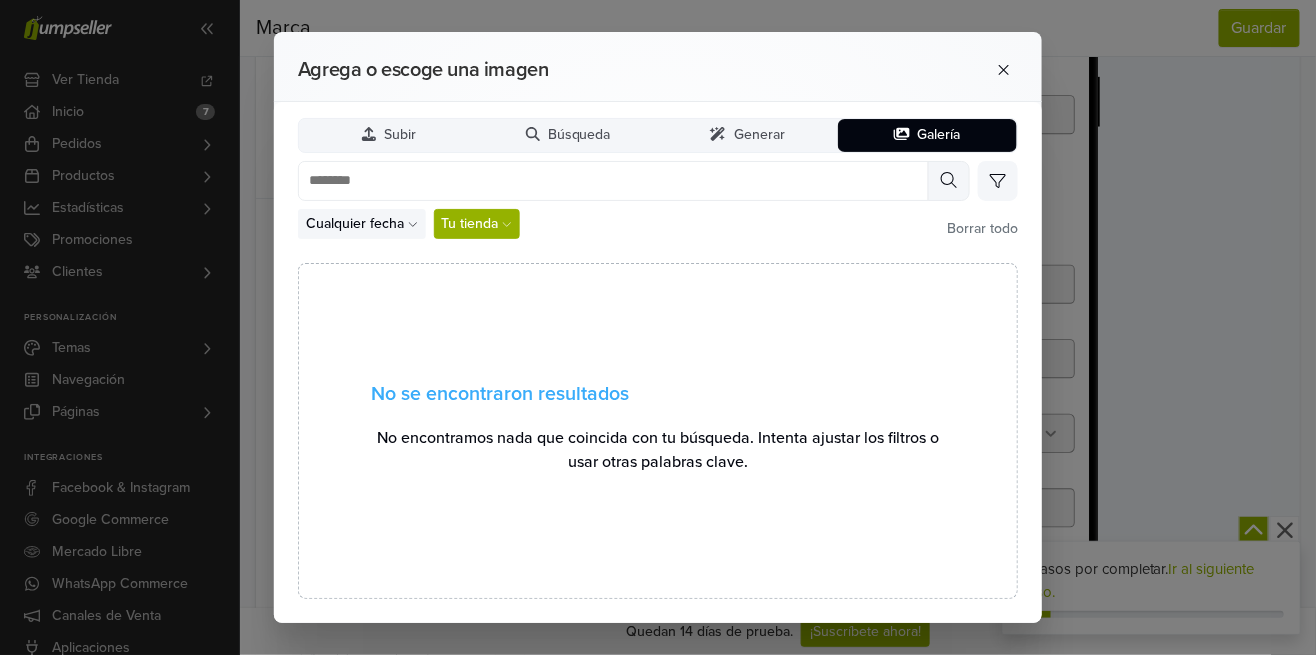 click on "Generar" at bounding box center [759, 135] 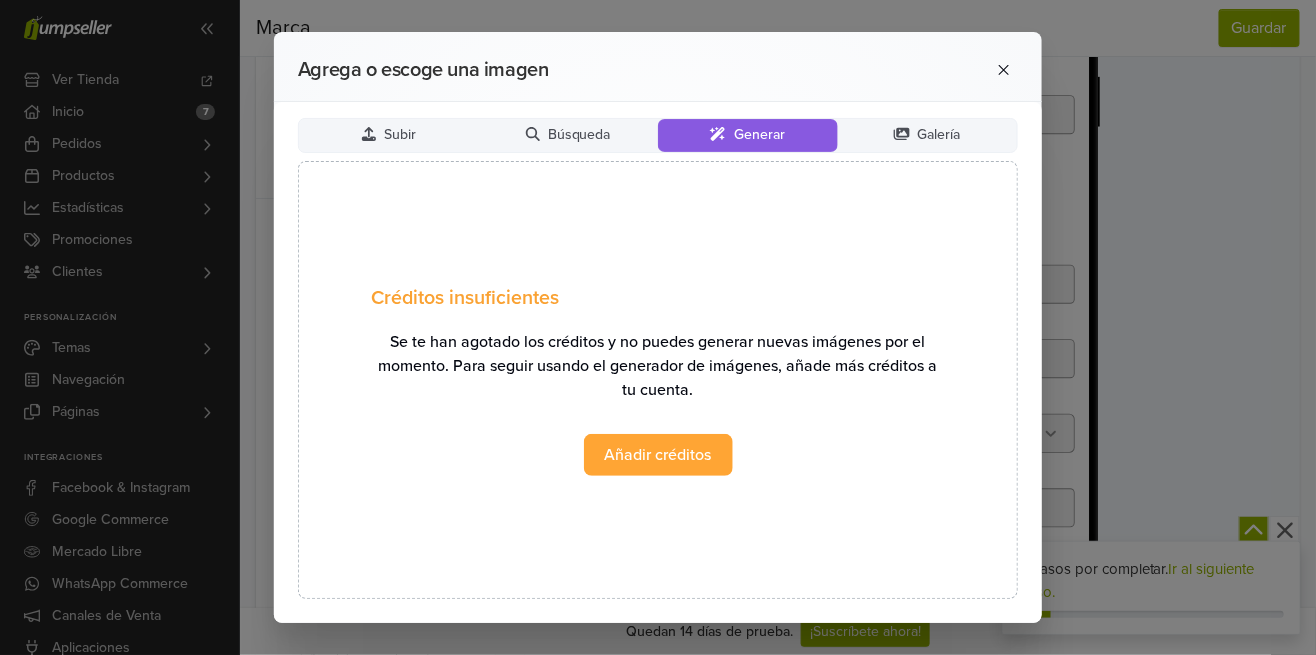 click on "Galería" at bounding box center (928, 135) 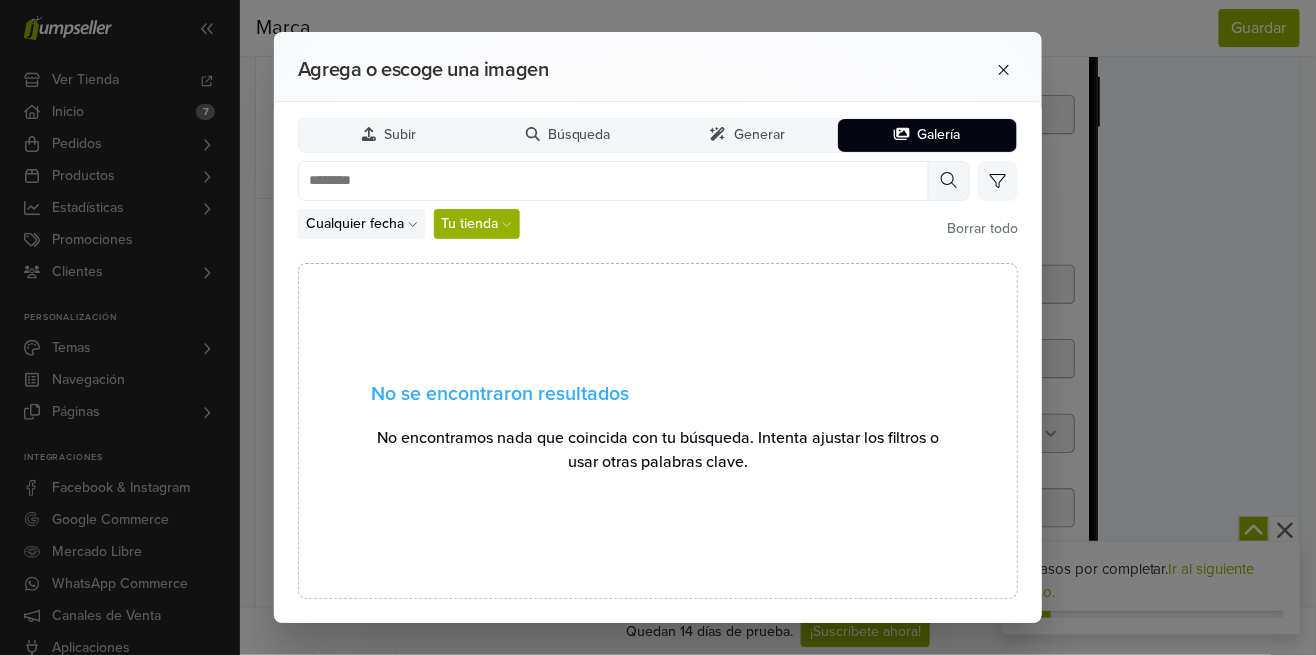 click on "No se encontraron resultados No encontramos nada que coincida con tu búsqueda. Intenta ajustar los filtros o usar otras palabras clave." at bounding box center [658, 430] 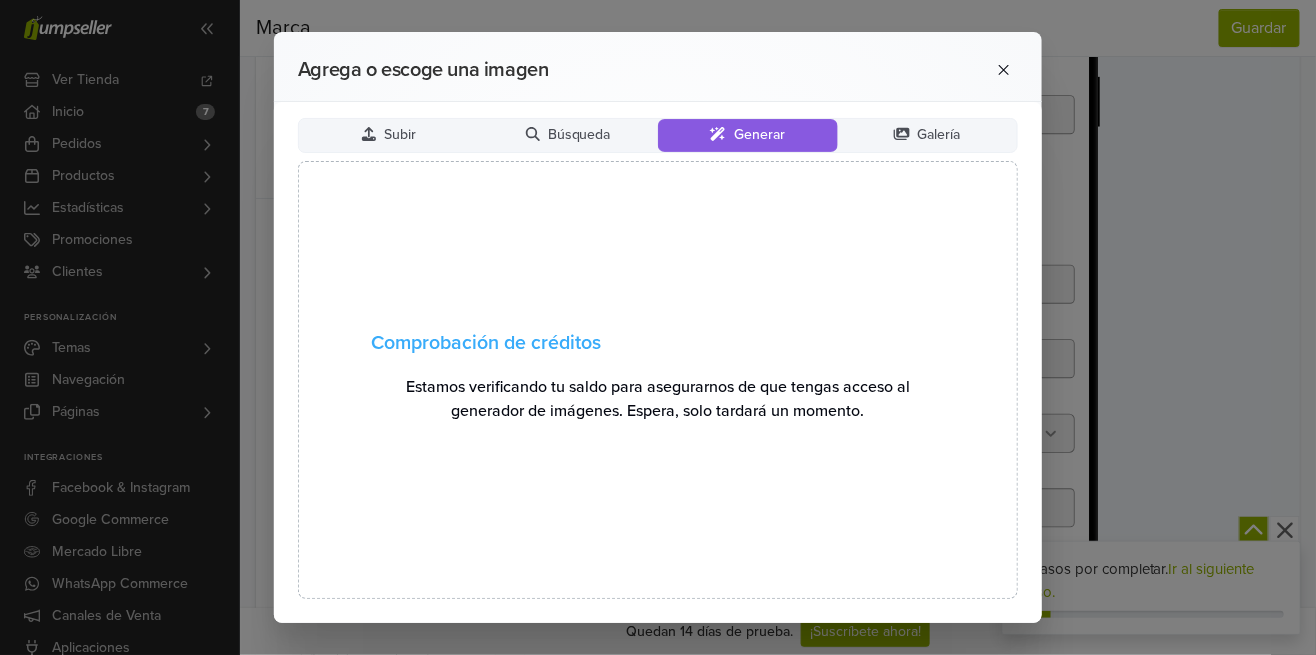click on "Búsqueda" at bounding box center (579, 135) 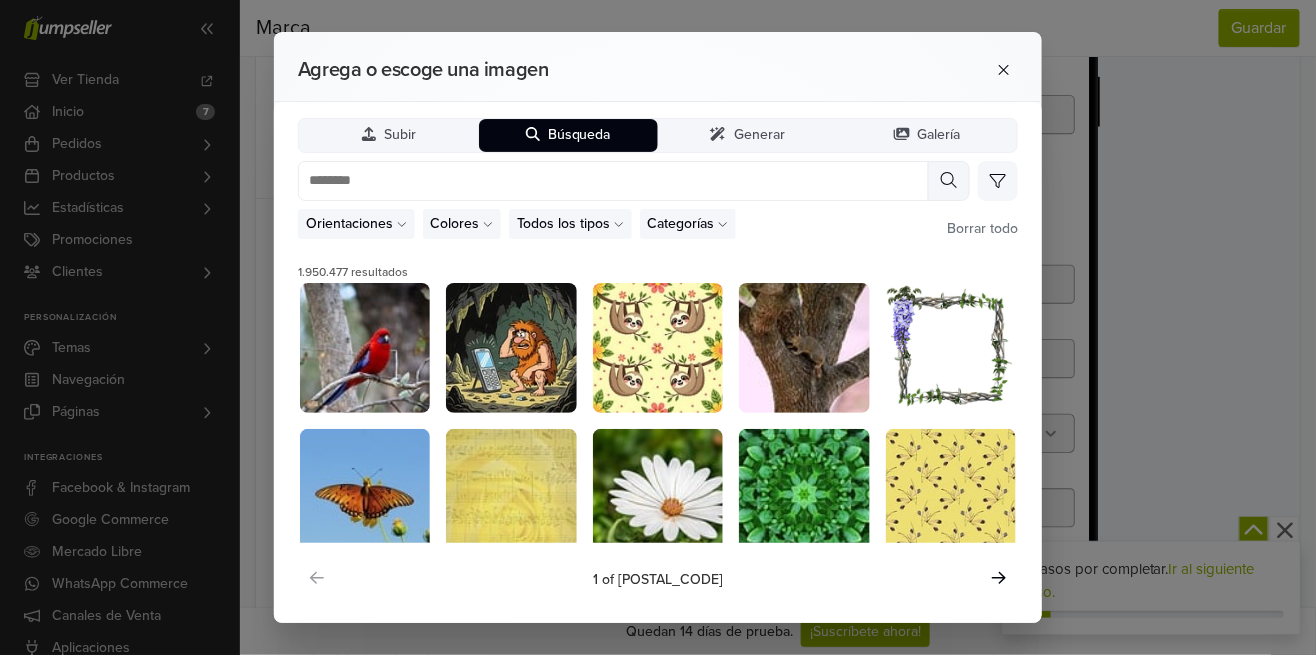 click on "Subir" at bounding box center (389, 135) 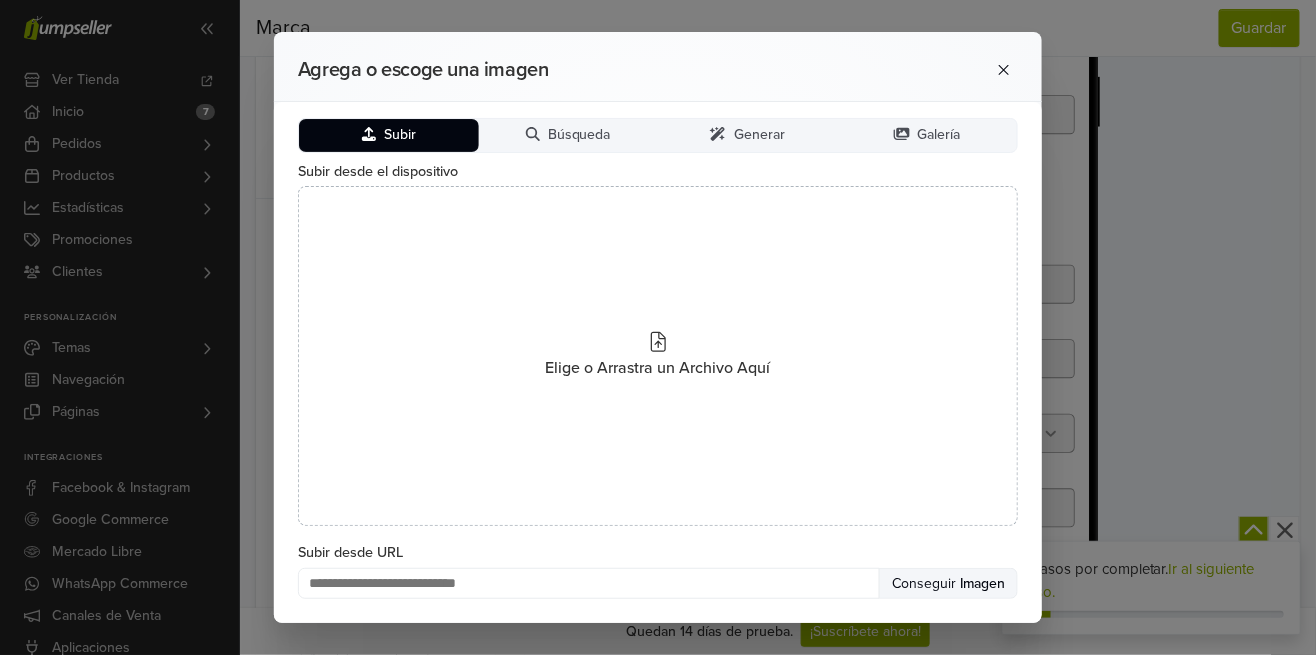 click on "Elige o Arrastra un Archivo Aquí" at bounding box center (658, 356) 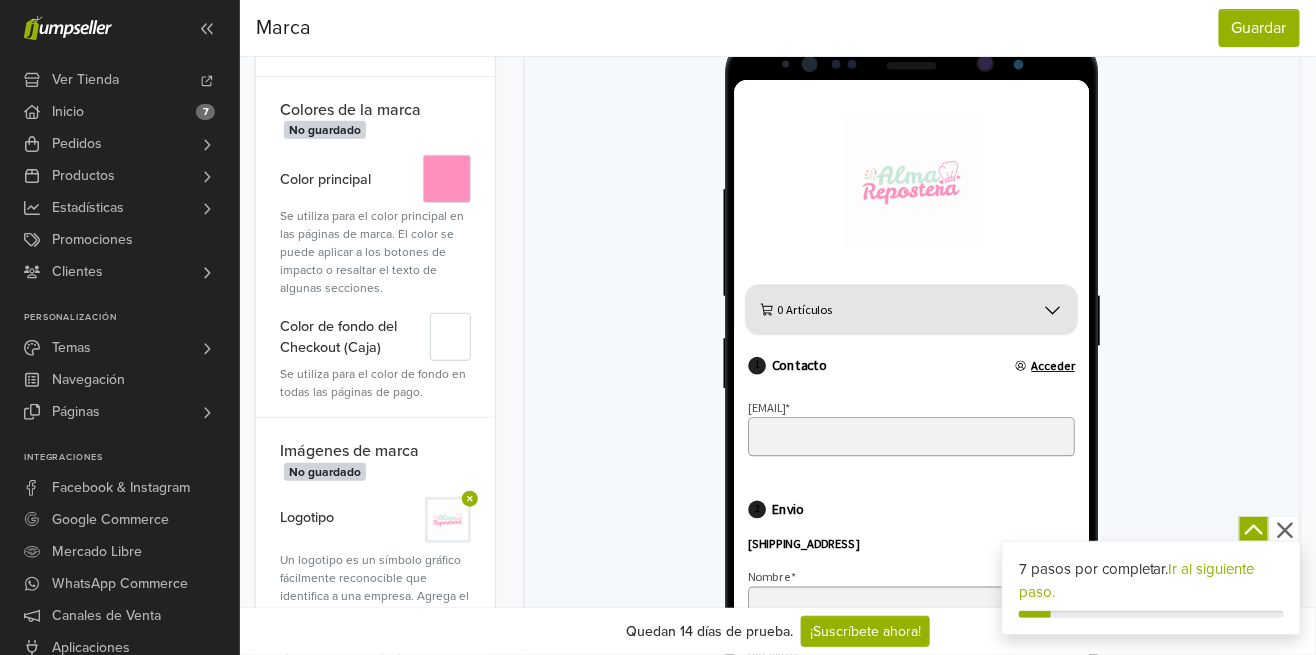 scroll, scrollTop: 225, scrollLeft: 0, axis: vertical 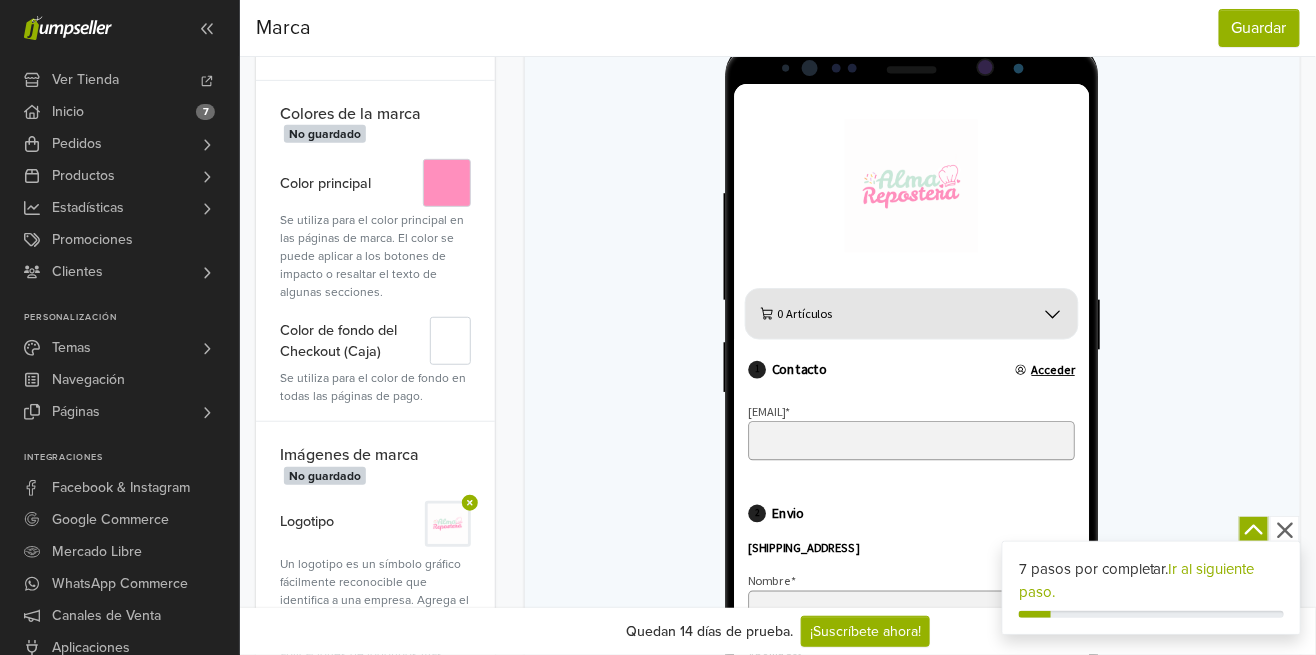 click at bounding box center (934, 199) 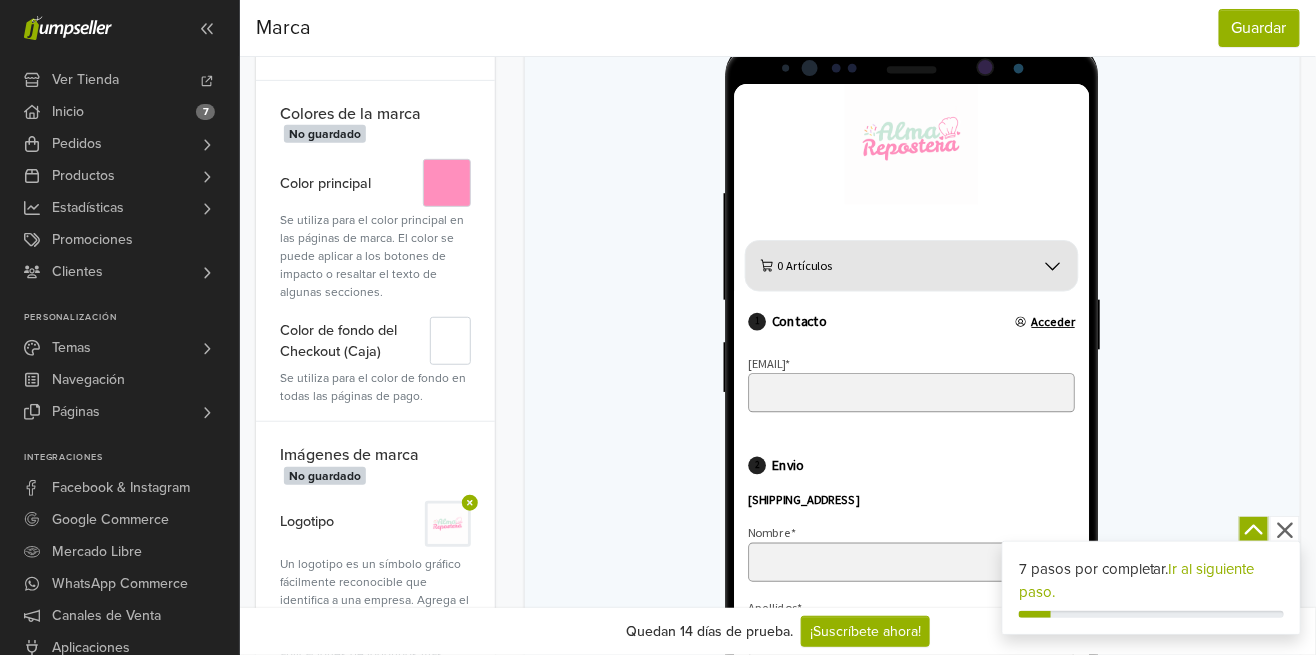 scroll, scrollTop: 0, scrollLeft: 0, axis: both 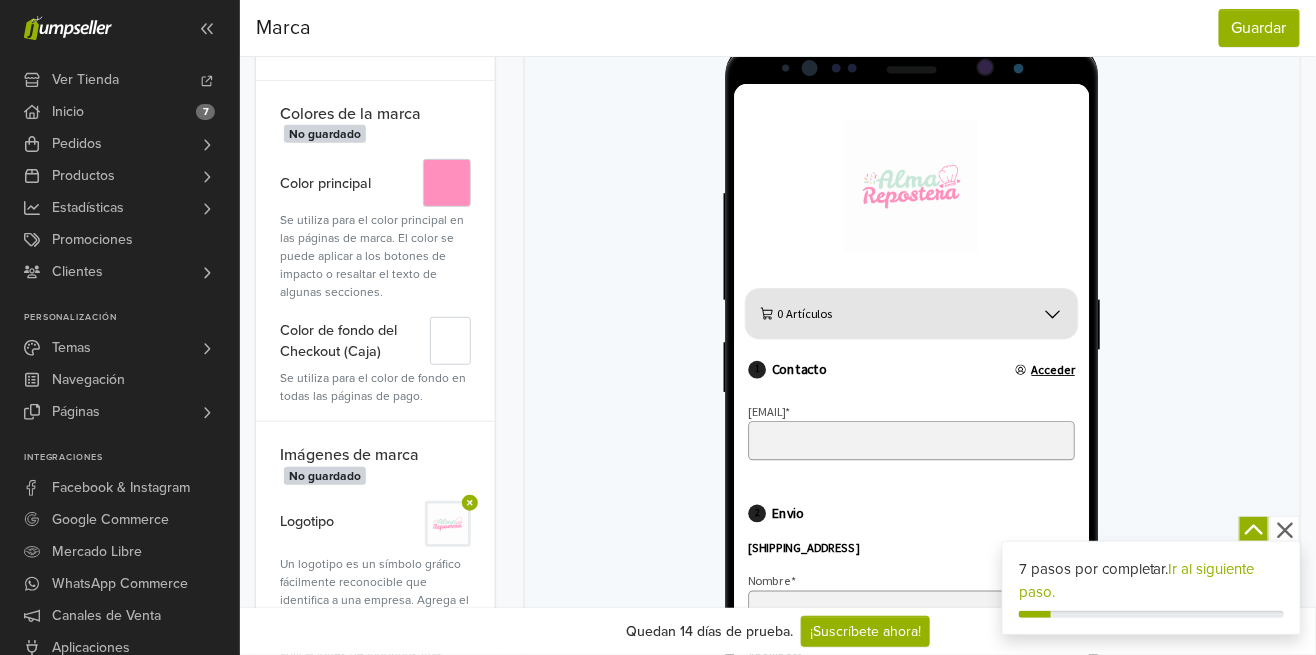 click at bounding box center (934, 199) 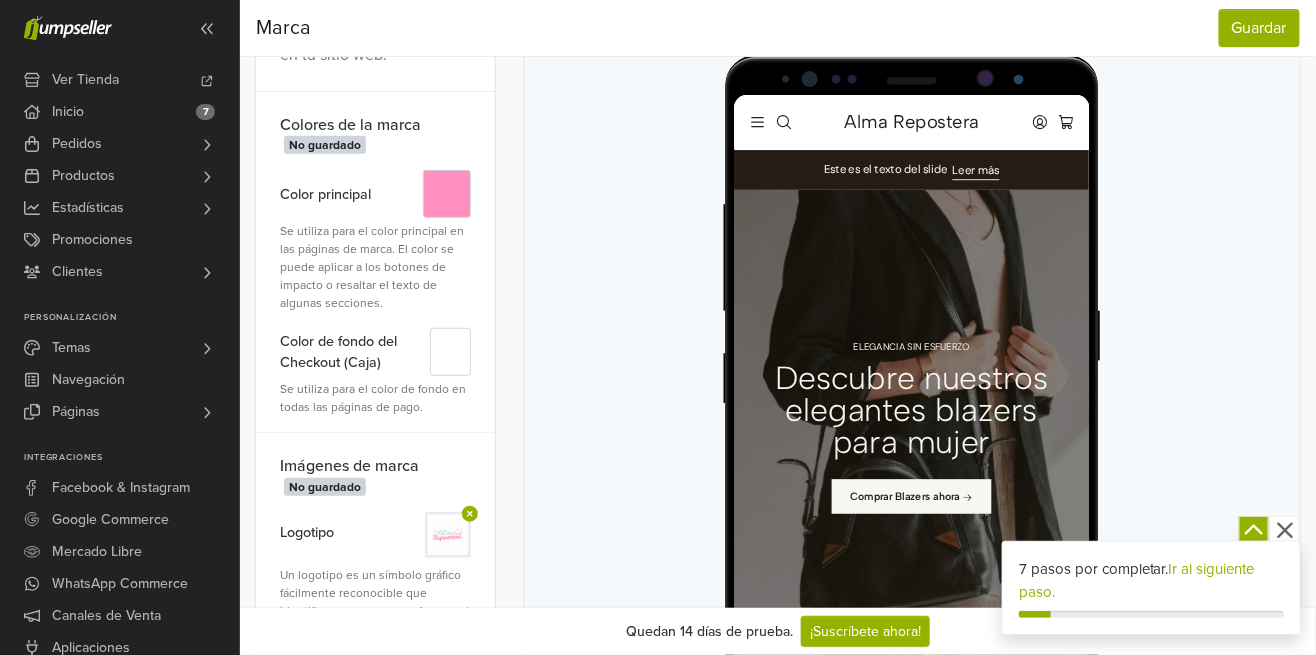 scroll, scrollTop: 212, scrollLeft: 0, axis: vertical 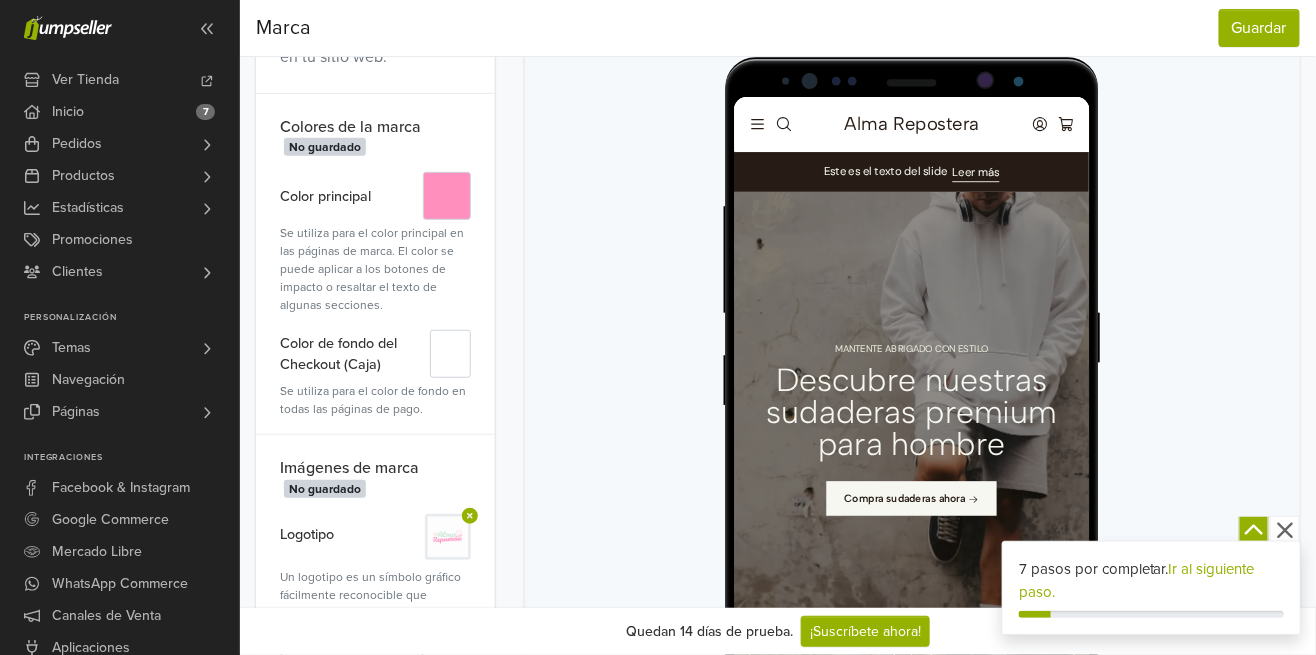 click on "Alma Repostera" at bounding box center [934, 127] 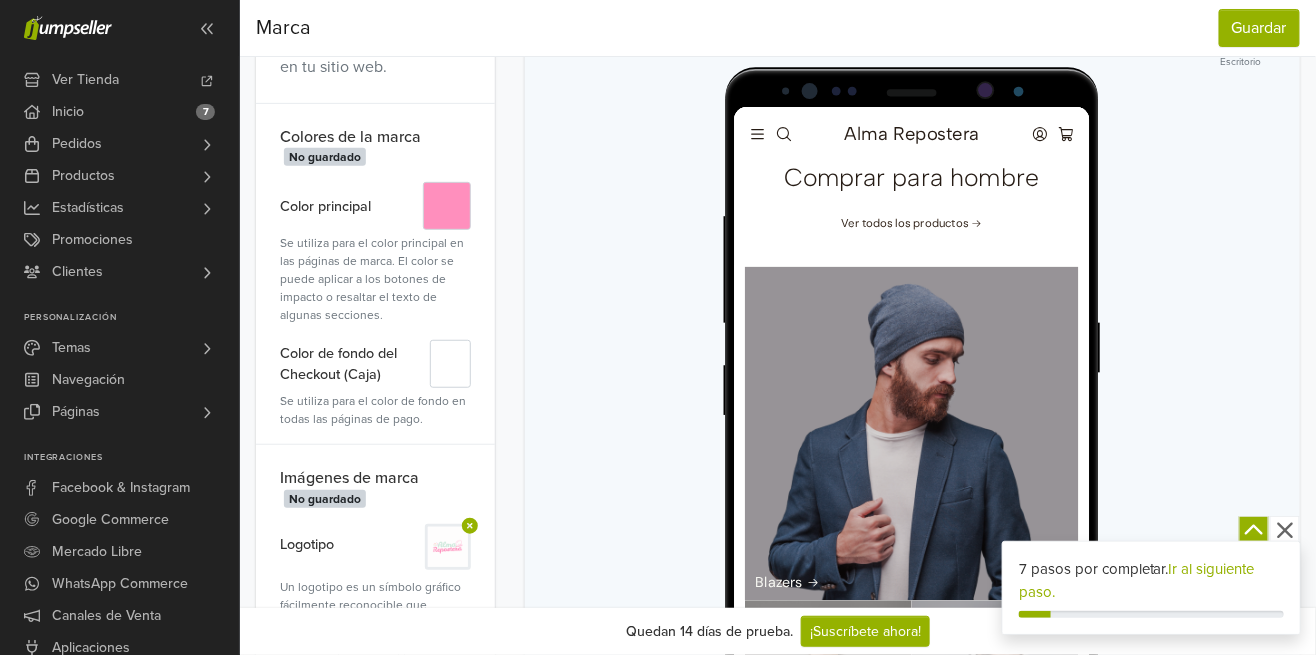 scroll, scrollTop: 0, scrollLeft: 0, axis: both 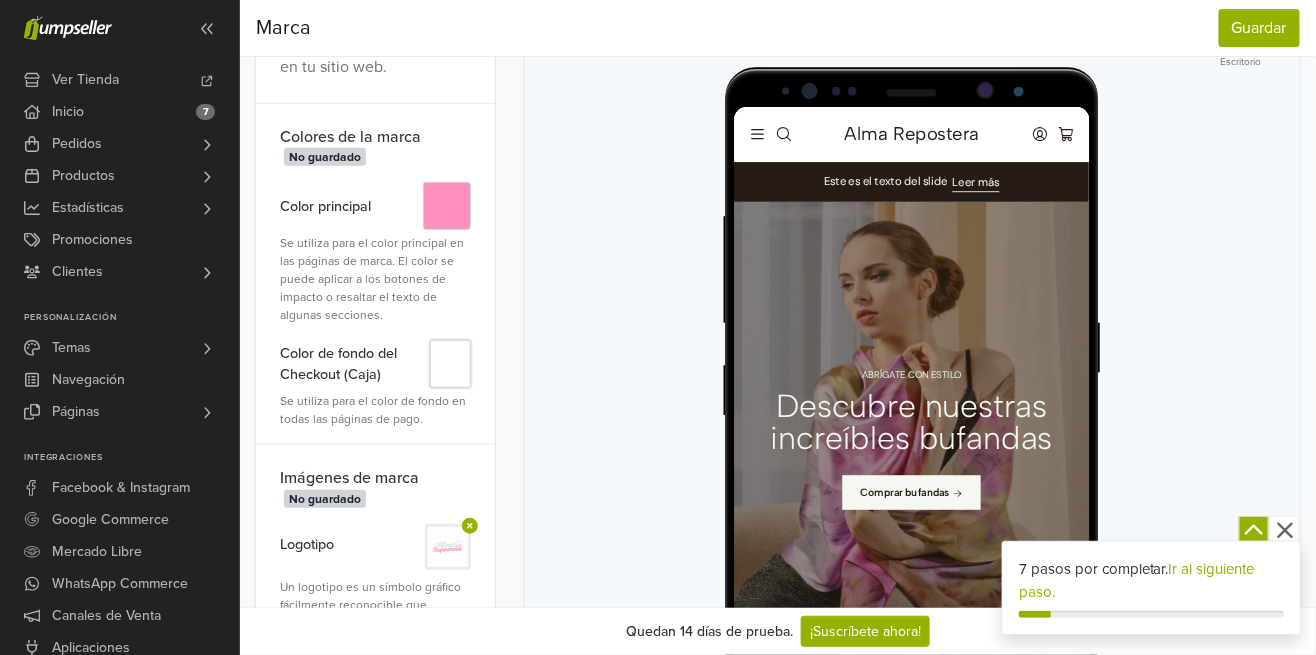 click on "#" at bounding box center (450, 364) 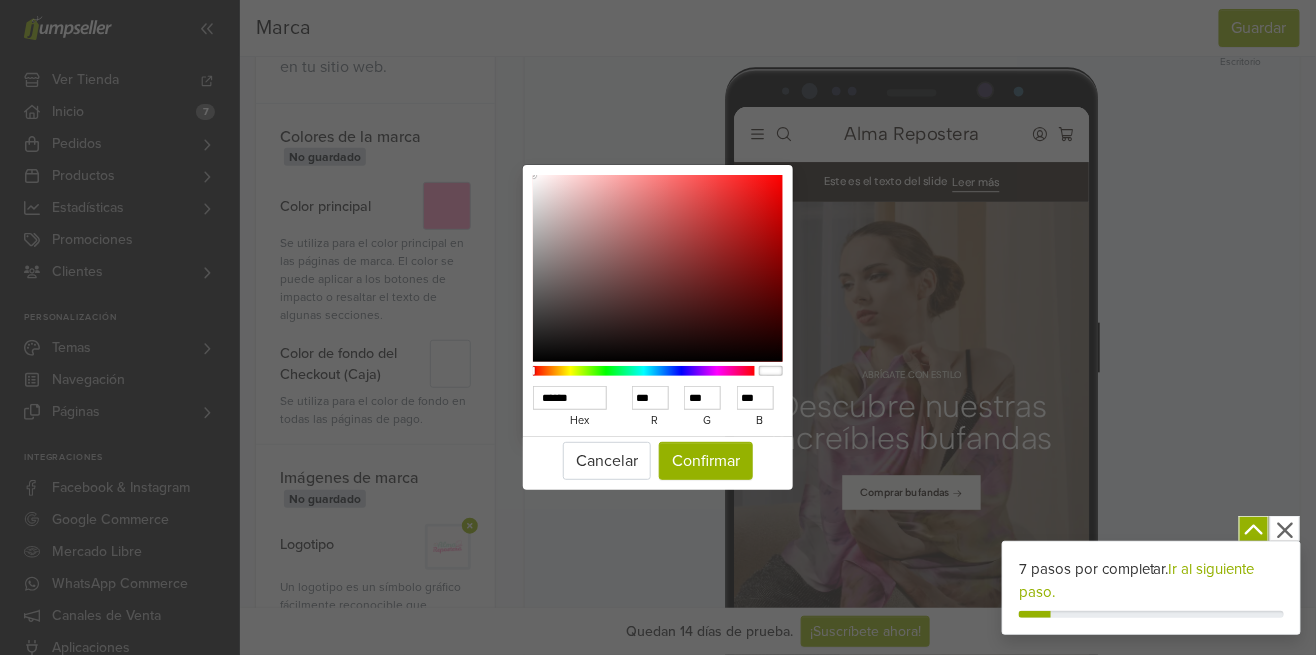click on "******" at bounding box center [570, 398] 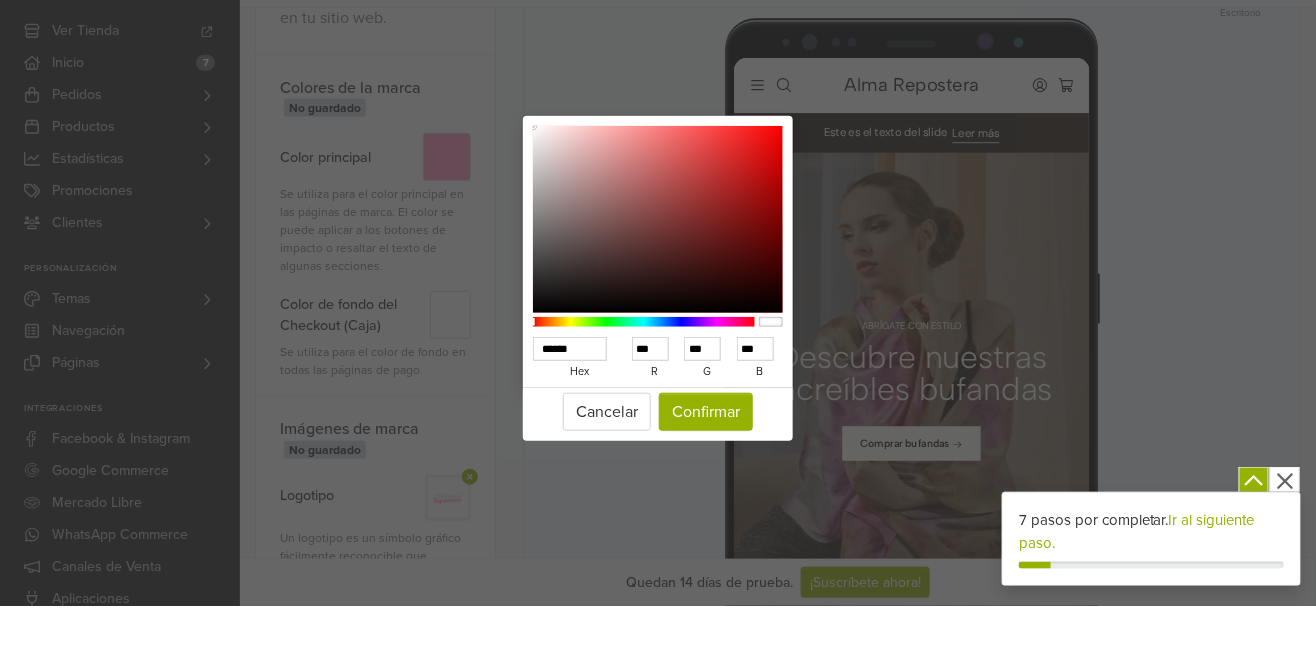 scroll, scrollTop: 202, scrollLeft: 0, axis: vertical 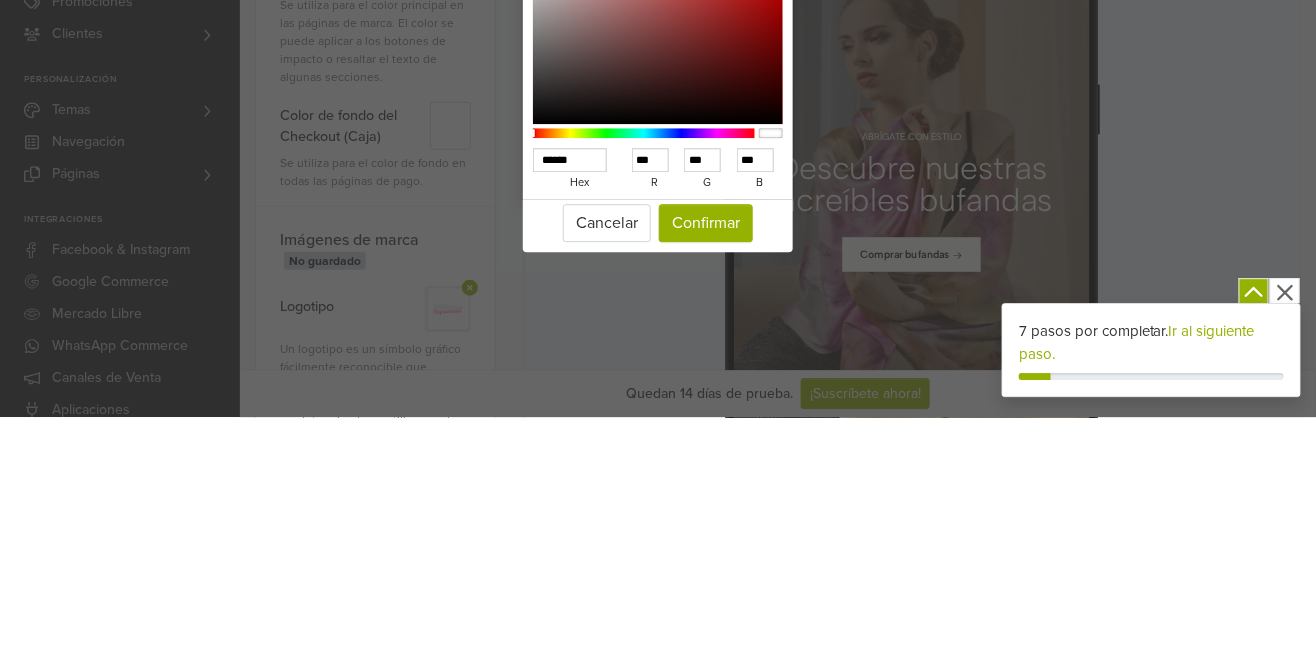 click on "******" at bounding box center (570, 398) 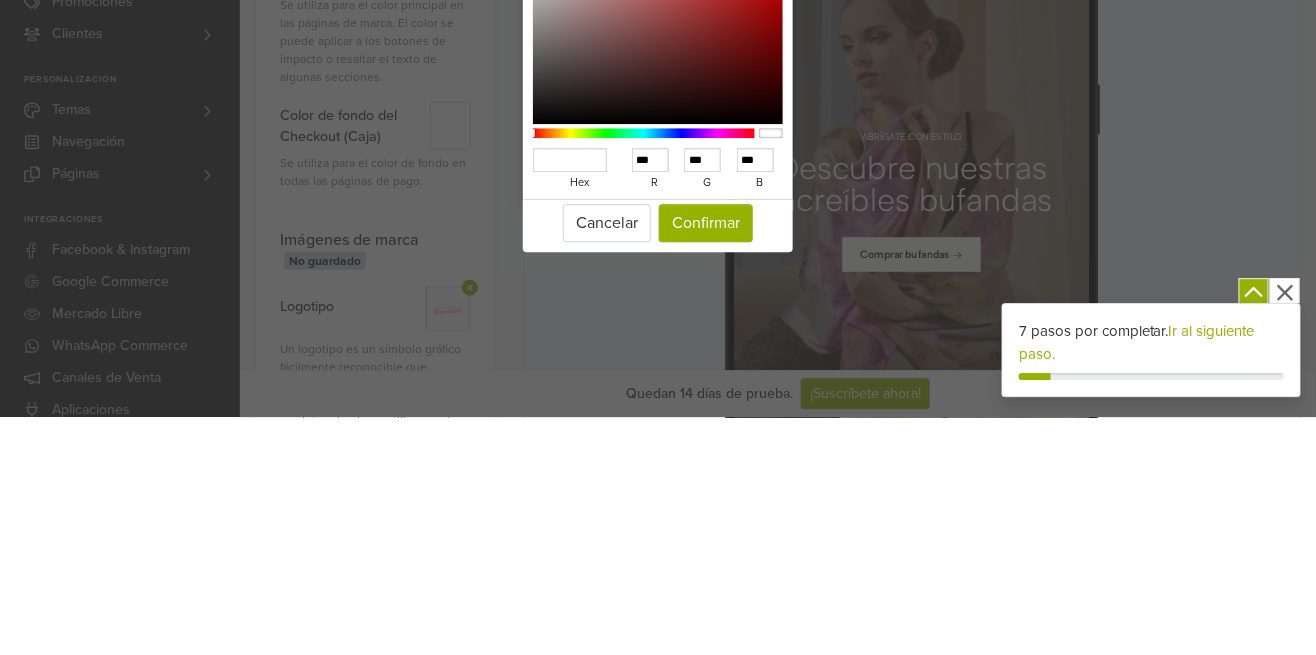 type on "*******" 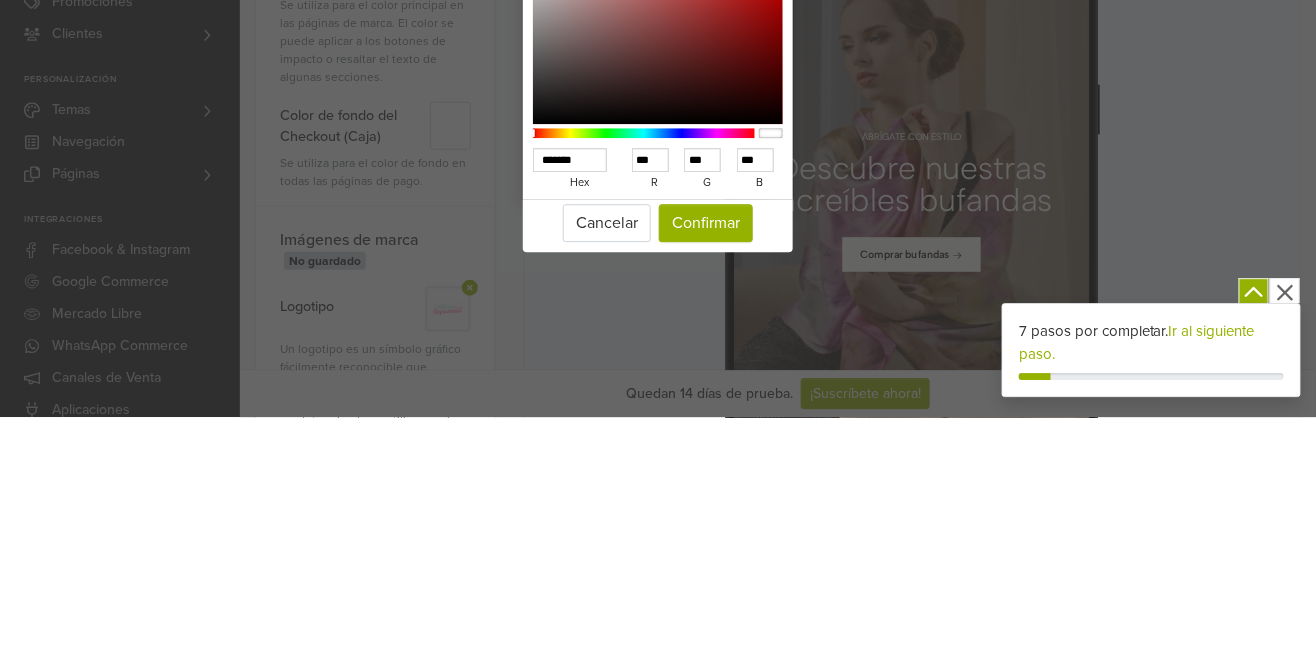 type on "***" 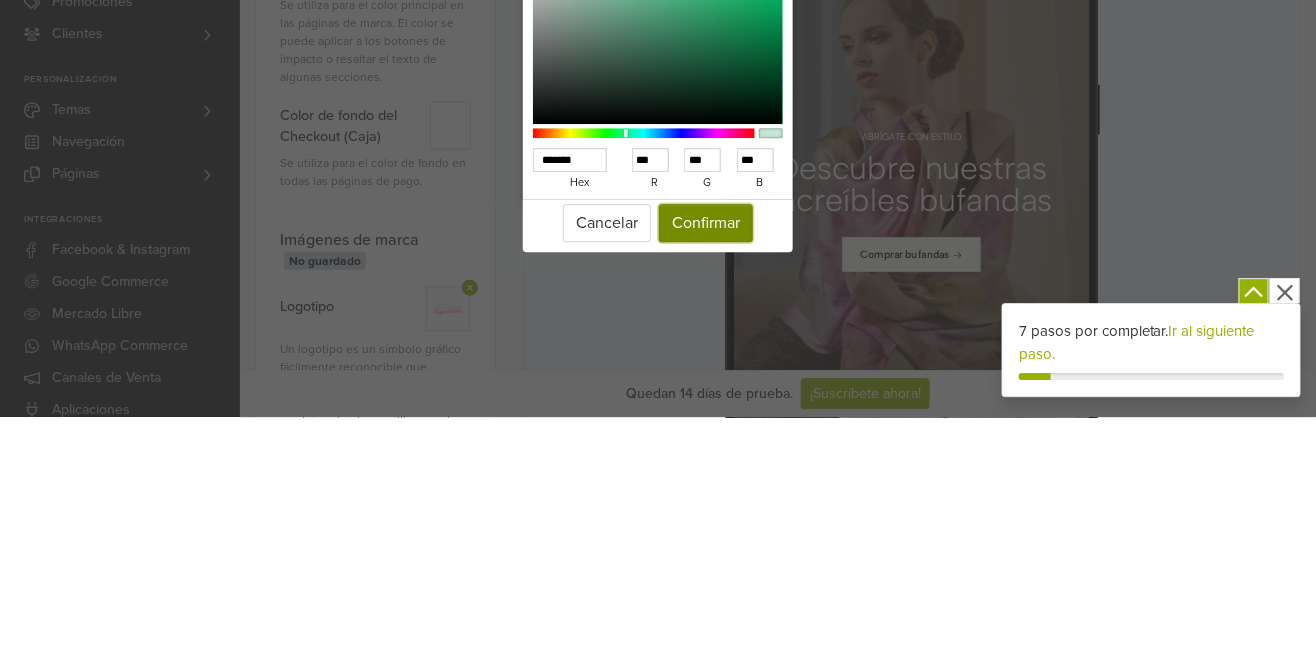 click on "Confirmar" at bounding box center (706, 461) 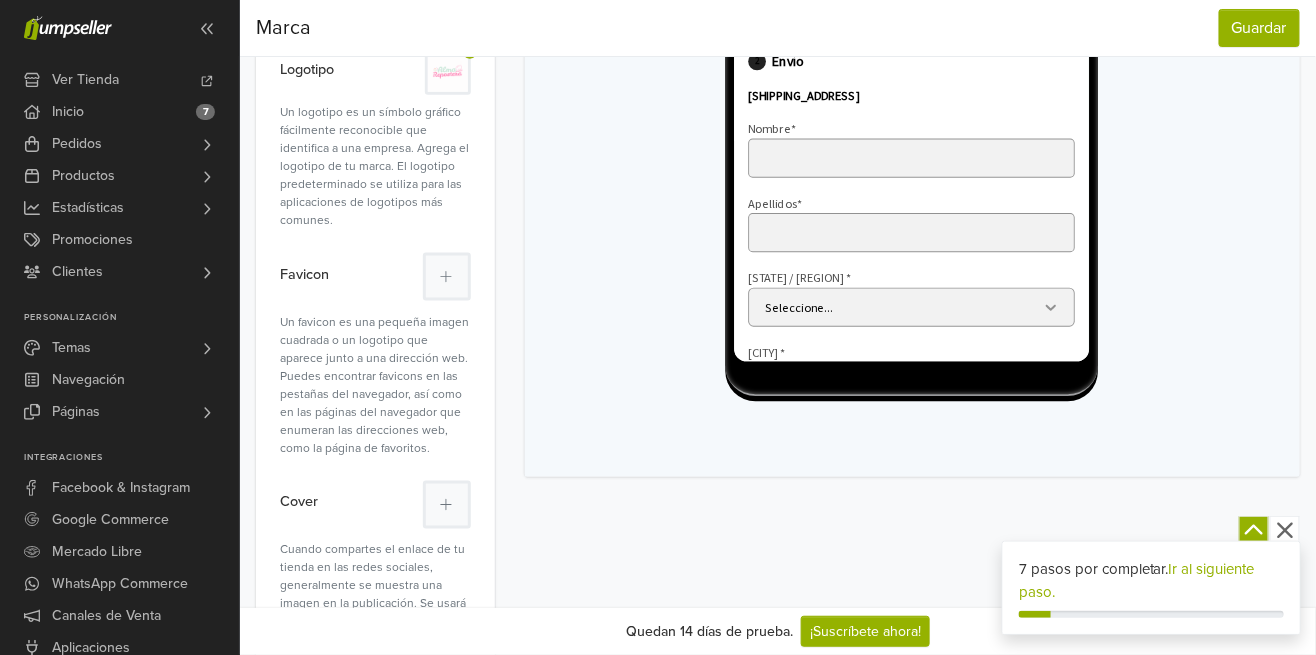 scroll, scrollTop: 710, scrollLeft: 0, axis: vertical 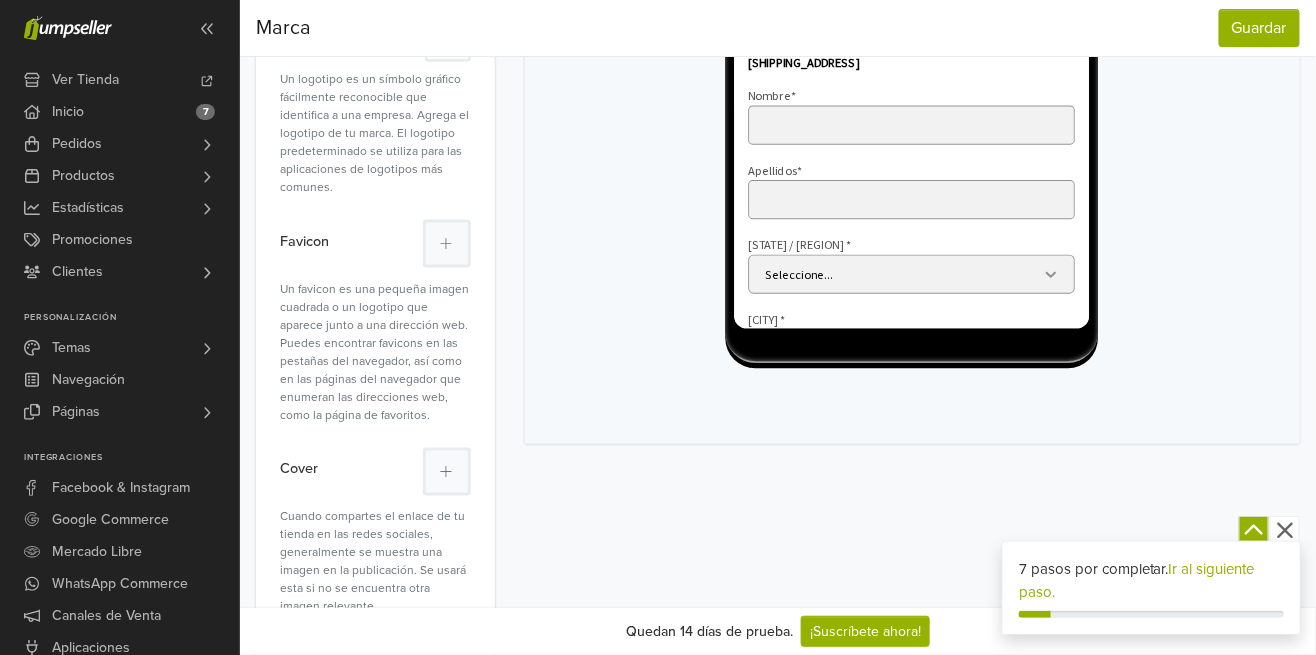 click 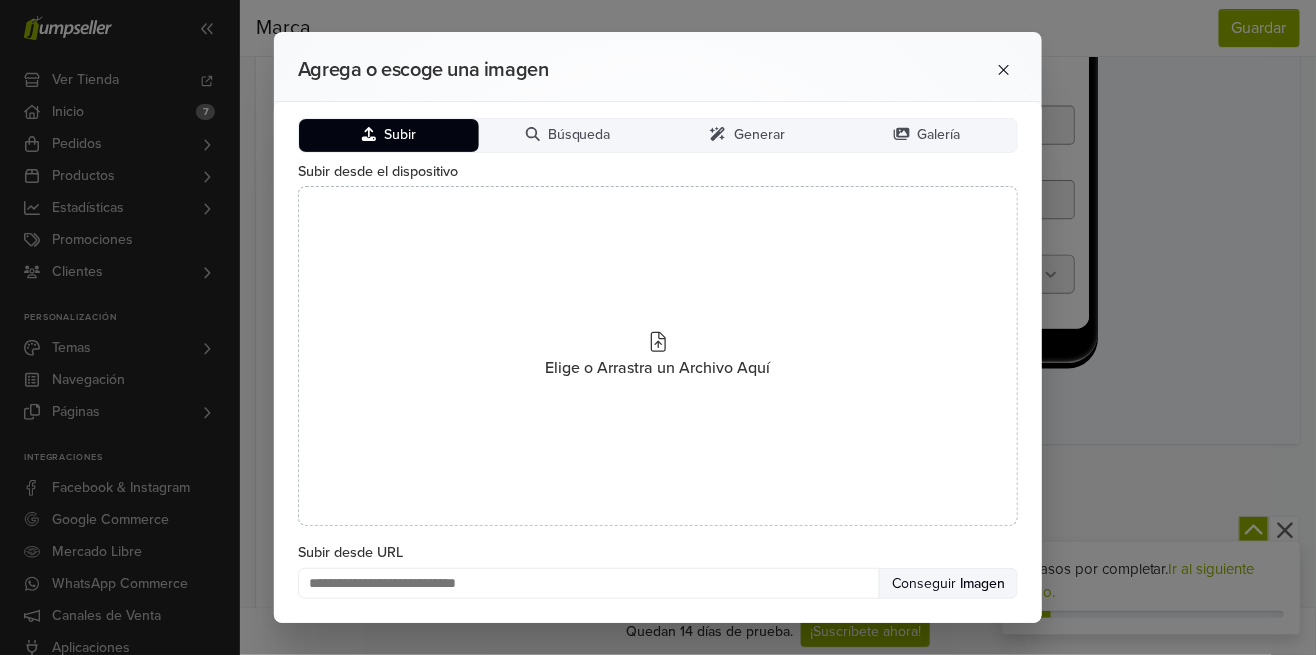 click 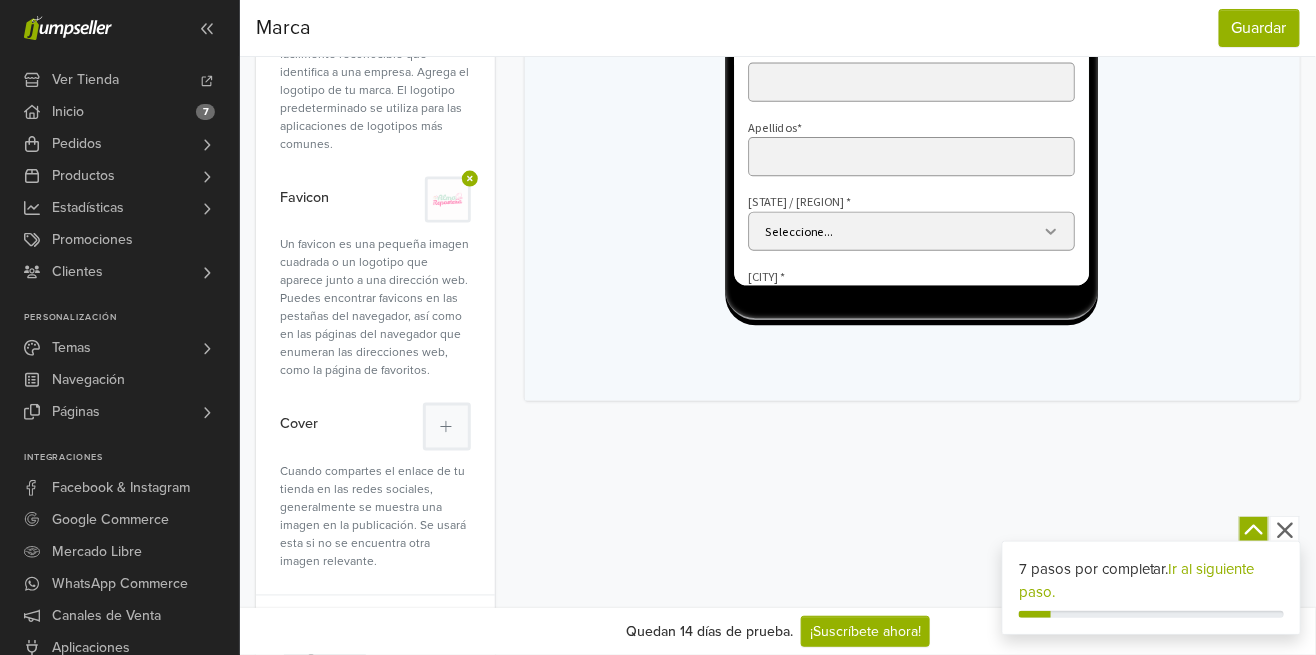 scroll, scrollTop: 756, scrollLeft: 0, axis: vertical 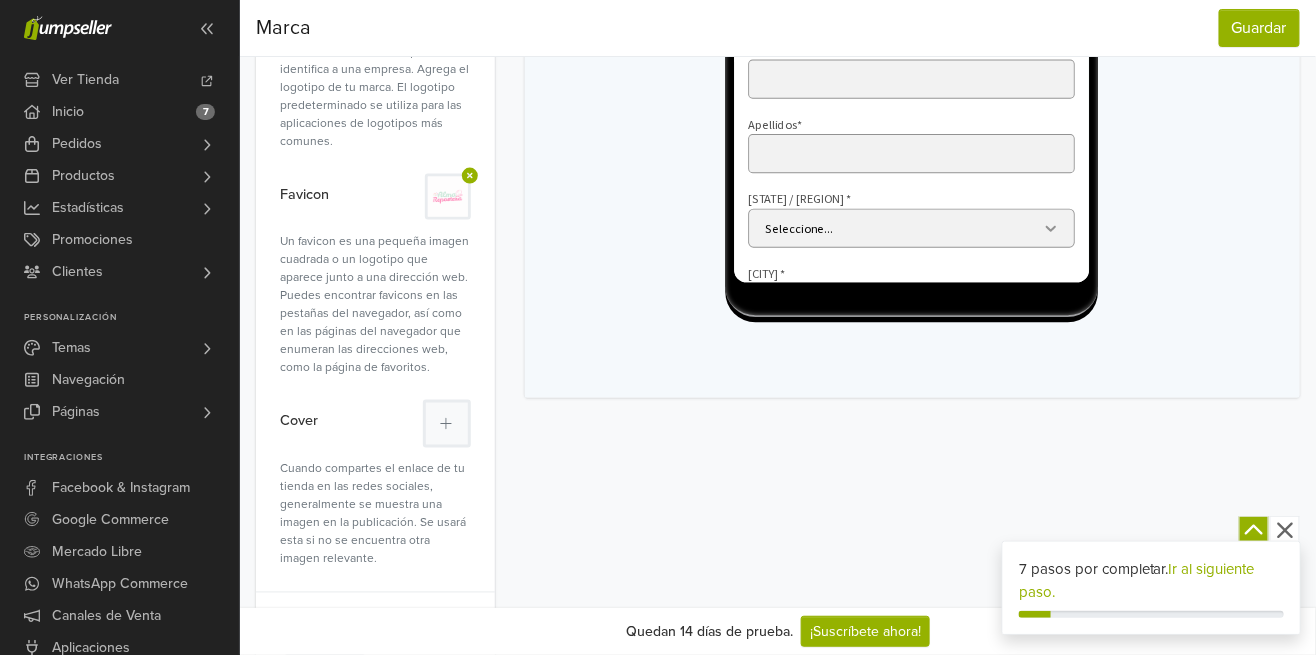 click at bounding box center [447, 424] 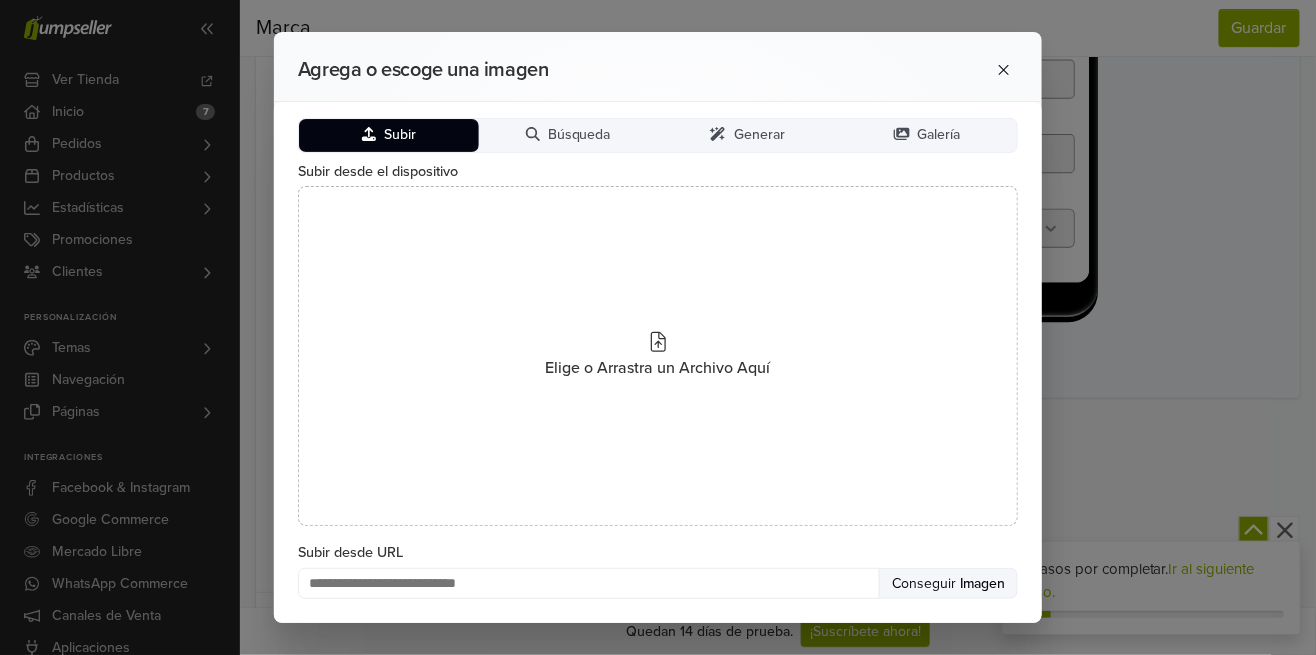 click on "Elige o Arrastra un Archivo Aquí" at bounding box center (658, 356) 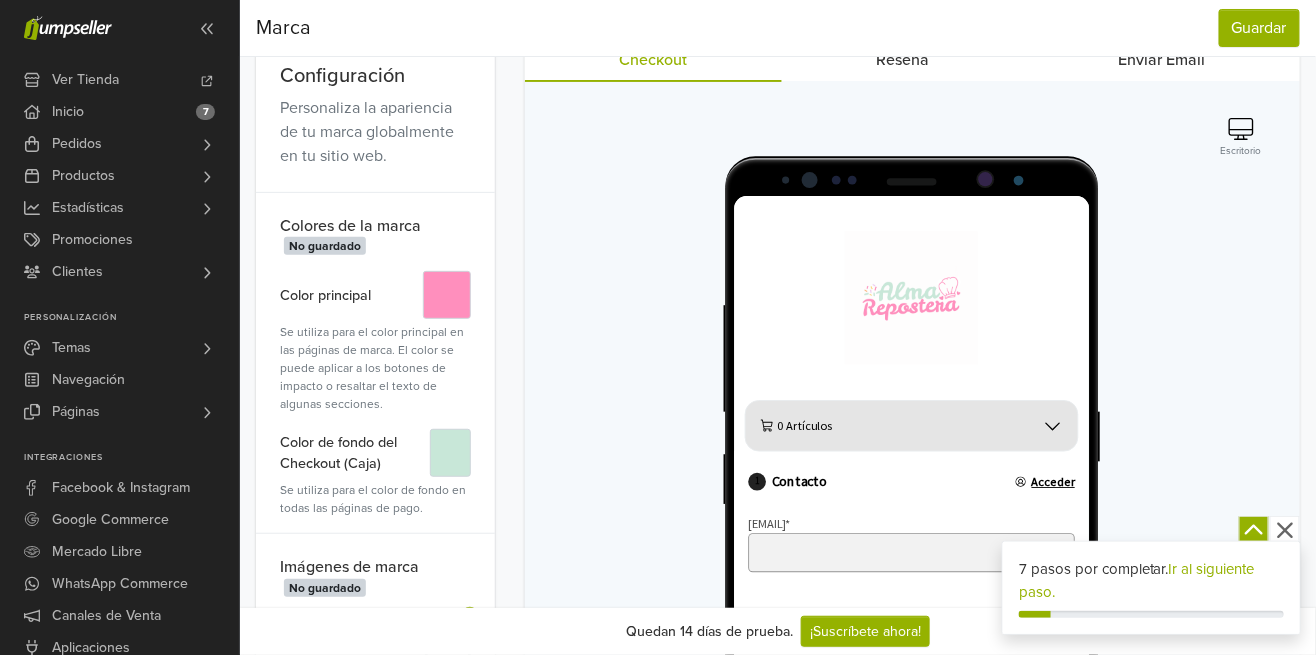 scroll, scrollTop: 113, scrollLeft: 0, axis: vertical 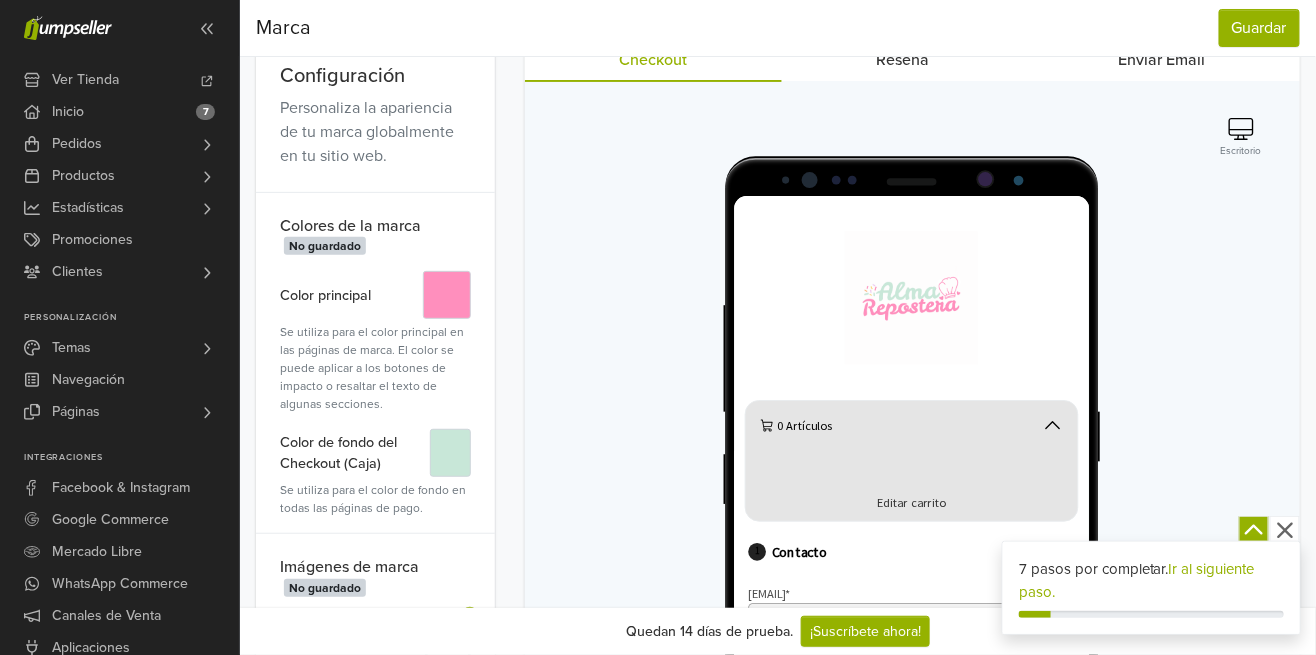 click 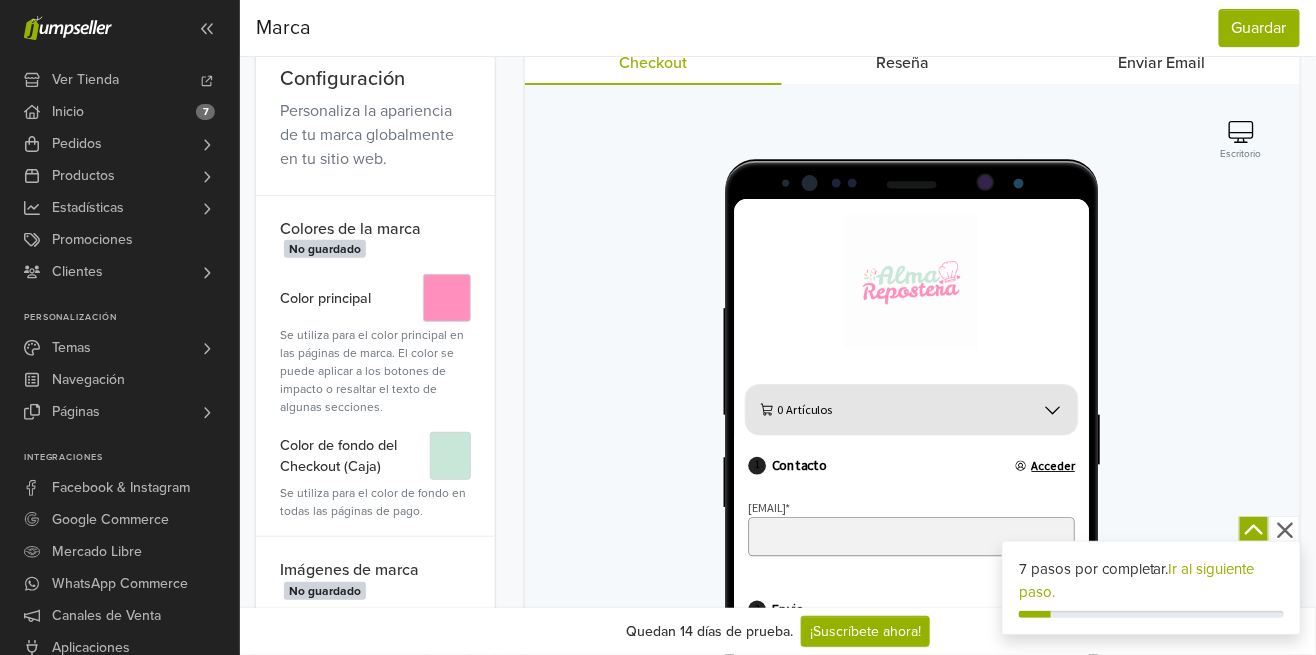 scroll, scrollTop: 29, scrollLeft: 0, axis: vertical 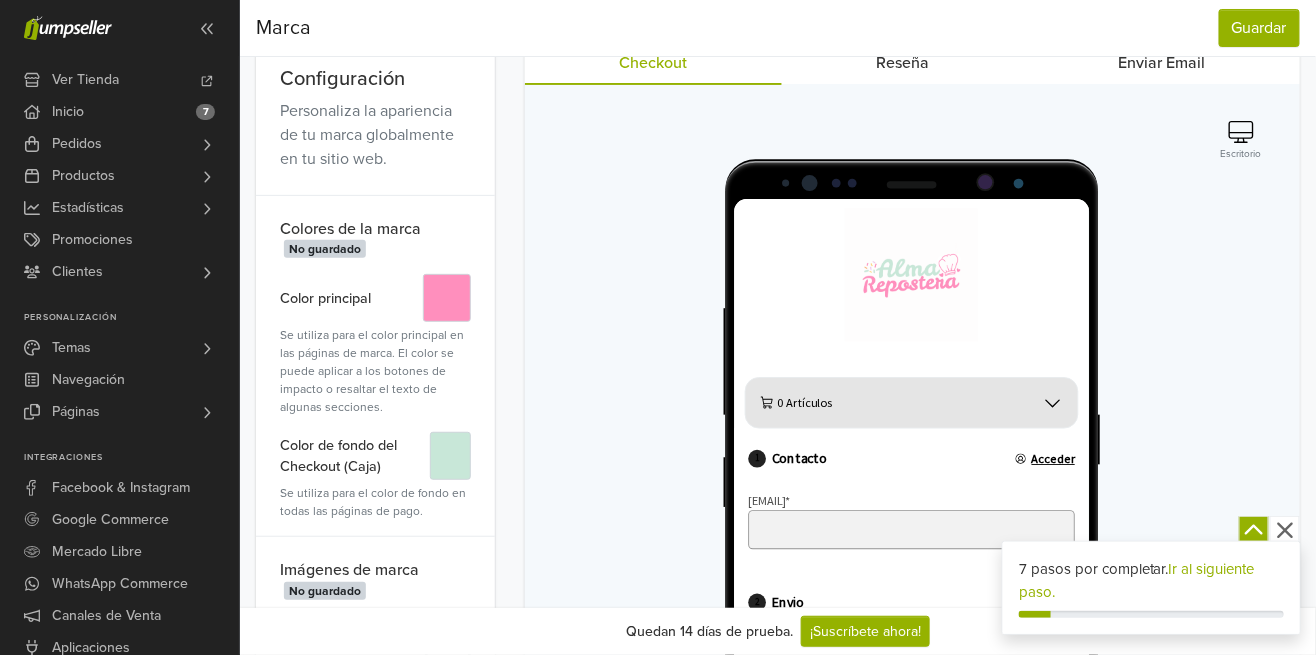 click on "1" at bounding box center (760, 492) 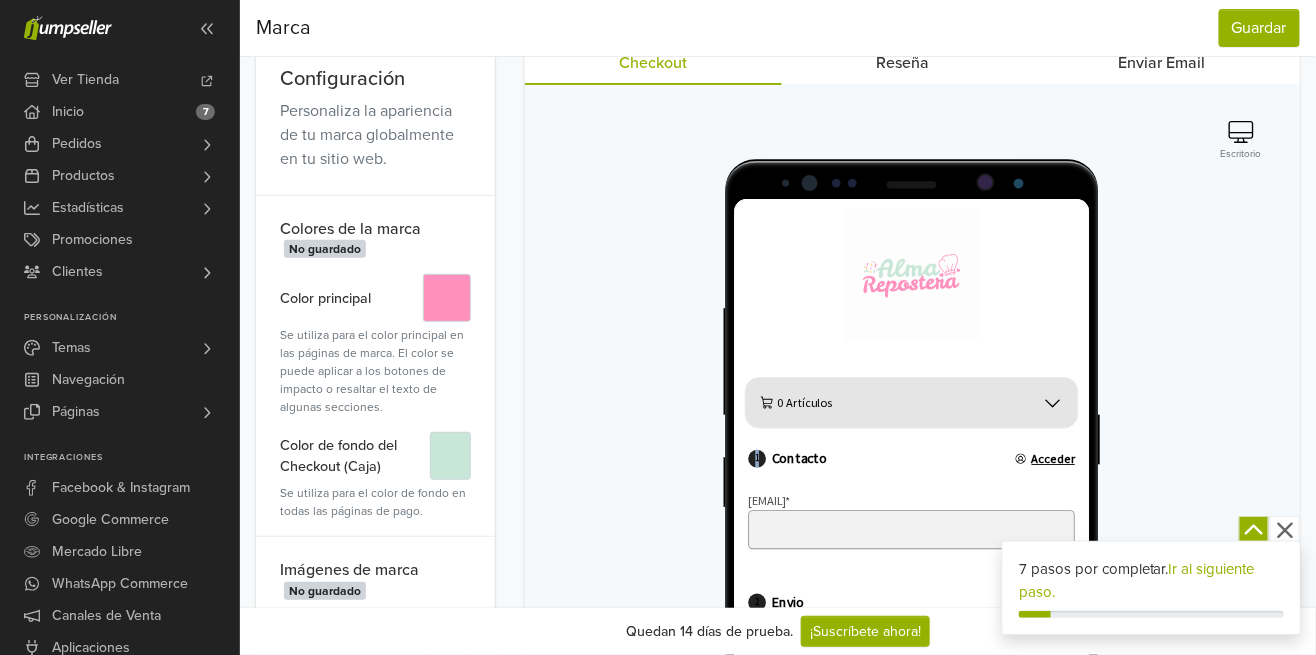 click on "1" at bounding box center [760, 492] 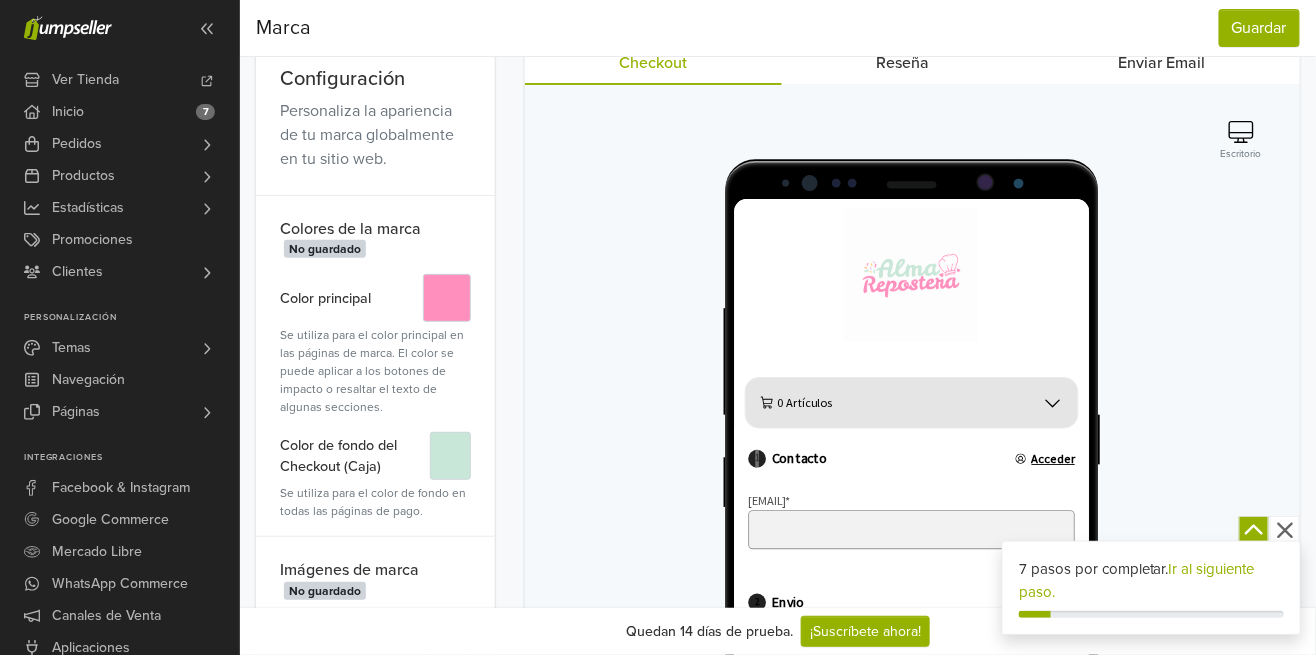 click at bounding box center [913, 564] 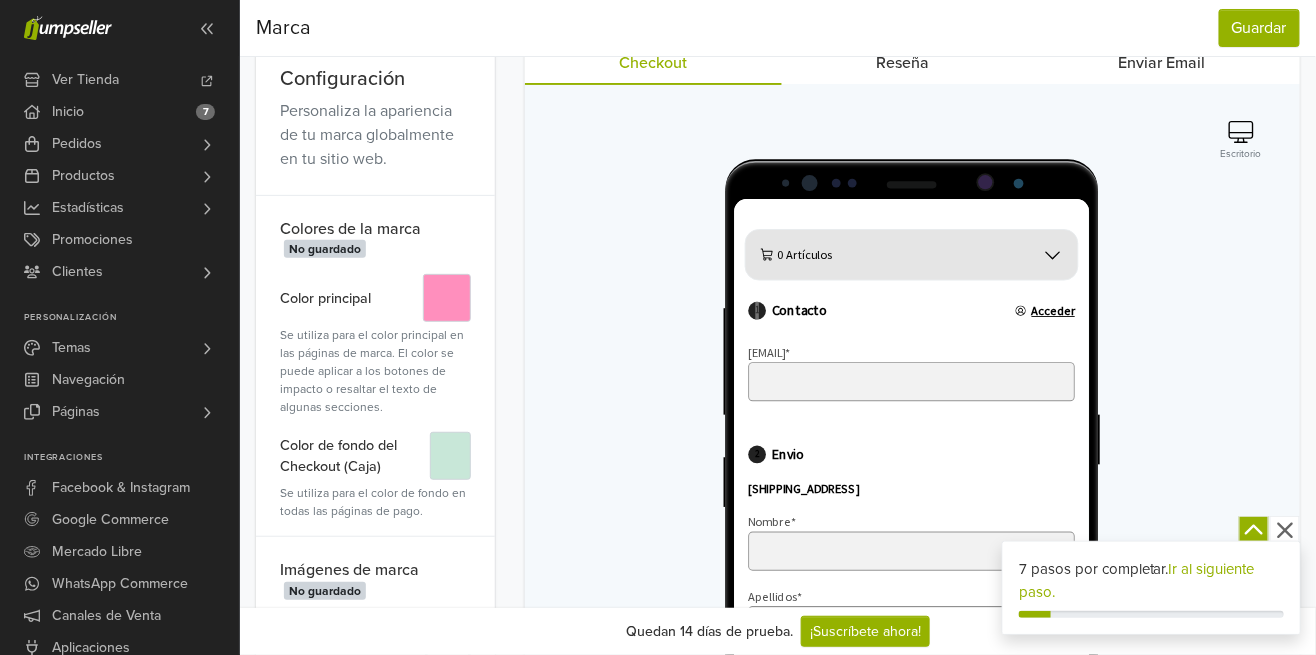 scroll, scrollTop: 196, scrollLeft: 0, axis: vertical 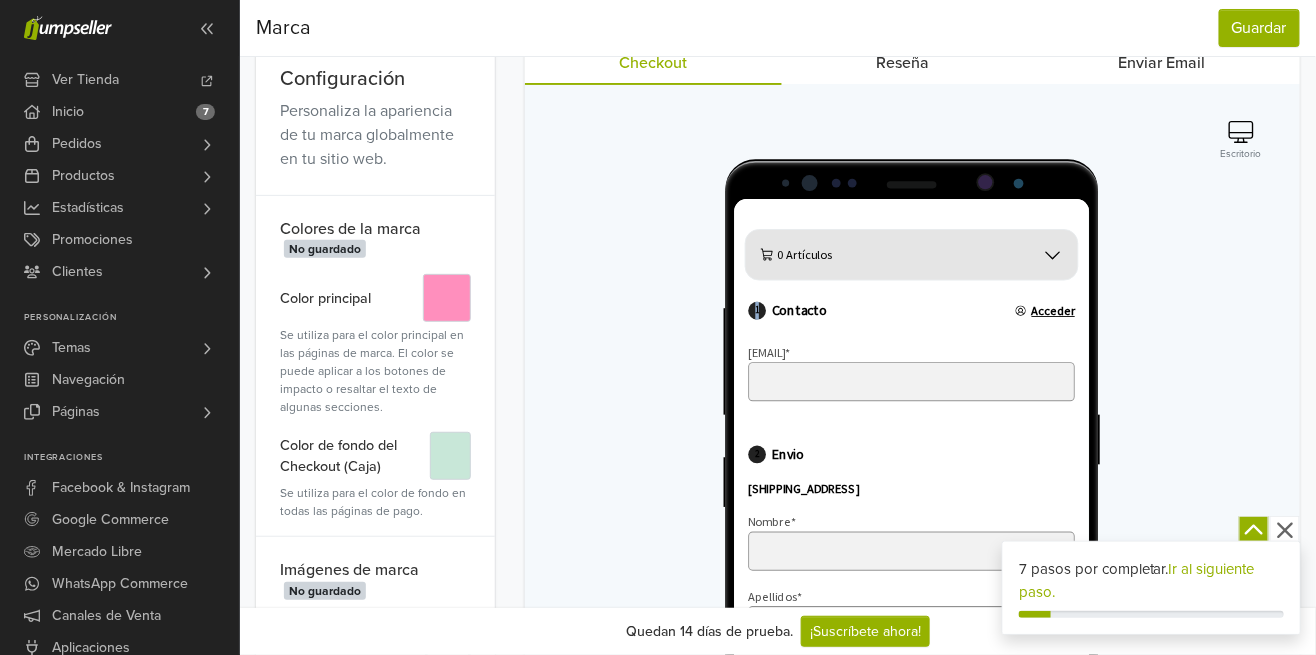 click on "2 Envio" at bounding box center [934, 486] 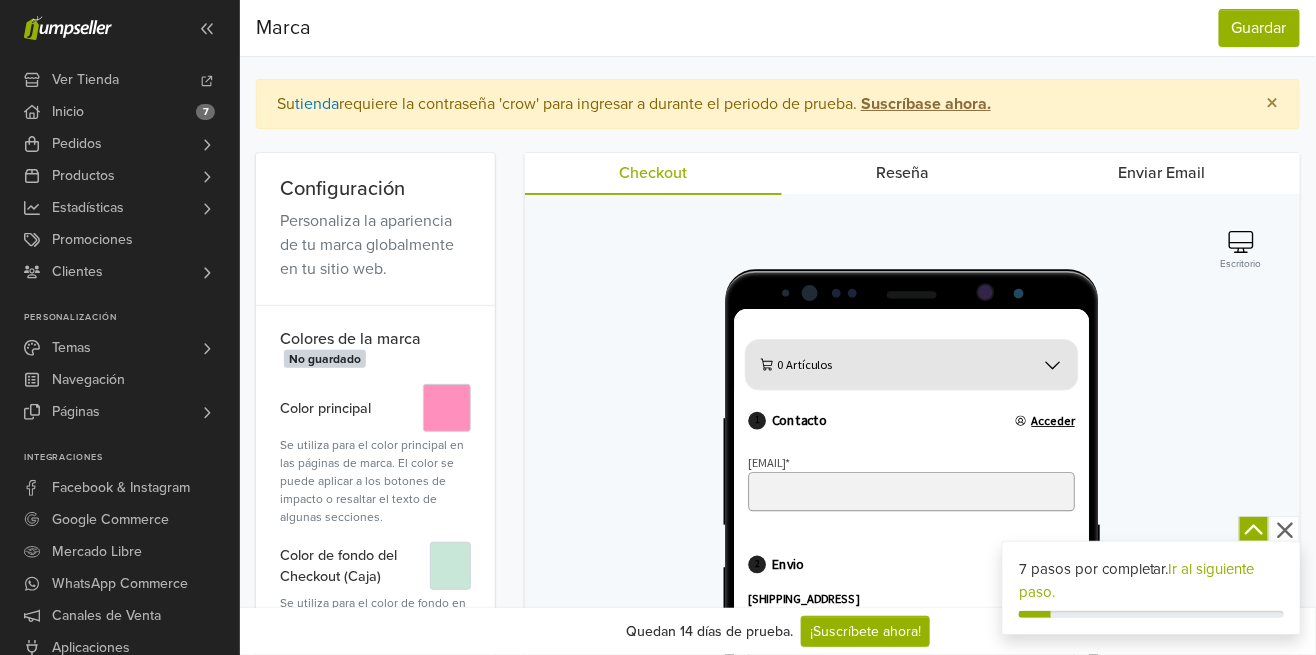 scroll, scrollTop: 23, scrollLeft: 0, axis: vertical 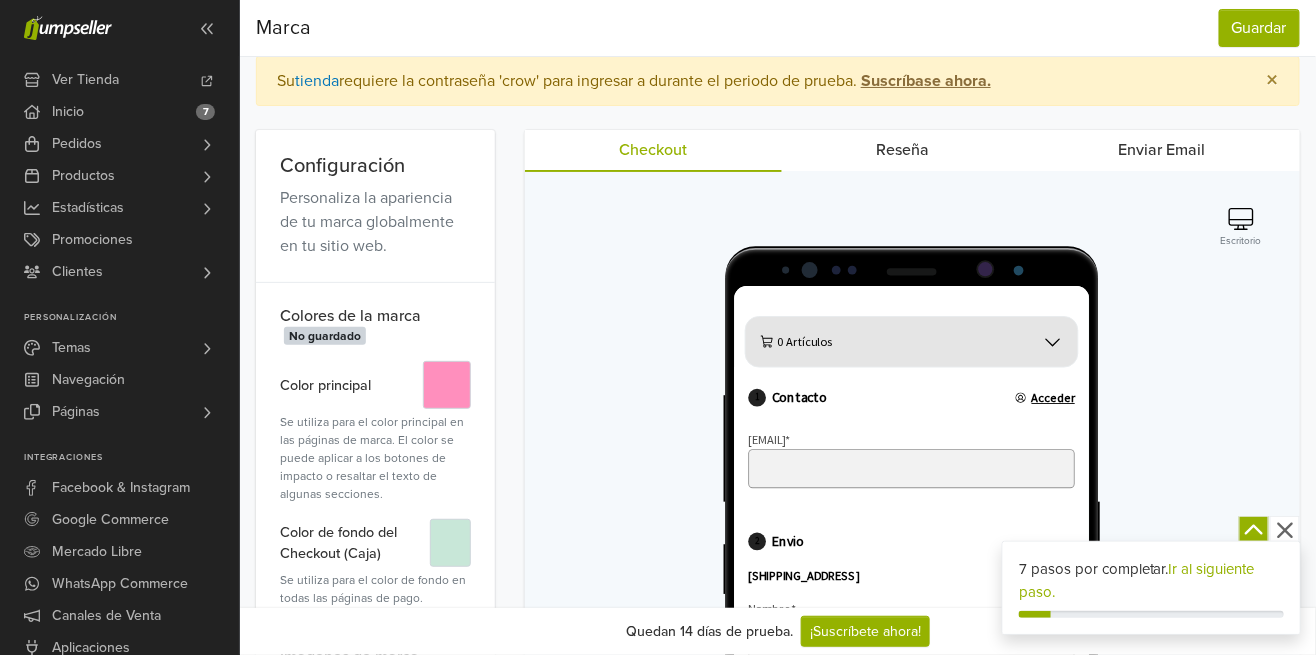 click on "Personaliza la apariencia de tu marca globalmente en tu sitio web." at bounding box center [375, 222] 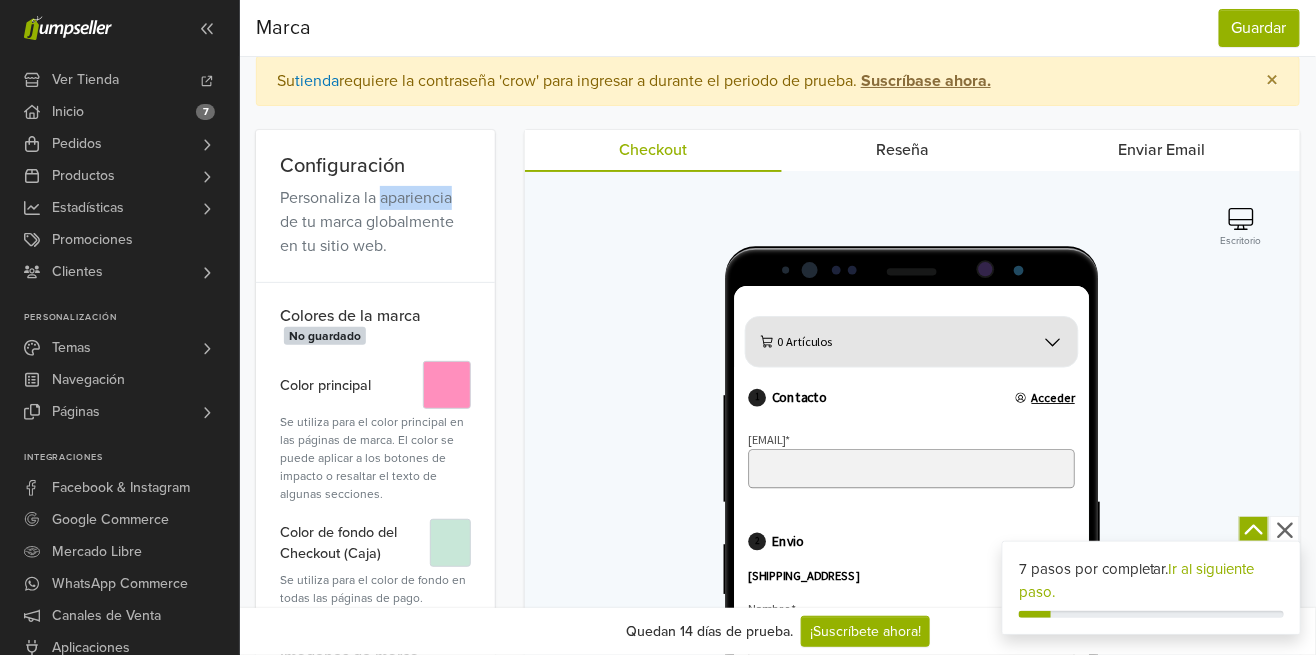 click at bounding box center [913, 651] 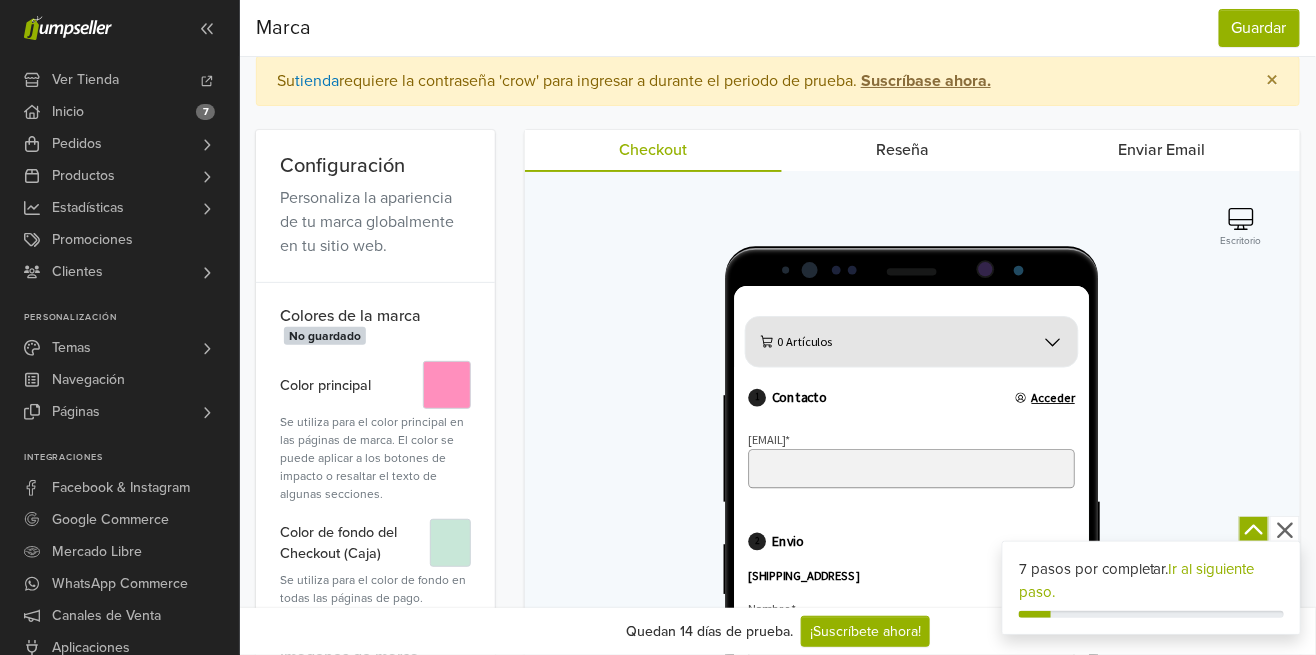 click on "Reseña" at bounding box center (903, 150) 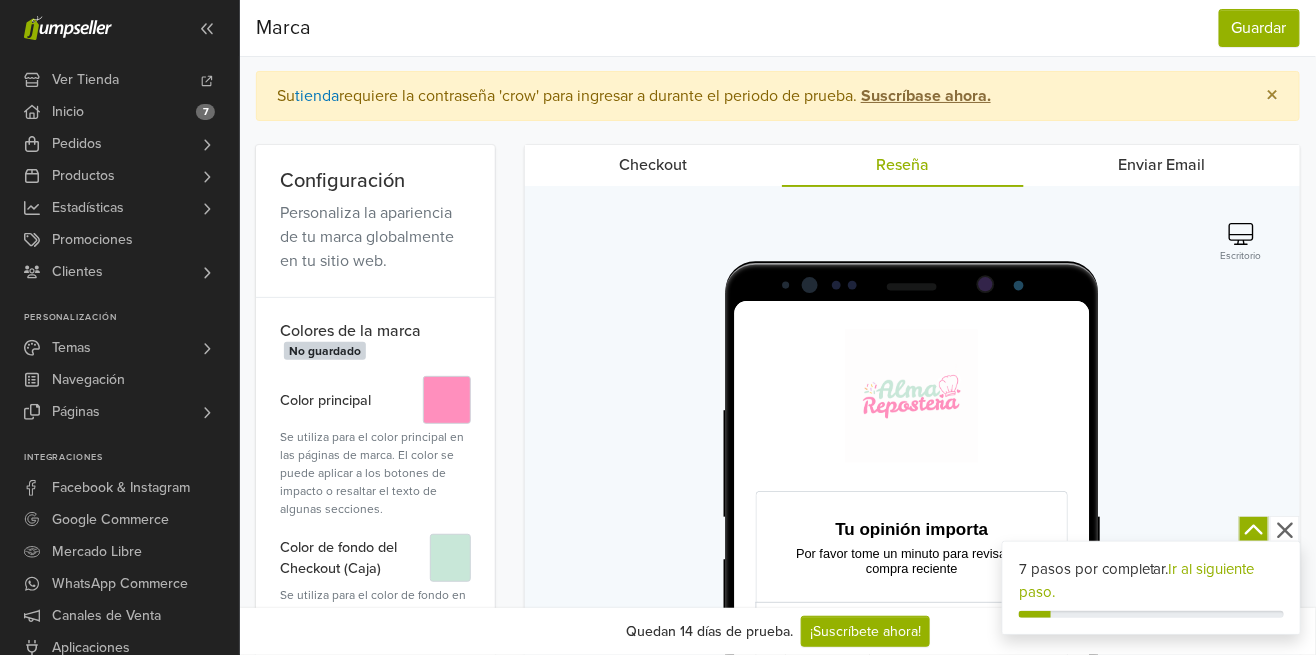 scroll, scrollTop: 0, scrollLeft: 0, axis: both 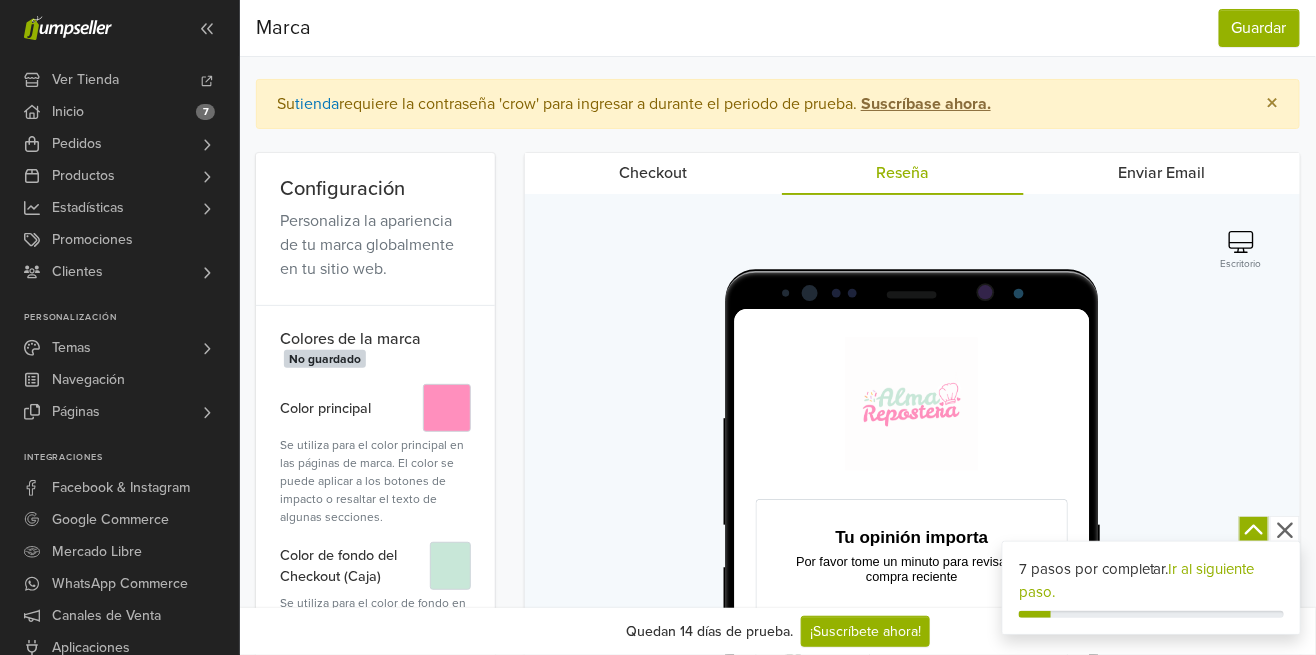 click on "Enviar Email" at bounding box center (1162, 173) 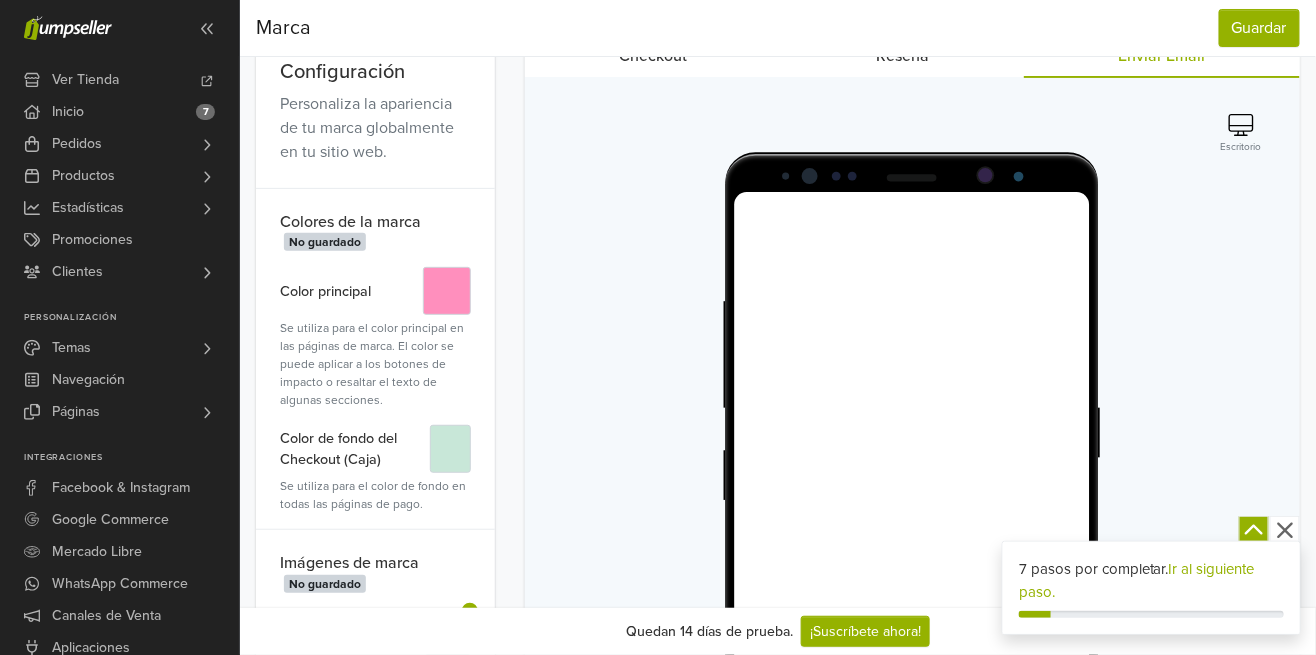 scroll, scrollTop: 0, scrollLeft: 0, axis: both 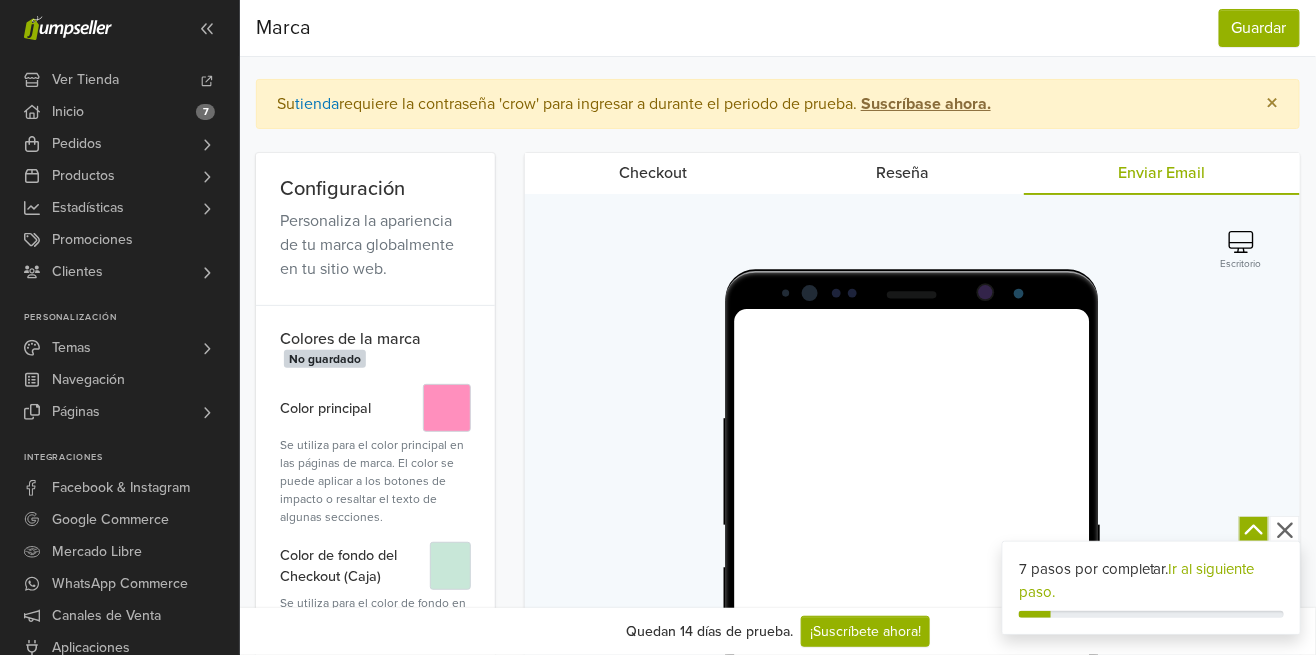 click on "Checkout" at bounding box center [653, 173] 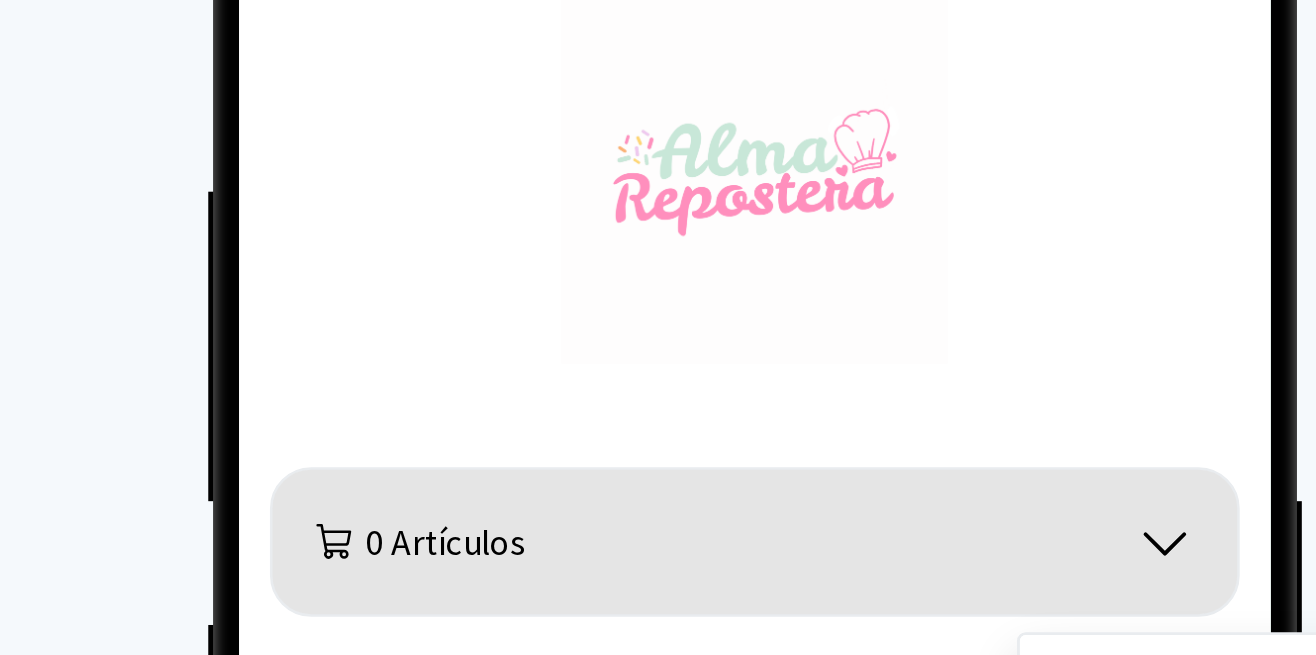 scroll, scrollTop: 29, scrollLeft: 0, axis: vertical 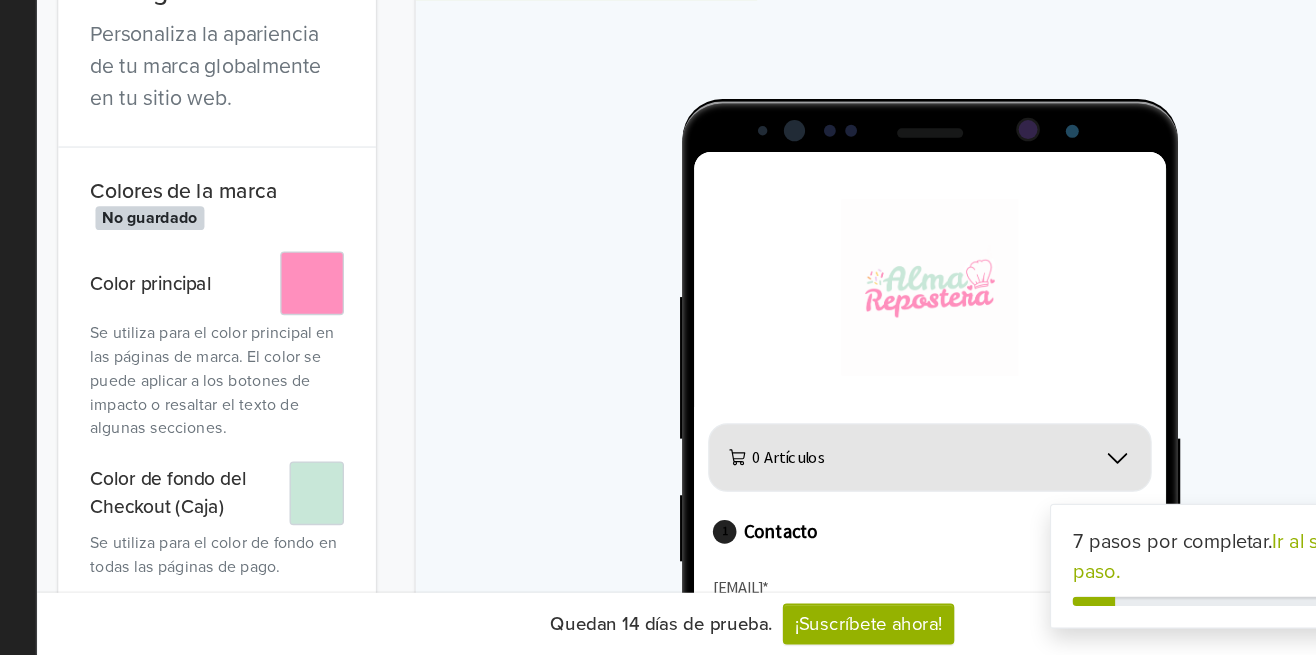click at bounding box center (913, 641) 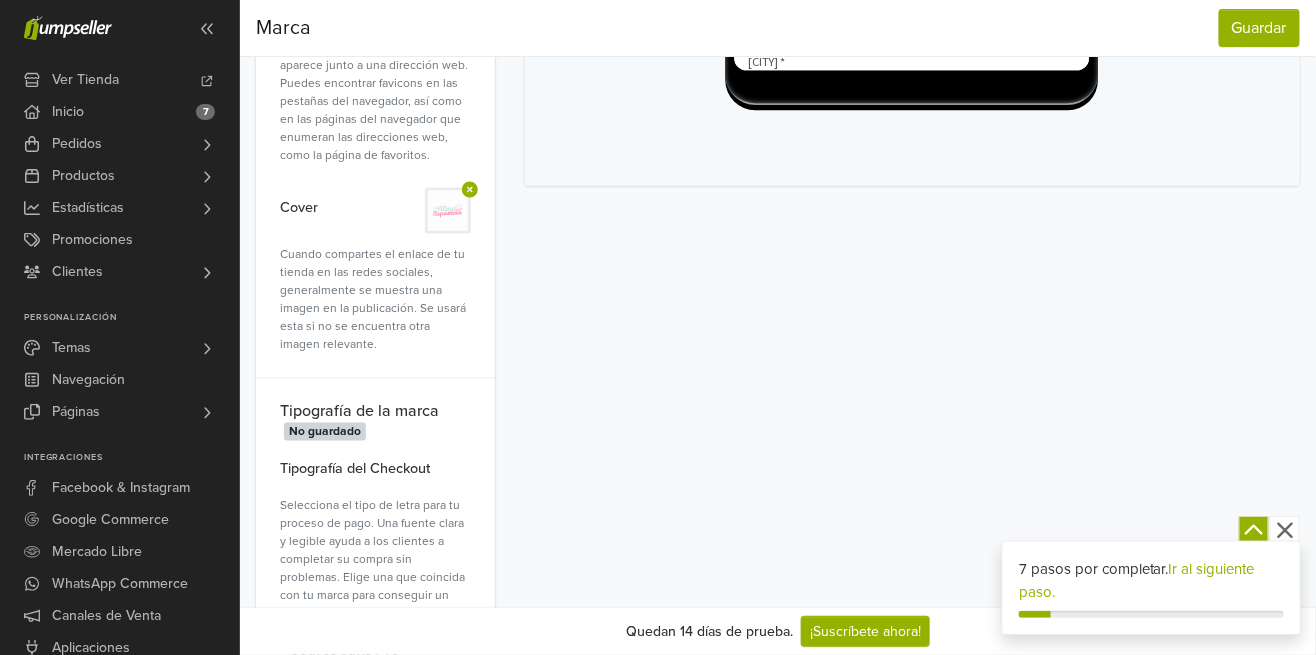 scroll, scrollTop: 981, scrollLeft: 0, axis: vertical 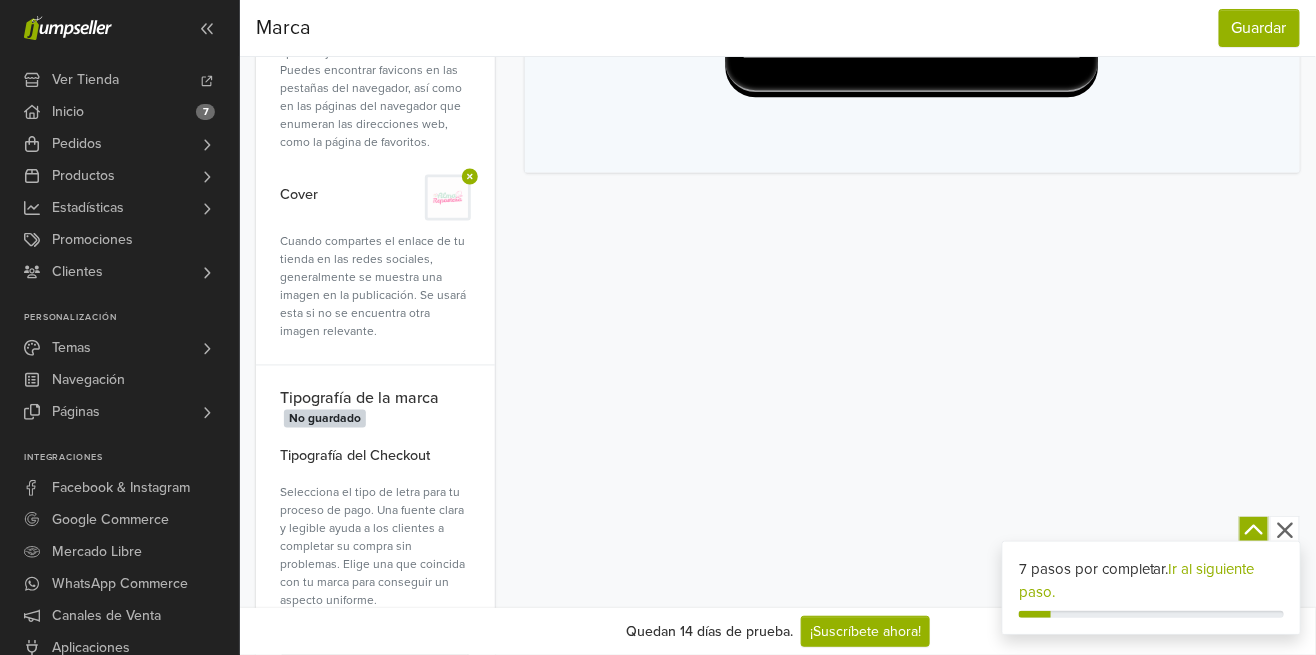 click 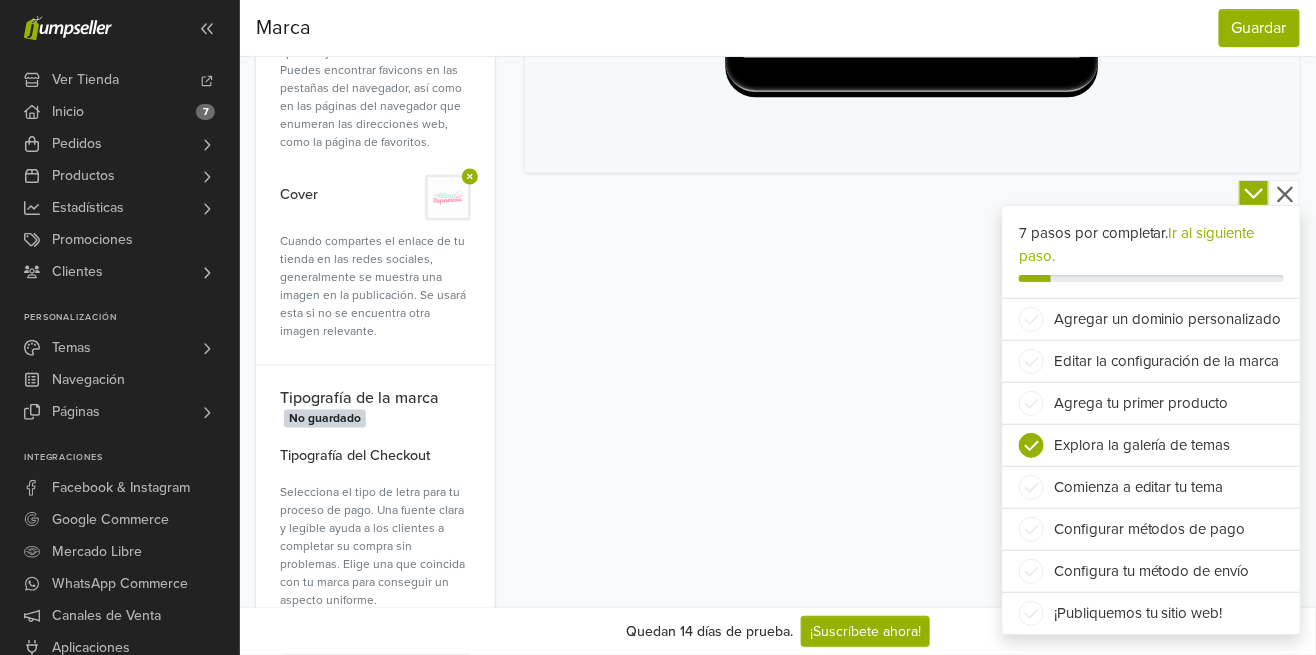 click 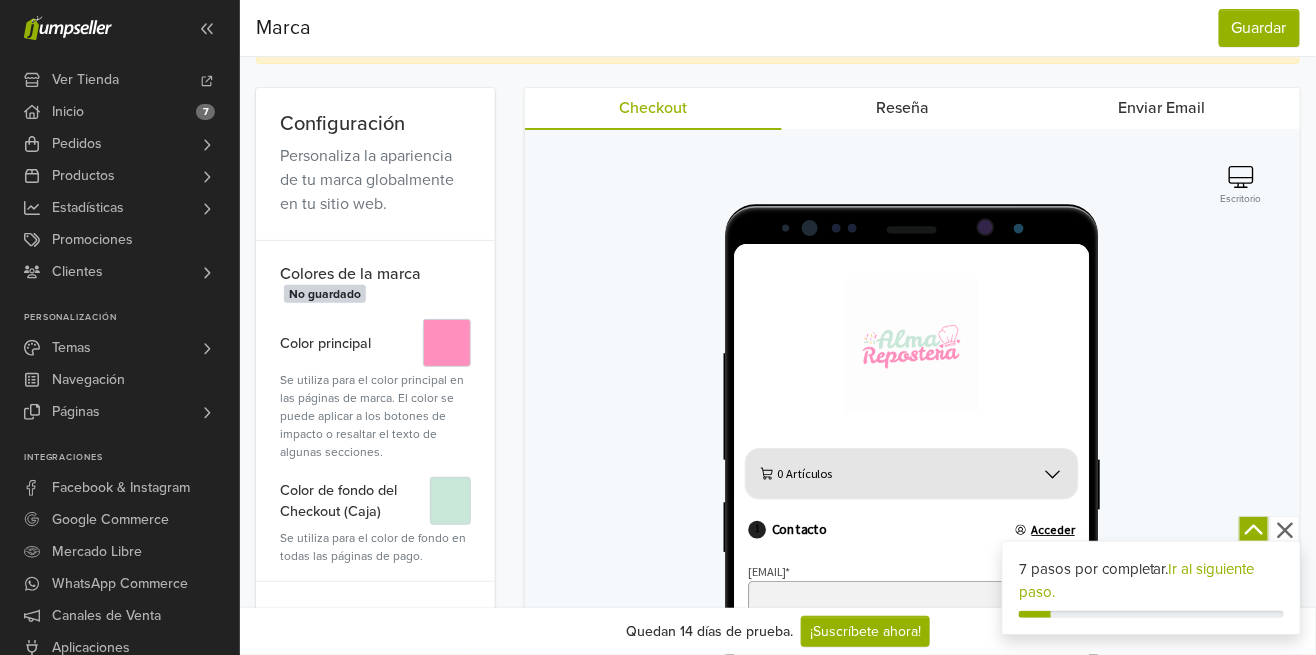 scroll, scrollTop: 0, scrollLeft: 0, axis: both 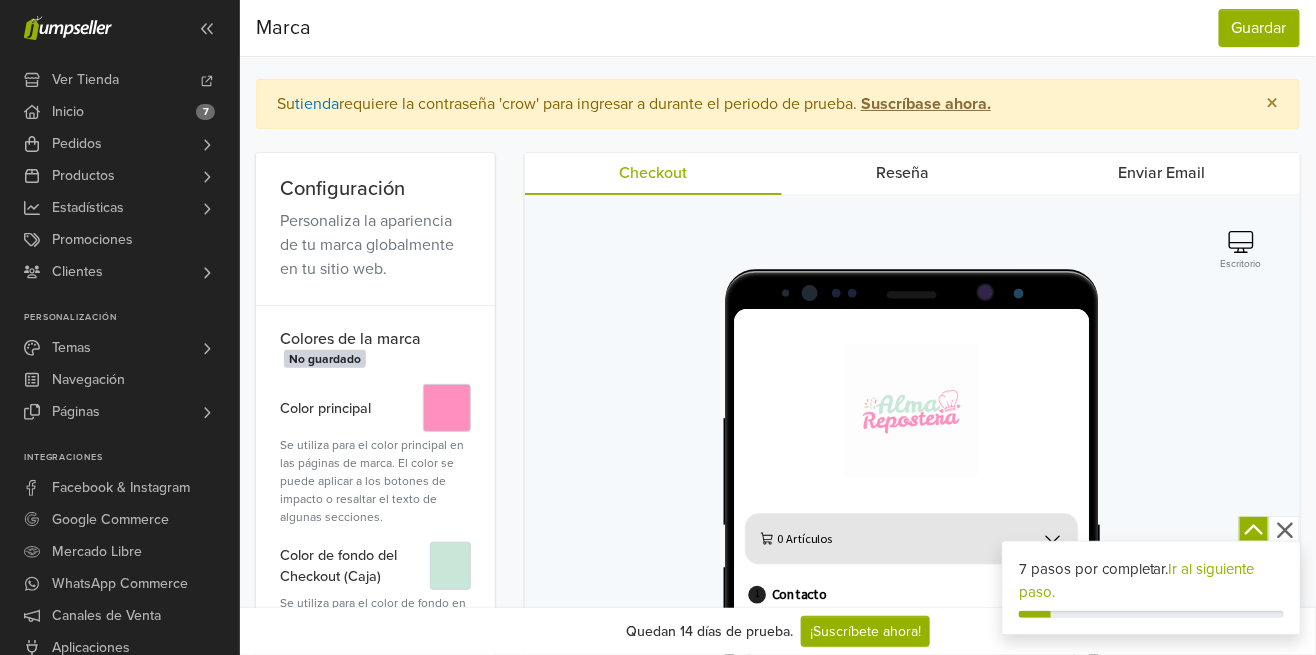 click 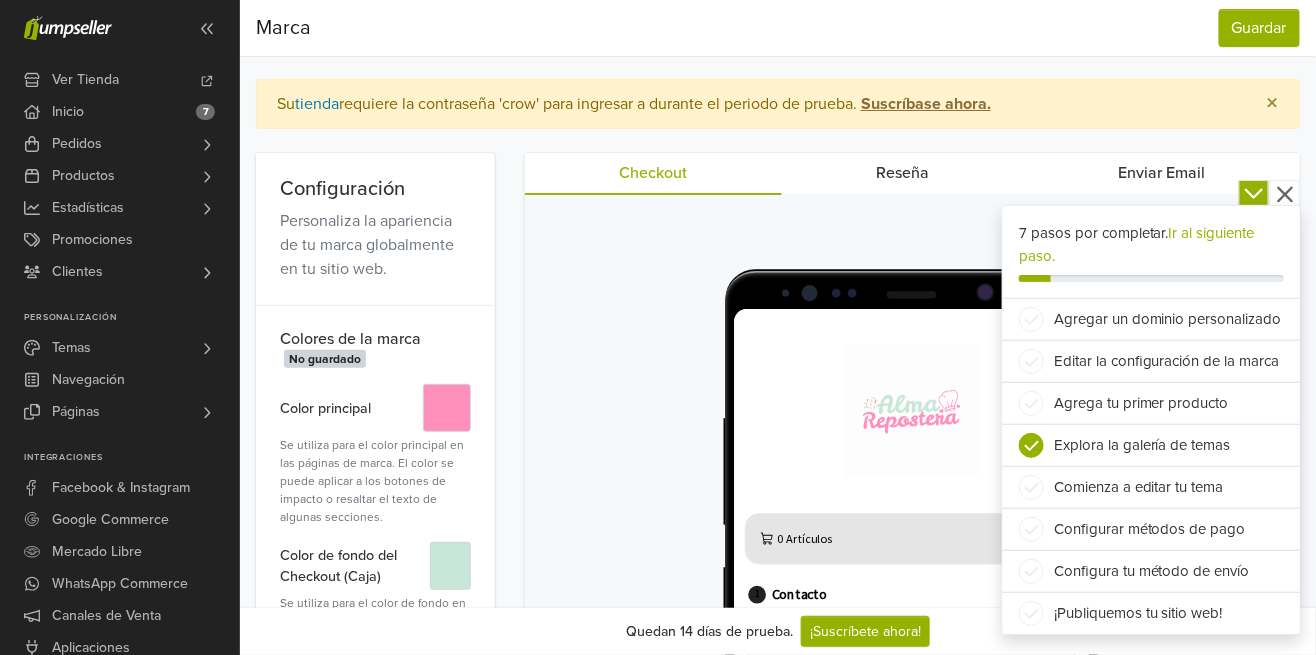 click 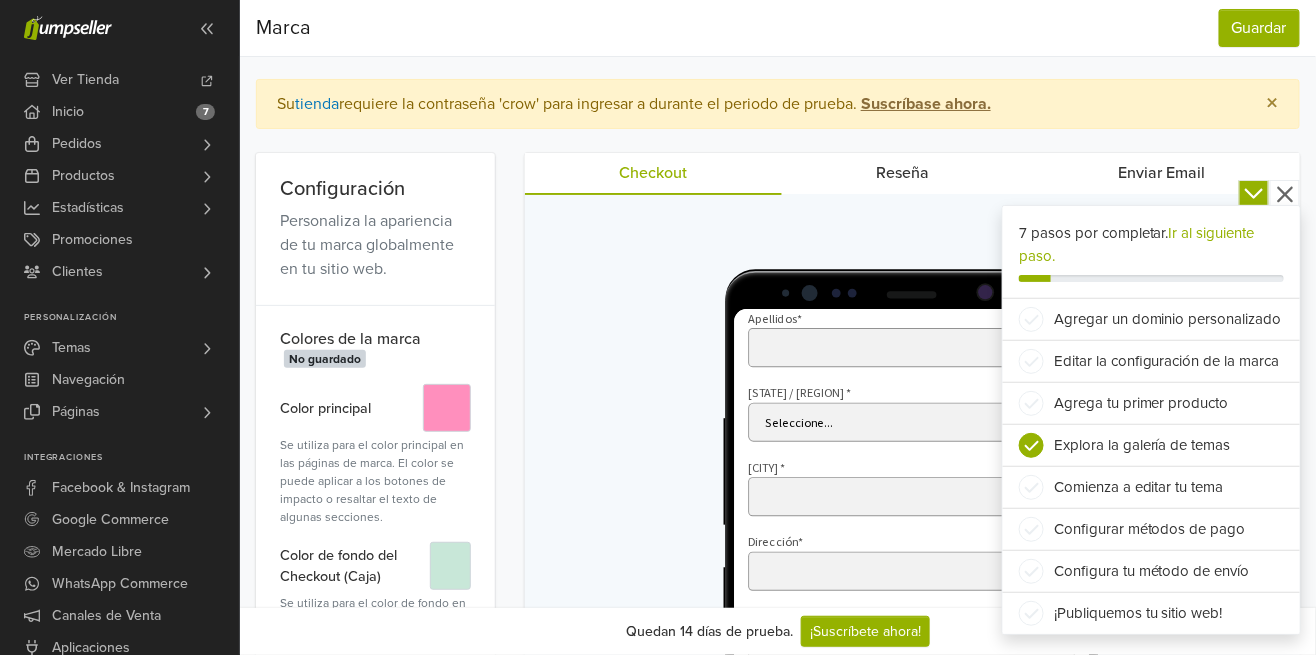 scroll, scrollTop: 832, scrollLeft: 0, axis: vertical 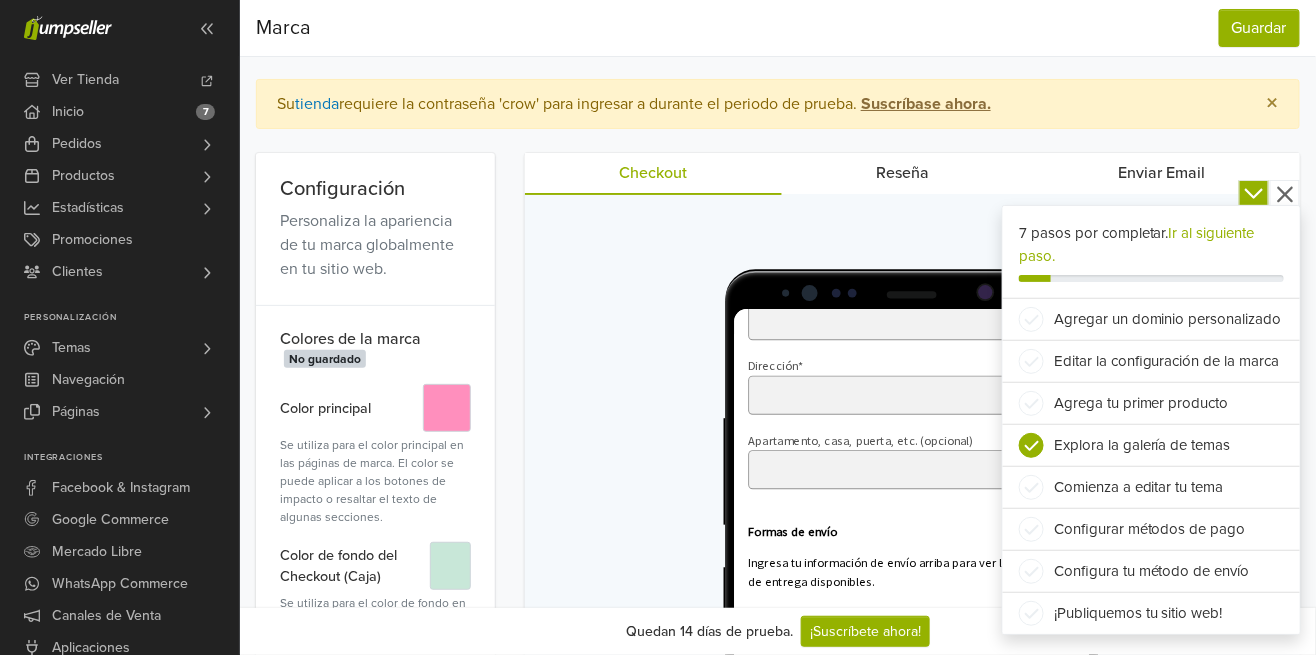 click 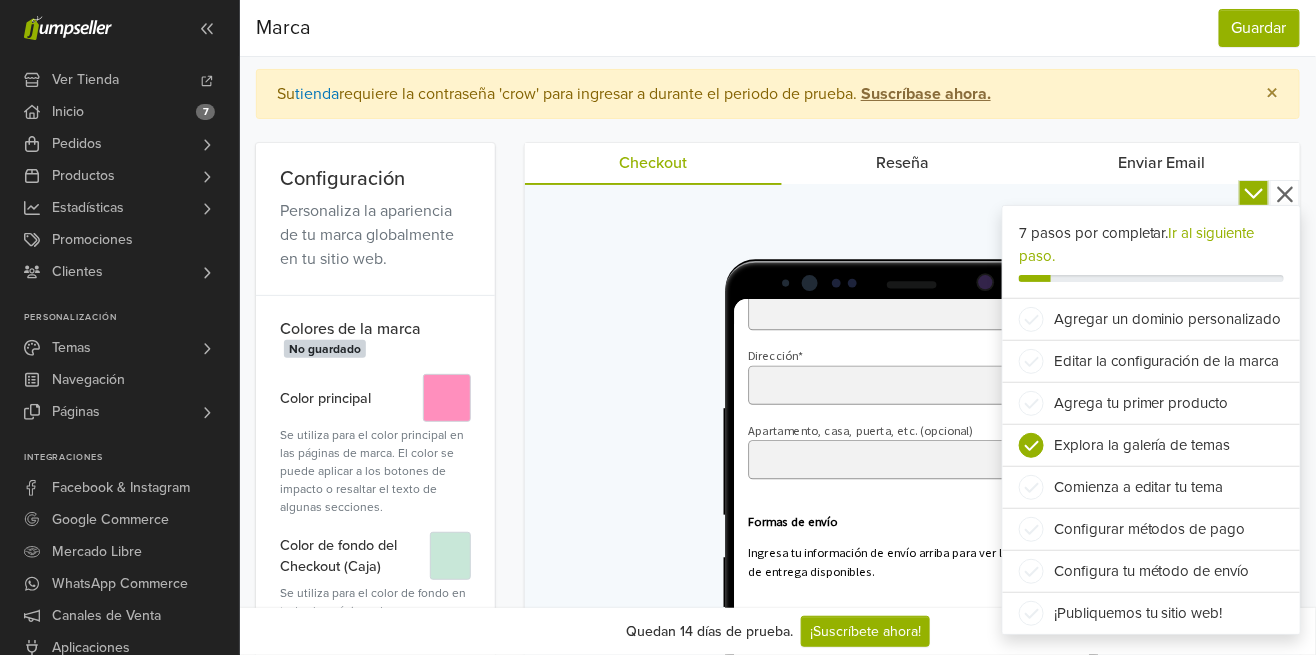 scroll, scrollTop: 0, scrollLeft: 0, axis: both 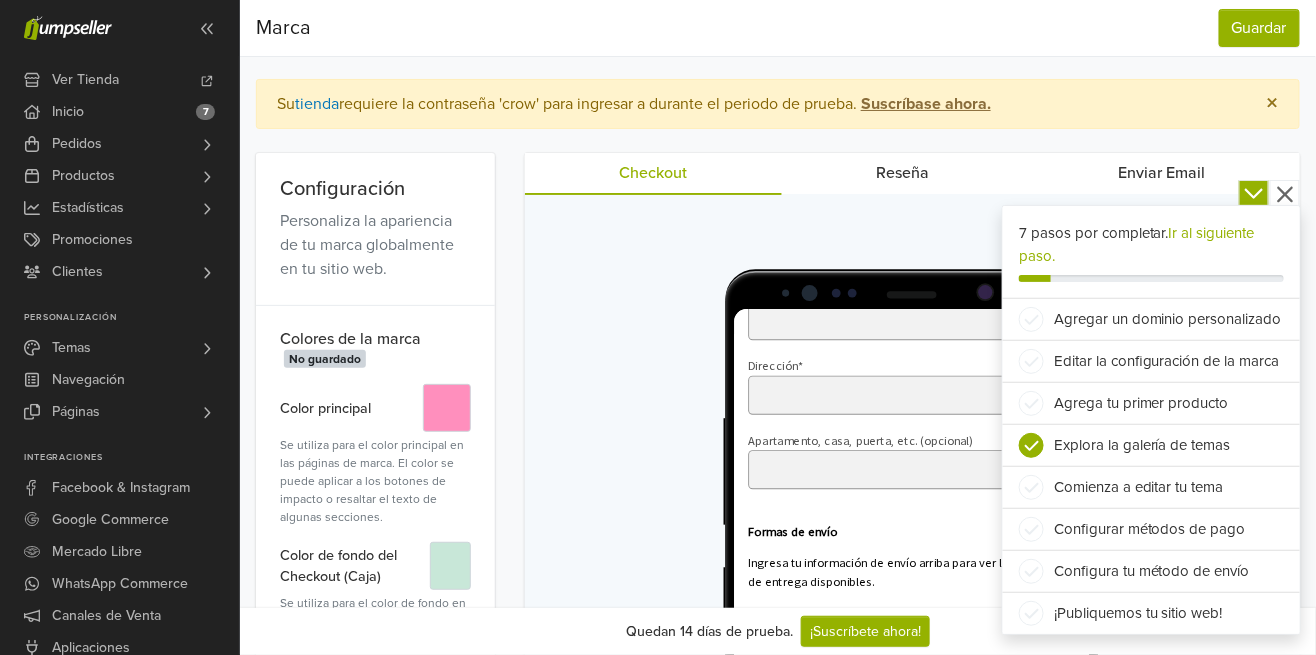 click on "×" at bounding box center (1273, 104) 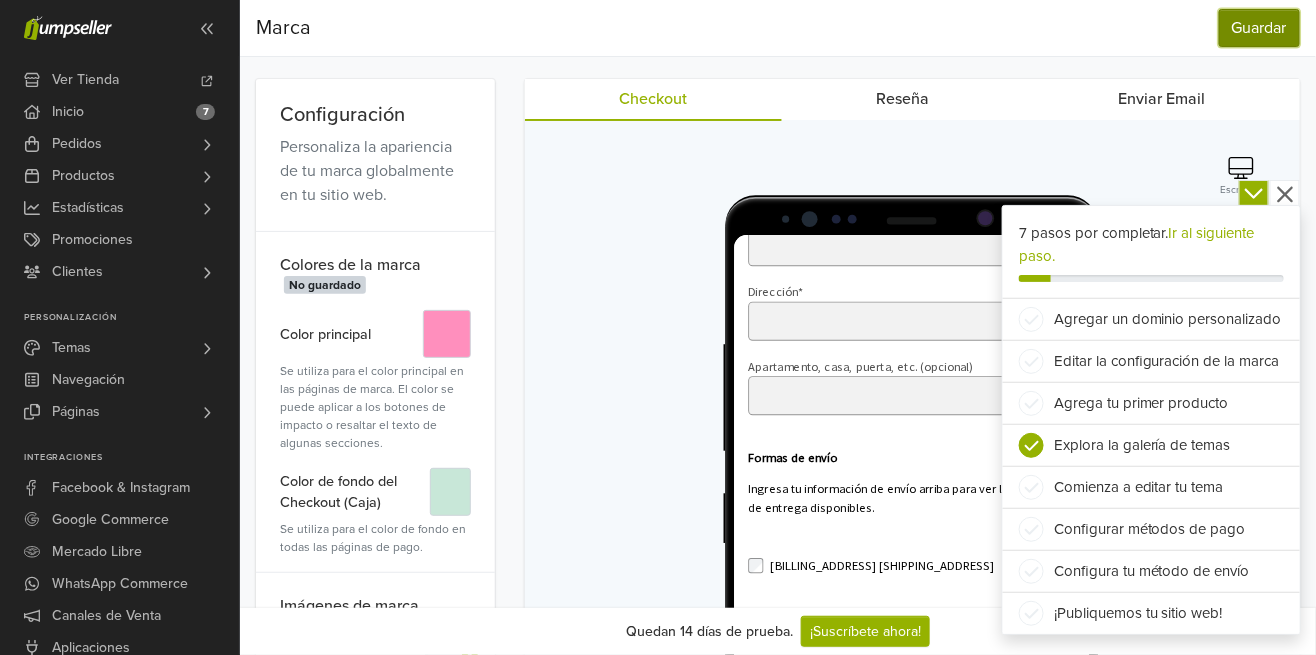 click on "Guardar" at bounding box center [1259, 28] 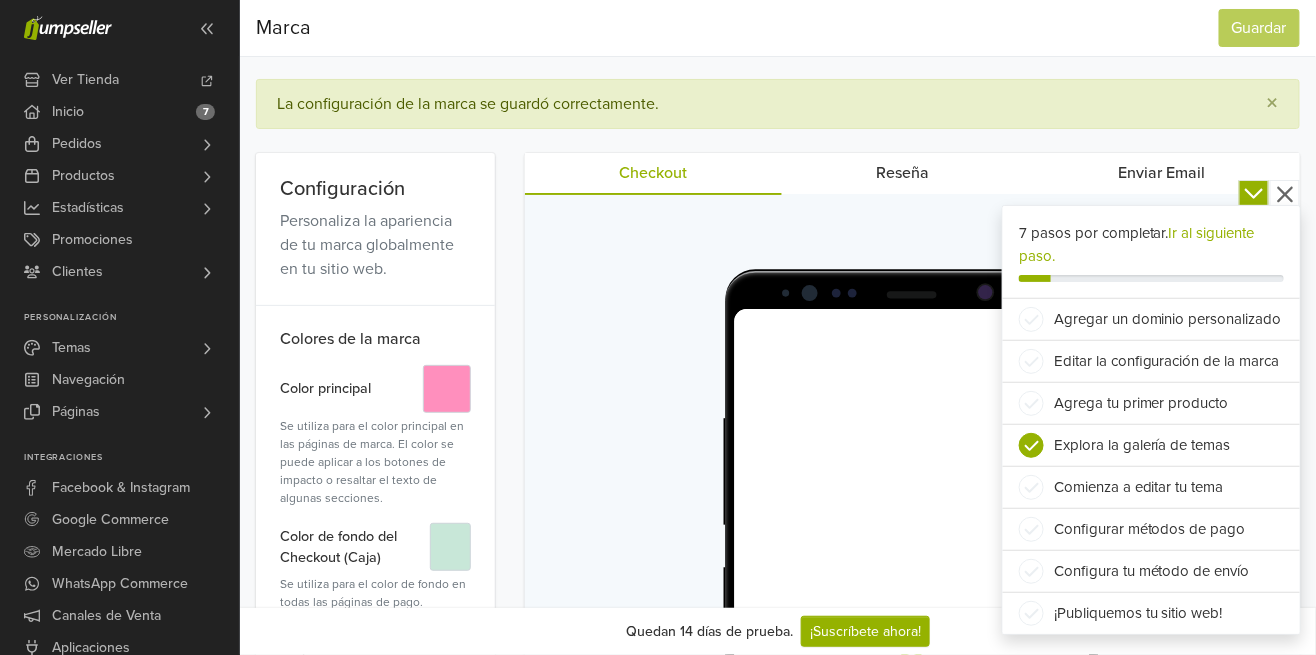 scroll, scrollTop: 0, scrollLeft: 0, axis: both 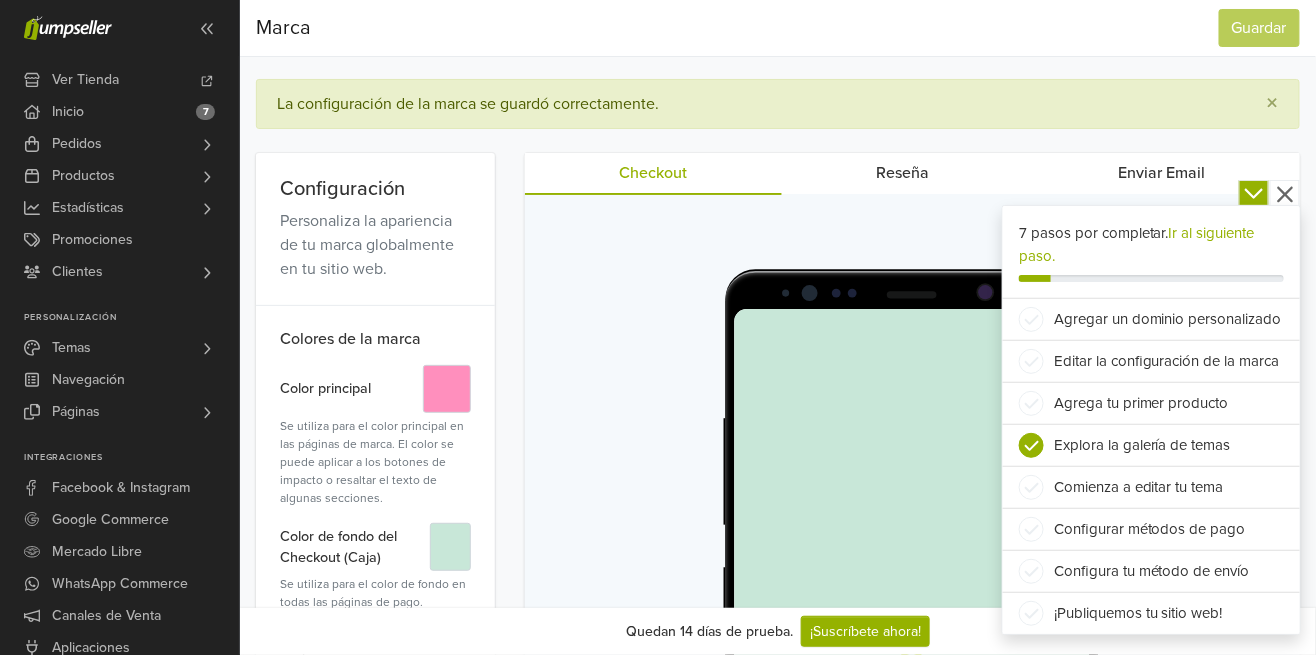 click at bounding box center [1031, 319] 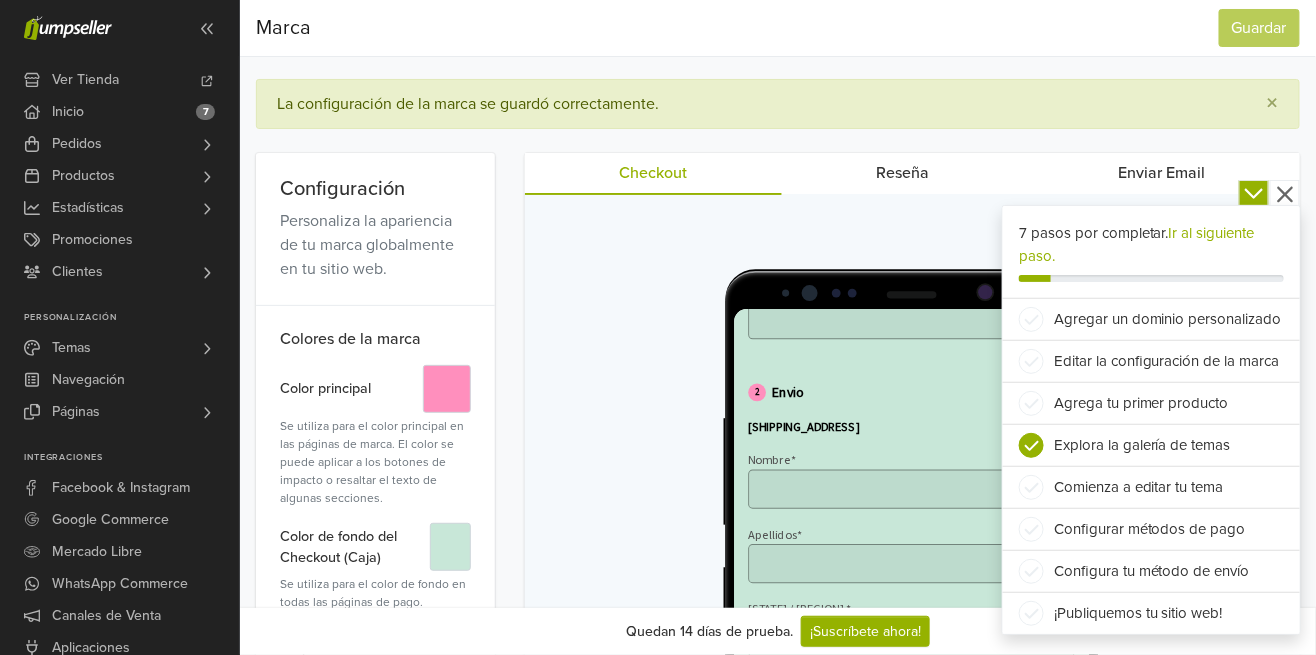 scroll, scrollTop: 229, scrollLeft: 0, axis: vertical 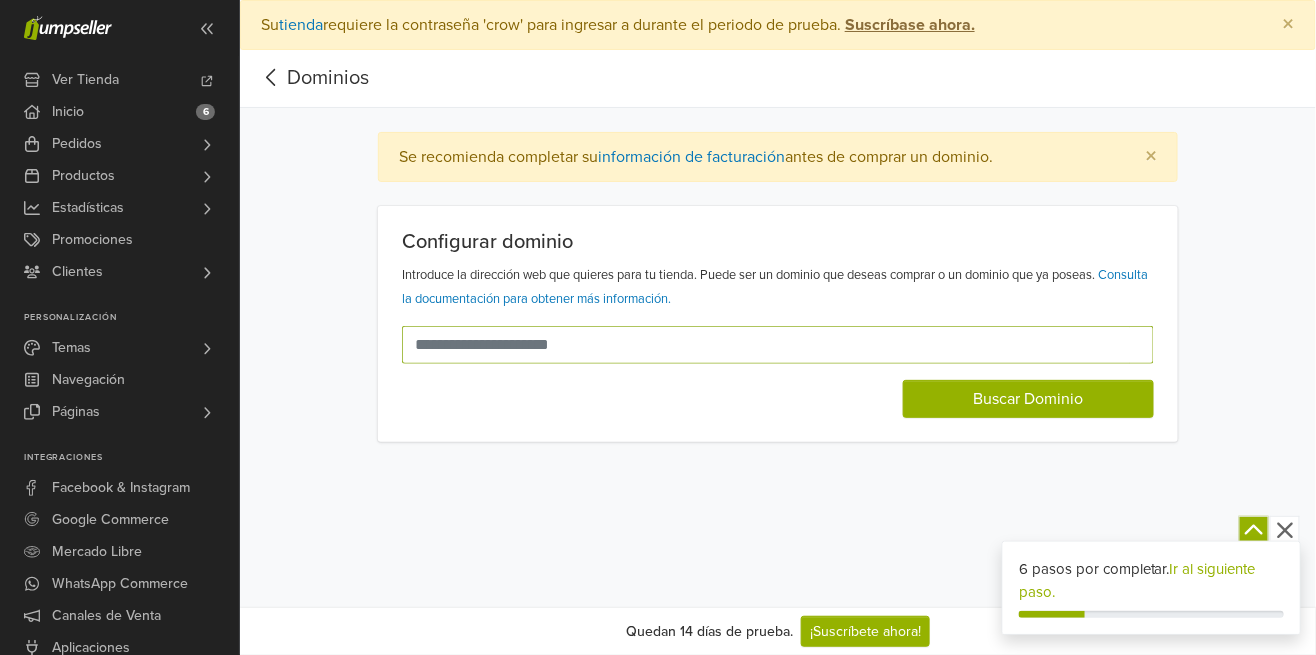 click at bounding box center [766, 345] 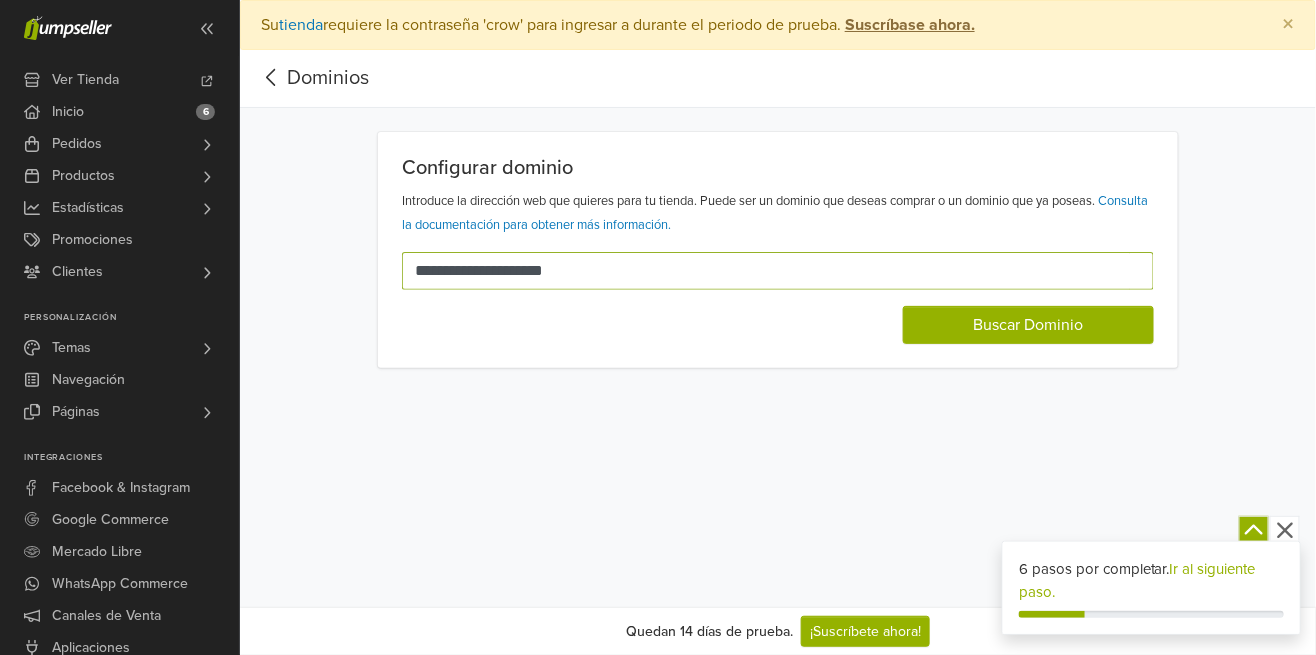 click on "**********" at bounding box center [766, 271] 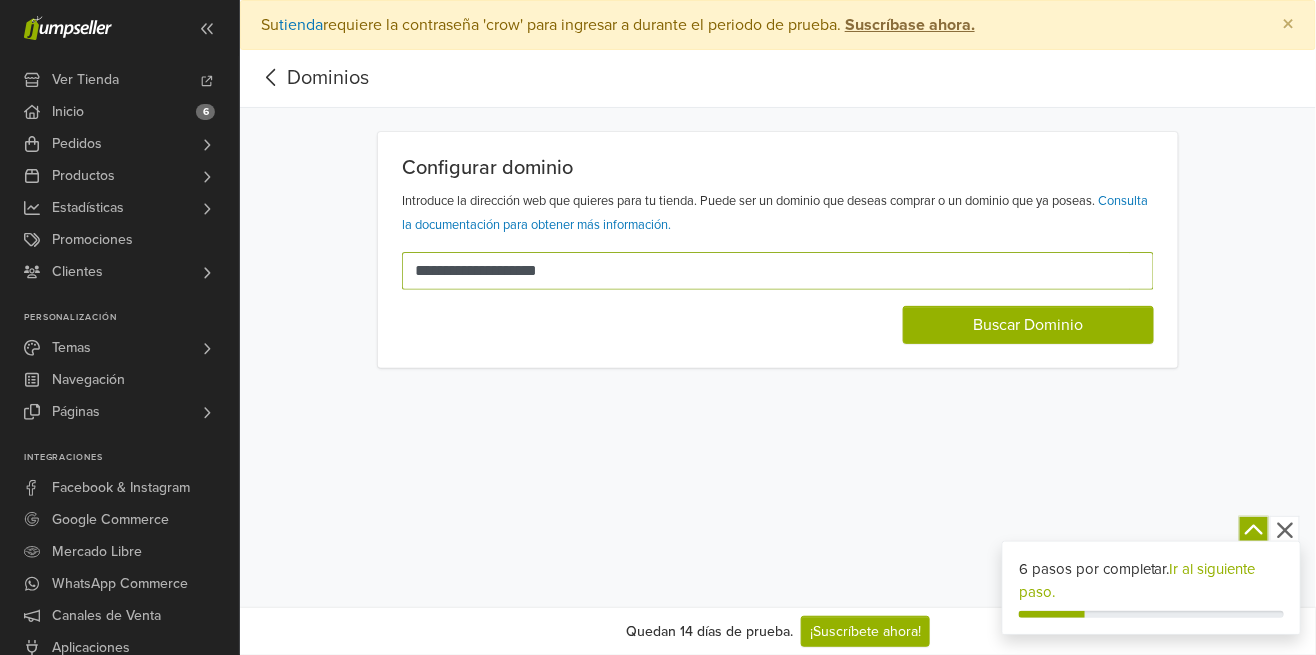 type on "**********" 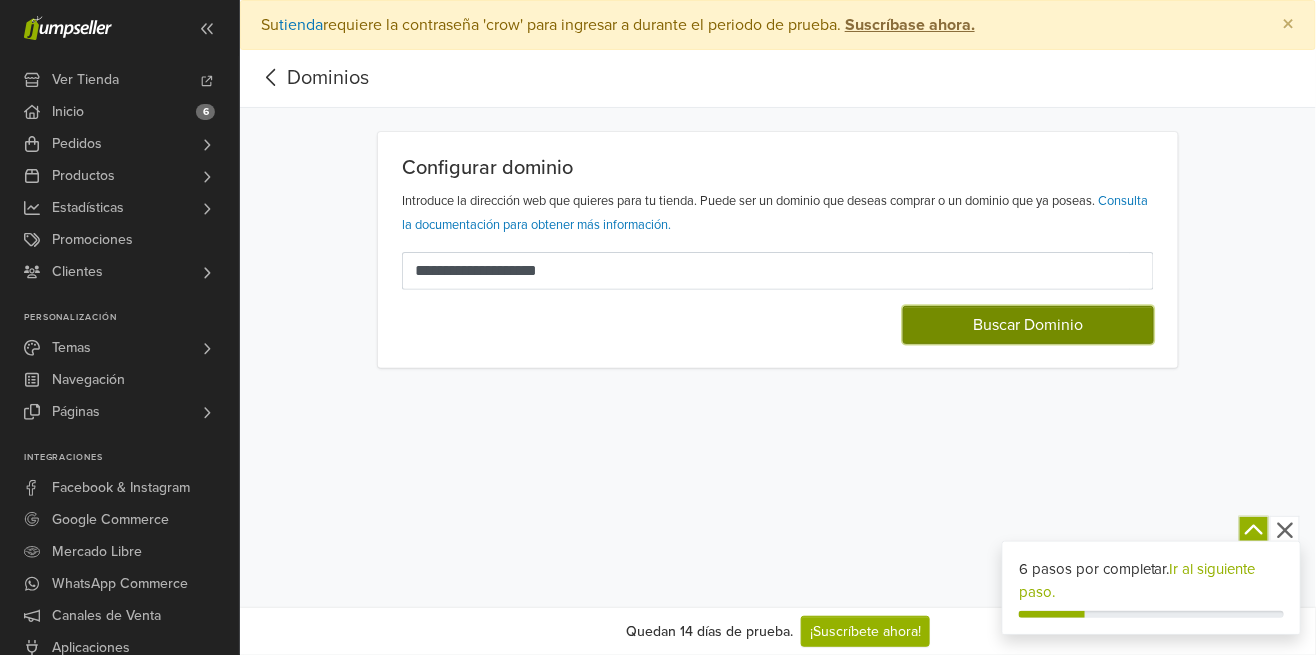 click on "Buscar Dominio" at bounding box center [1028, 325] 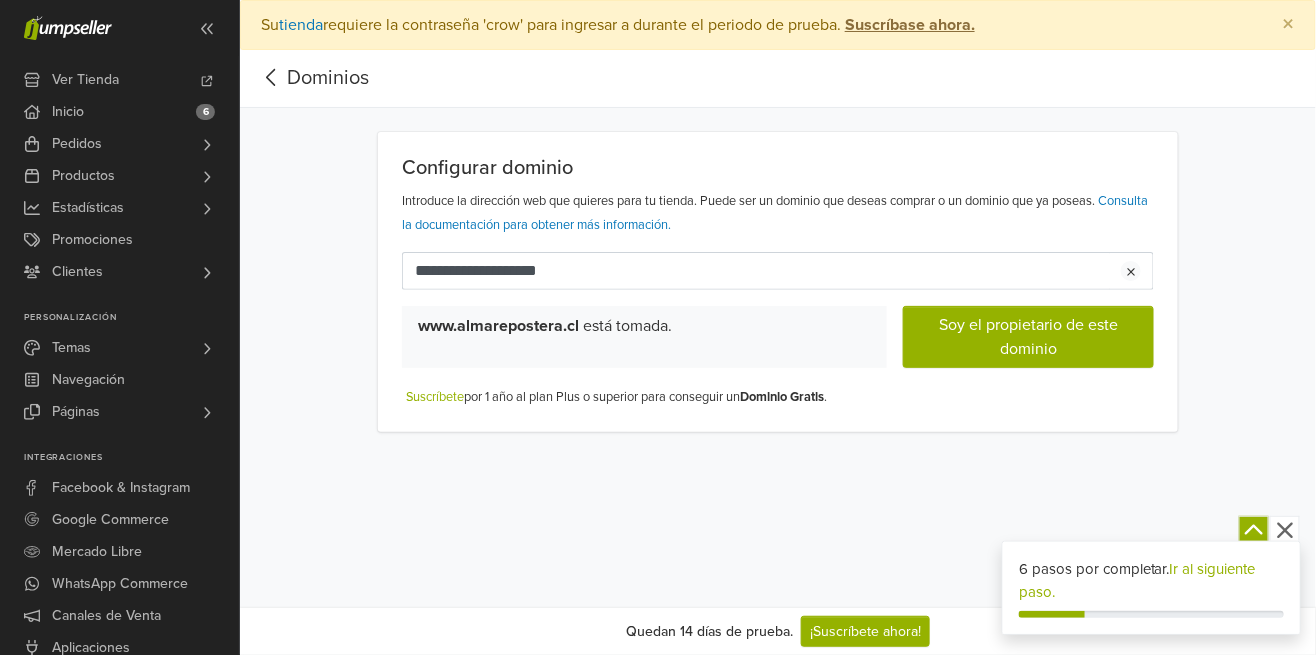 click on "Consulta la documentación para obtener más información." at bounding box center (775, 213) 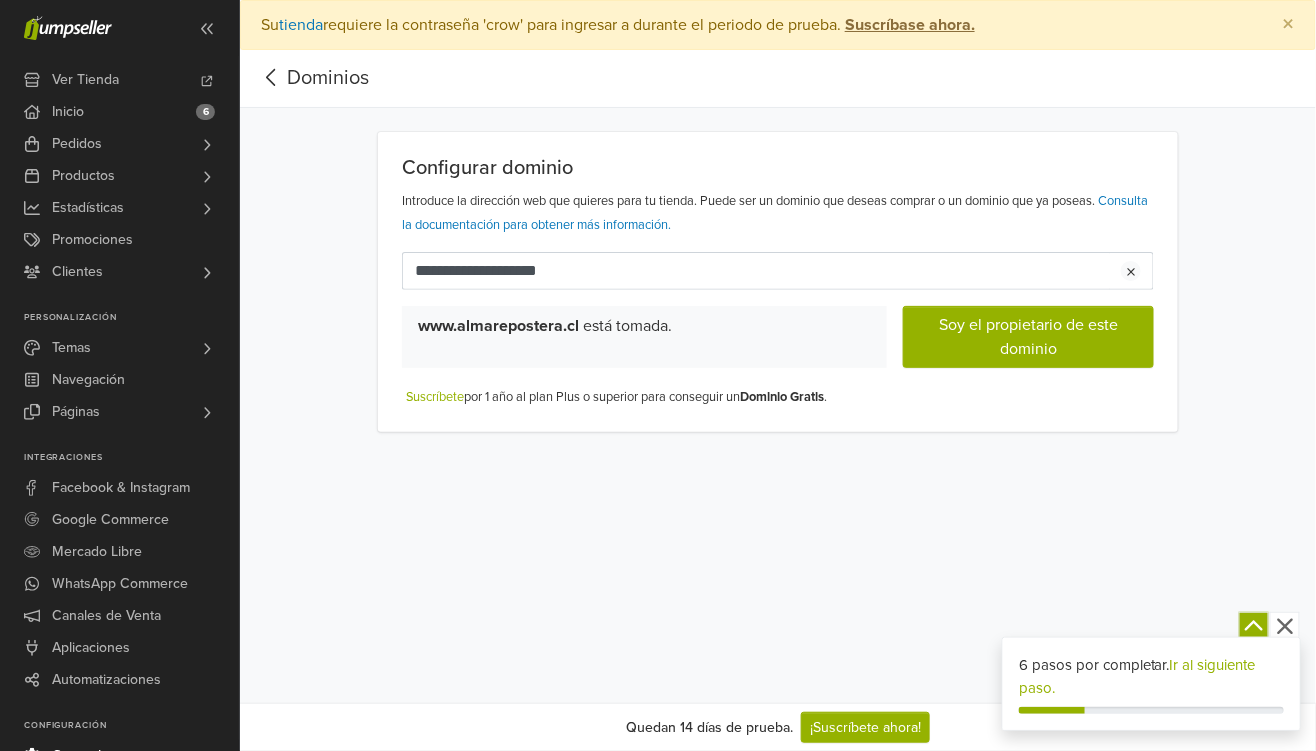 click on "www.almarepostera.cl   está tomada. Soy el propietario de este dominio" at bounding box center [778, 329] 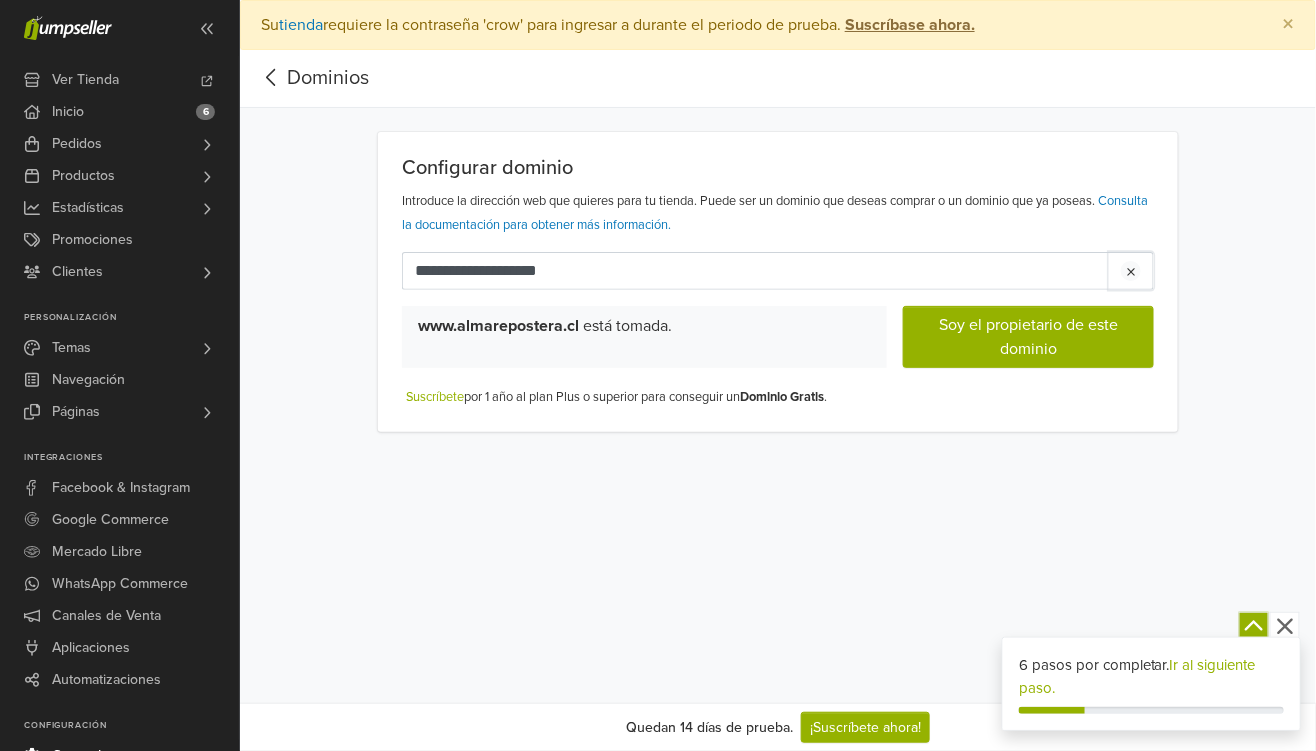 click 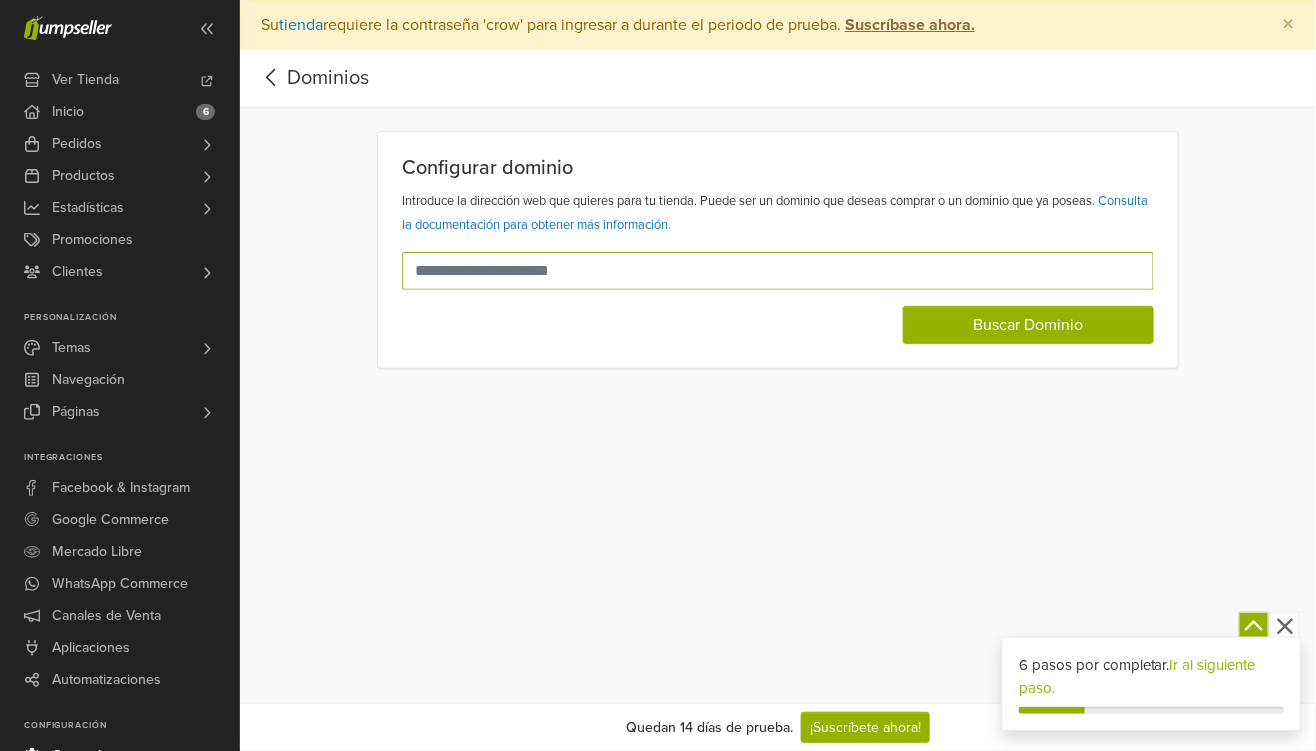 click at bounding box center (766, 271) 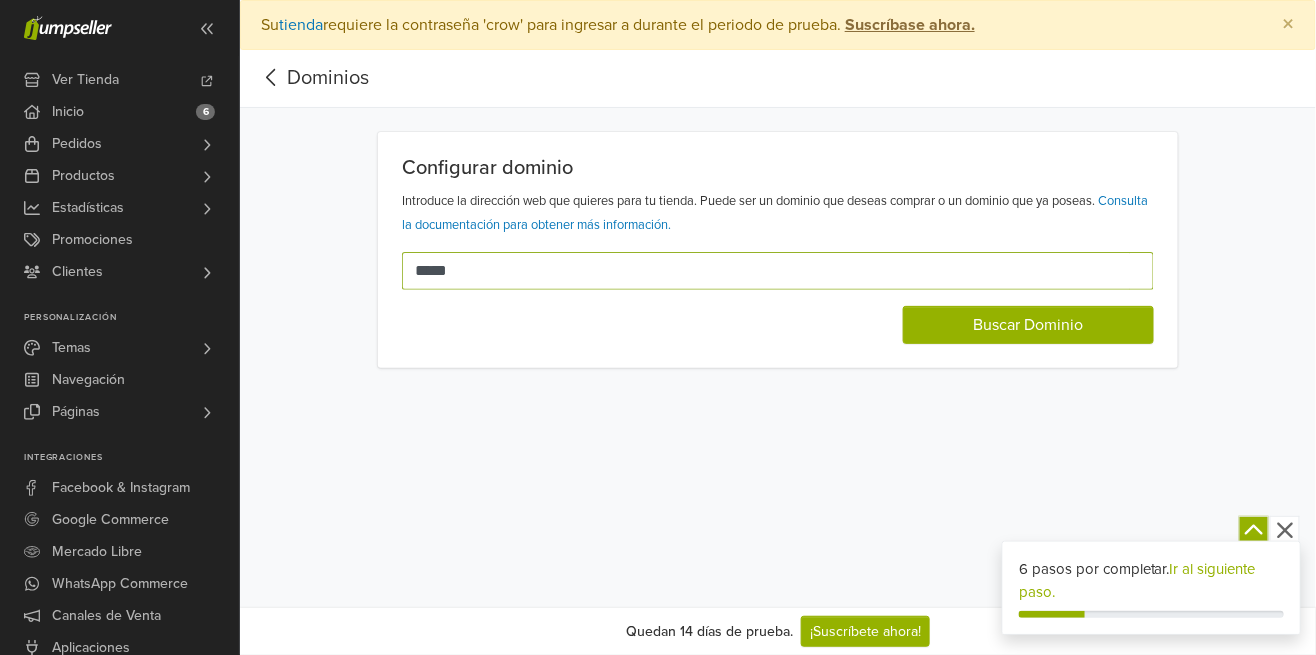 click on "*****" at bounding box center [766, 271] 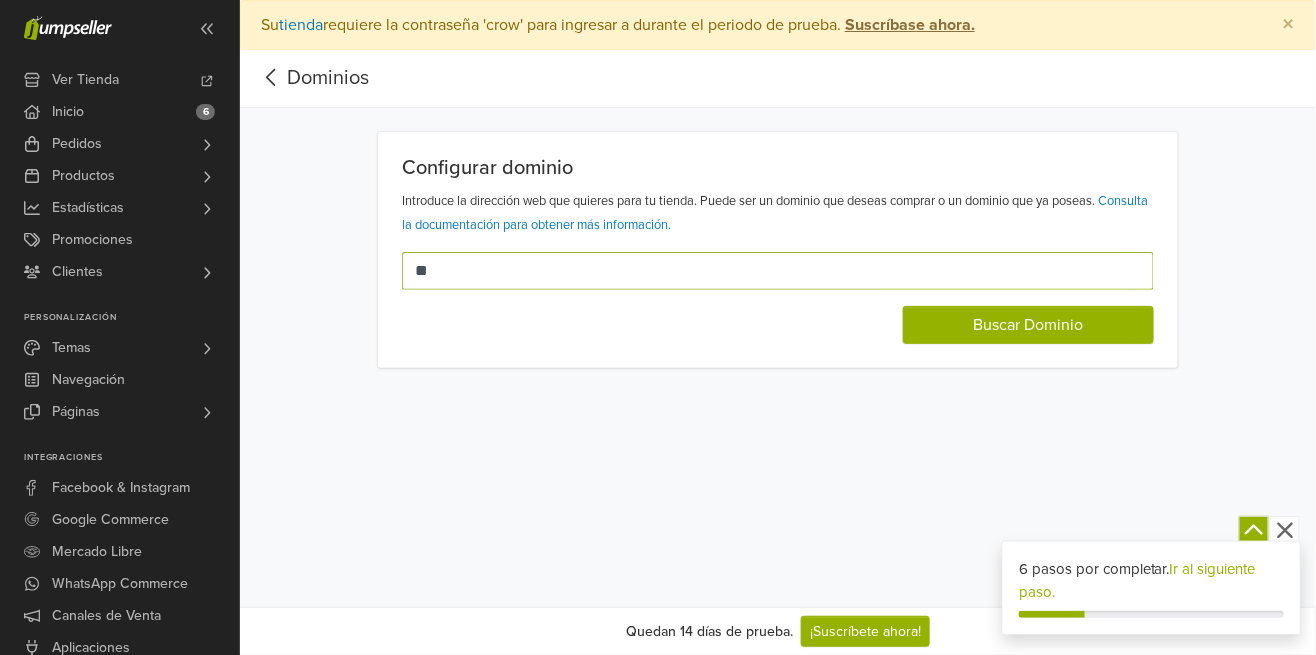 type on "*" 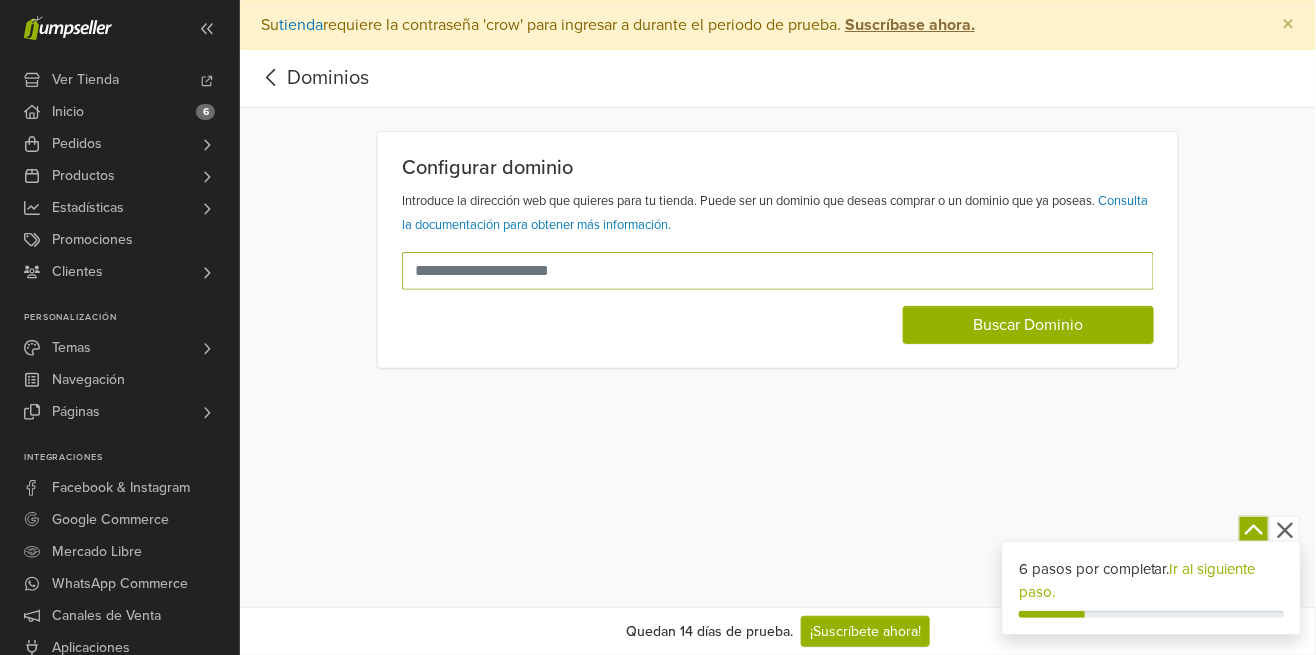 click at bounding box center (766, 271) 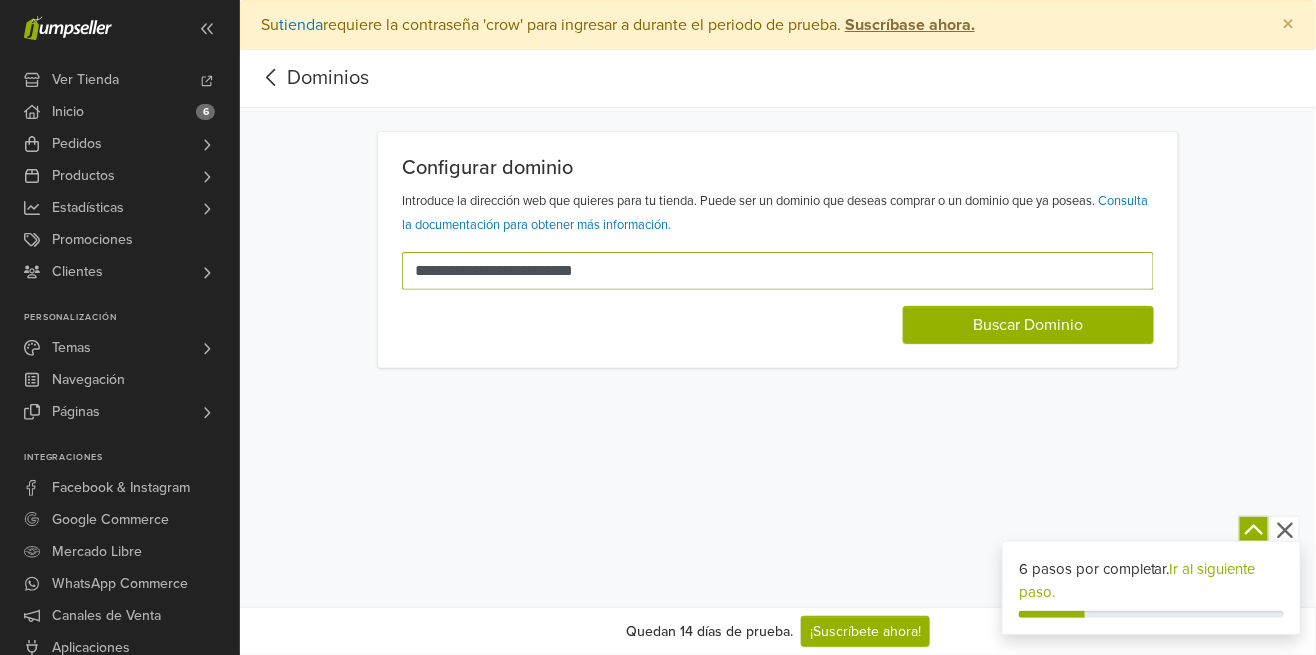 click on "**********" at bounding box center (766, 271) 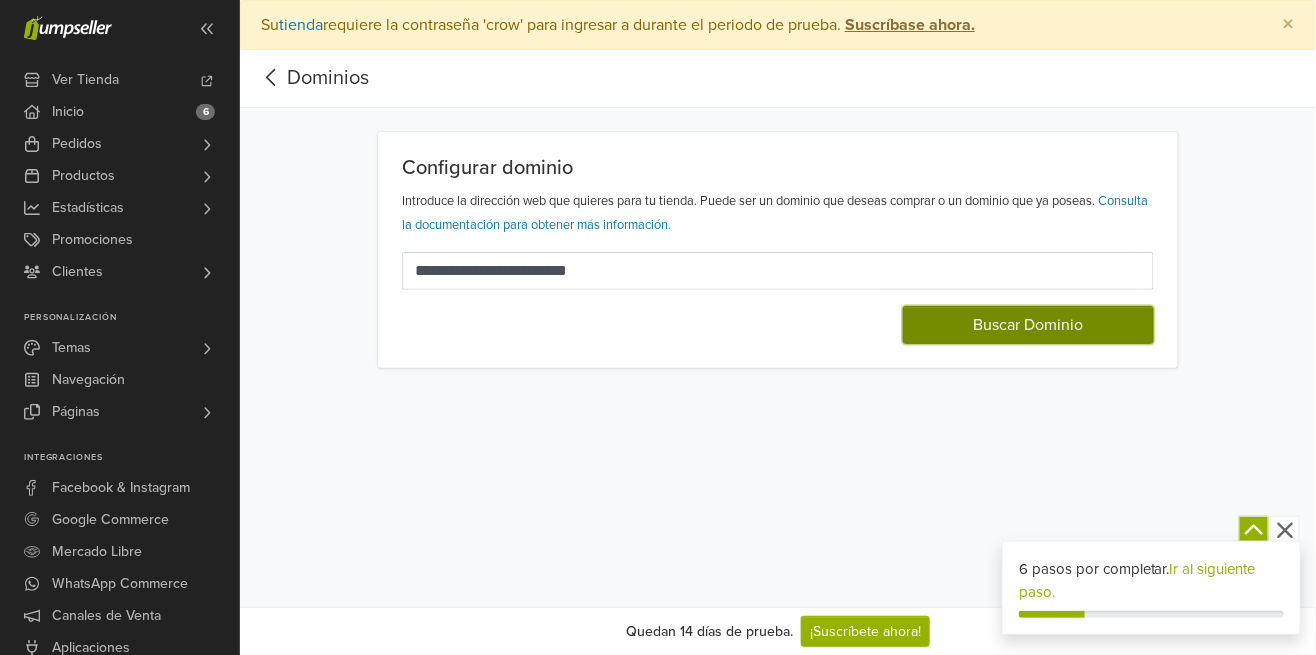 click on "Buscar Dominio" at bounding box center (1028, 325) 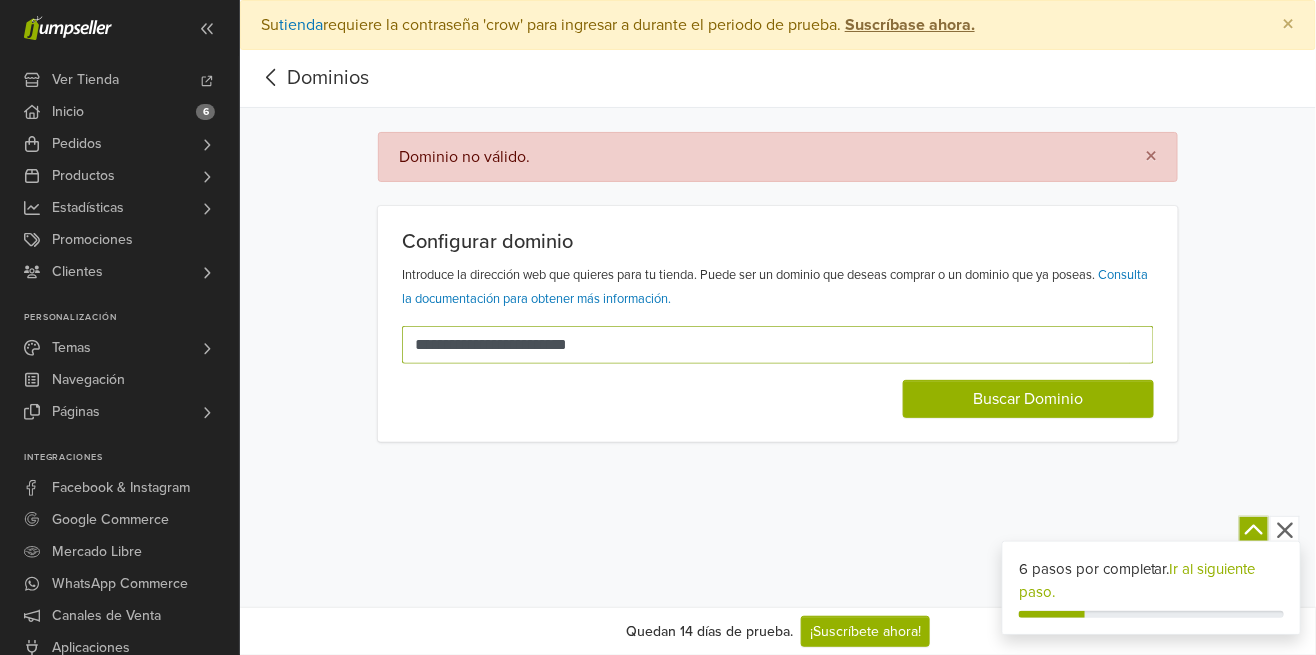 click on "**********" at bounding box center (766, 345) 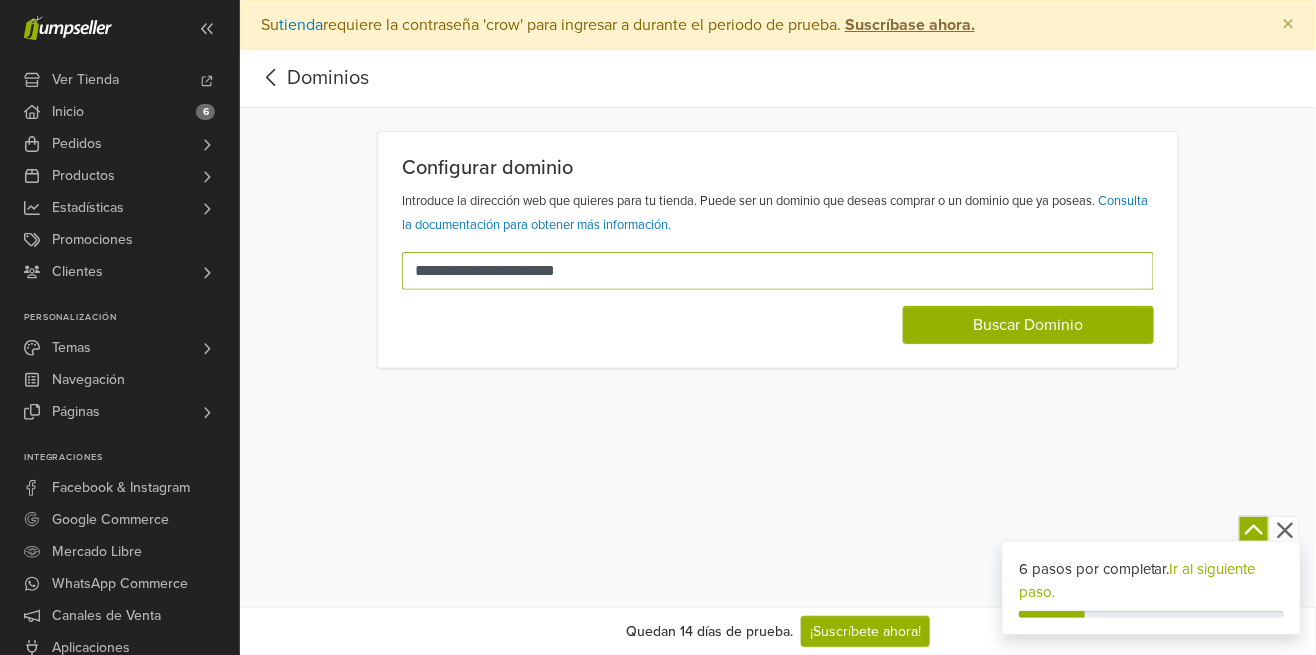 click on "**********" at bounding box center (766, 271) 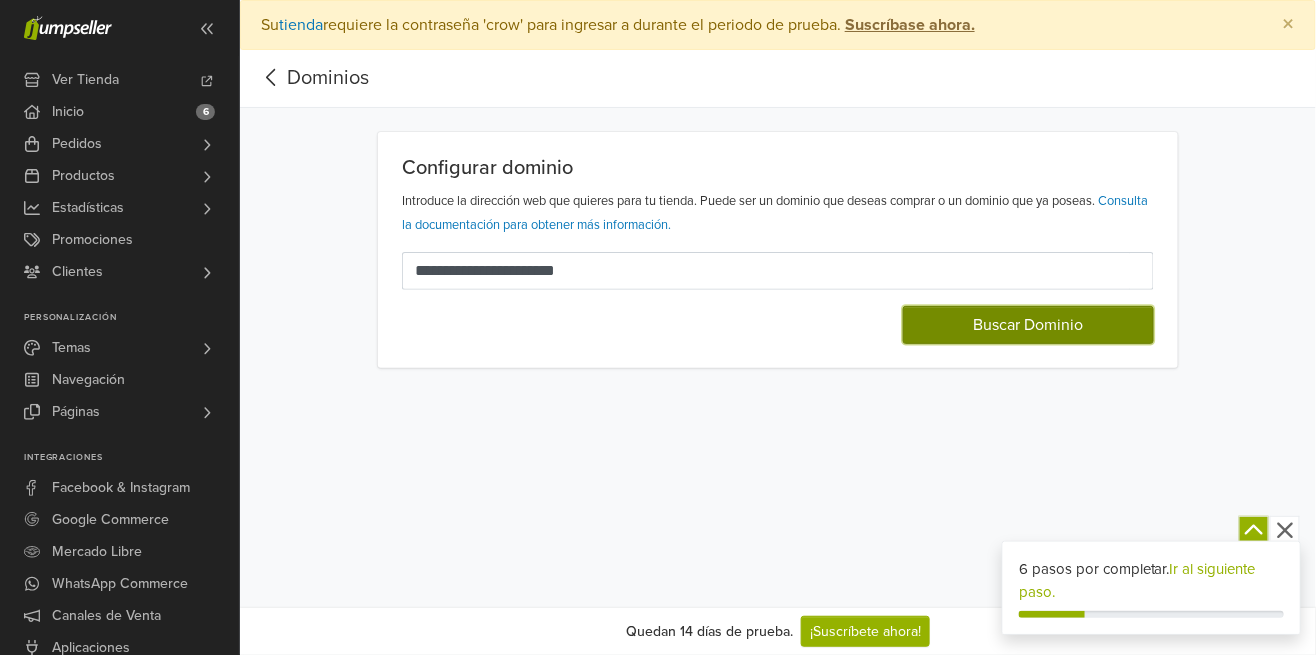 click on "Buscar Dominio" at bounding box center (1028, 325) 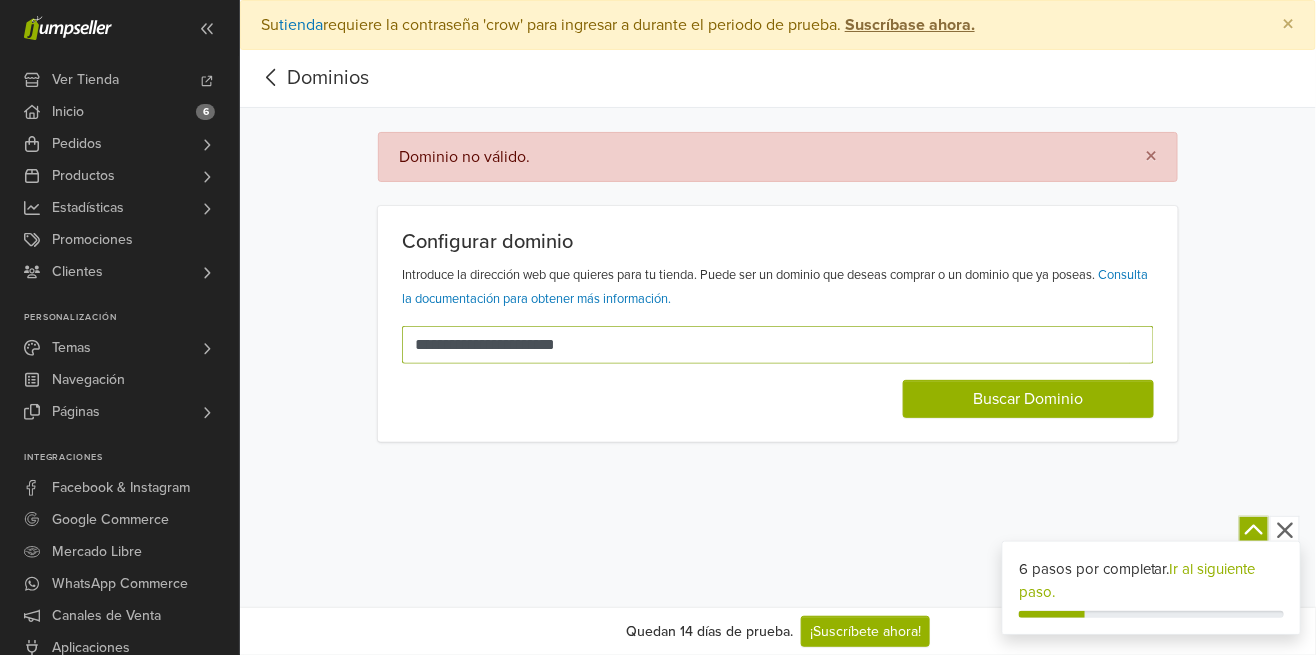 click on "**********" at bounding box center [766, 345] 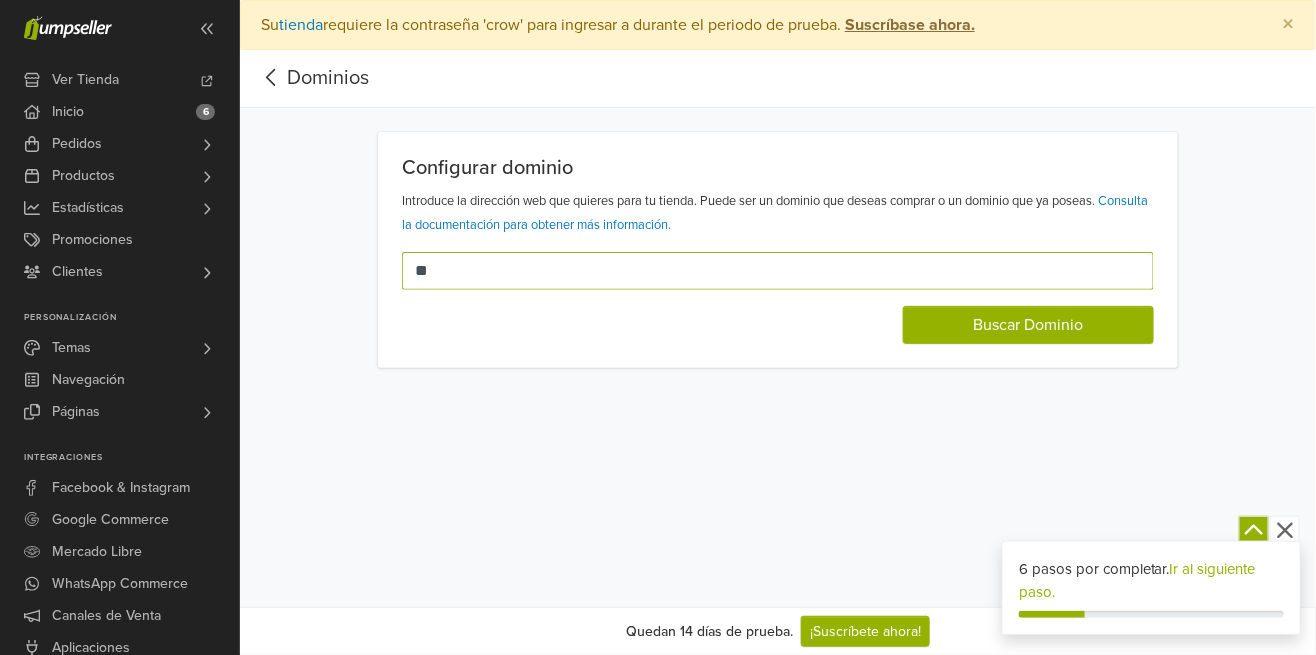 type on "*" 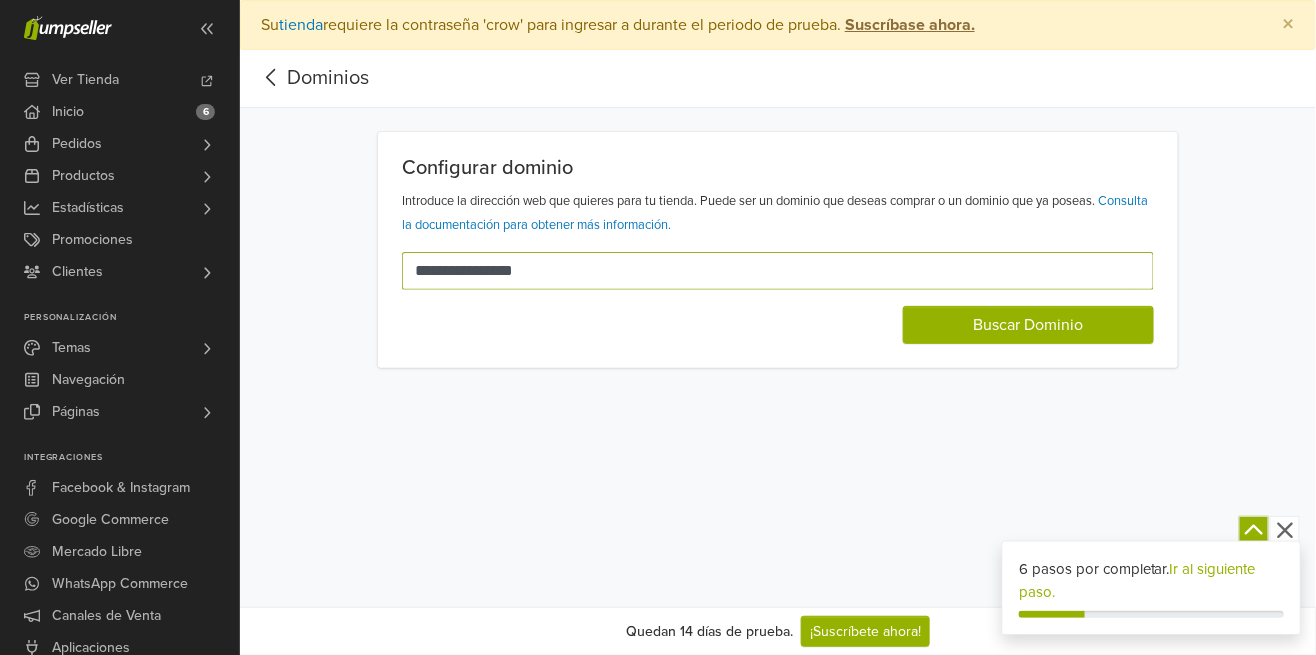 type on "**********" 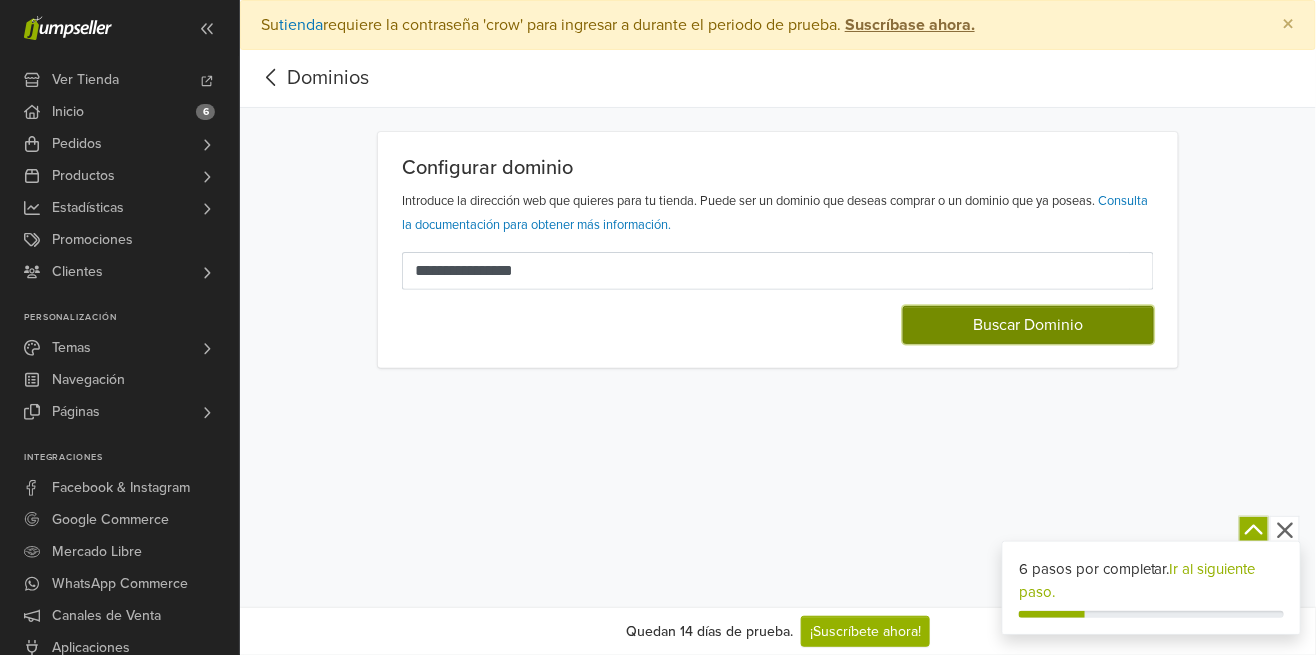 click on "Buscar Dominio" at bounding box center [1028, 325] 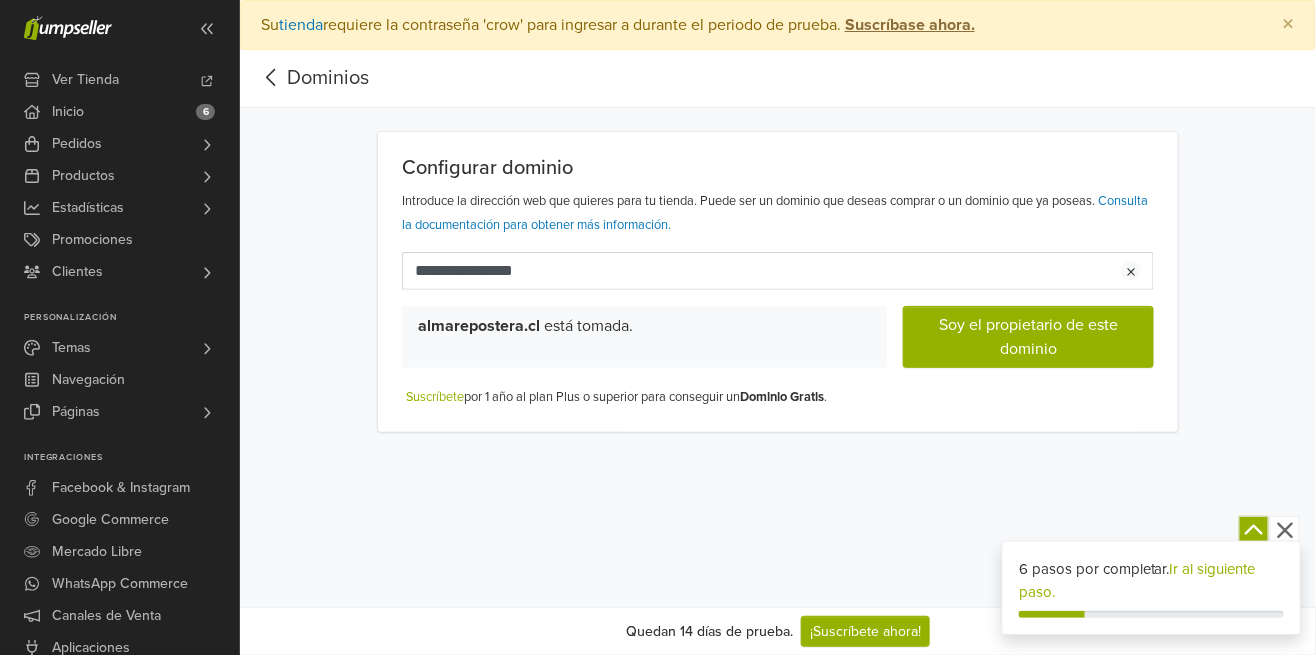 click 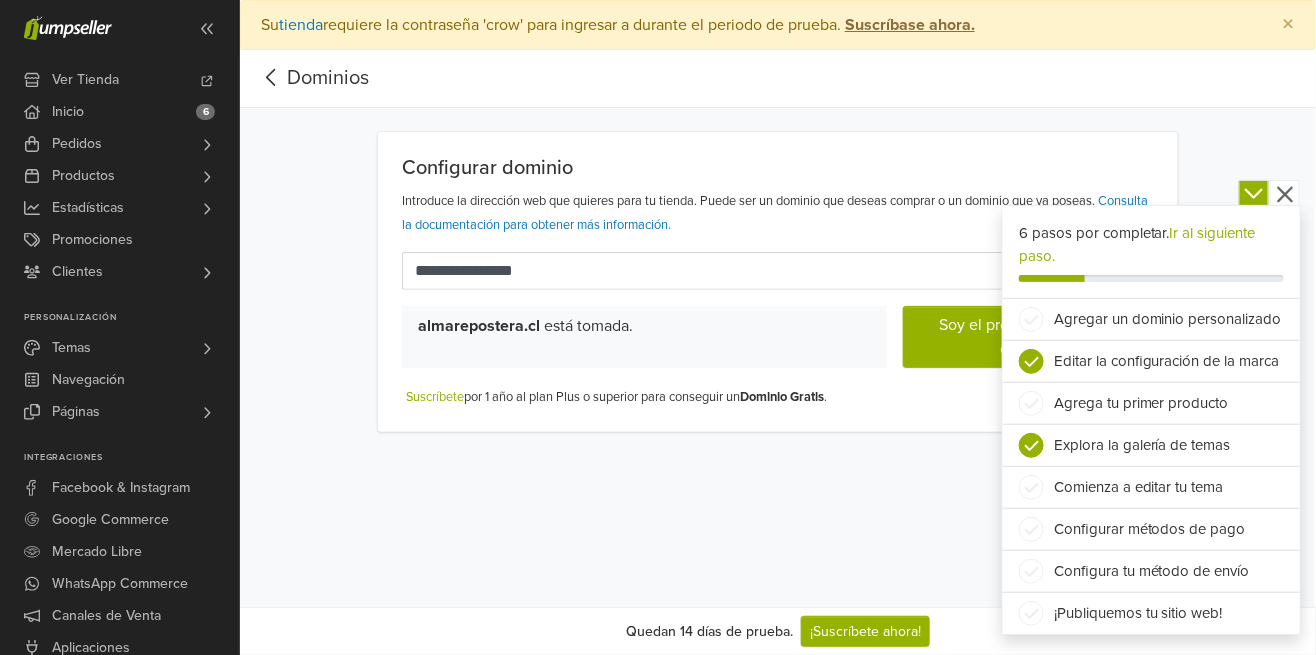 click 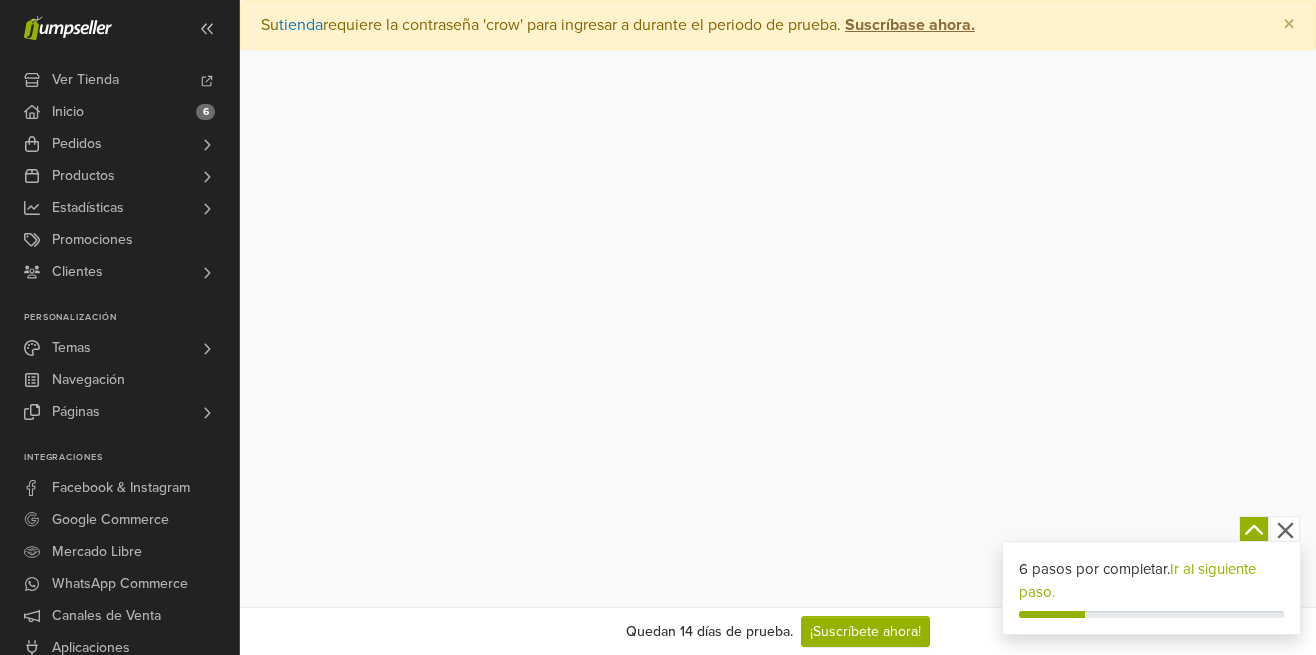 scroll, scrollTop: 0, scrollLeft: 0, axis: both 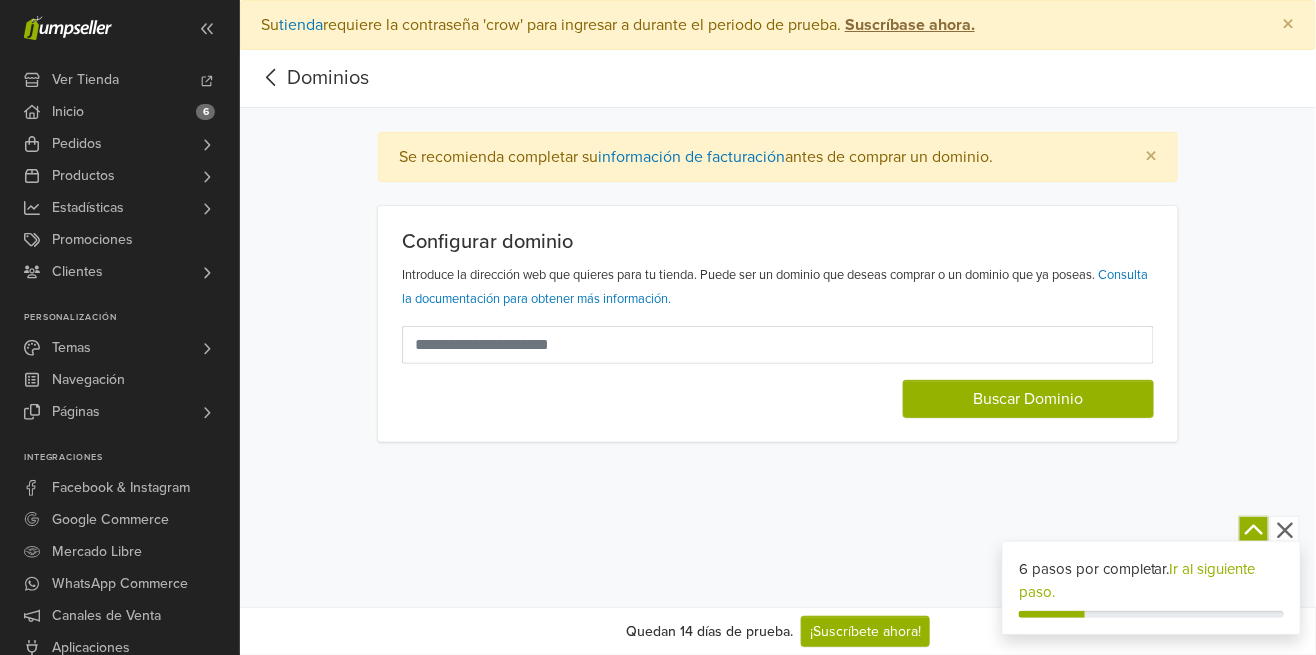 click 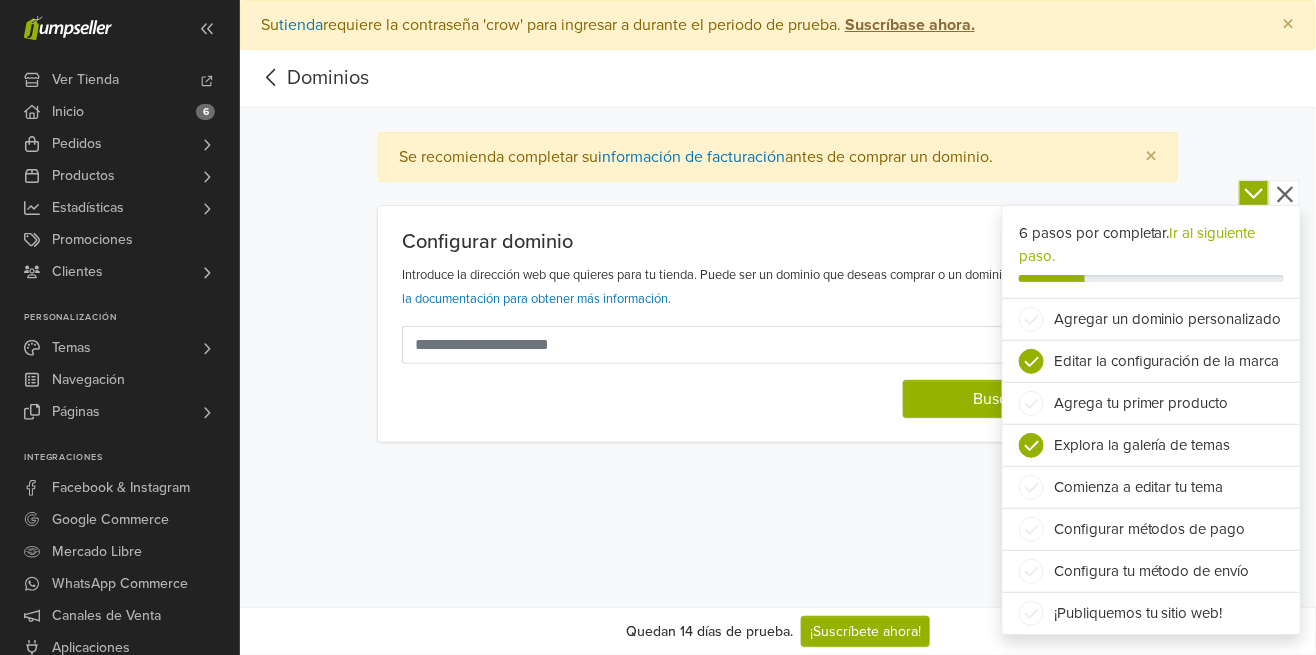 click 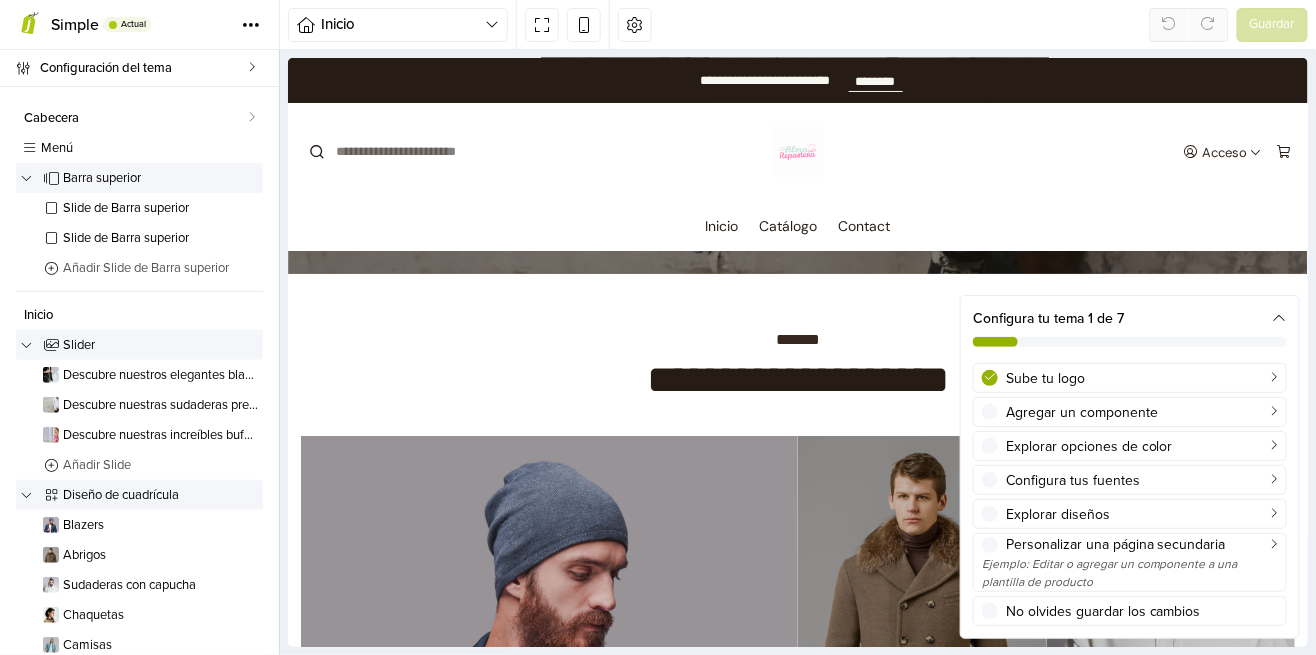 scroll, scrollTop: 0, scrollLeft: 0, axis: both 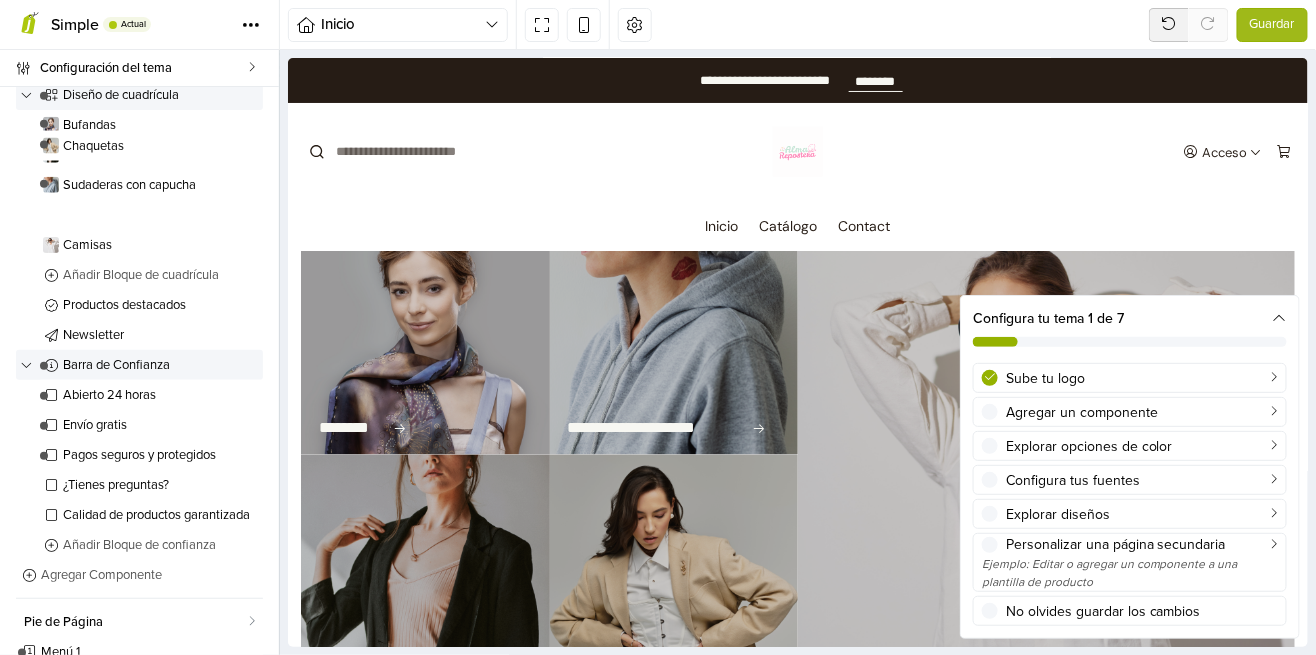 click on "Añadir Bloque de cuadrícula" at bounding box center (160, 275) 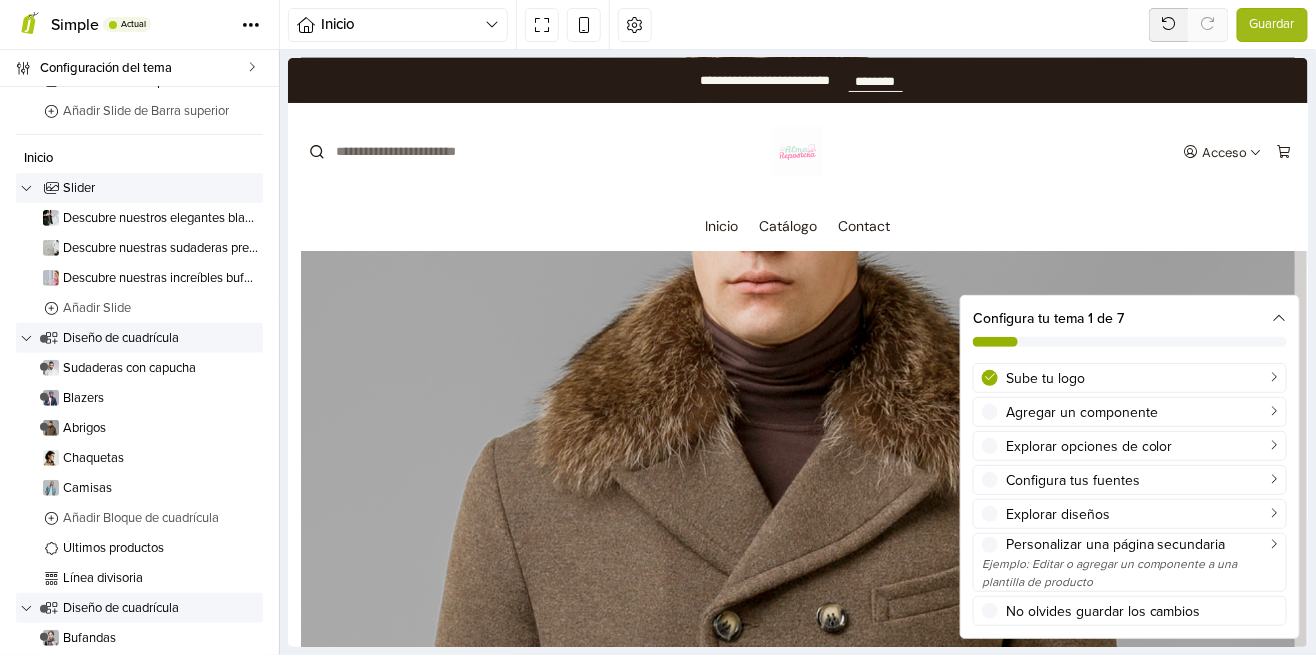 click on "Cabecera Menú Barra superior Slide de Barra superior Slide de Barra superior Añadir Slide de Barra superior Inicio Slider Descubre nuestros elegantes blazers para mujer Descubre nuestras sudaderas premium para hombre Descubre nuestras increíbles bufandas Añadir Slide Diseño de cuadrícula Sudaderas con capucha Blazers Abrigos Chaquetas Camisas Añadir Bloque de cuadrícula Últimos productos Línea divisoria Diseño de cuadrícula Bufandas Blazers Sudaderas con capucha Chaquetas Camisas Bloque de cuadrícula Añadir Bloque de cuadrícula Productos destacados Newsletter Barra de Confianza Abierto 24 horas Envío gratis Pagos seguros y protegidos ¿Tienes preguntas? Calidad de productos garantizada Añadir Bloque de confianza Agregar Componente Pie de Página Menú 1 Acerca de Menú 2 Información de contacto Añadir Ubicaciones Añadir Divisor" at bounding box center (139, 371) 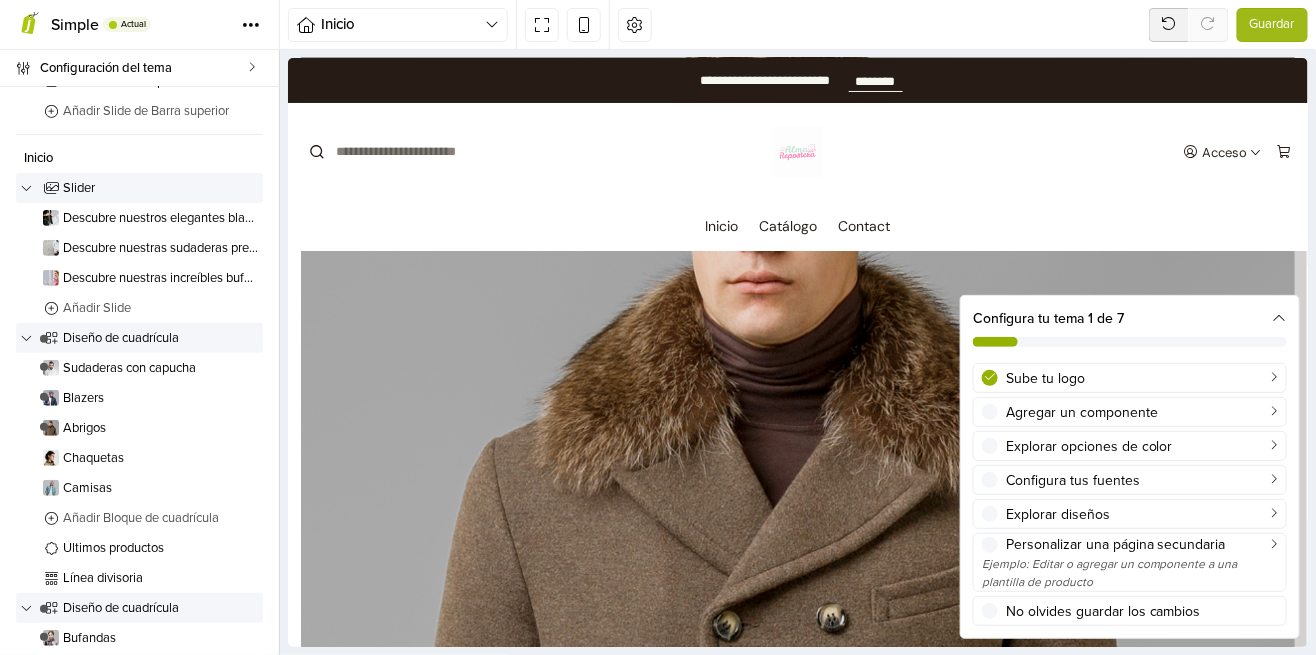 click on "Añadir Slide de Barra superior" at bounding box center (150, 111) 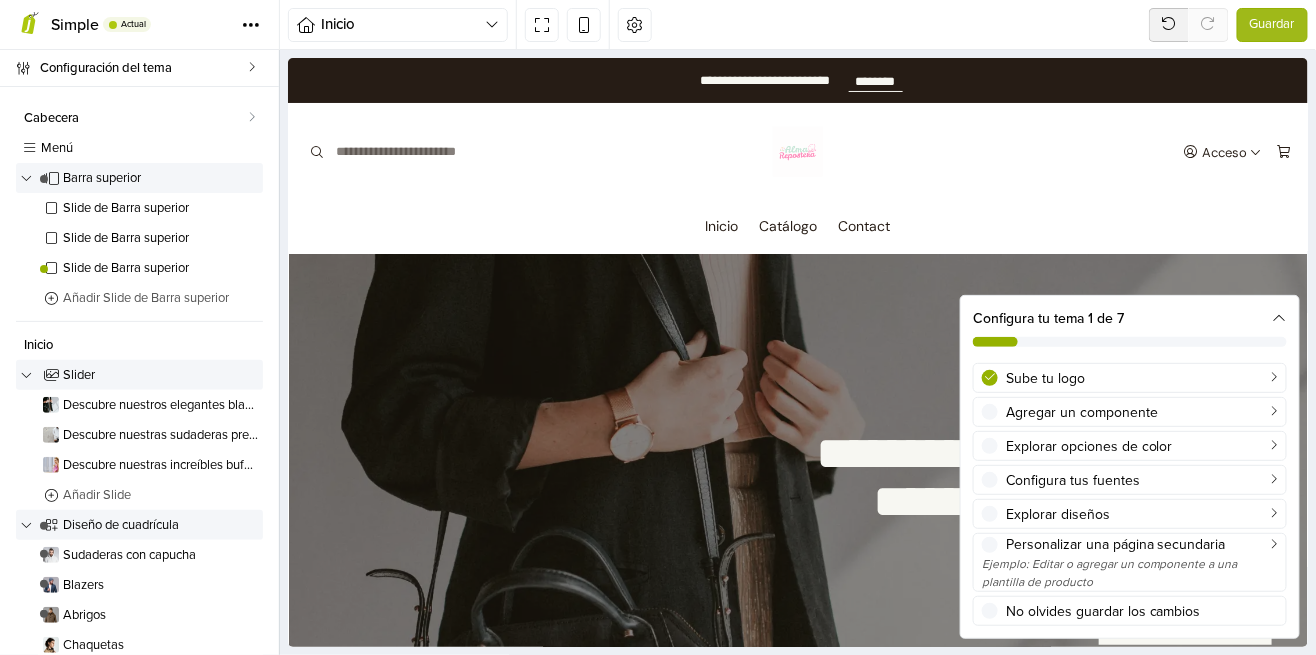 click at bounding box center [29, 148] 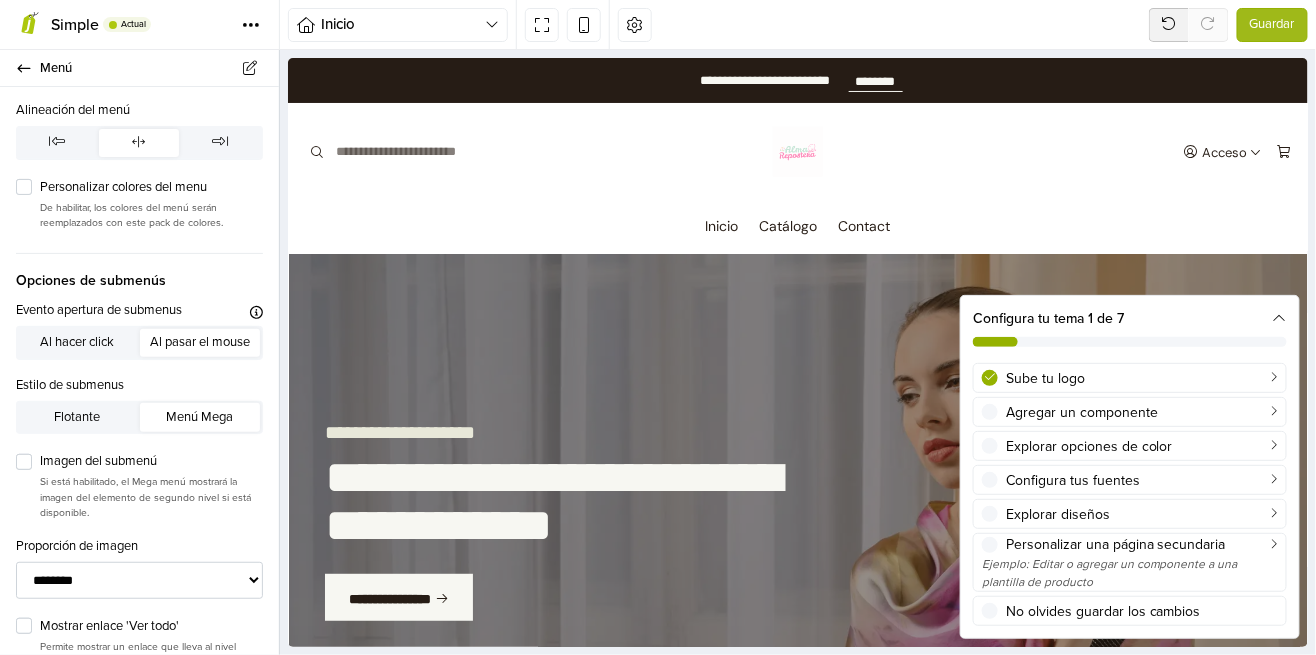 click on "Imagen del submenú" at bounding box center [151, 462] 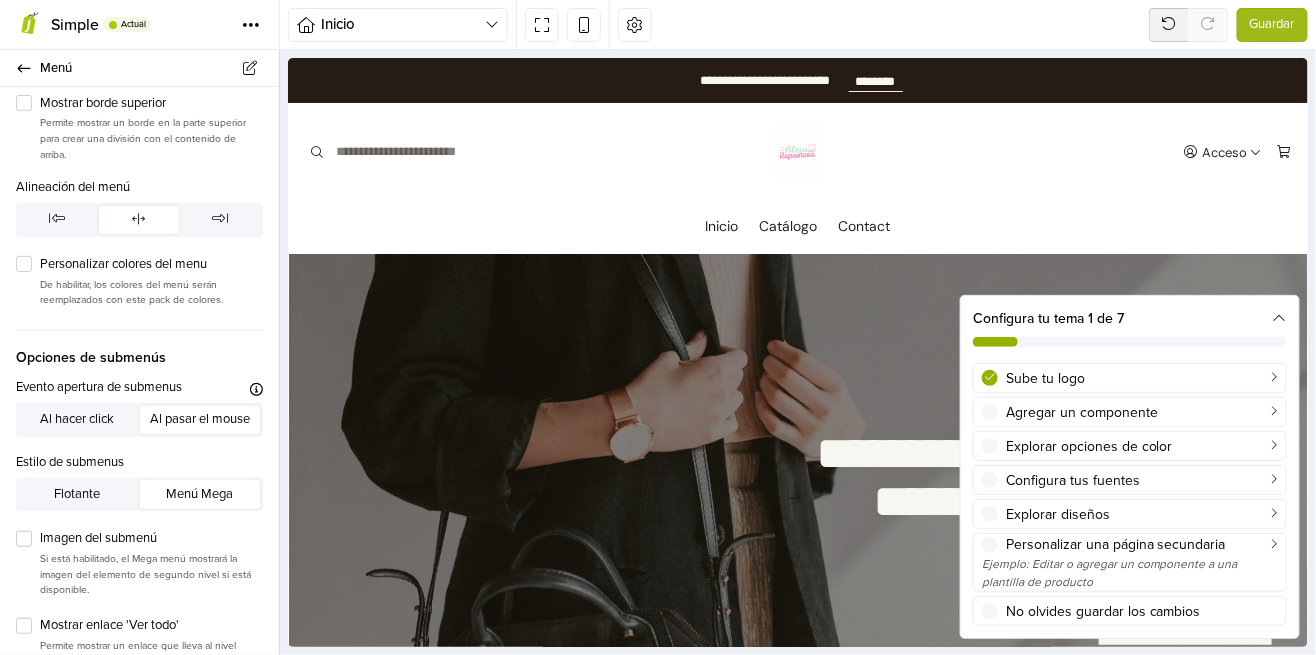click on "Imagen del submenú" at bounding box center [151, 539] 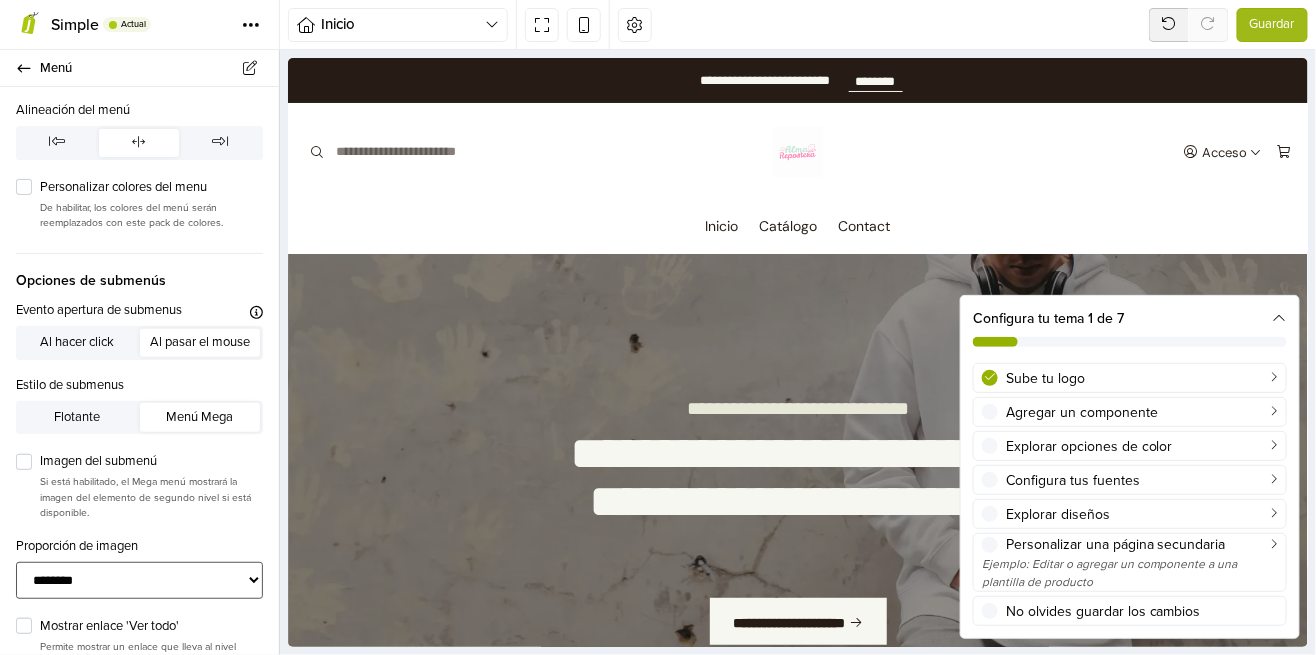 click on "**********" at bounding box center (139, 580) 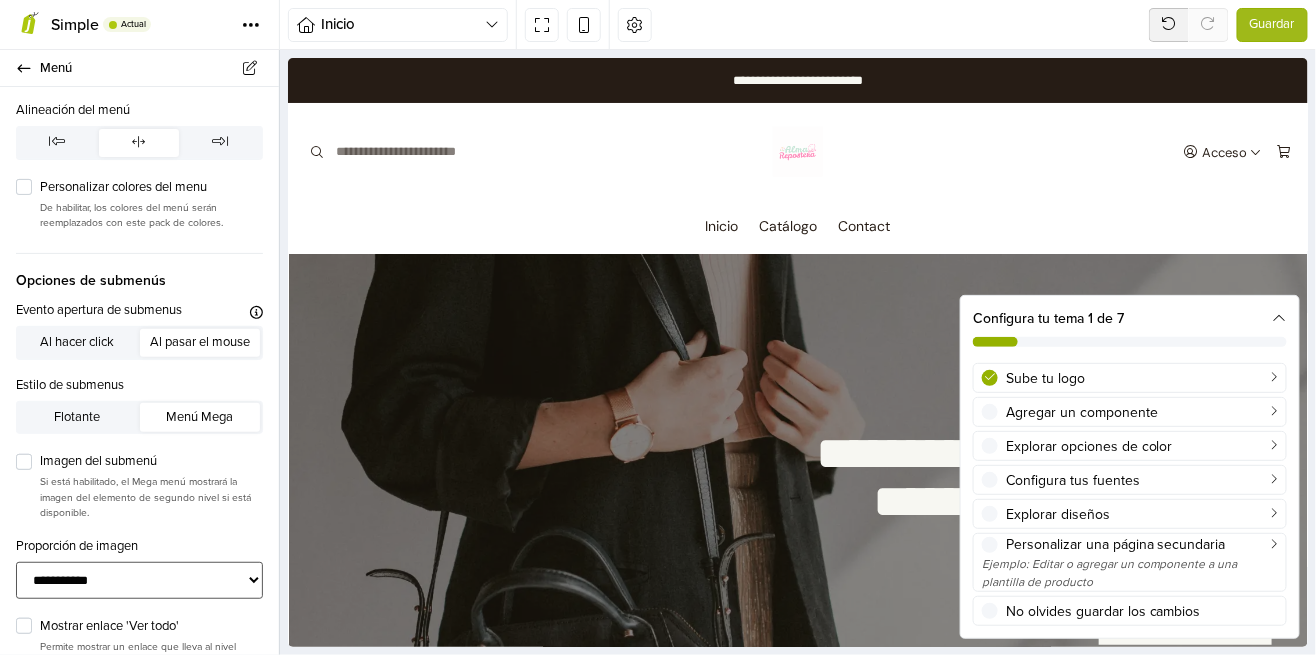 click on "**********" at bounding box center [139, 580] 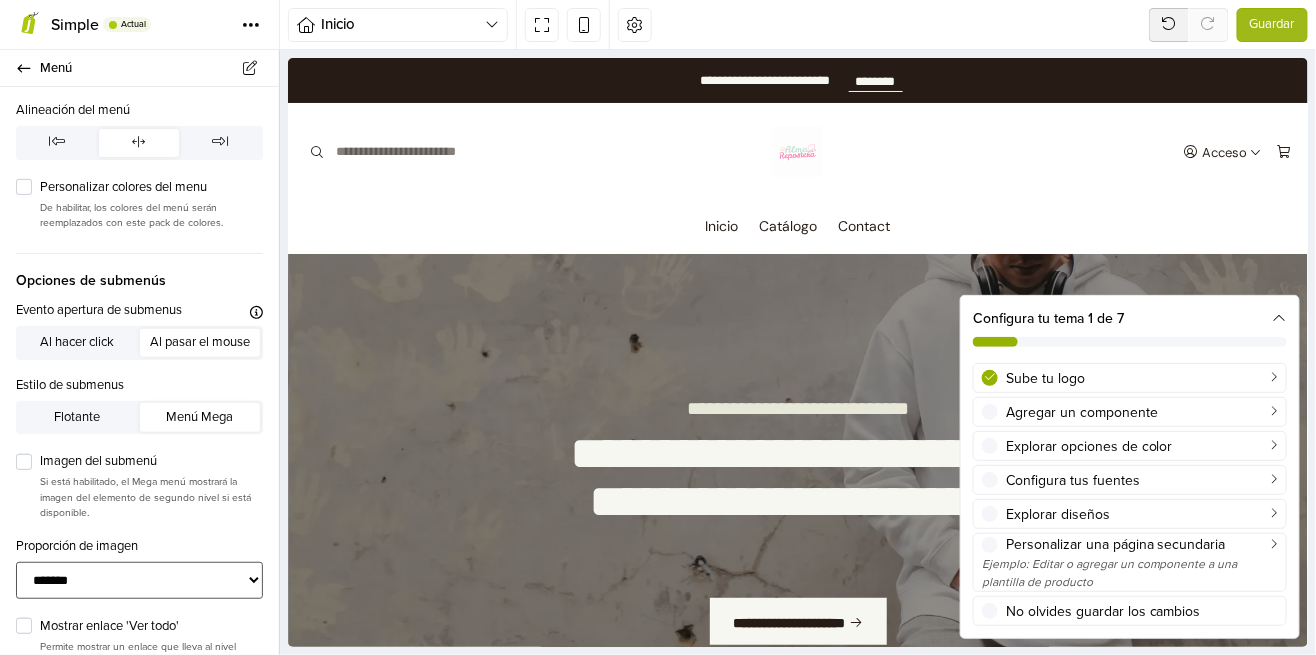 click on "**********" at bounding box center (139, 580) 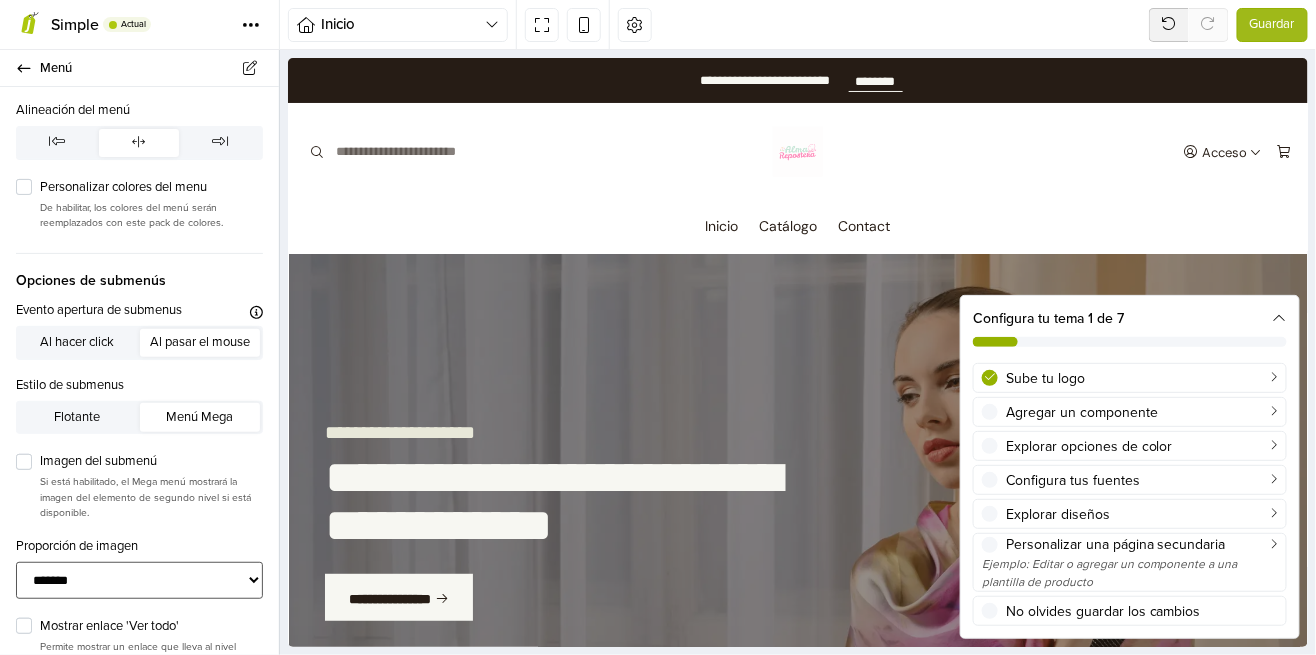 select on "**********" 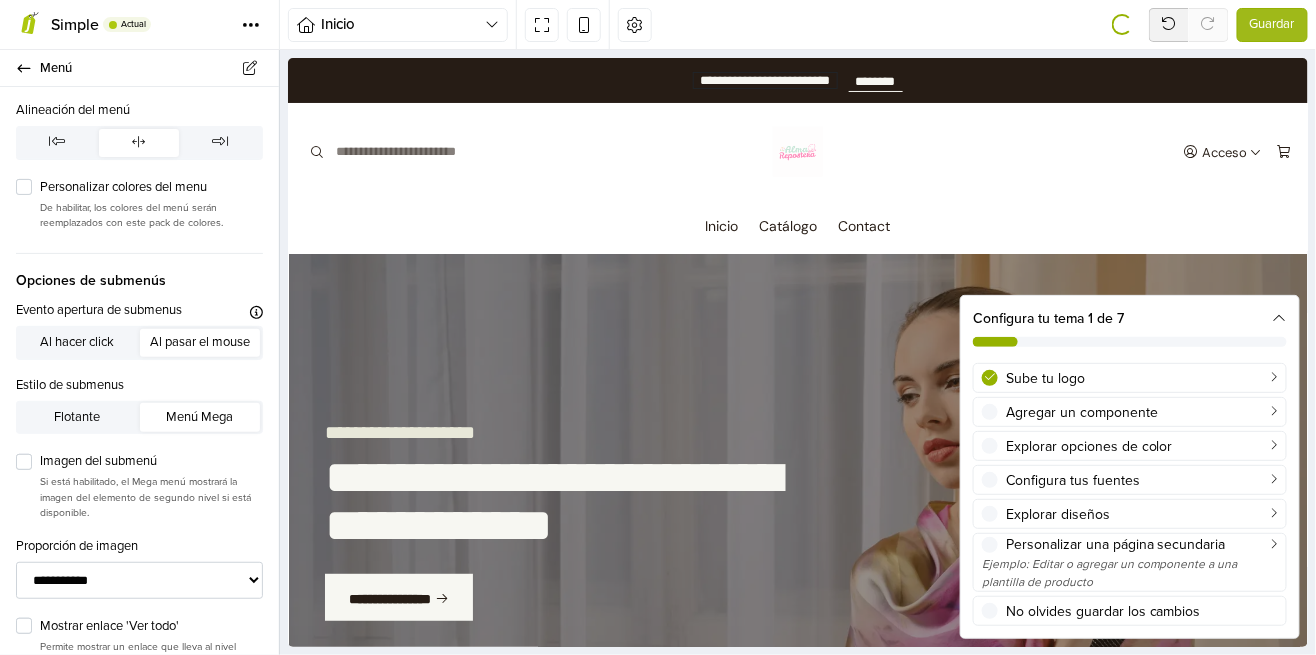 click on "**********" at bounding box center [764, 80] 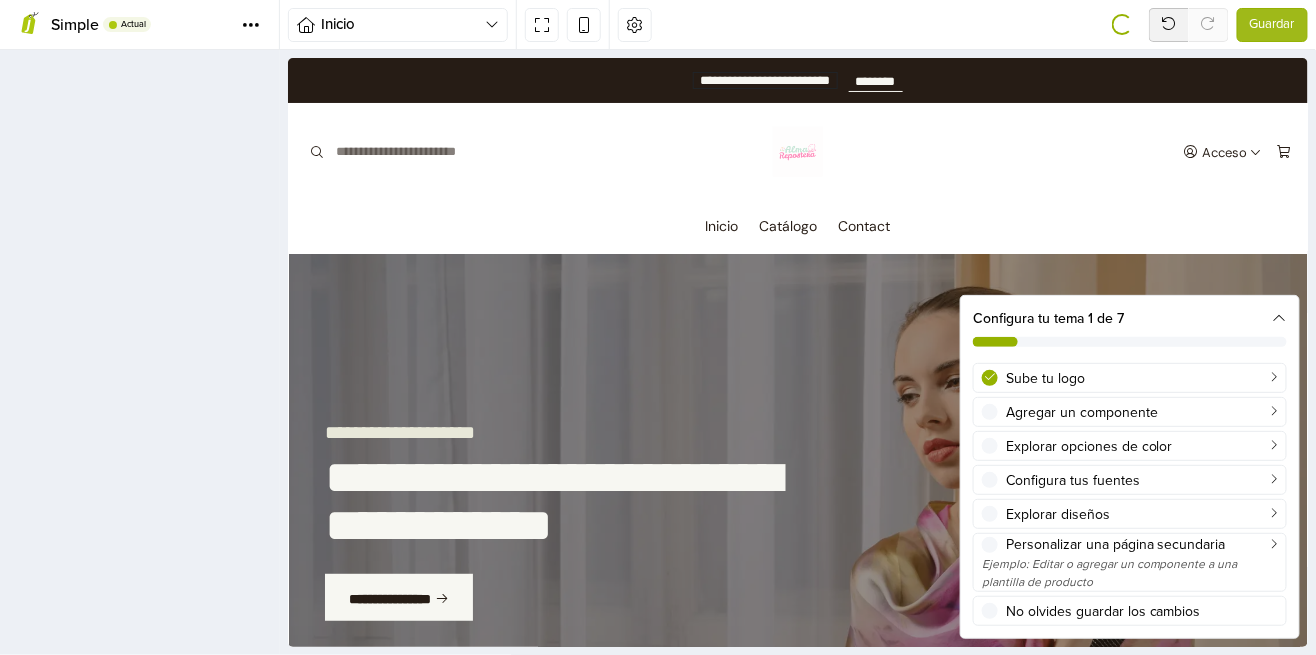 scroll, scrollTop: 0, scrollLeft: 0, axis: both 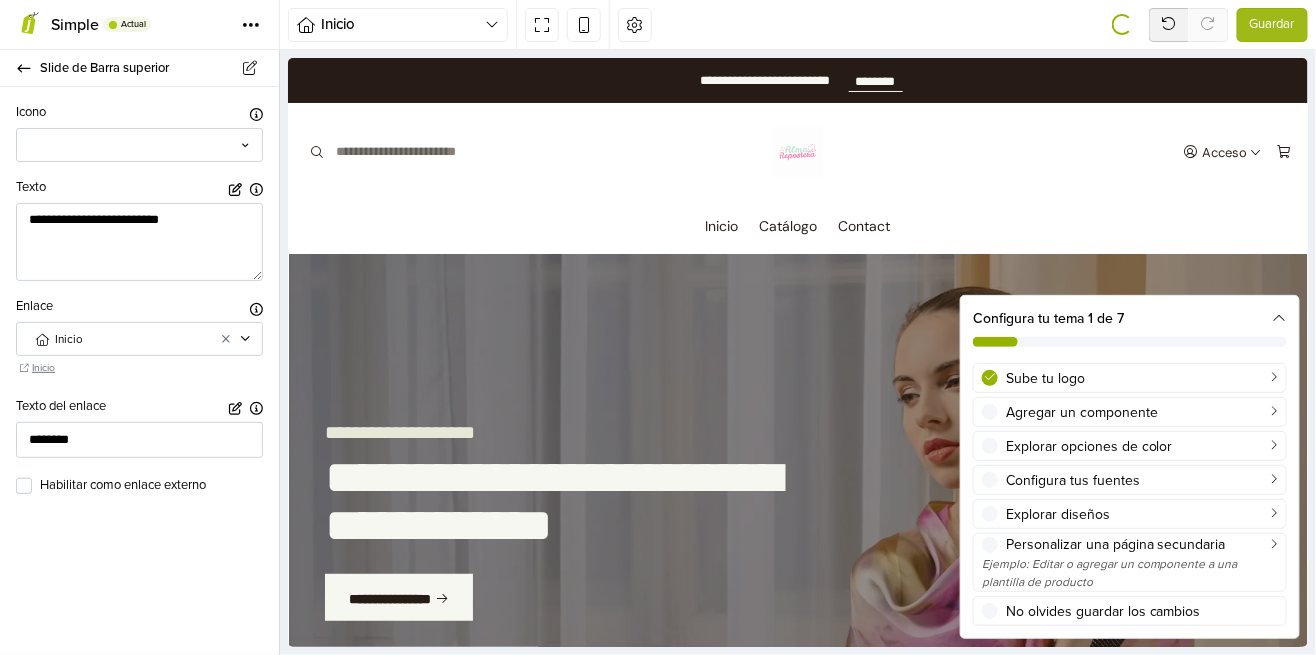 click at bounding box center (797, 151) 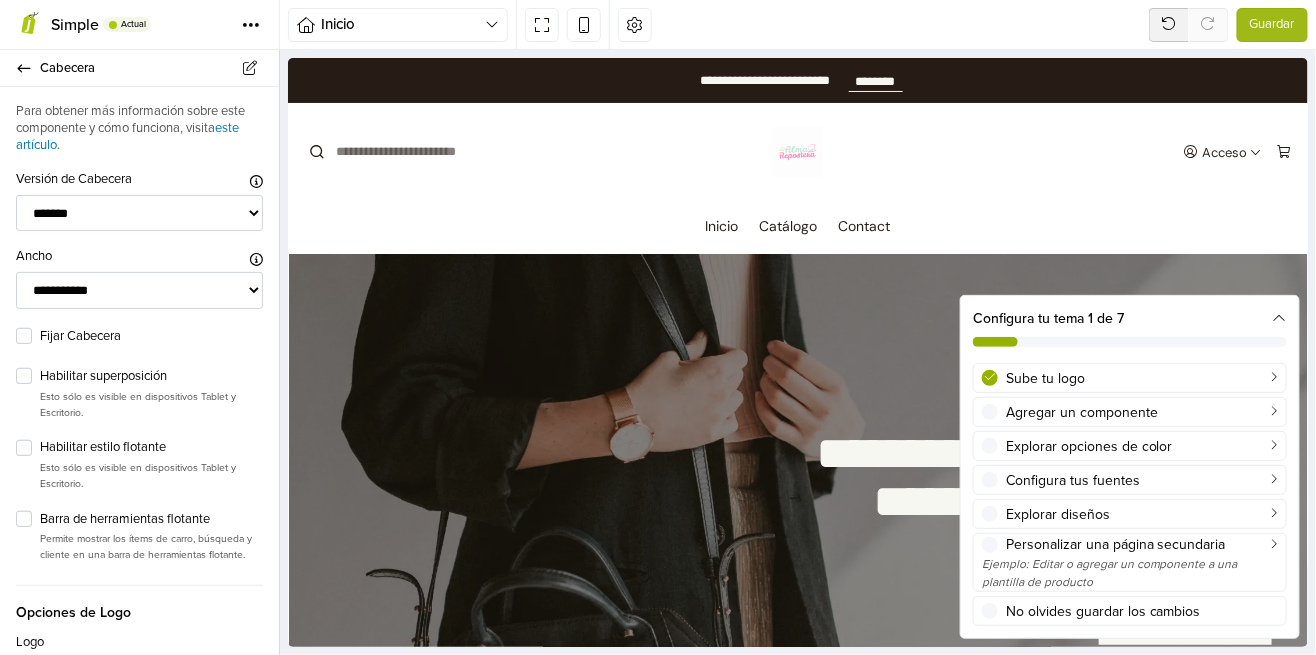 scroll, scrollTop: 0, scrollLeft: 0, axis: both 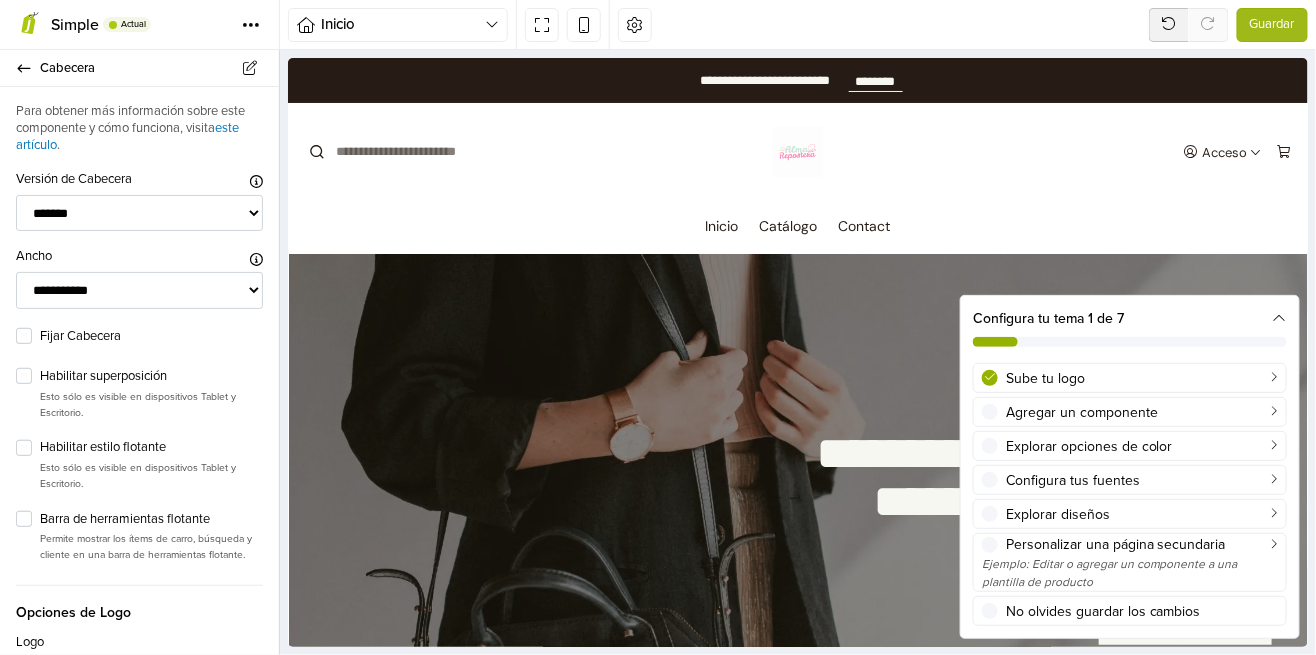 click at bounding box center [797, 151] 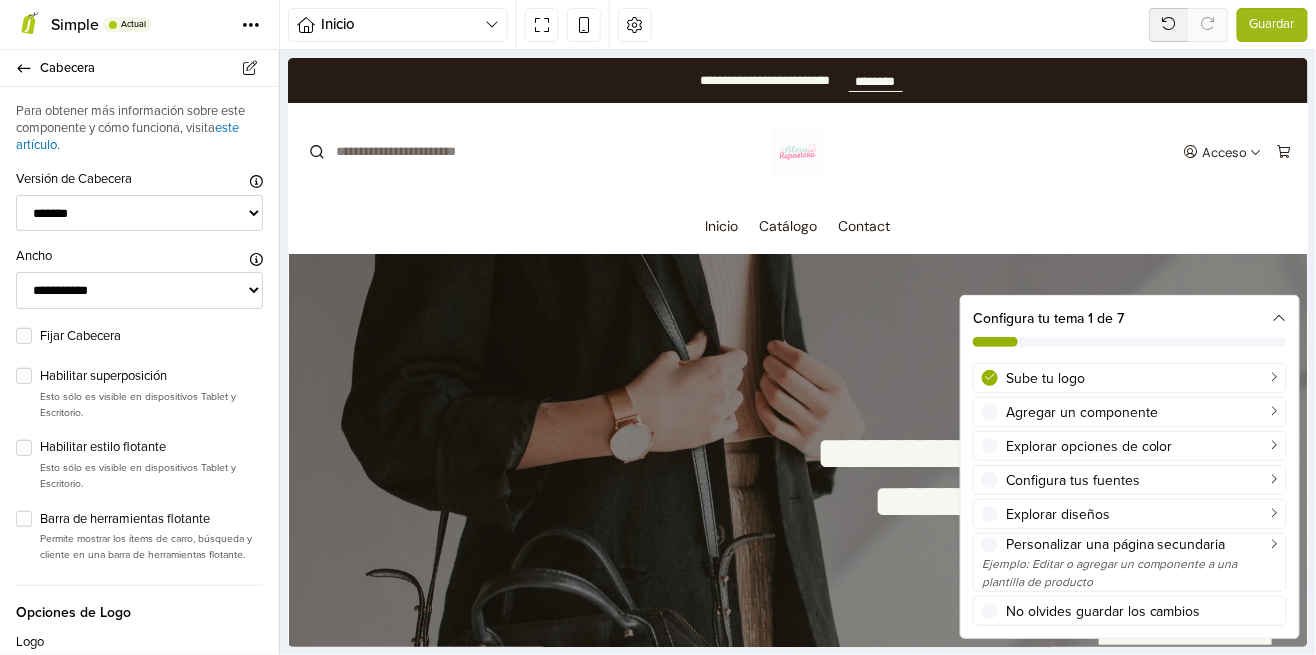 scroll, scrollTop: 0, scrollLeft: 0, axis: both 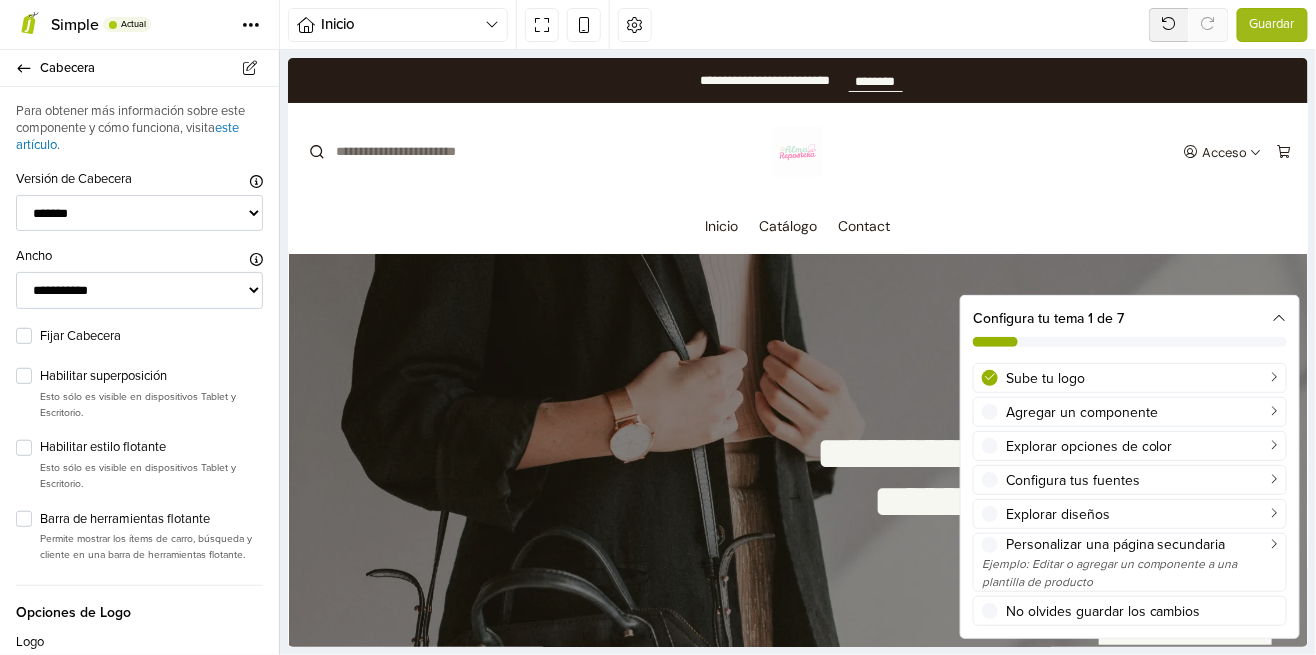 click at bounding box center (1274, 377) 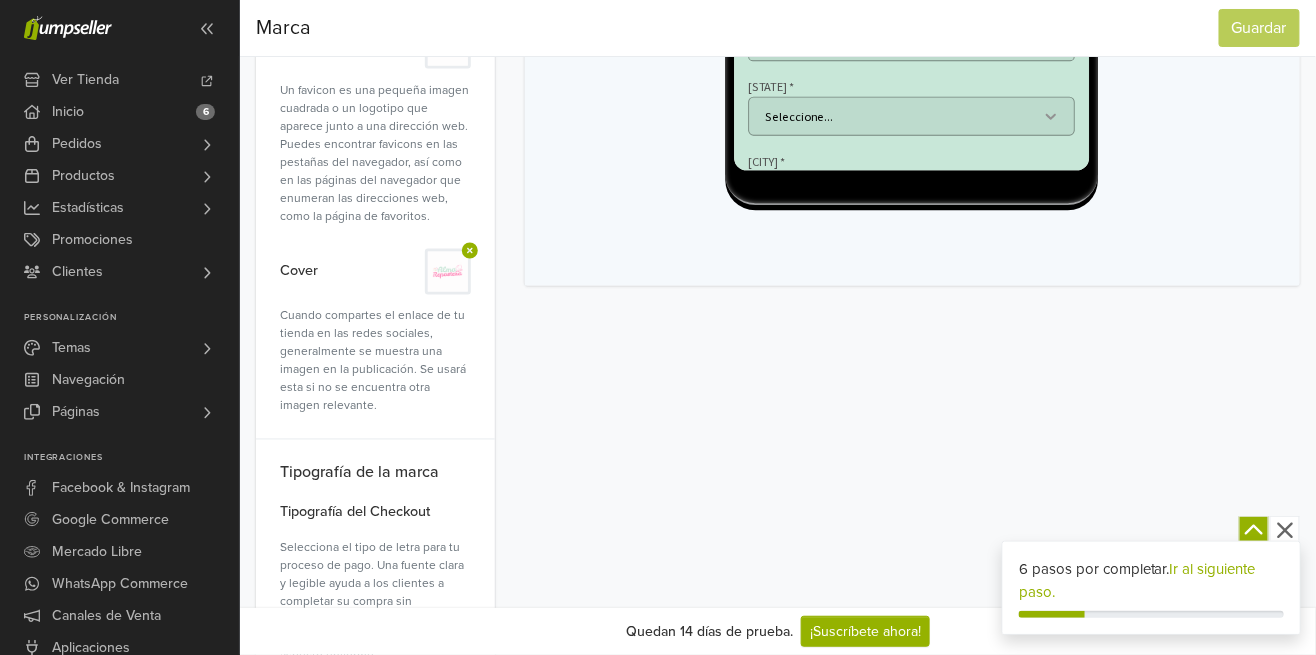 scroll, scrollTop: 882, scrollLeft: 0, axis: vertical 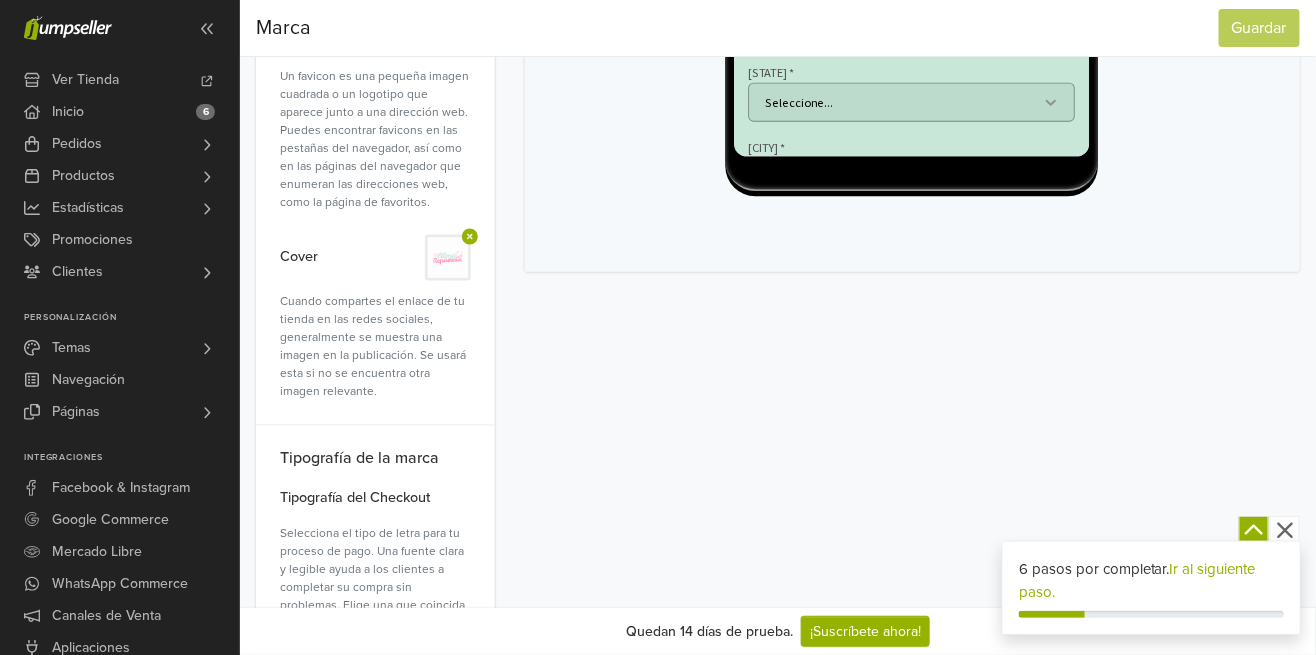 click at bounding box center (448, 258) 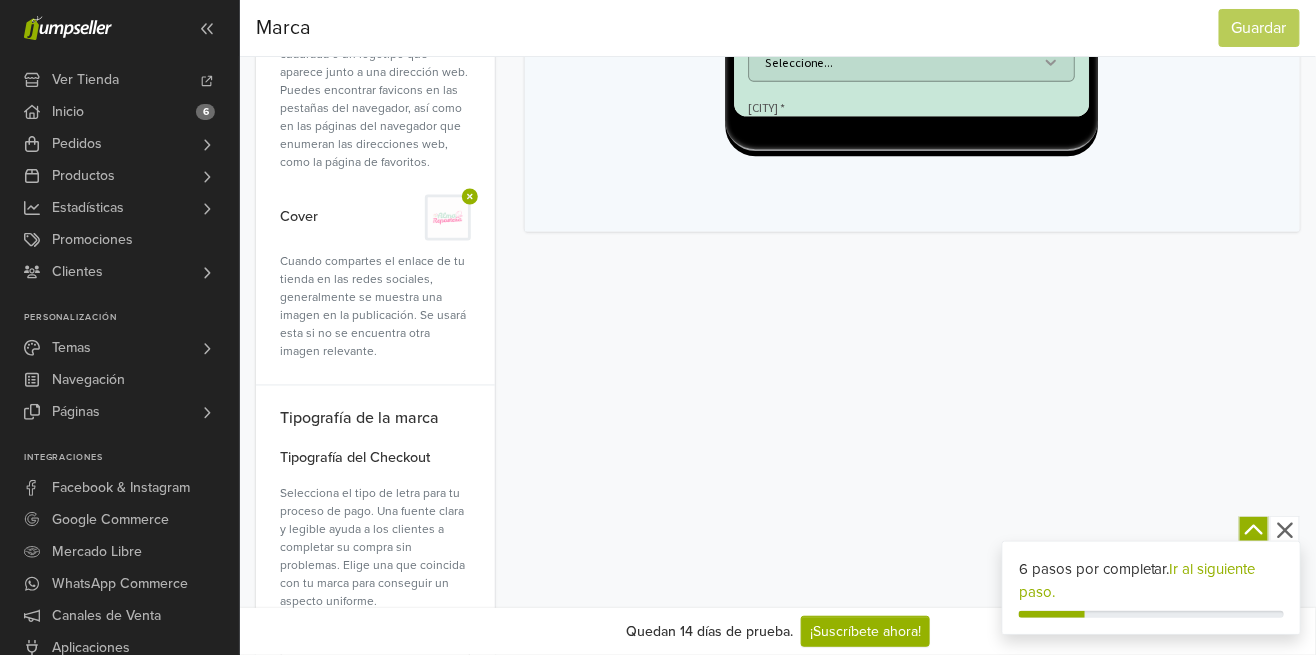 click on "Cuando compartes el enlace de tu tienda en las redes sociales, generalmente se muestra una imagen en la publicación. Se usará esta si no se encuentra otra imagen relevante." at bounding box center (375, 305) 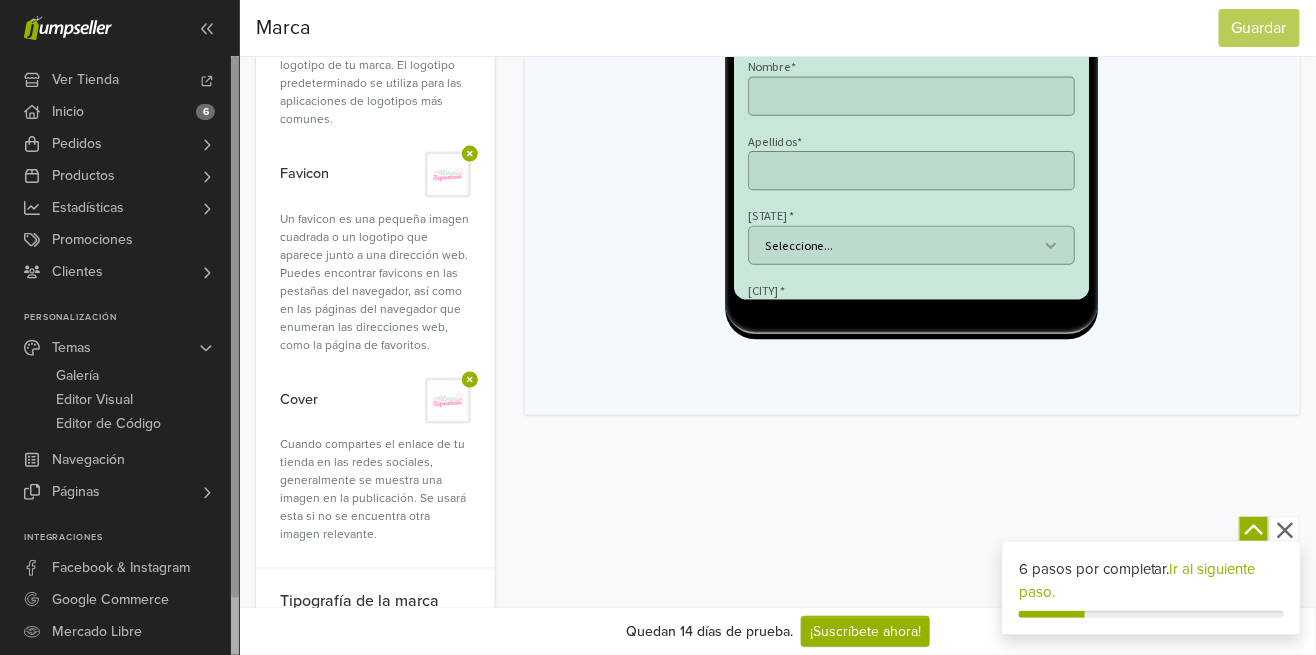 scroll, scrollTop: 740, scrollLeft: 0, axis: vertical 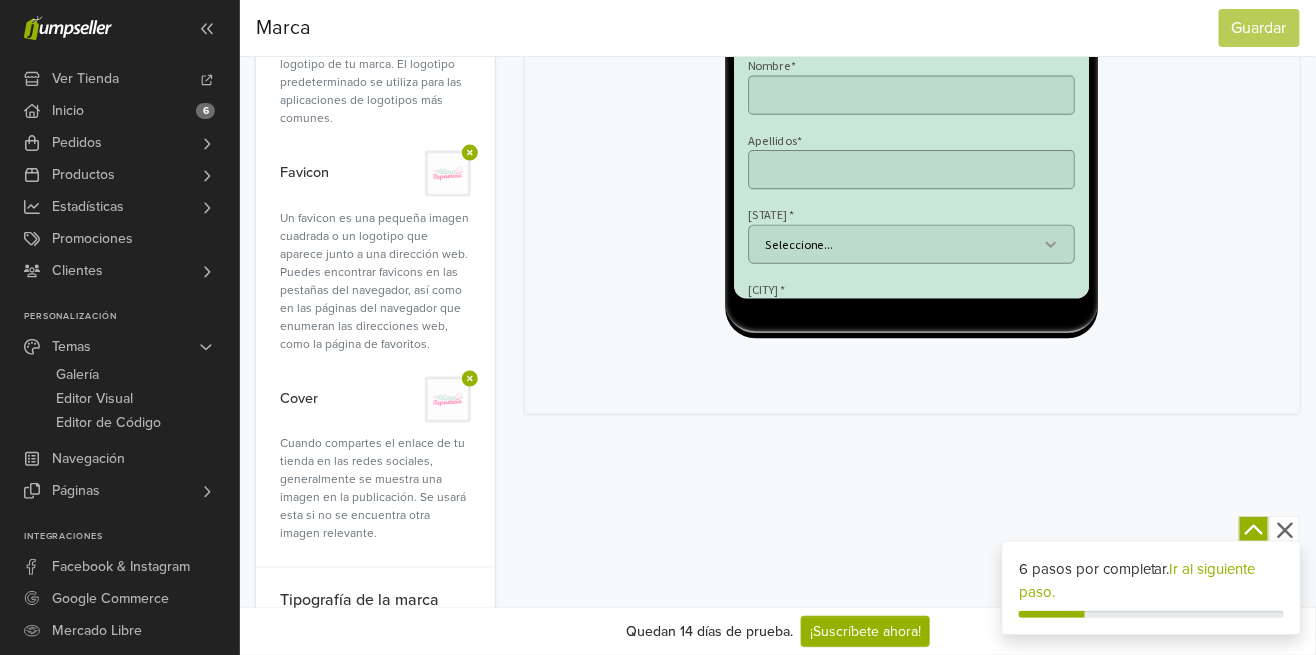 click on "Editor Visual" at bounding box center (94, 399) 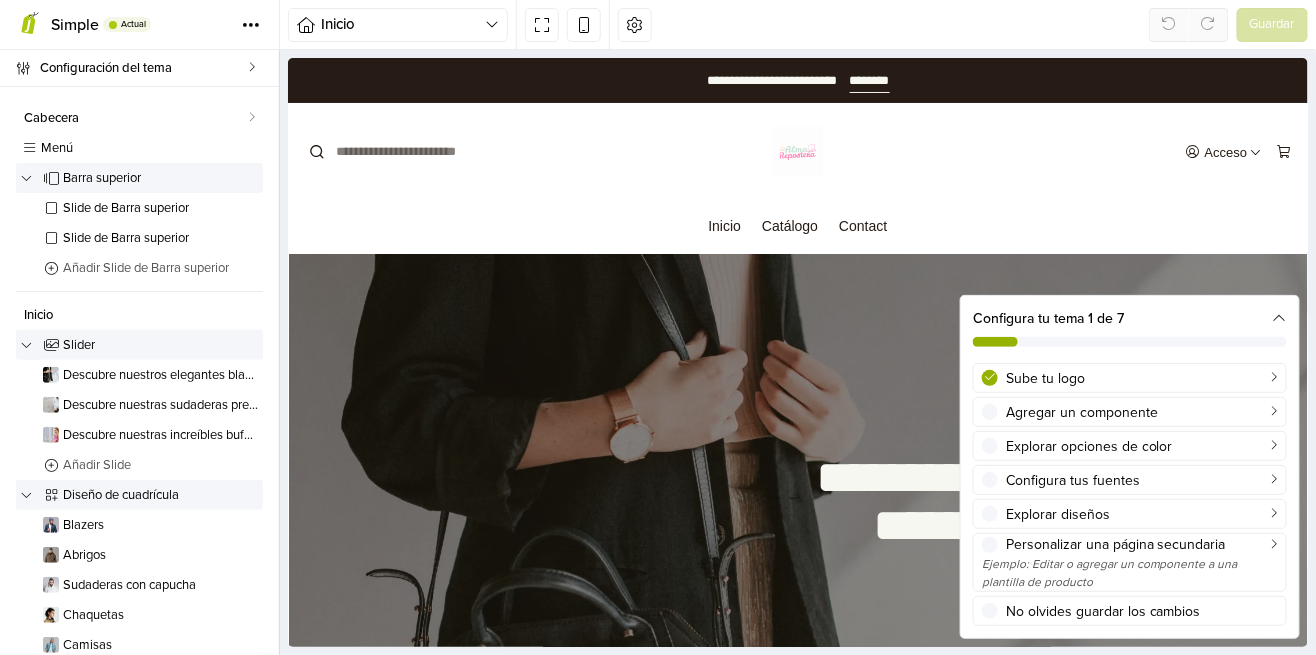 scroll, scrollTop: 0, scrollLeft: 0, axis: both 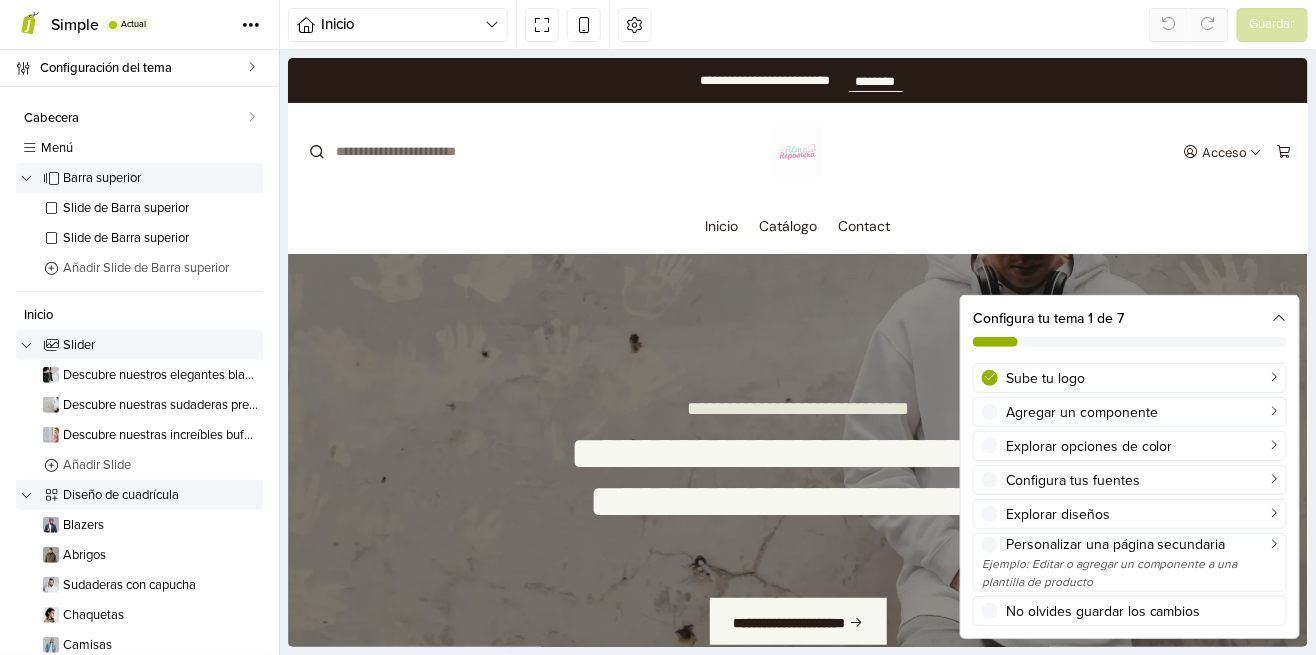 click at bounding box center [27, 178] 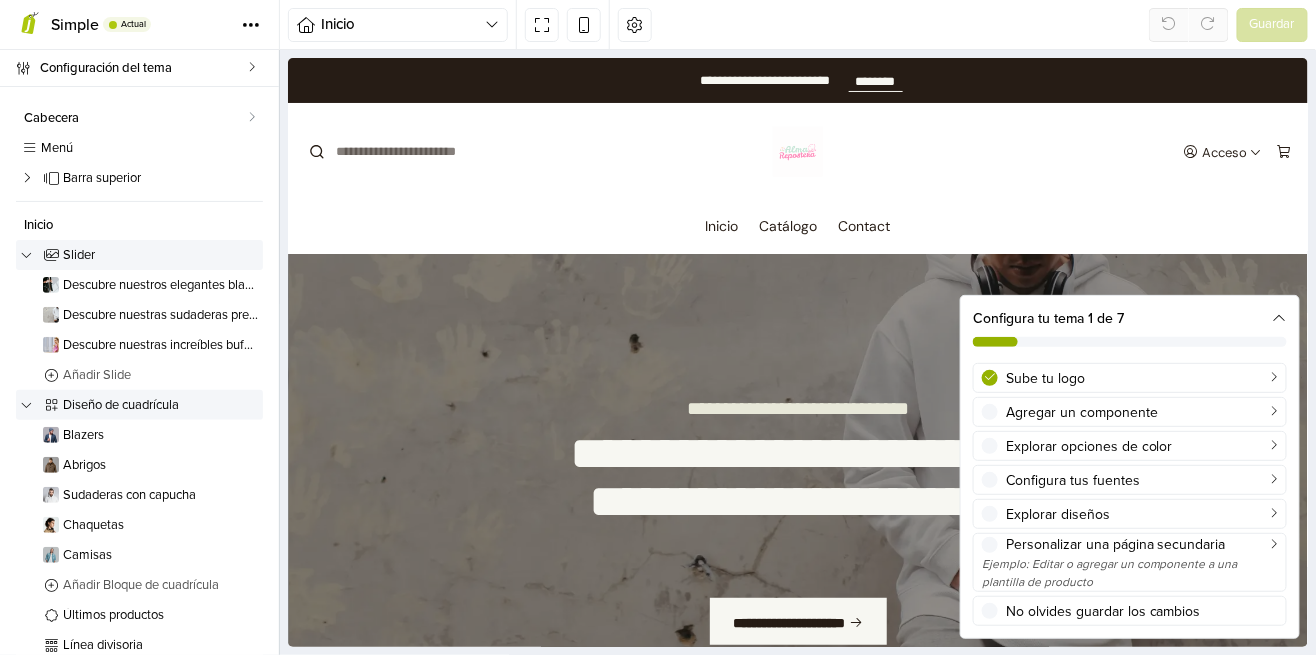 click at bounding box center (26, 178) 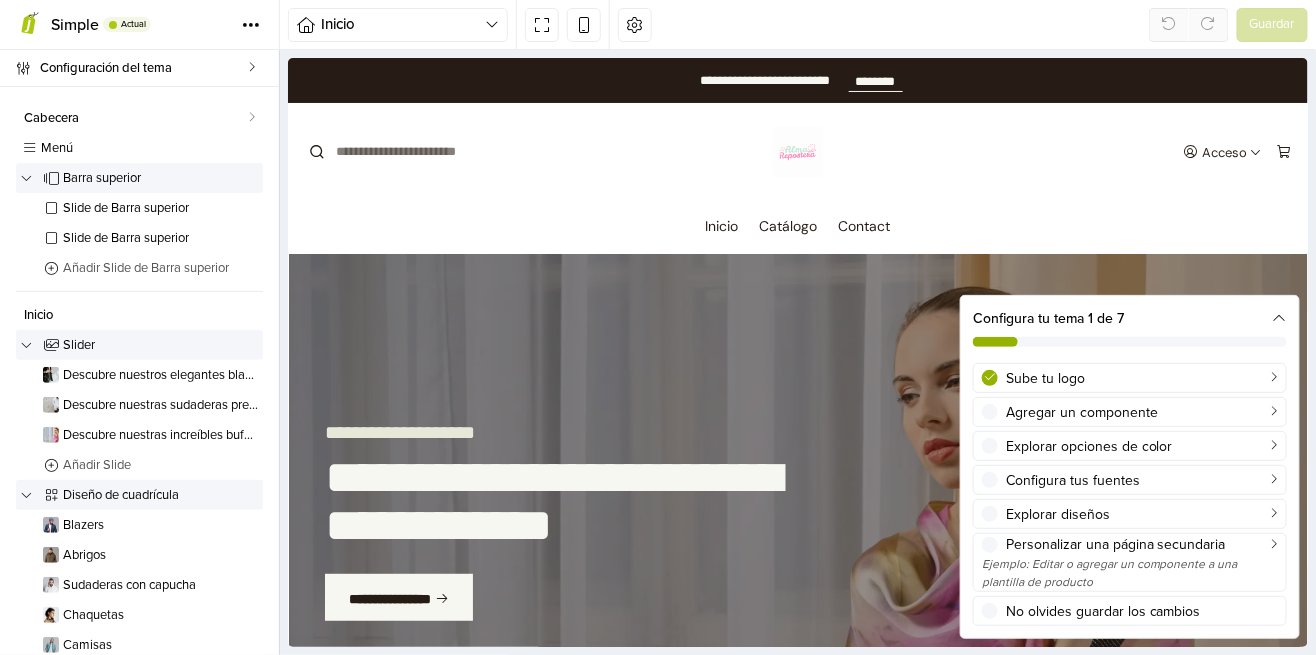 click at bounding box center (797, 151) 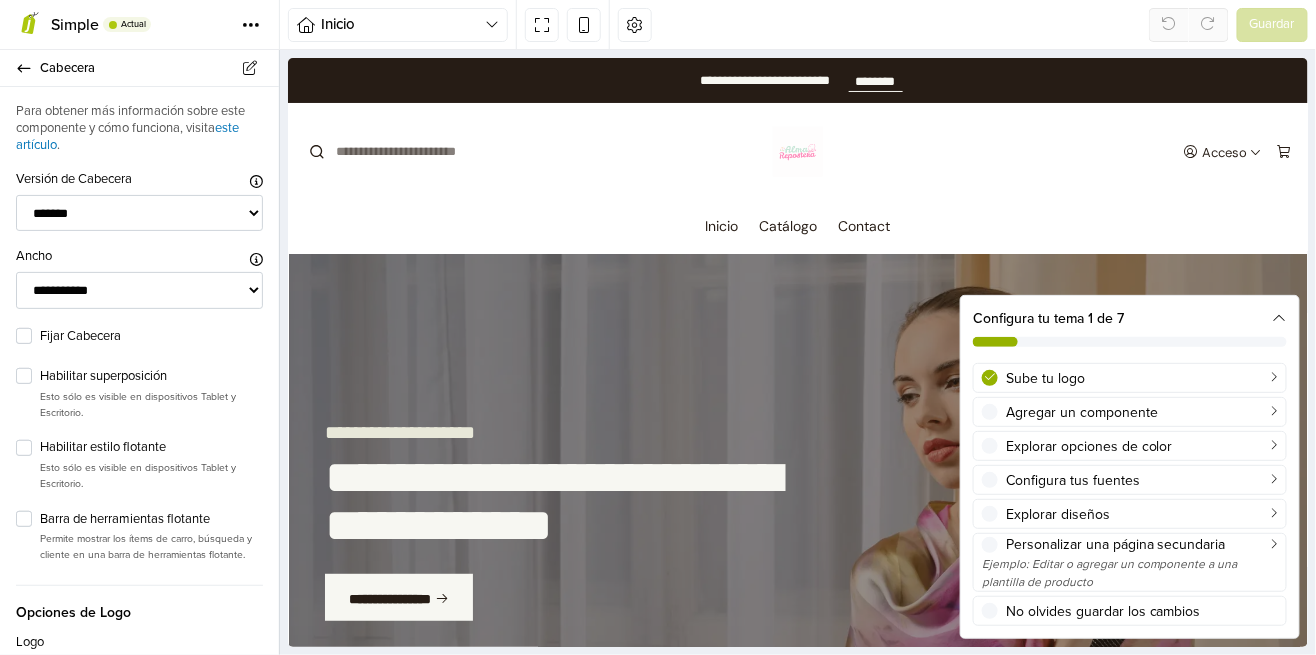 click at bounding box center [797, 151] 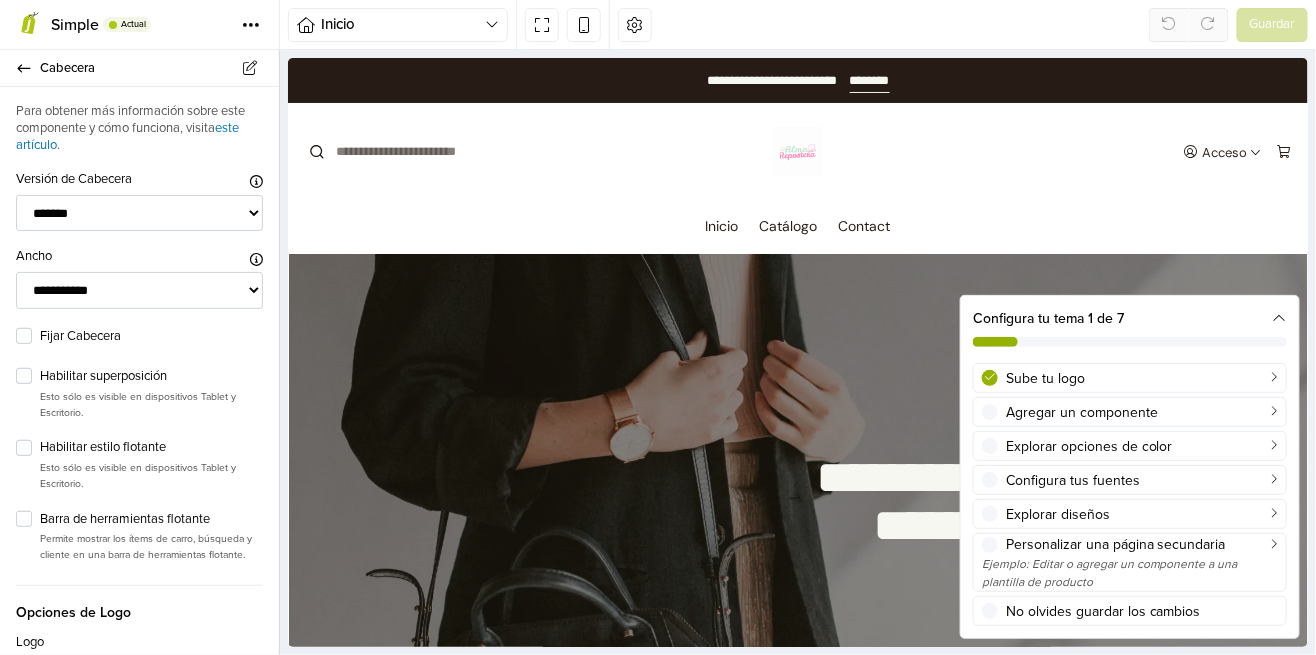 scroll, scrollTop: 0, scrollLeft: 0, axis: both 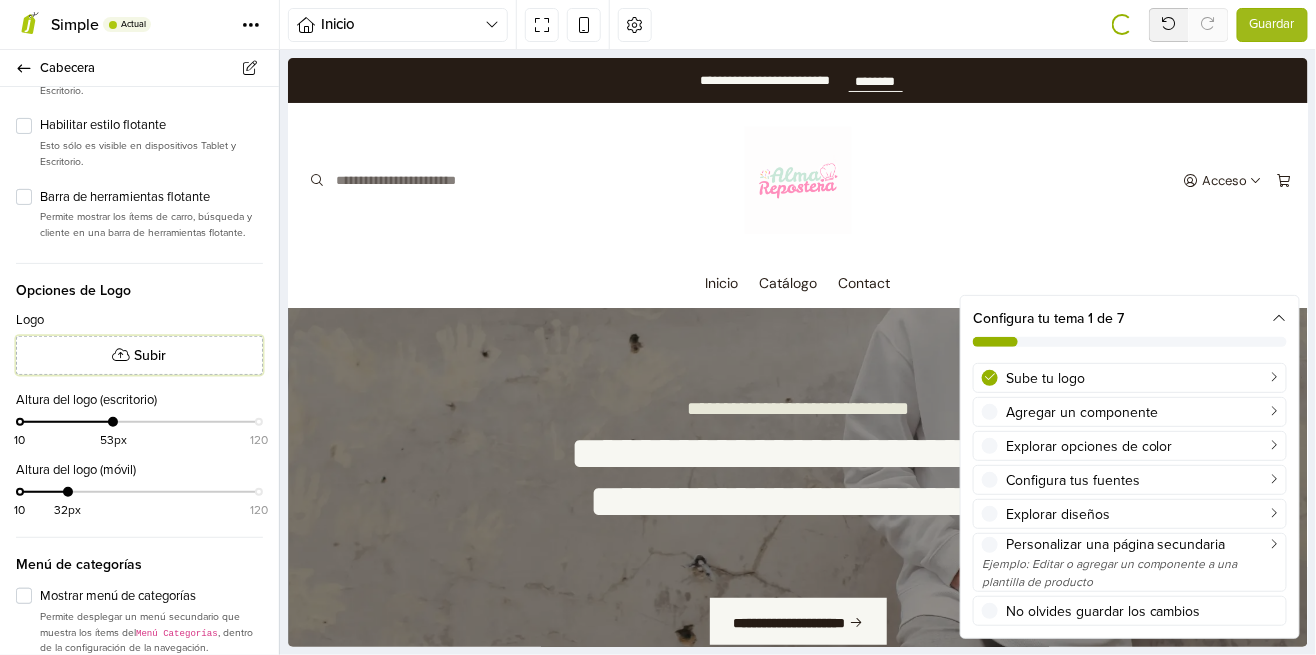 click on "Subir" at bounding box center [139, 355] 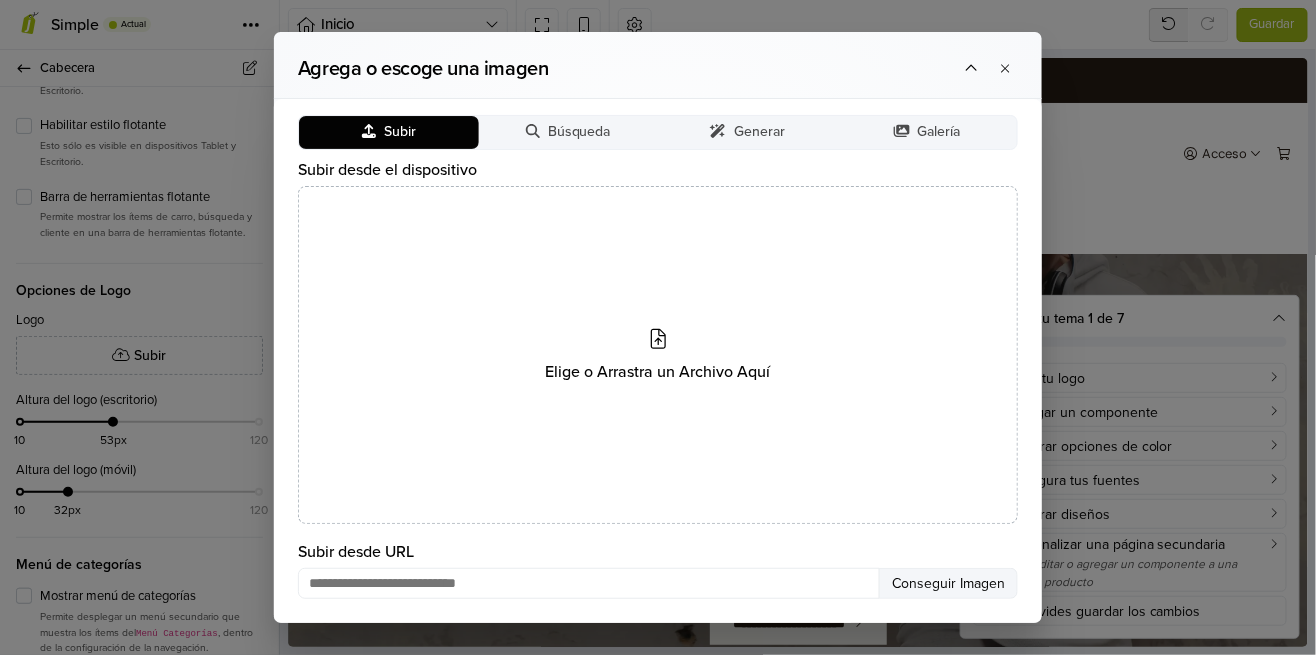 click on "Elige o Arrastra un Archivo Aquí" at bounding box center [658, 355] 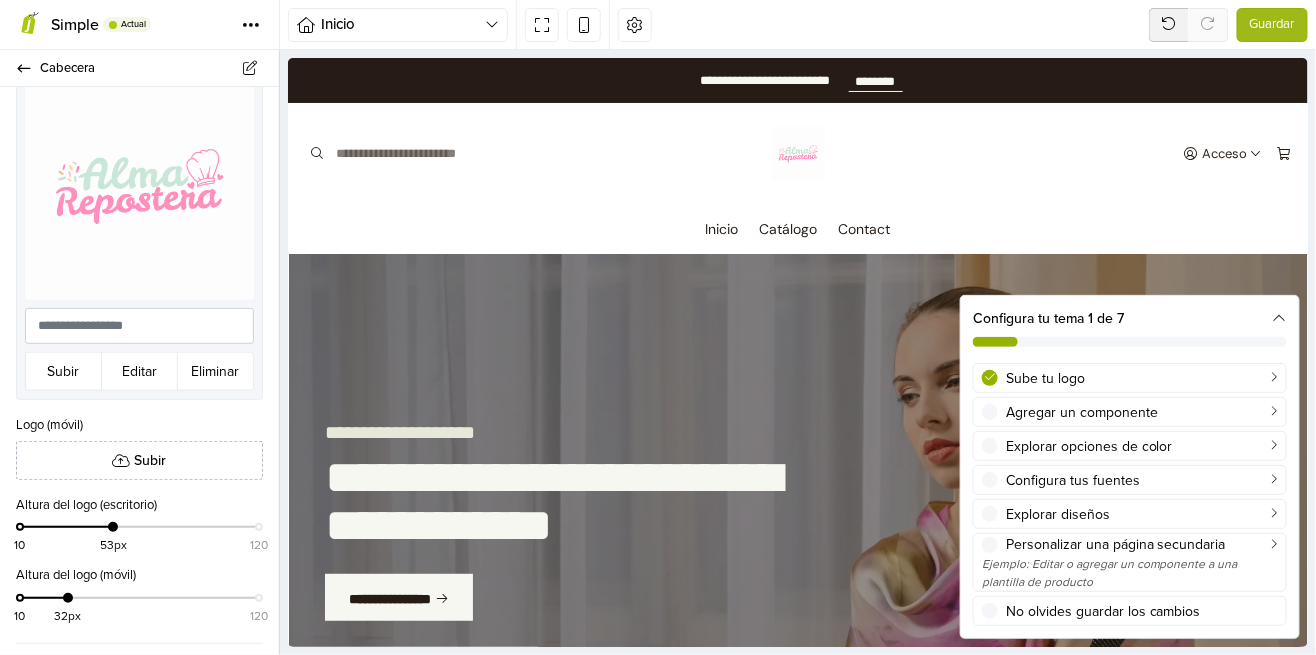 scroll, scrollTop: 557, scrollLeft: 0, axis: vertical 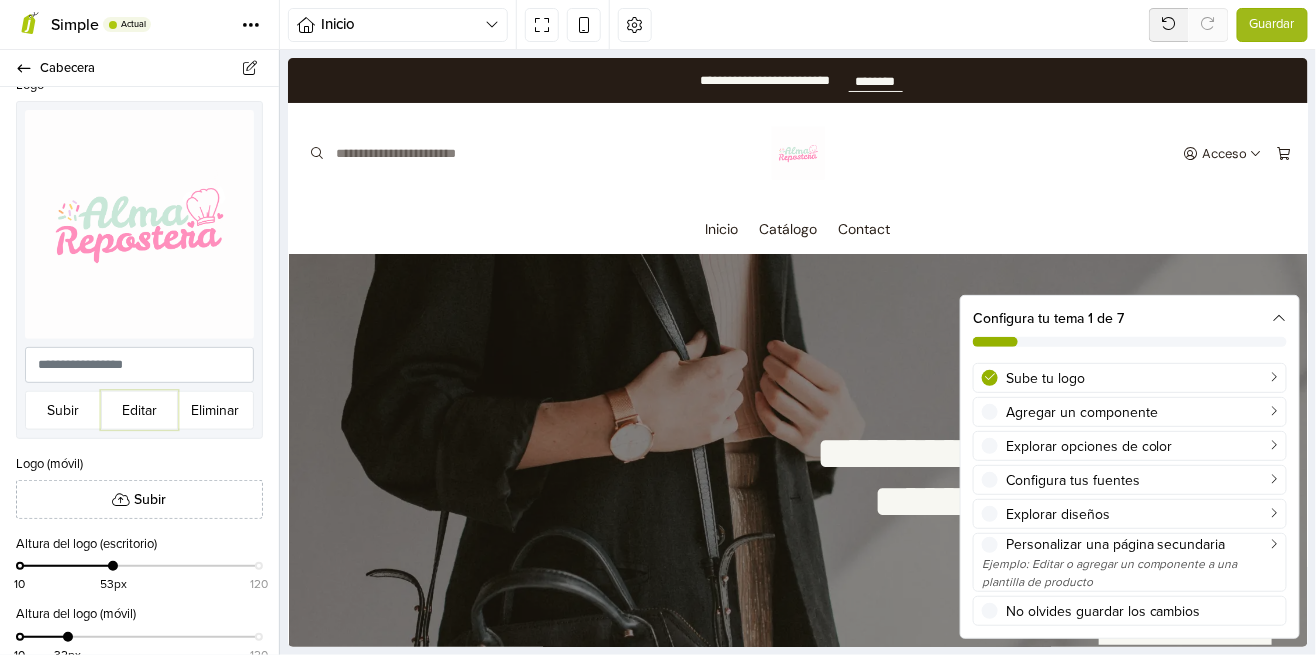click on "Editar" at bounding box center (139, 410) 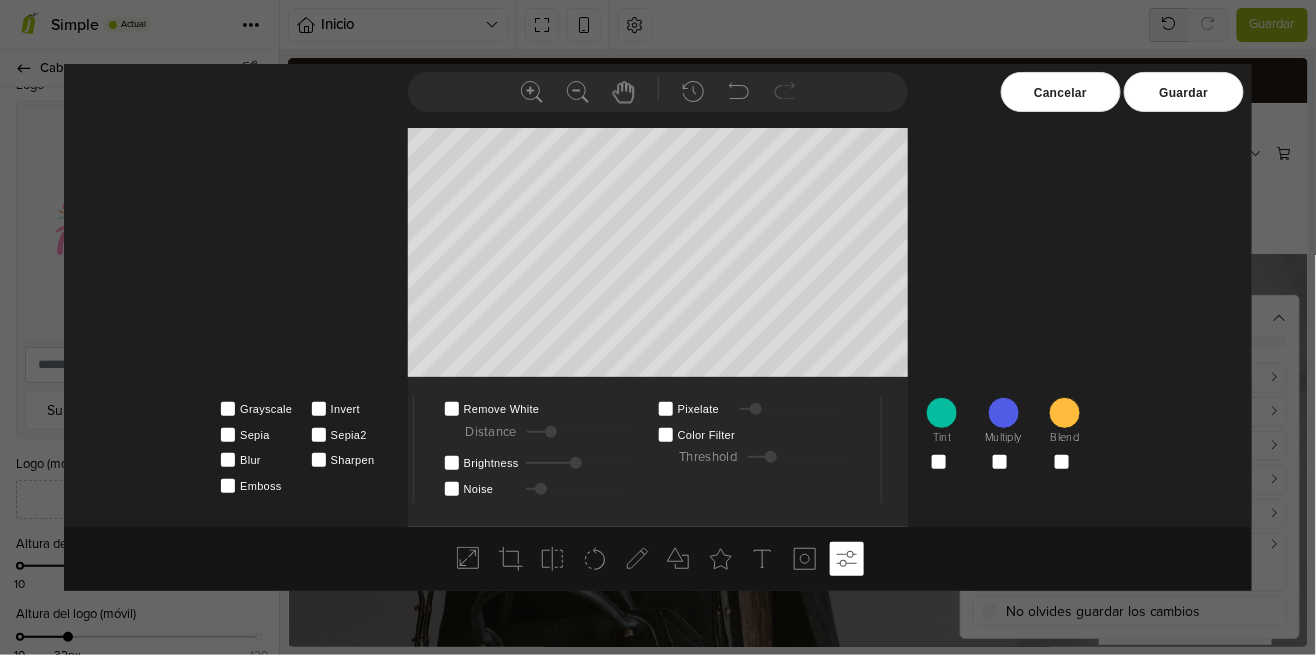 click 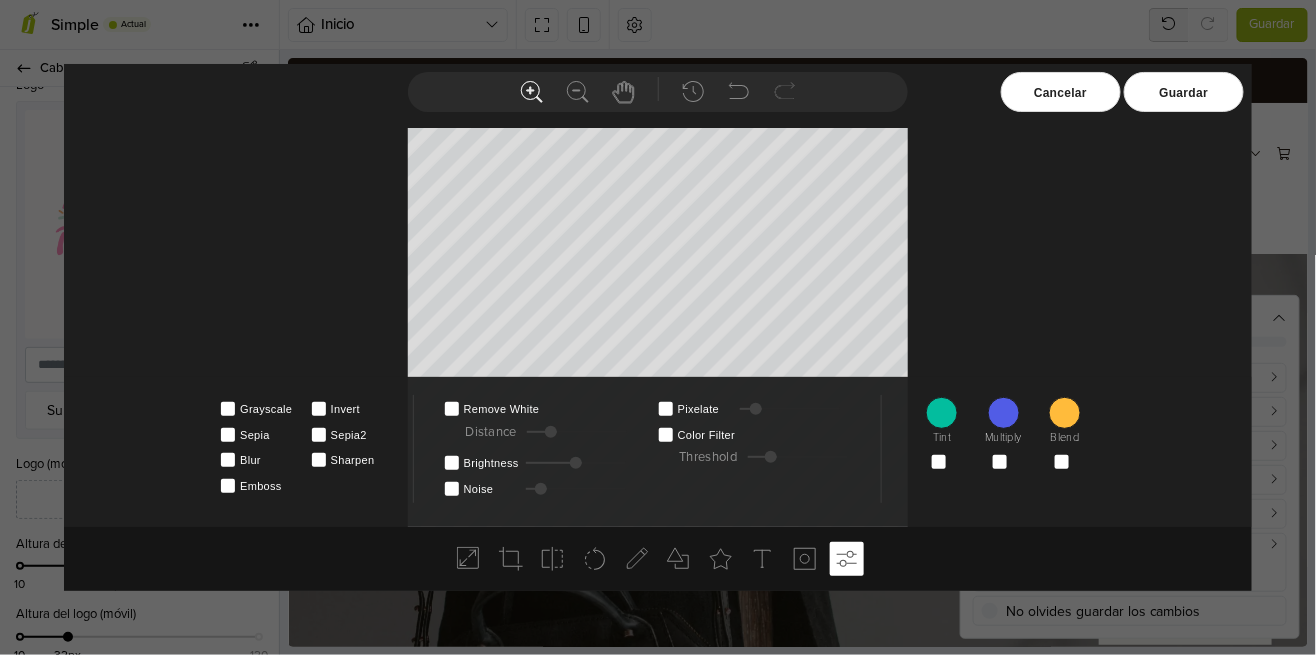 click 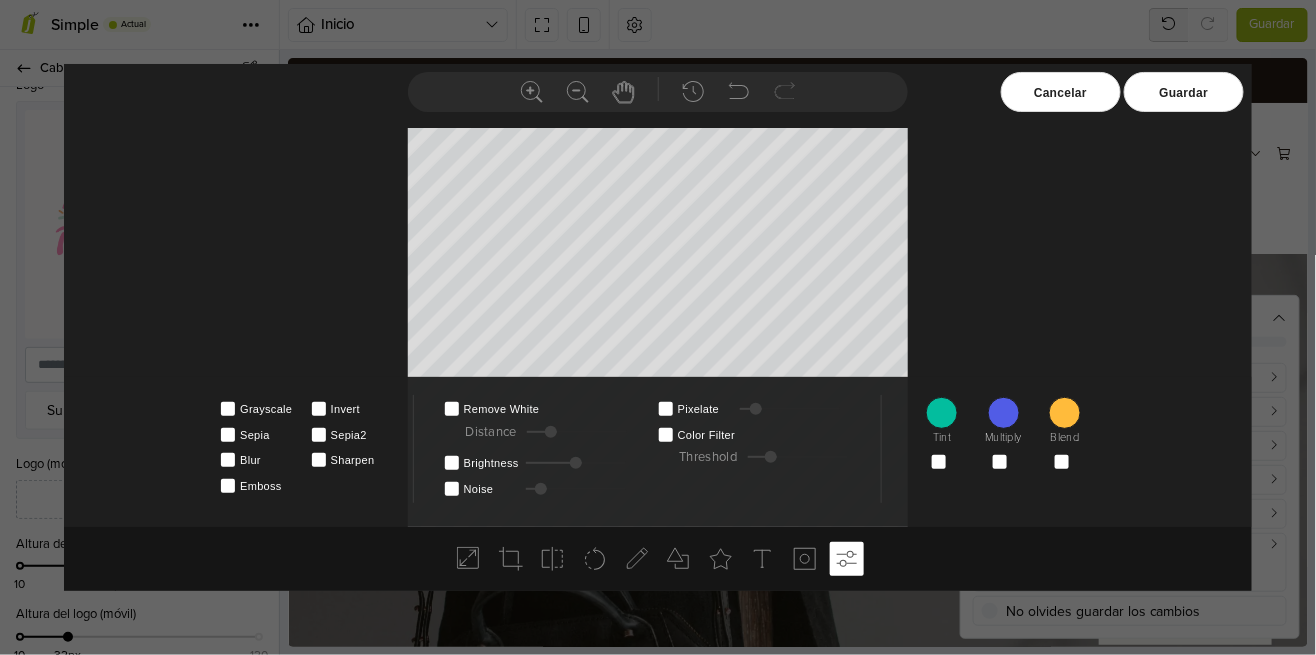 click 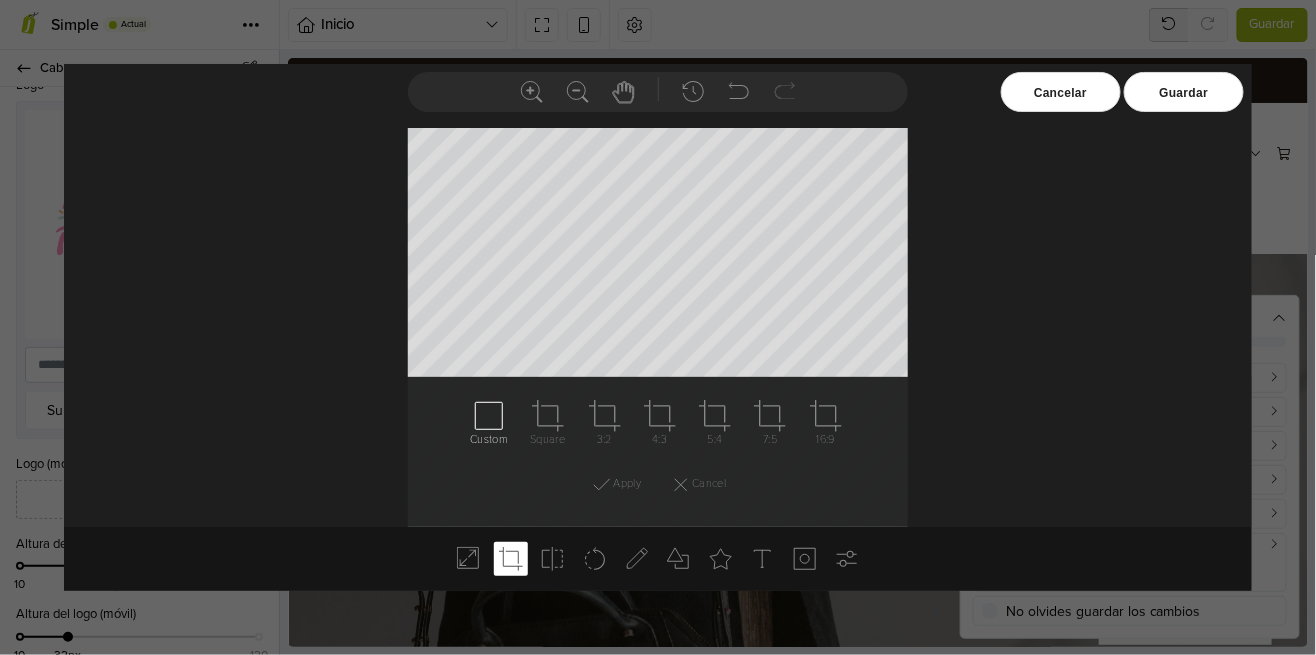 click 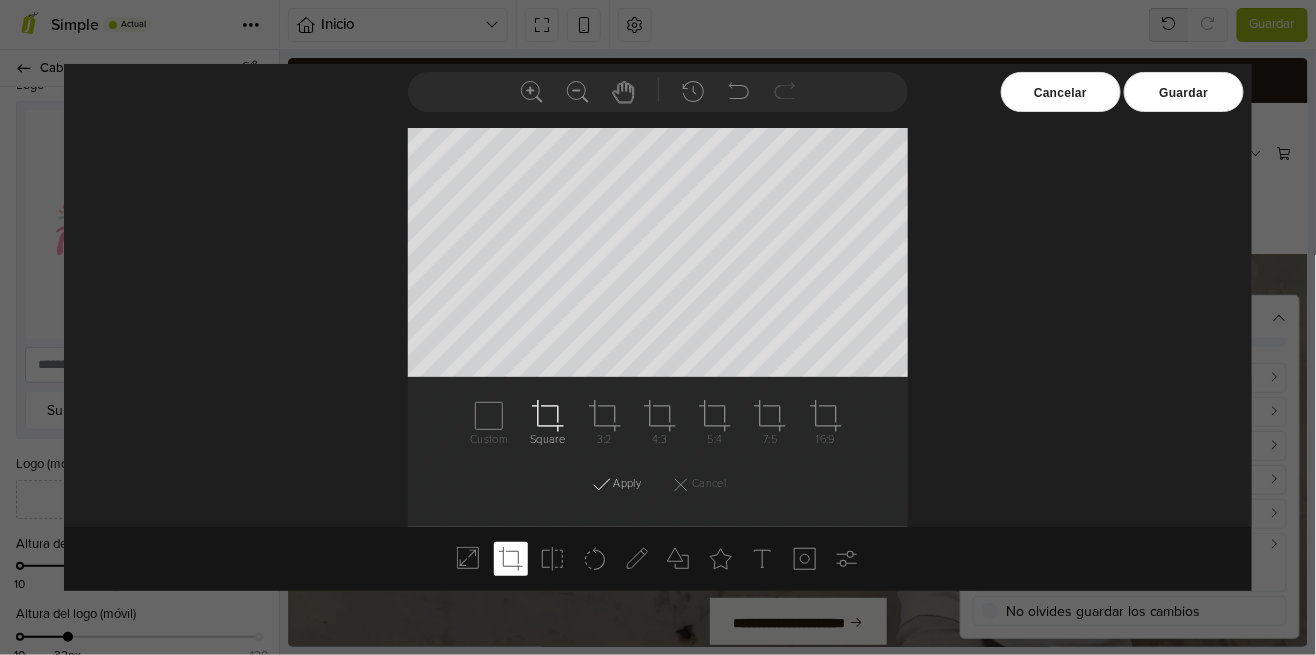 click 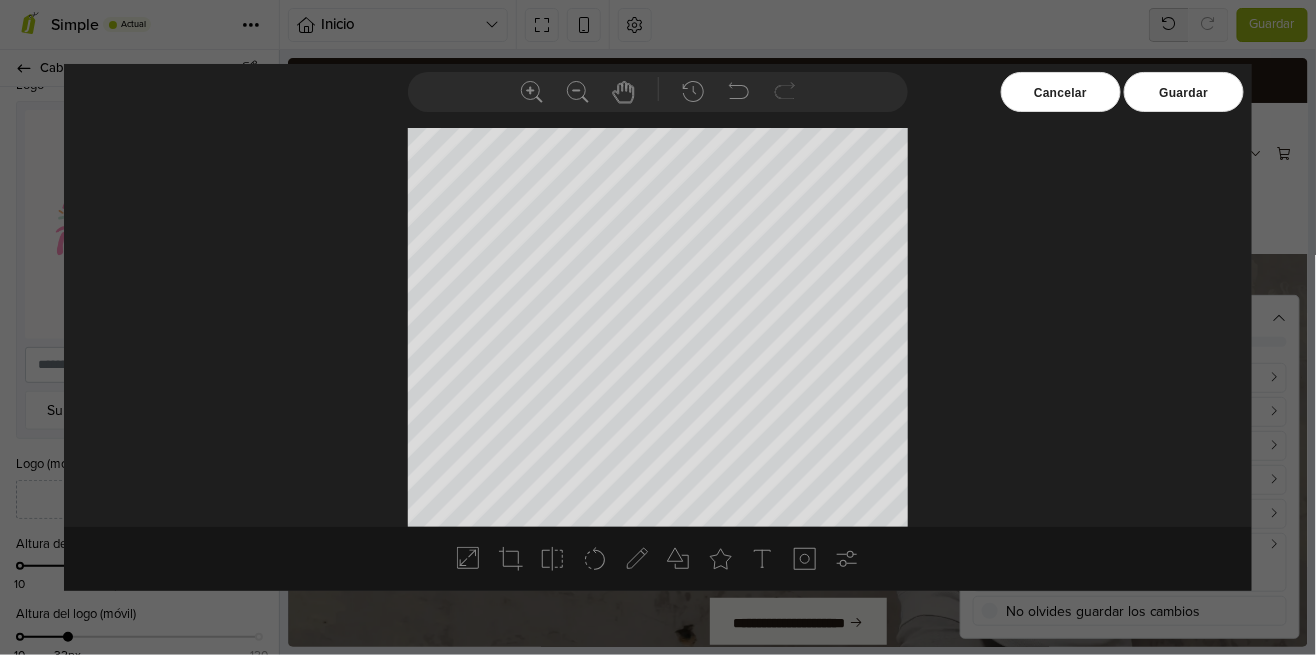 click 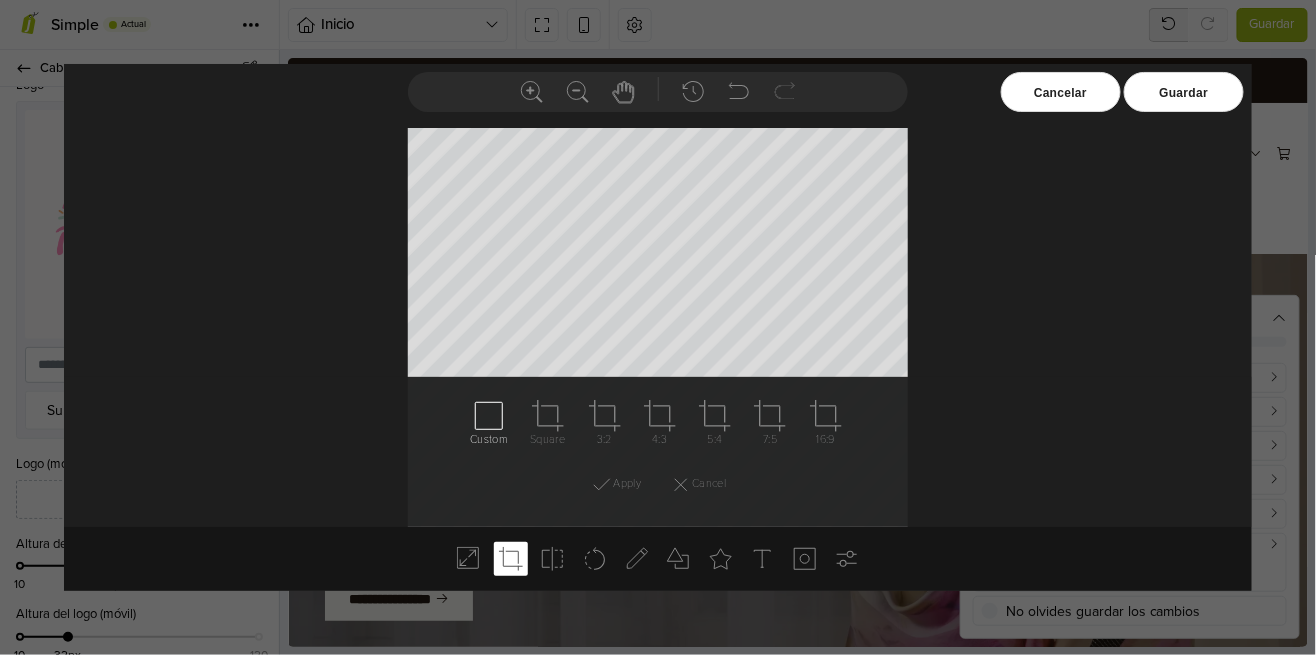 click 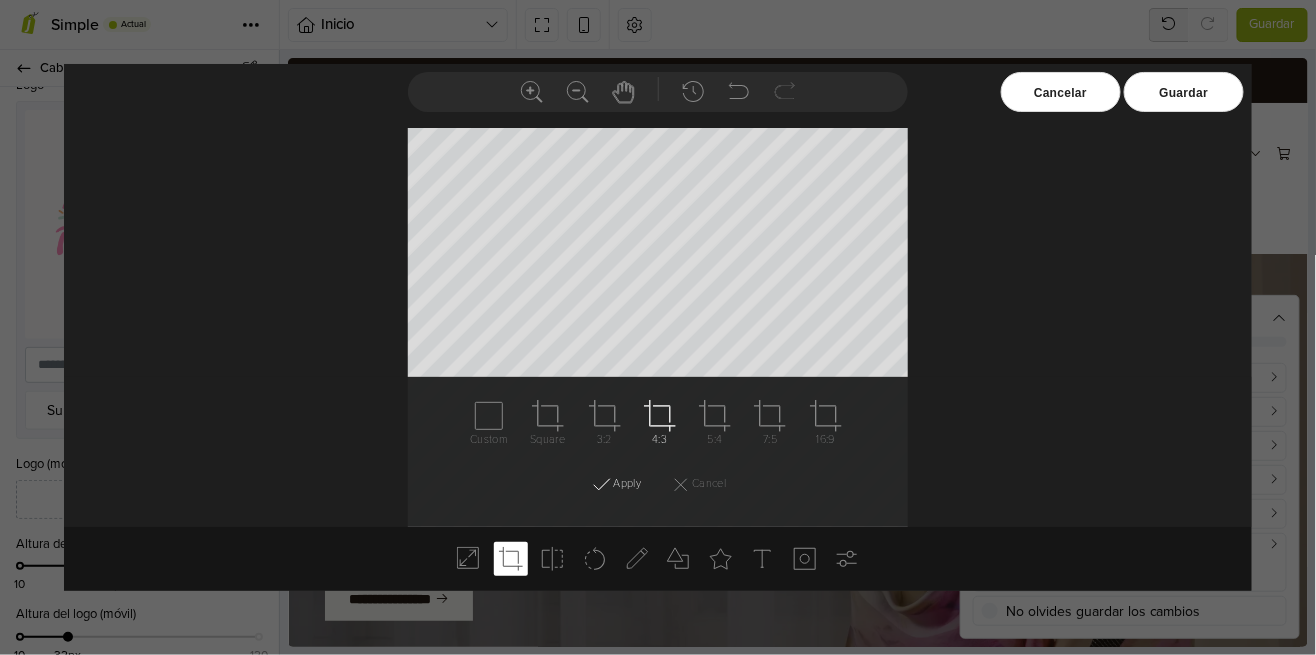 click on "Custom
Square
3:2
4:3
5:4
7:5
16:9" at bounding box center (658, 434) 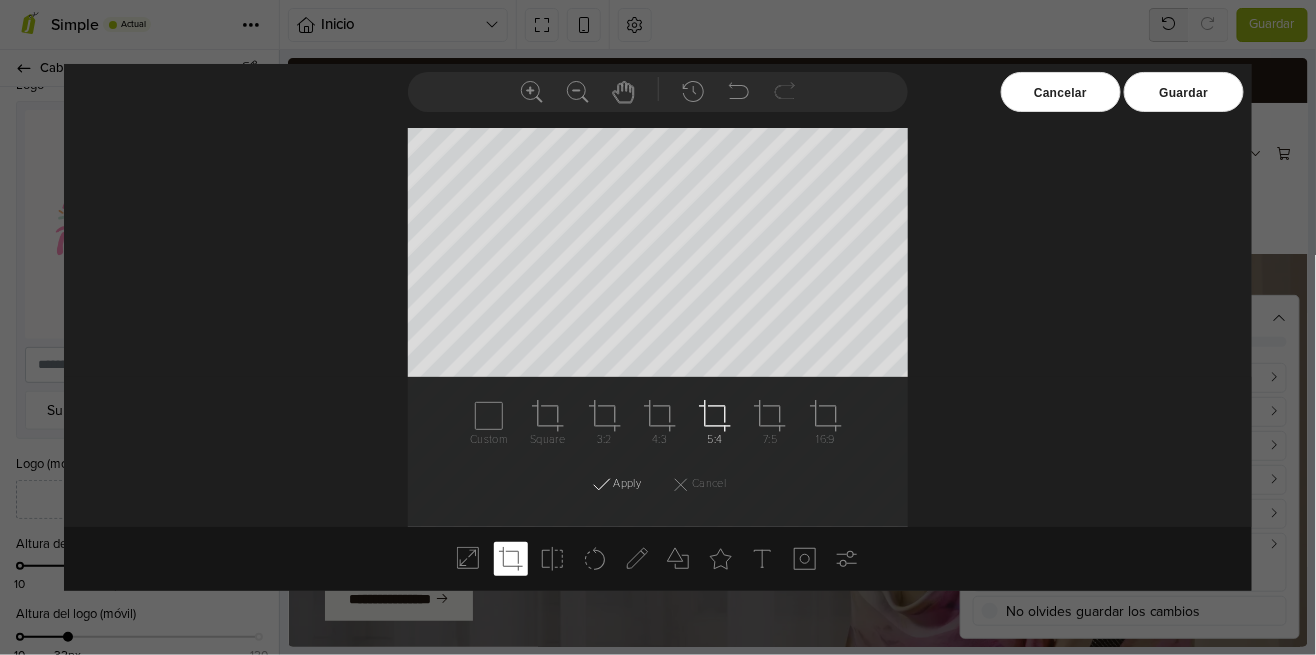 click 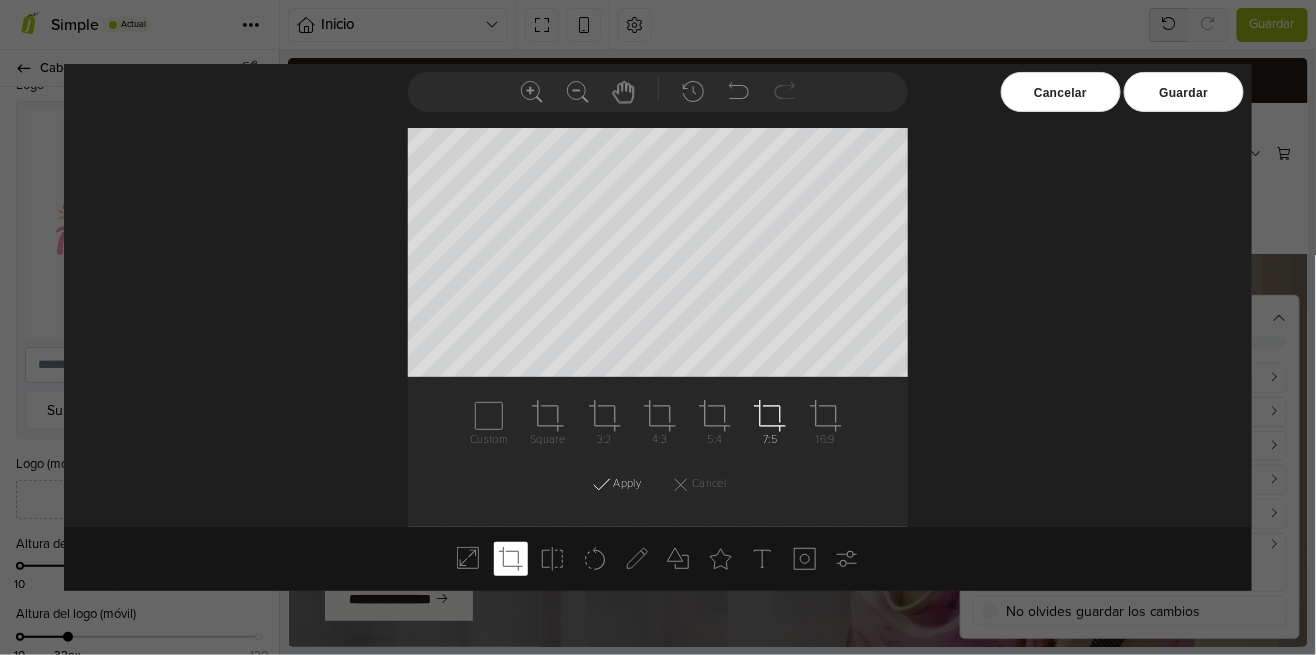 click 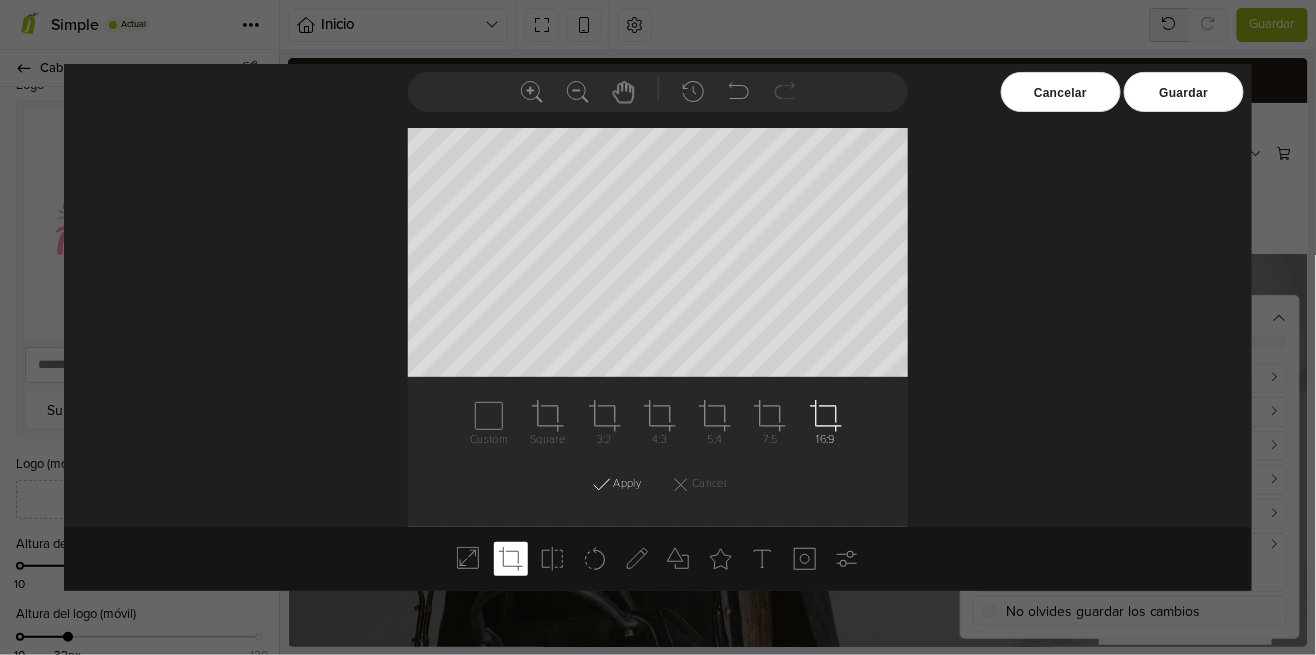 click 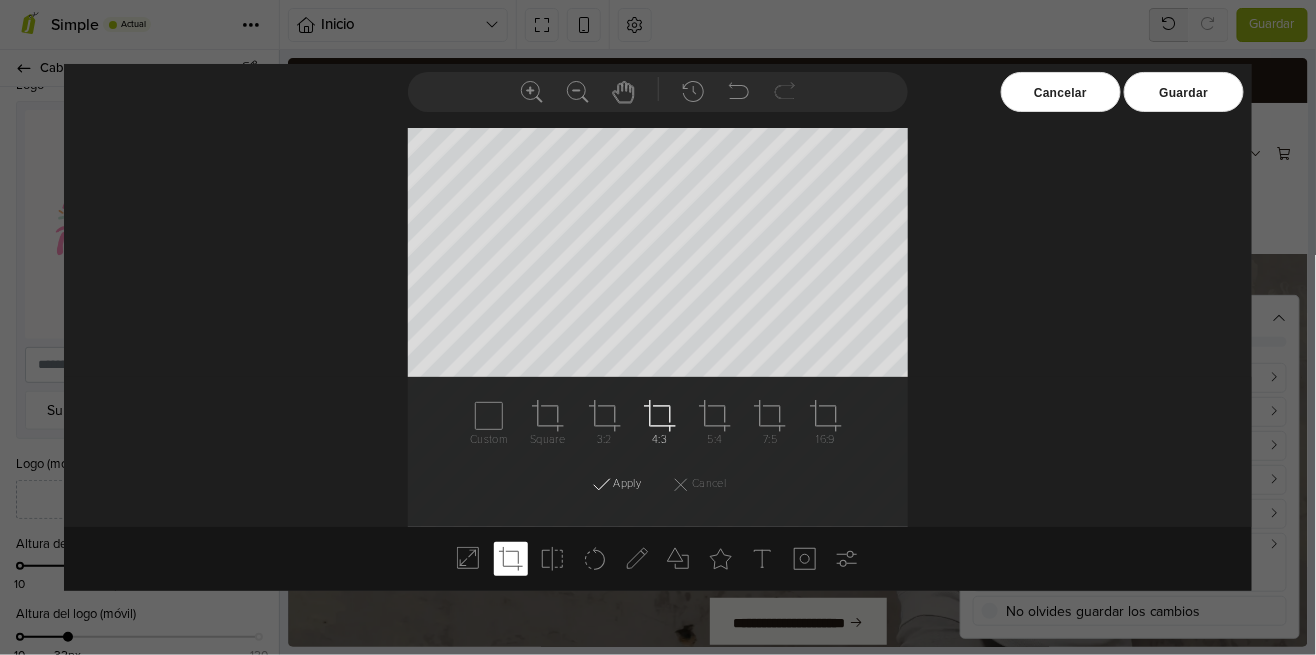 click 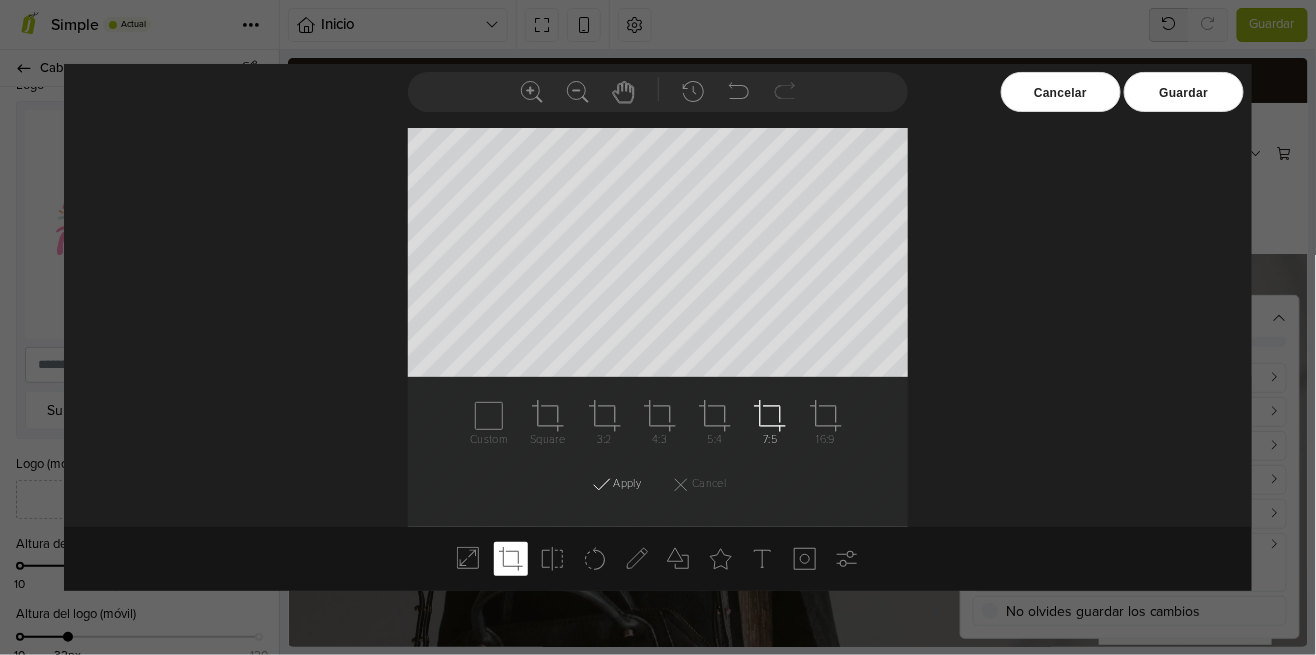 click 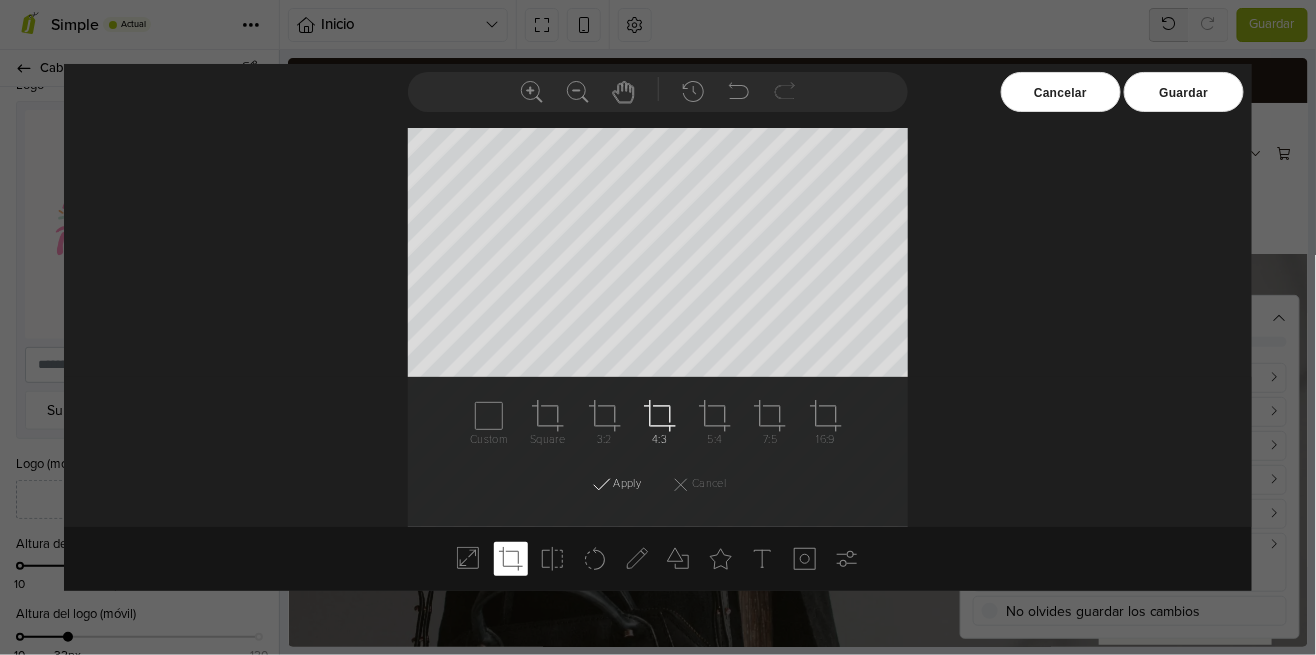 click 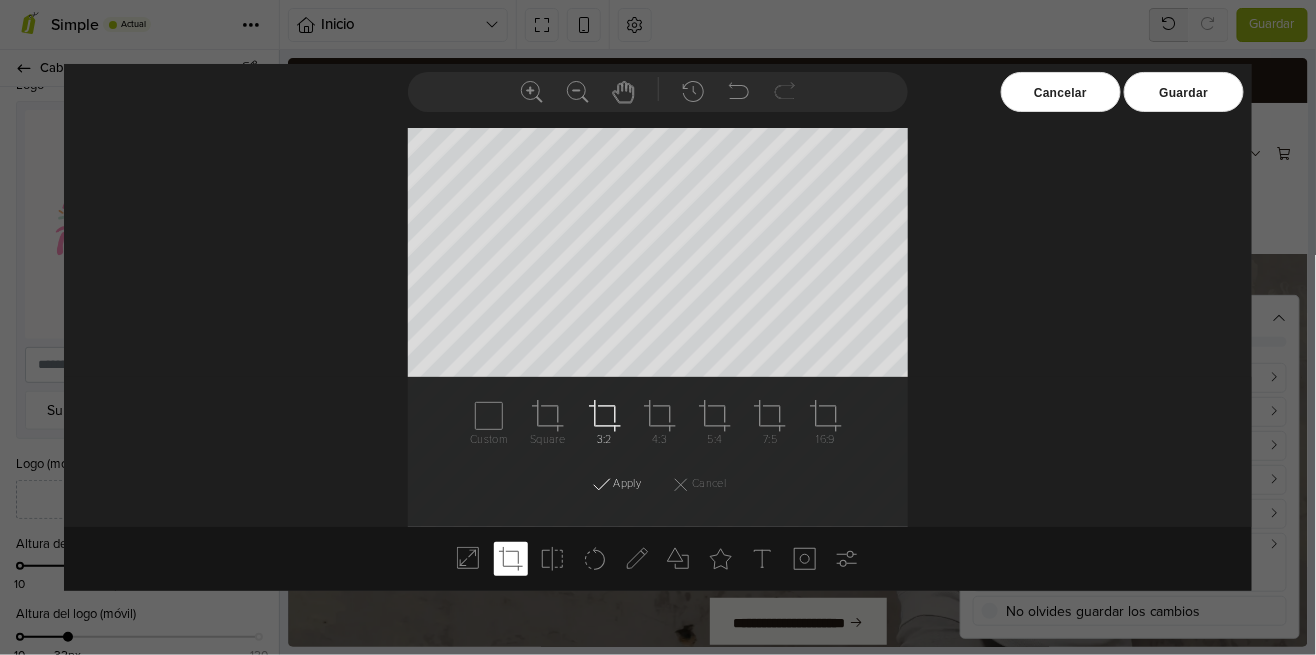 click 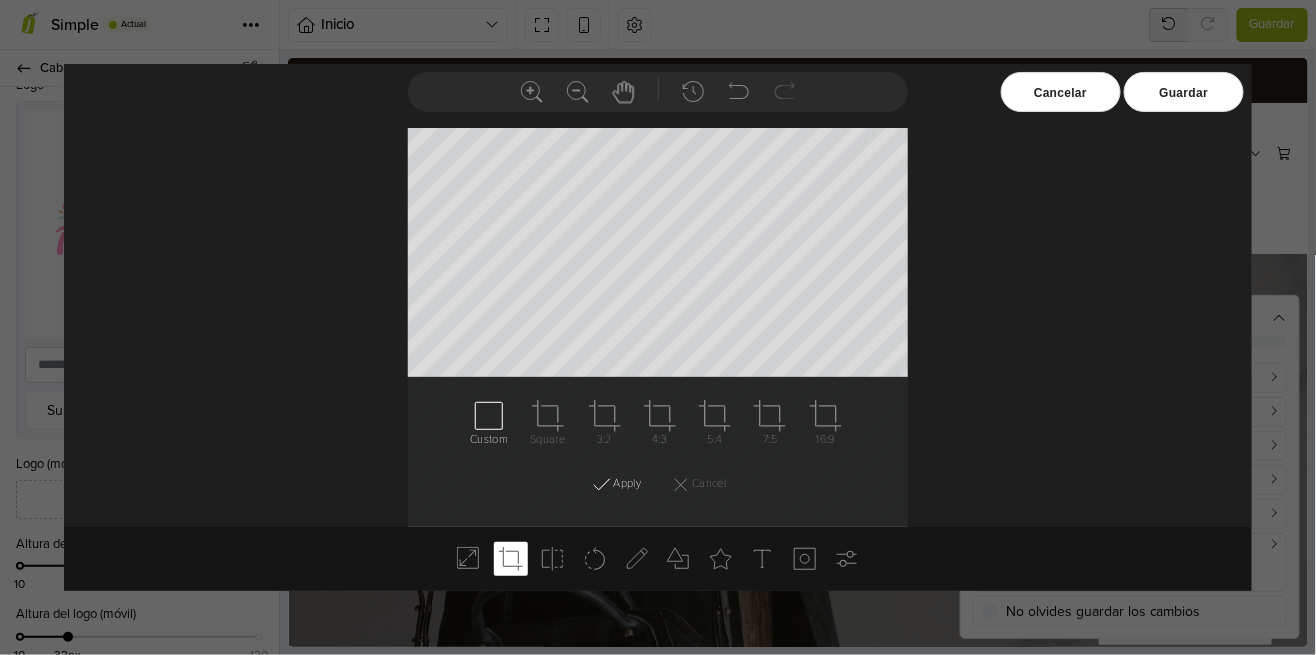 click on "Apply" at bounding box center [628, 484] 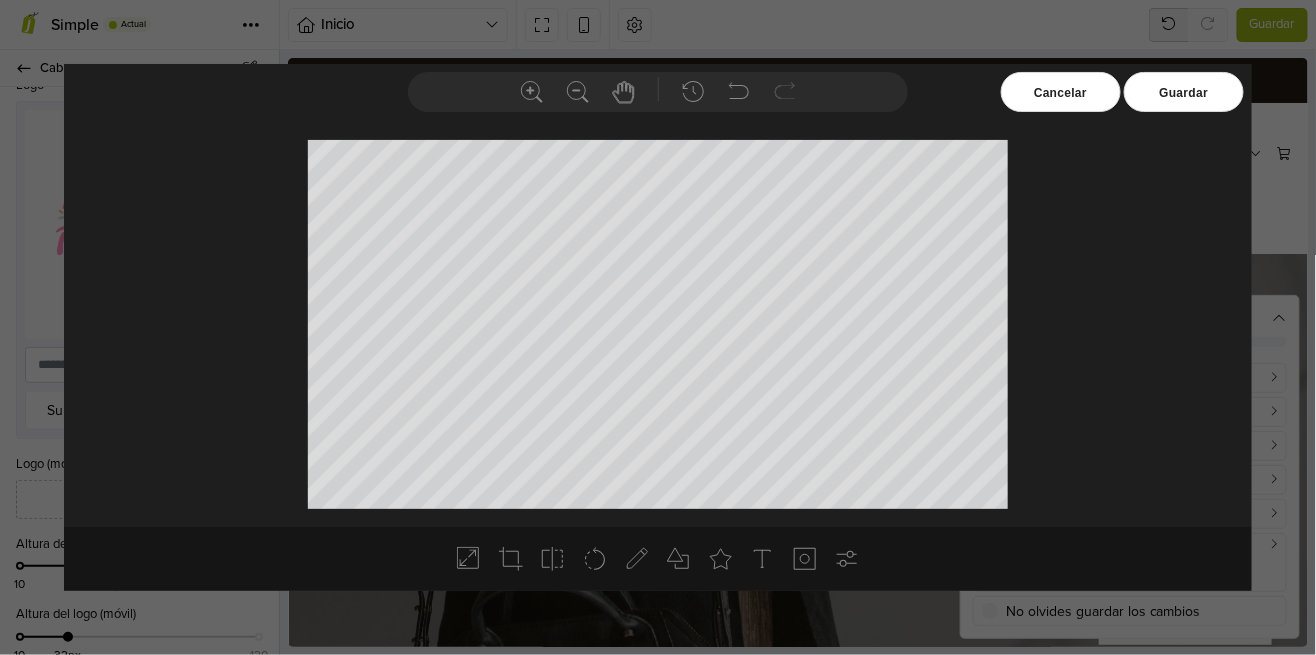 click on "Guardar" at bounding box center (1184, 92) 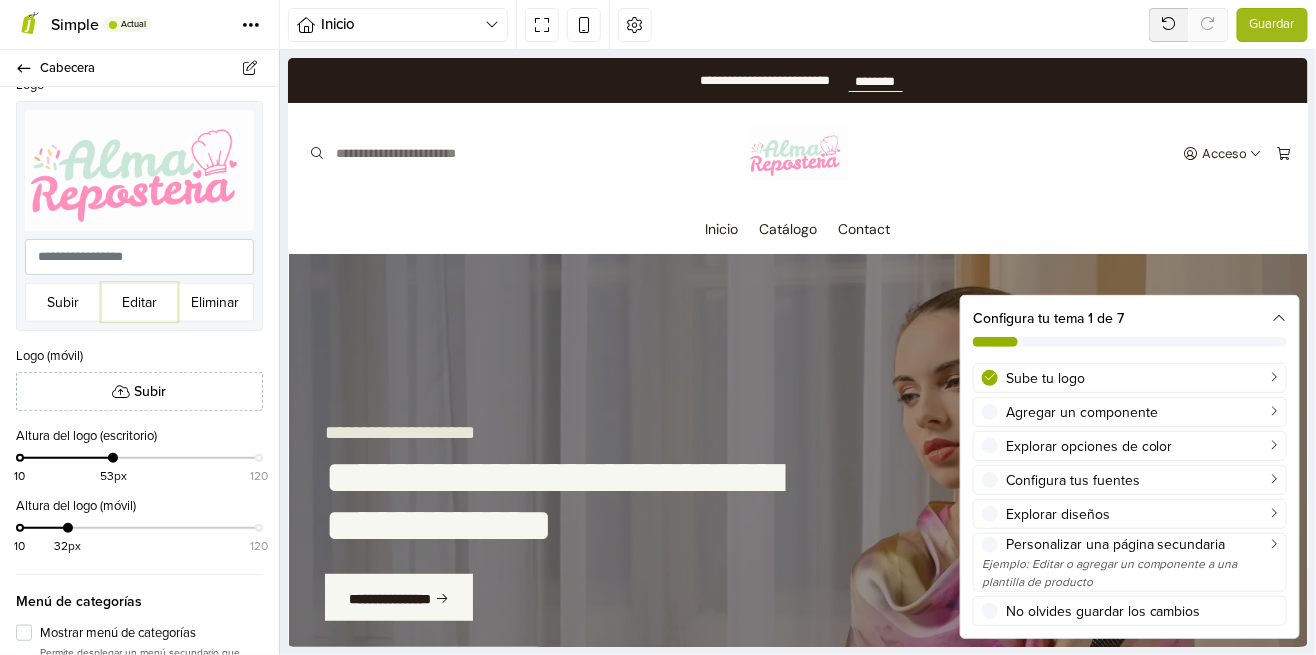 click on "Editar" at bounding box center [139, 302] 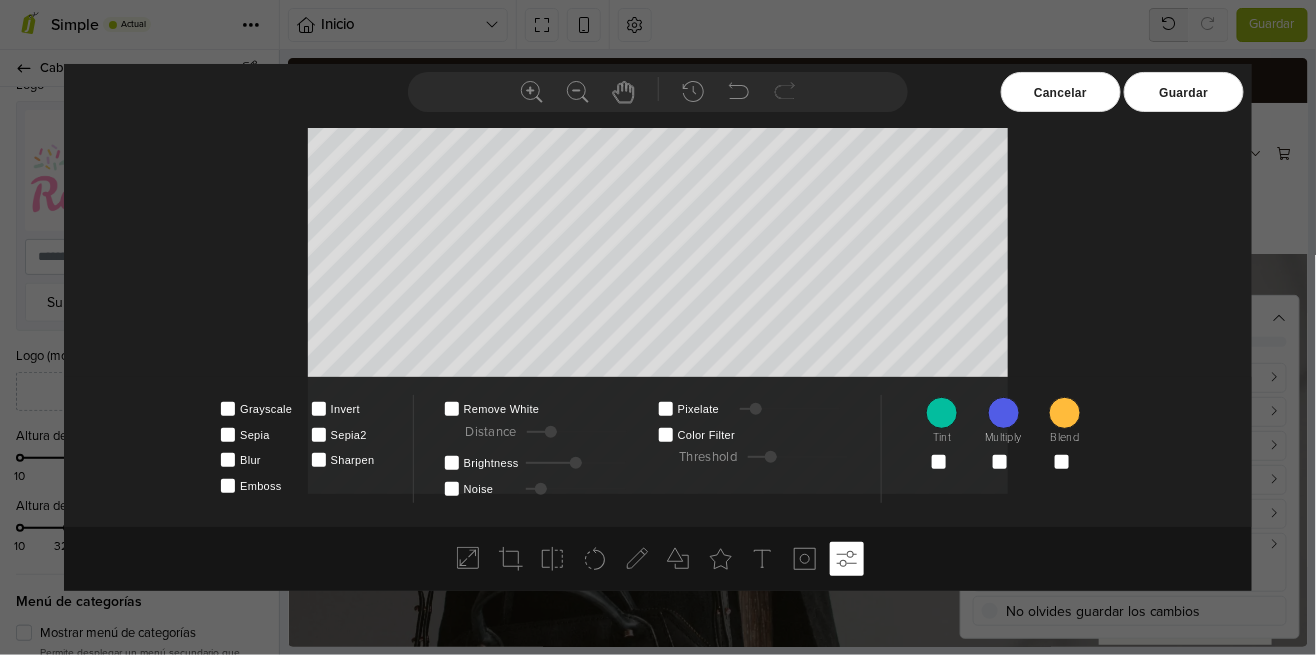 click 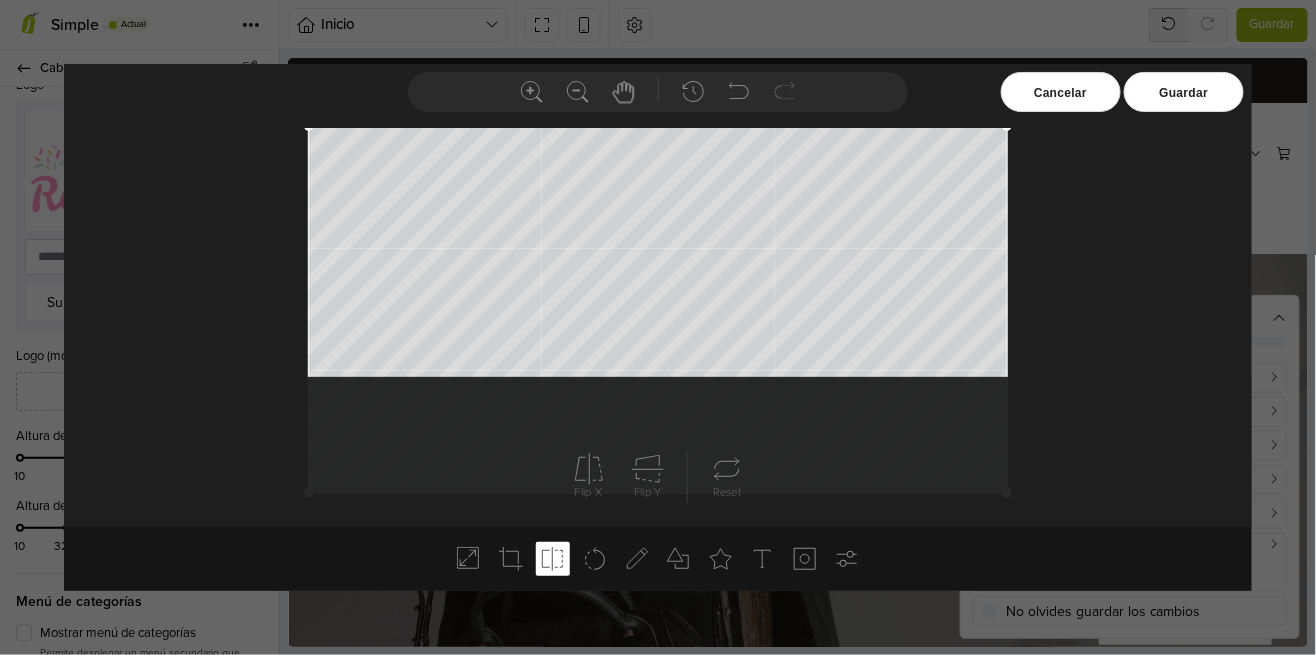 click 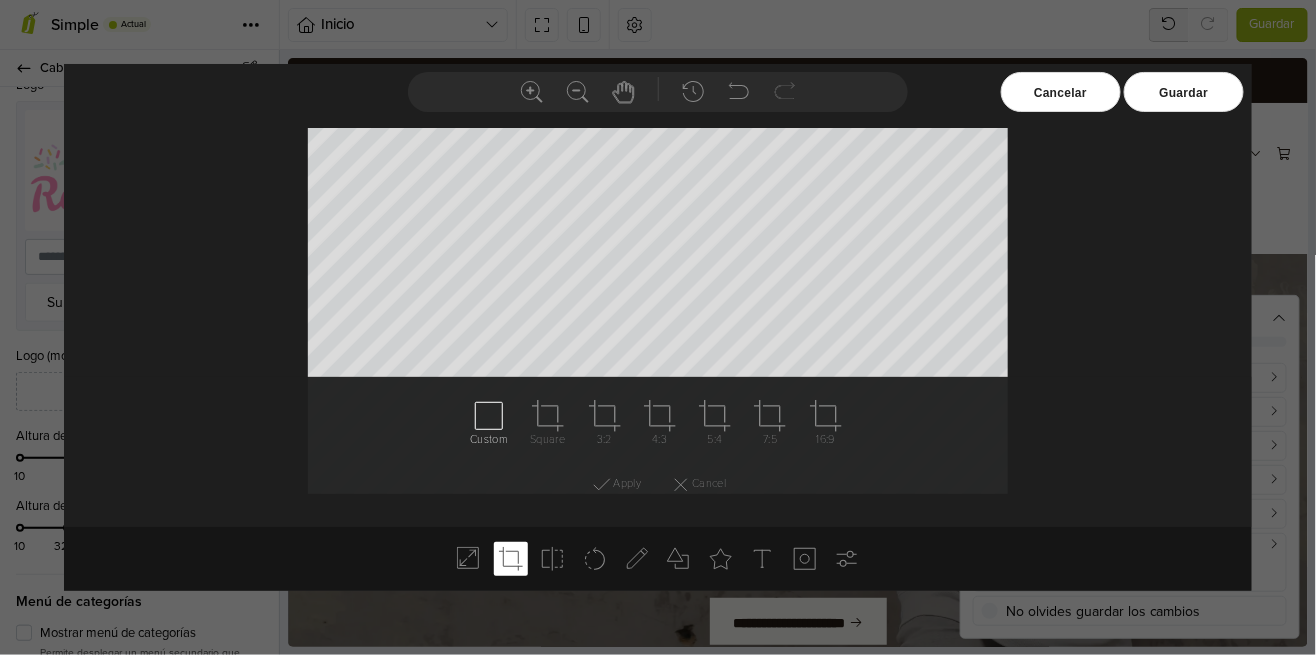 click 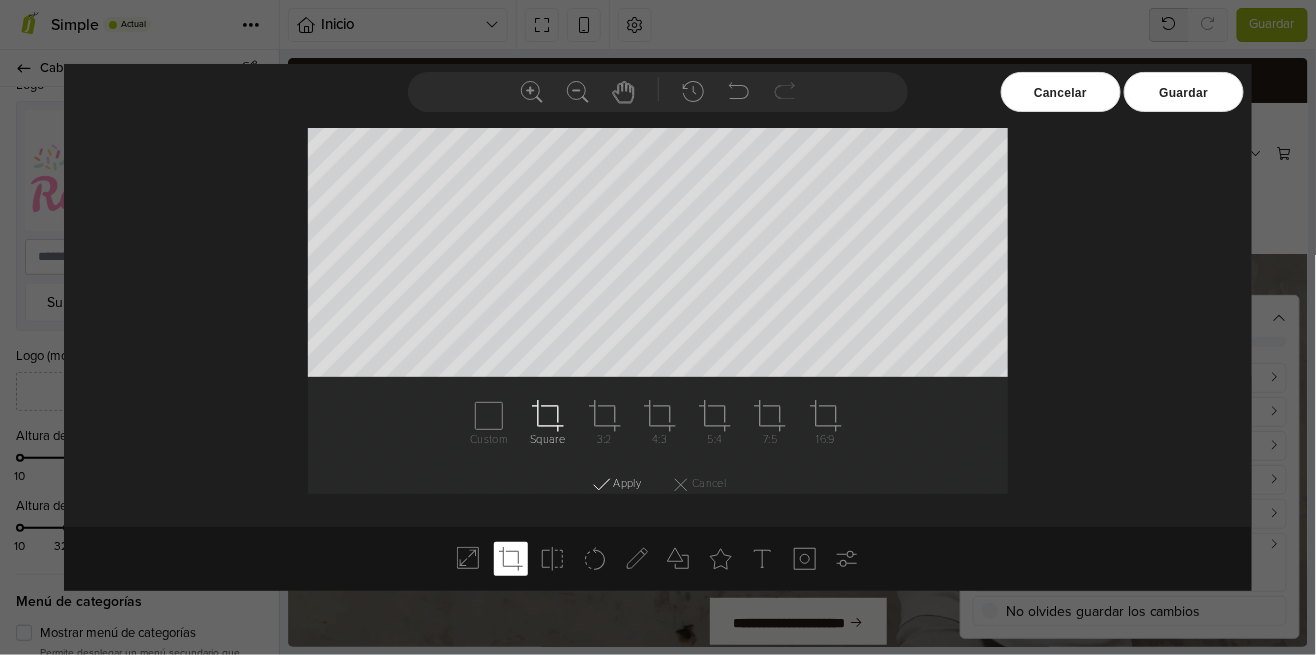 click 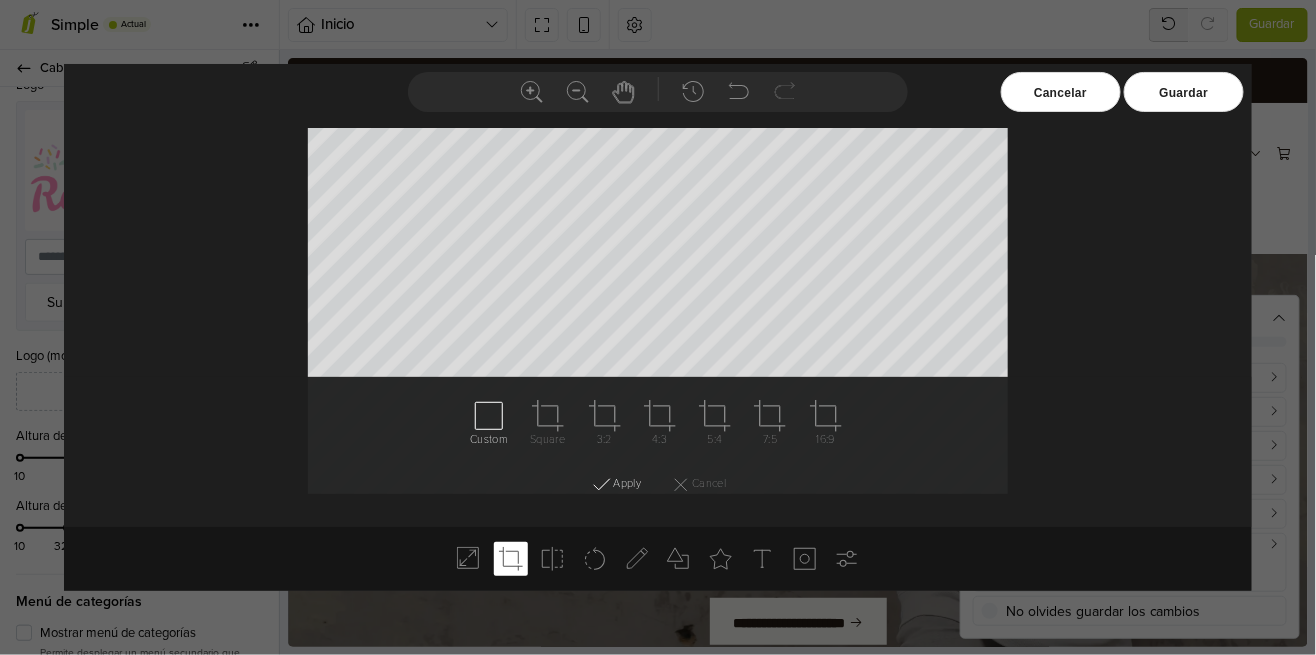 click on "Custom
Square
3:2
4:3
5:4
7:5
16:9
Apply" at bounding box center [658, 450] 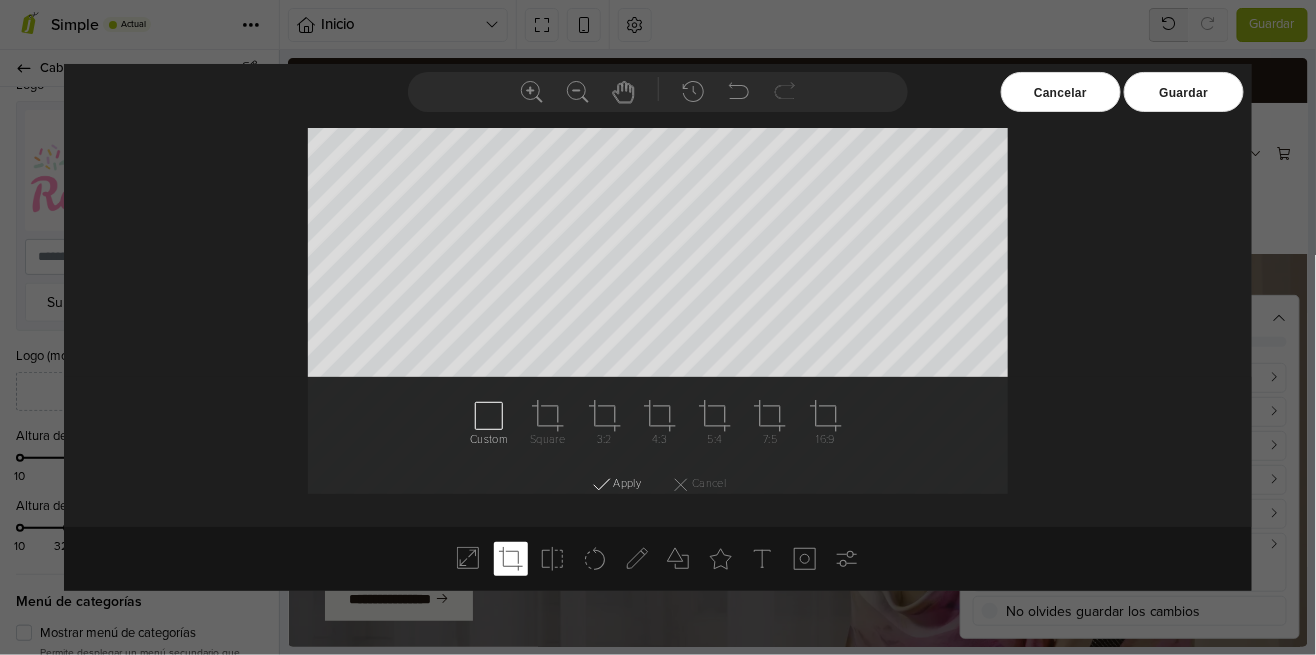 click on "Guardar" at bounding box center (1184, 92) 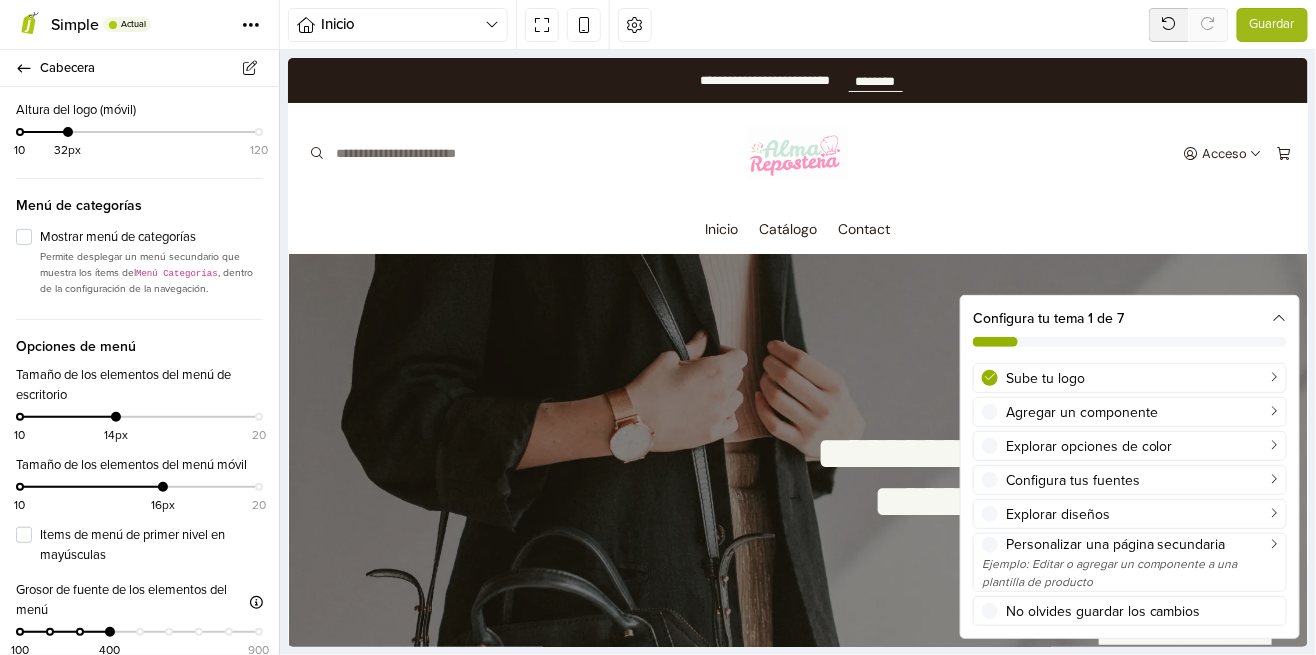 scroll, scrollTop: 956, scrollLeft: 0, axis: vertical 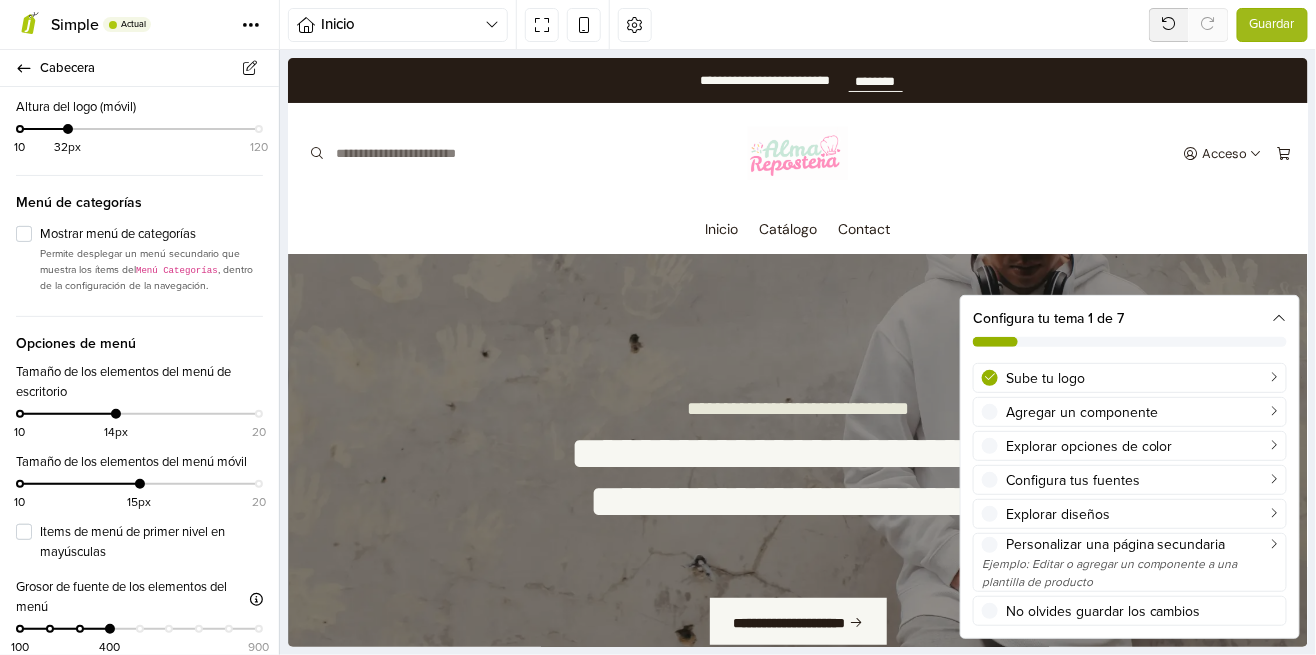 click at bounding box center [584, 24] 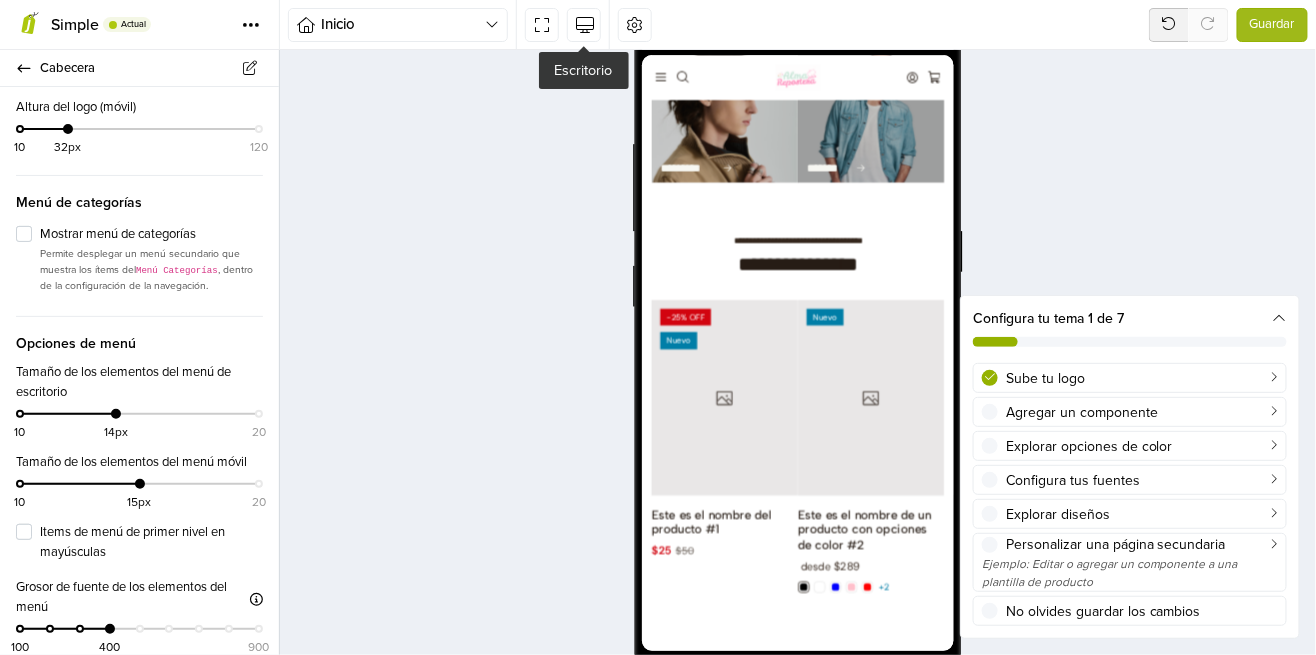 scroll, scrollTop: 1500, scrollLeft: 0, axis: vertical 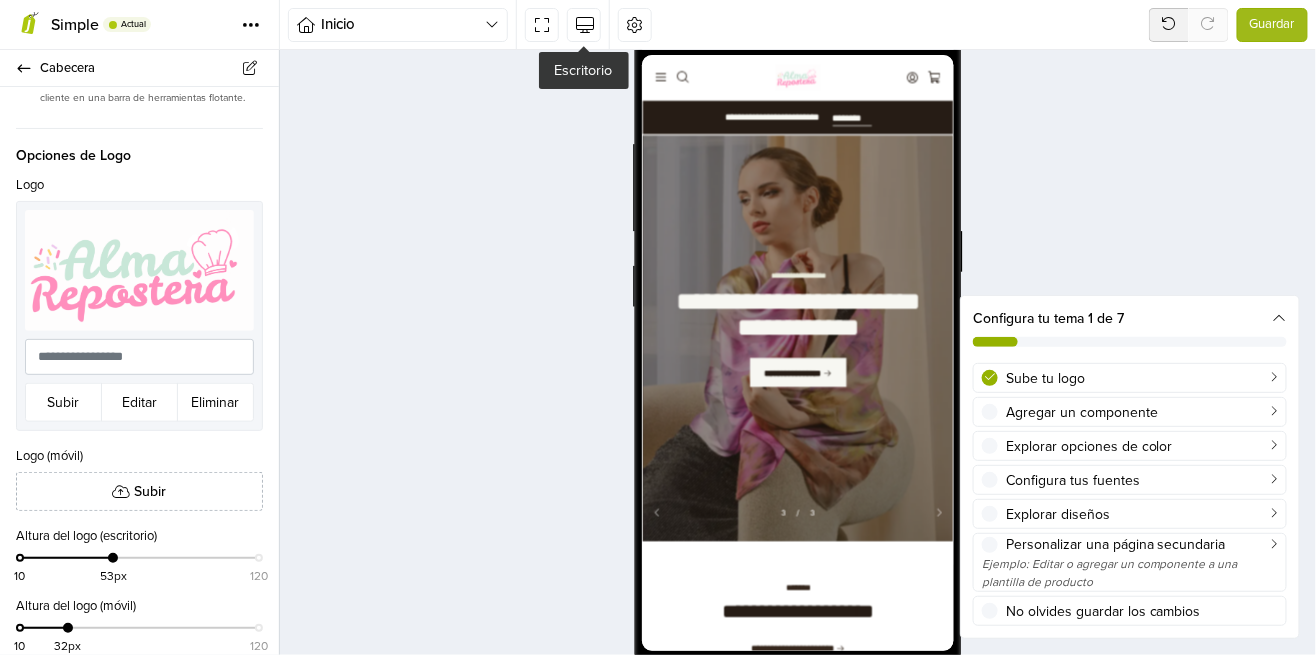 click at bounding box center [666, 84] 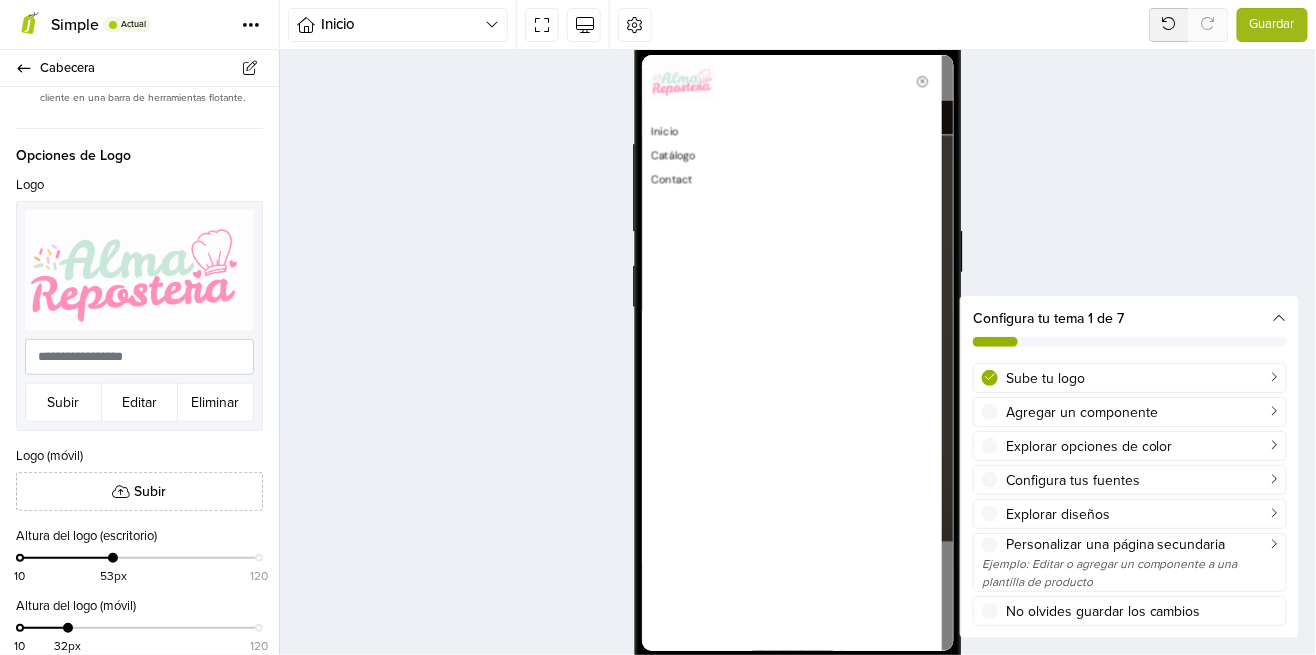 click at bounding box center [1029, 90] 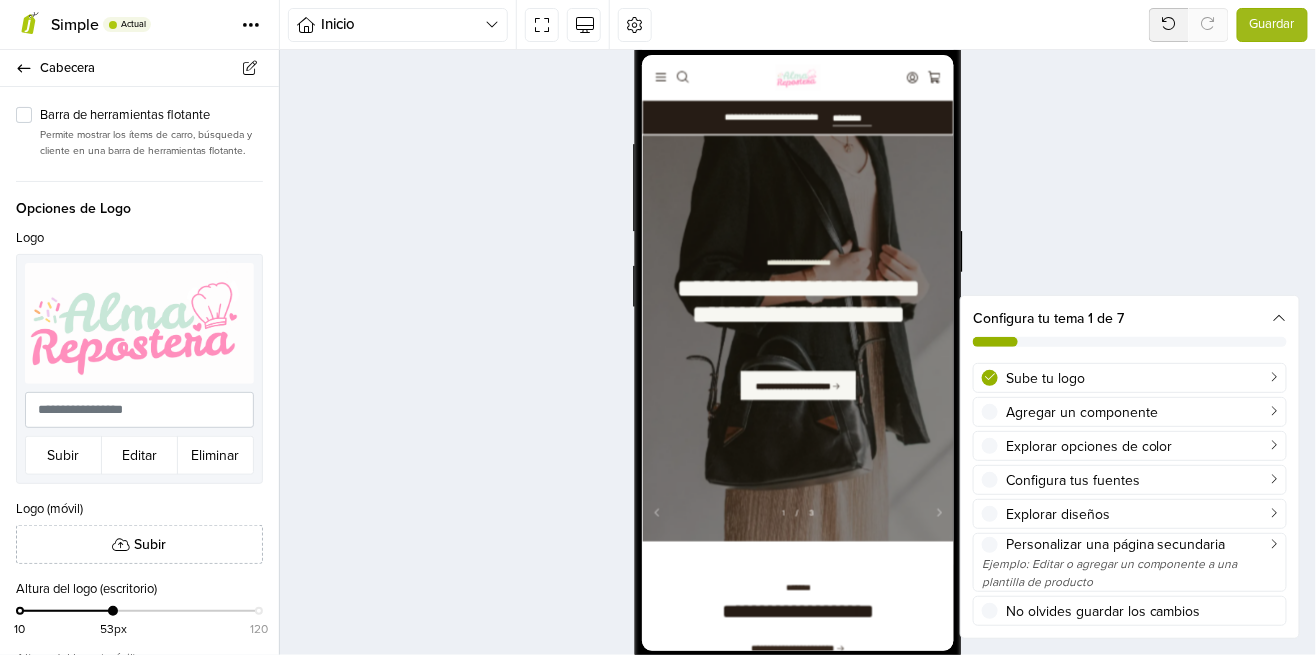 scroll, scrollTop: 395, scrollLeft: 0, axis: vertical 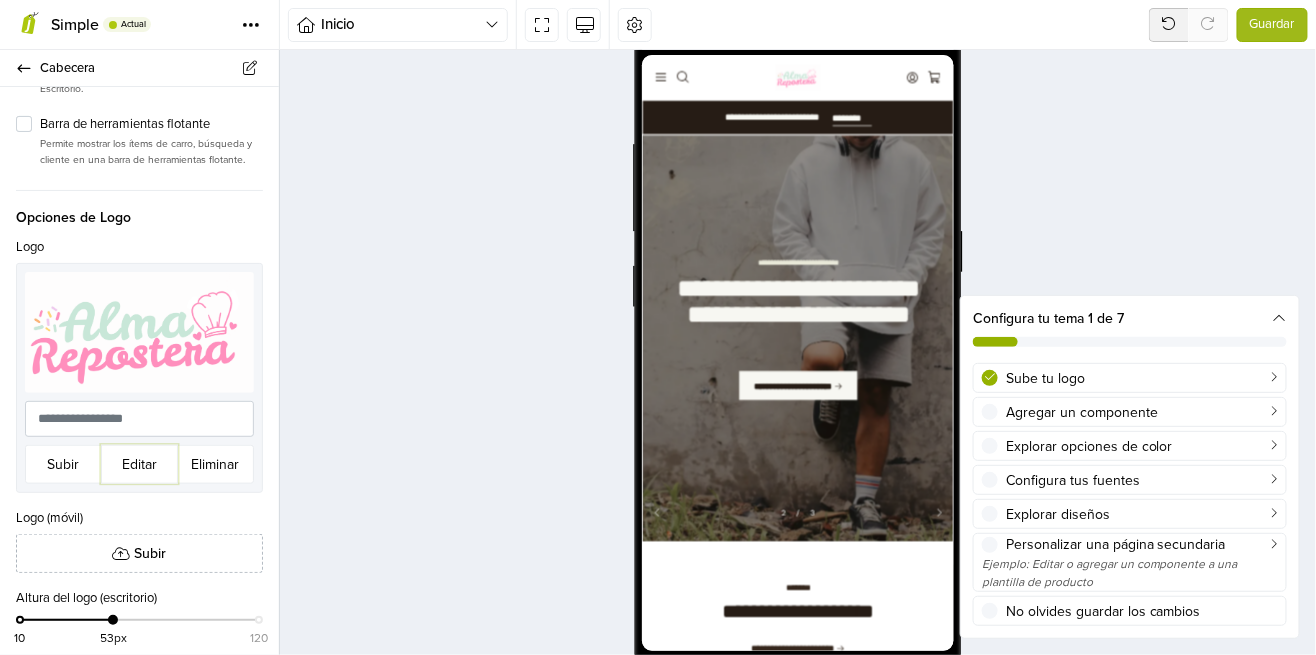 click on "Editar" at bounding box center [139, 464] 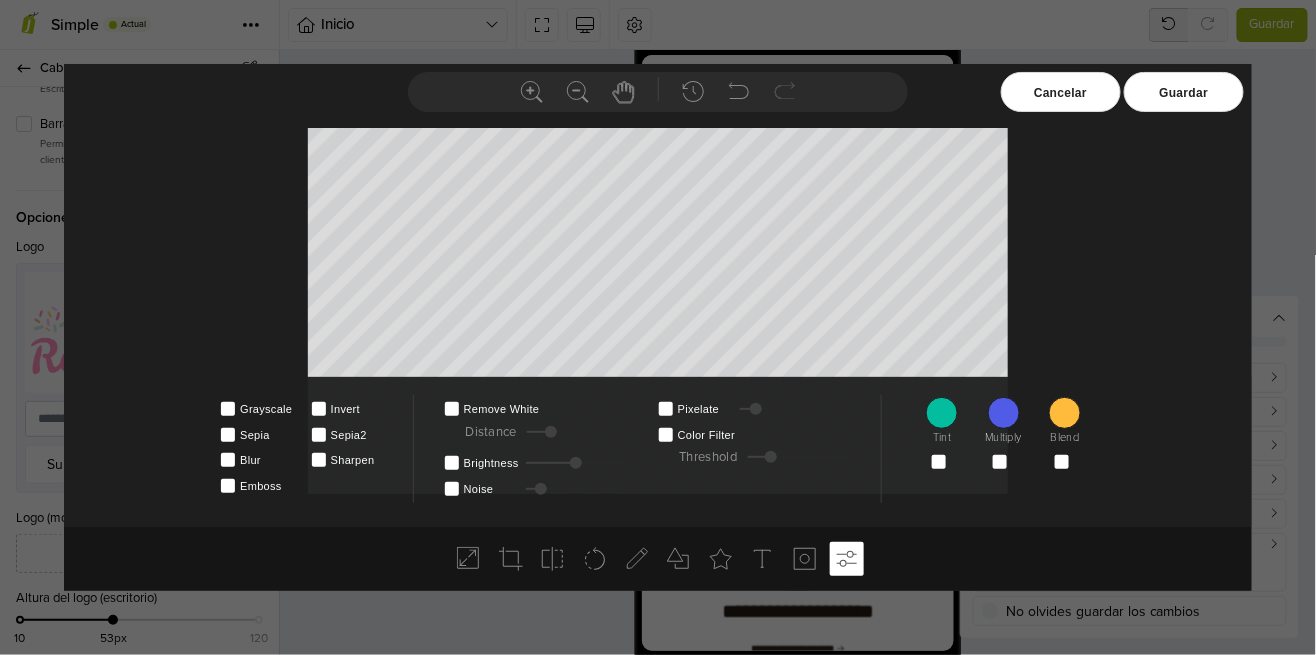 click on "Remove White" at bounding box center [491, 403] 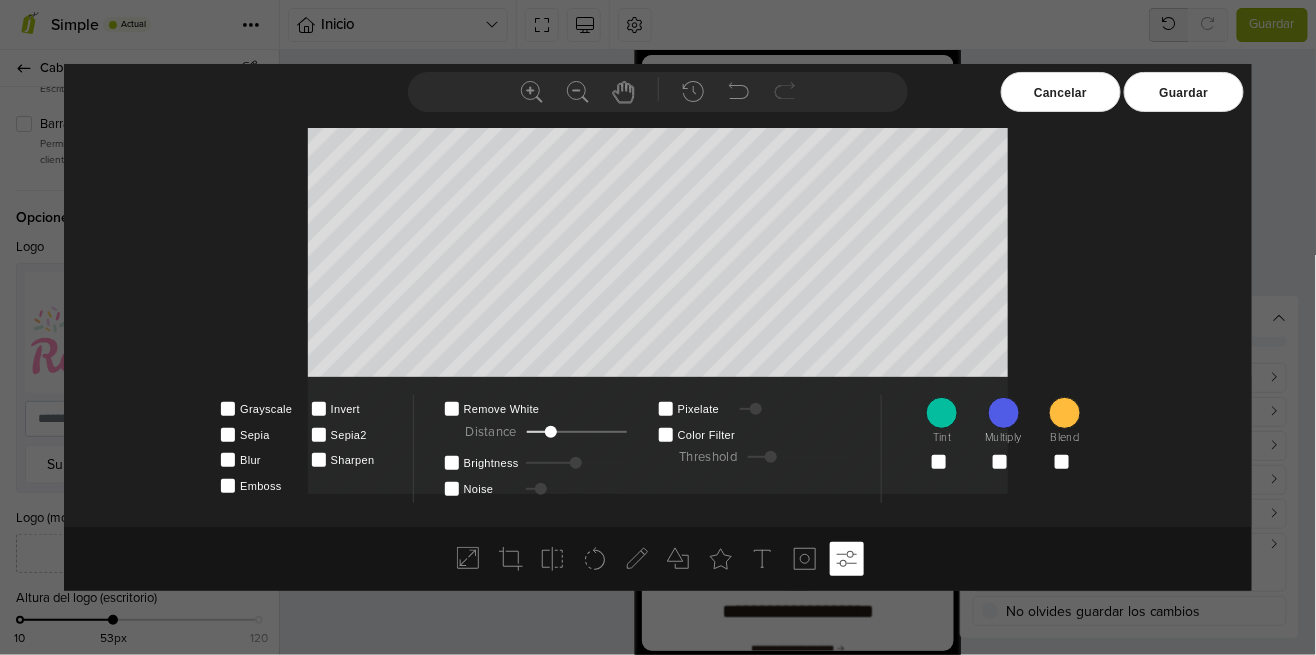 click on "Guardar" at bounding box center (1184, 92) 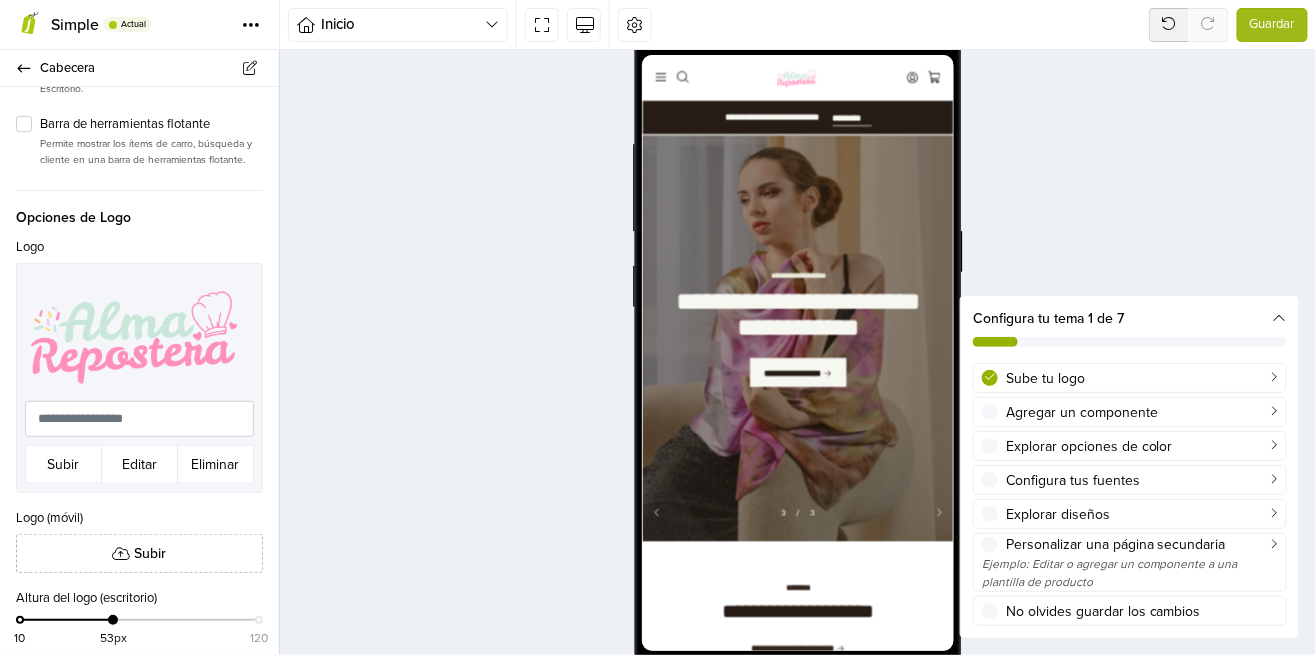 click at bounding box center [139, 332] 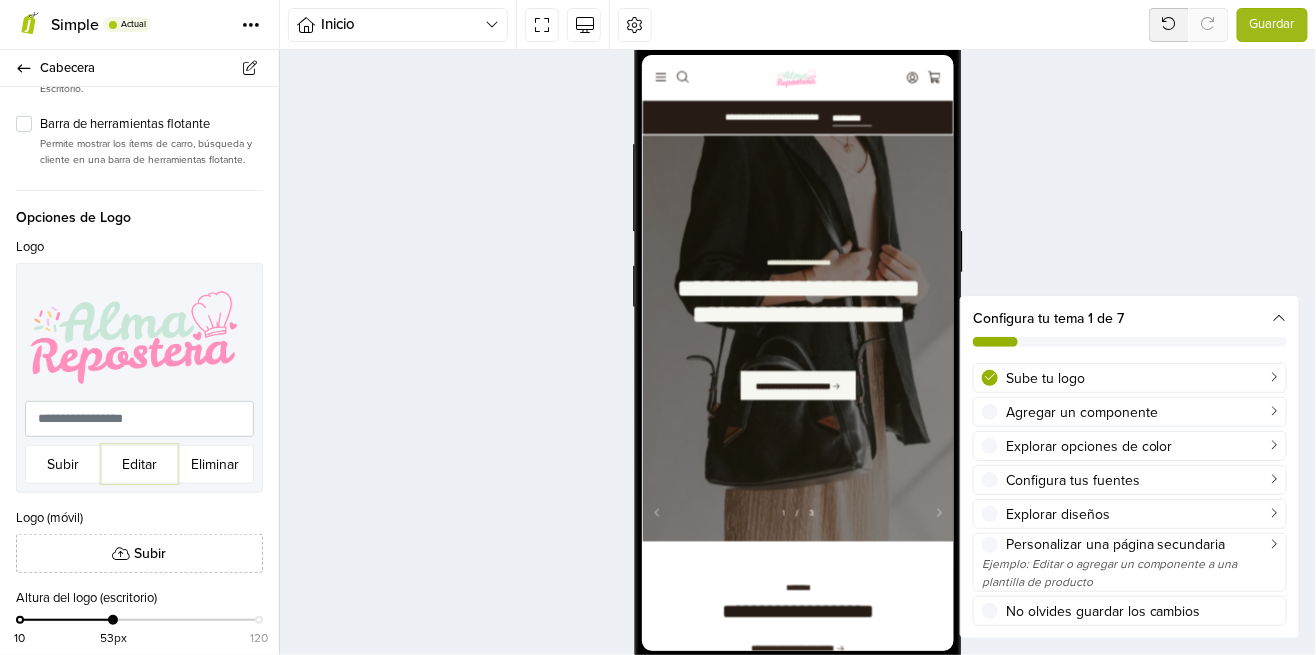 click on "Editar" at bounding box center (139, 464) 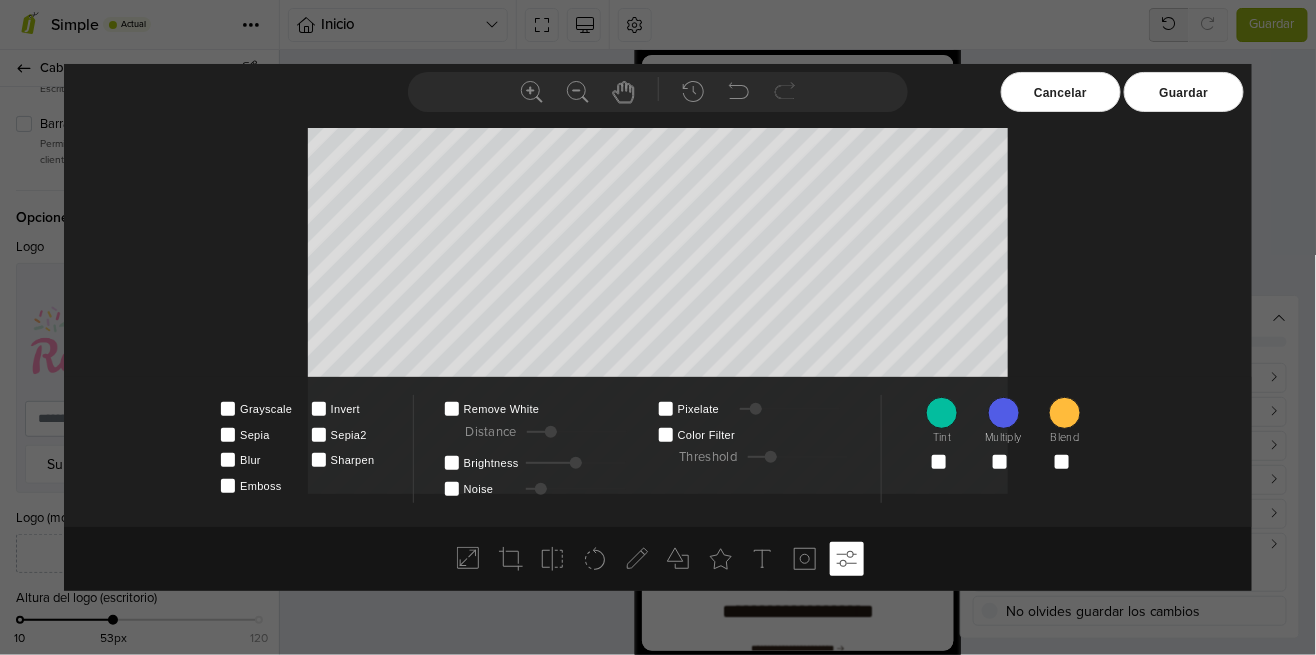 click at bounding box center [756, 409] 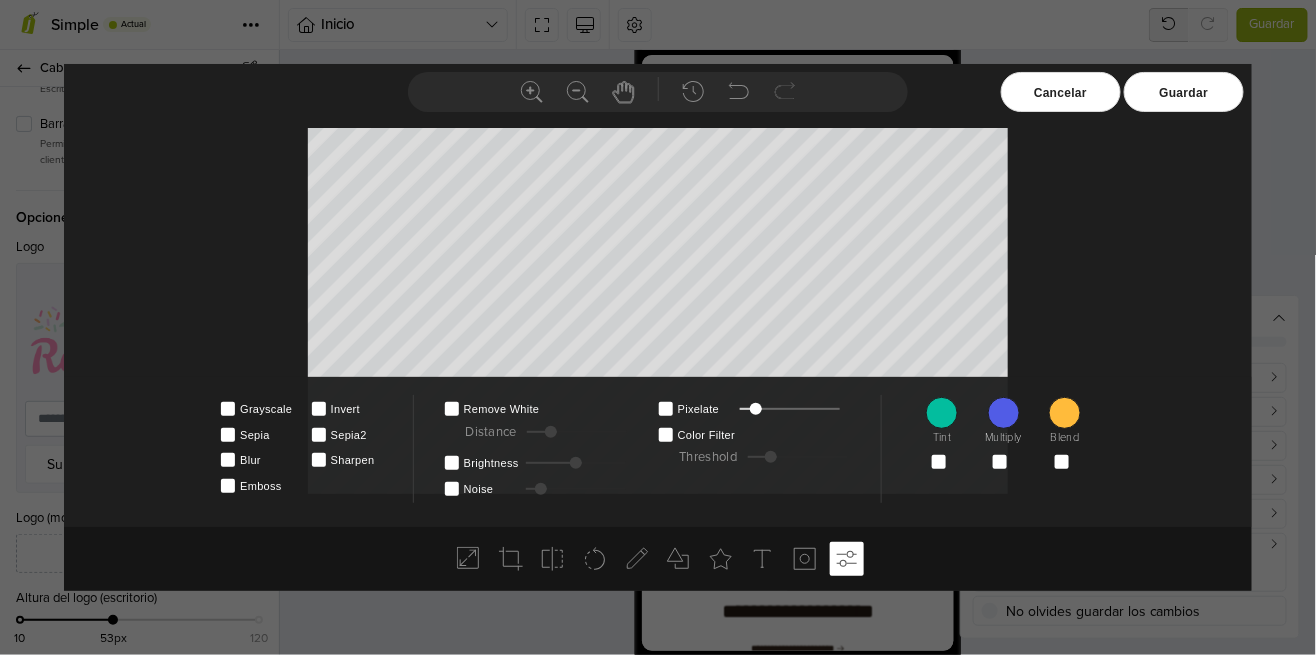 click at bounding box center (790, 409) 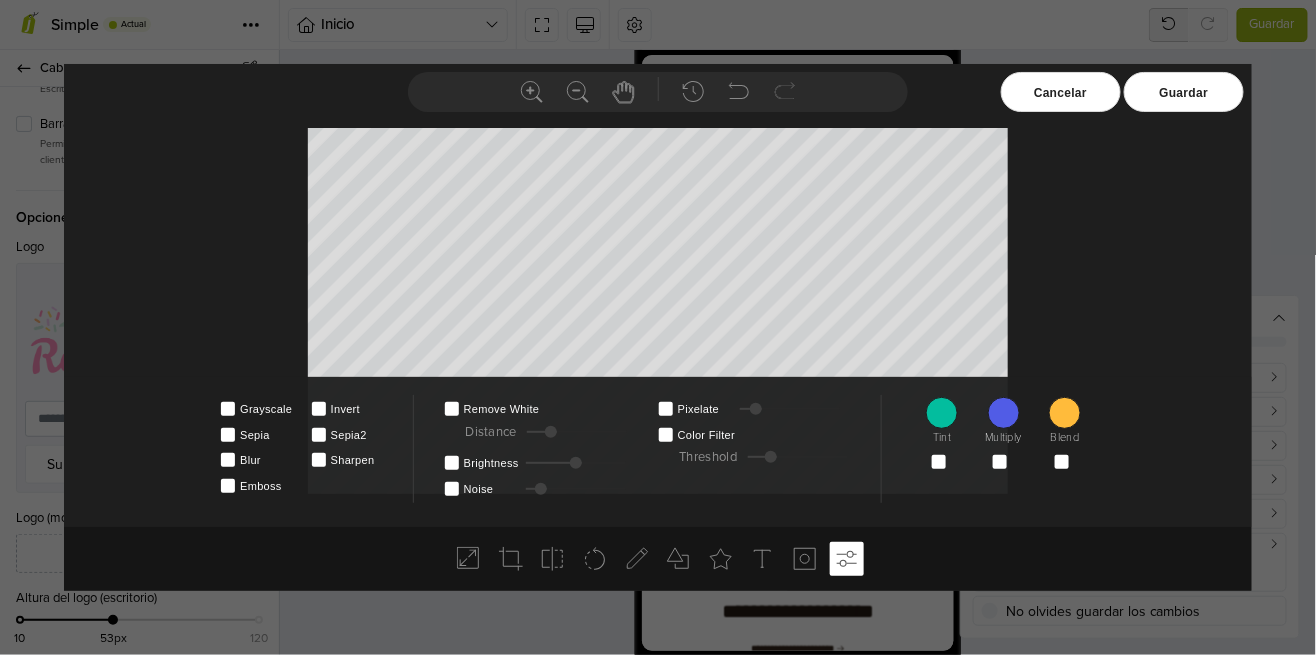 click on "Color Filter" at bounding box center [705, 429] 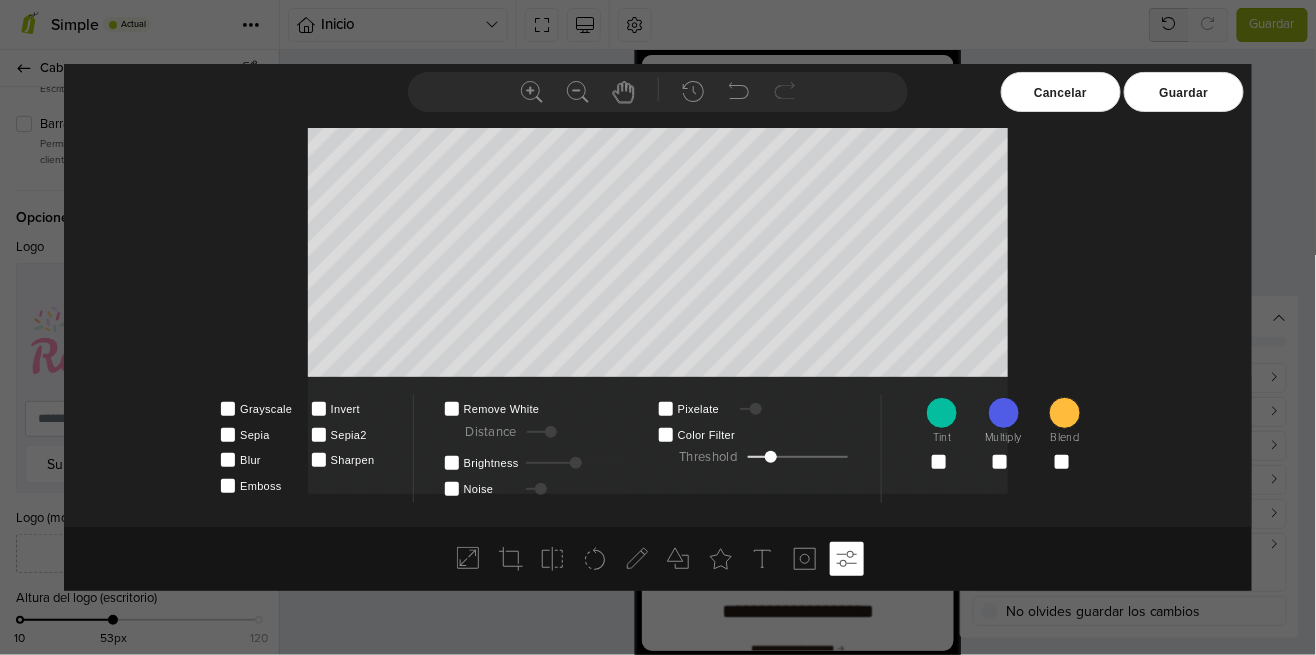 click on "Color Filter" at bounding box center (705, 429) 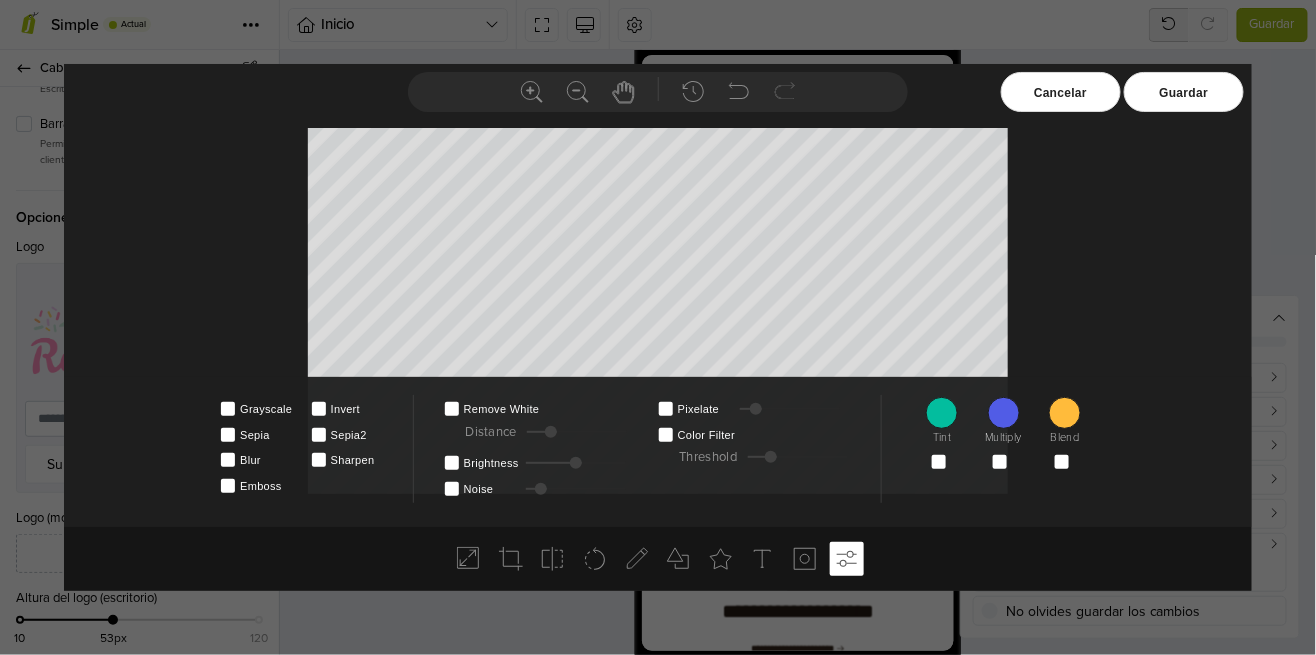 click on "Color Filter" at bounding box center (705, 429) 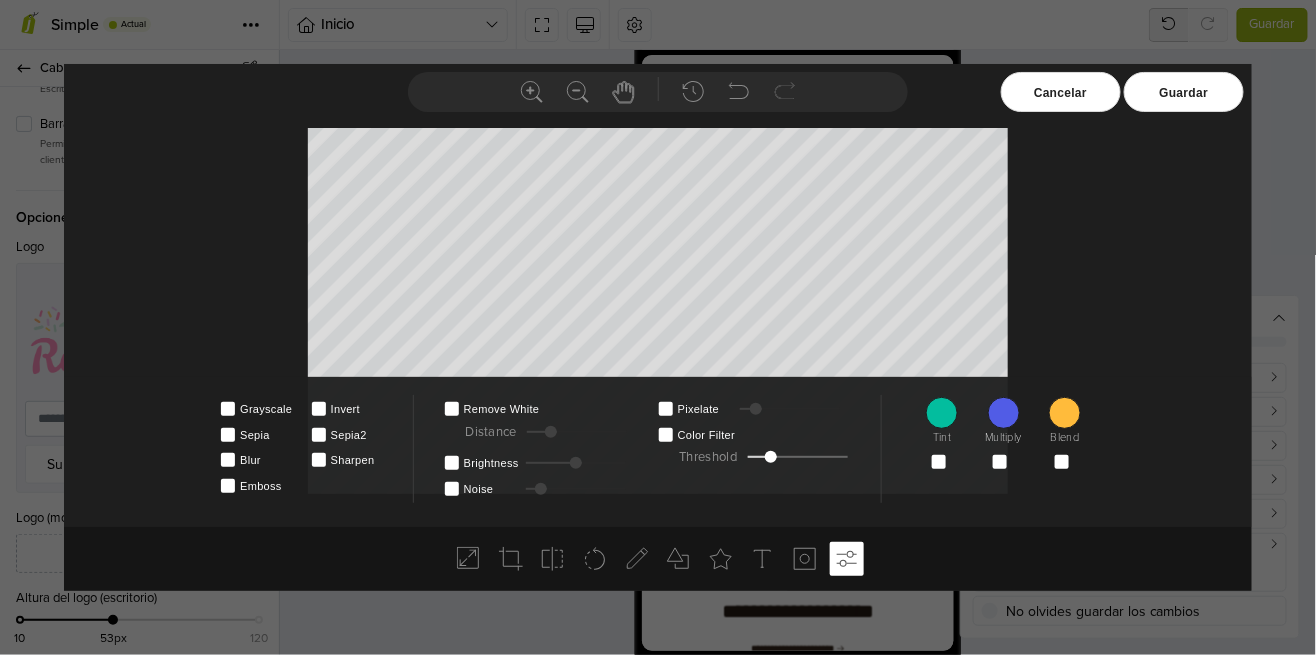 click on "Color Filter" at bounding box center (705, 429) 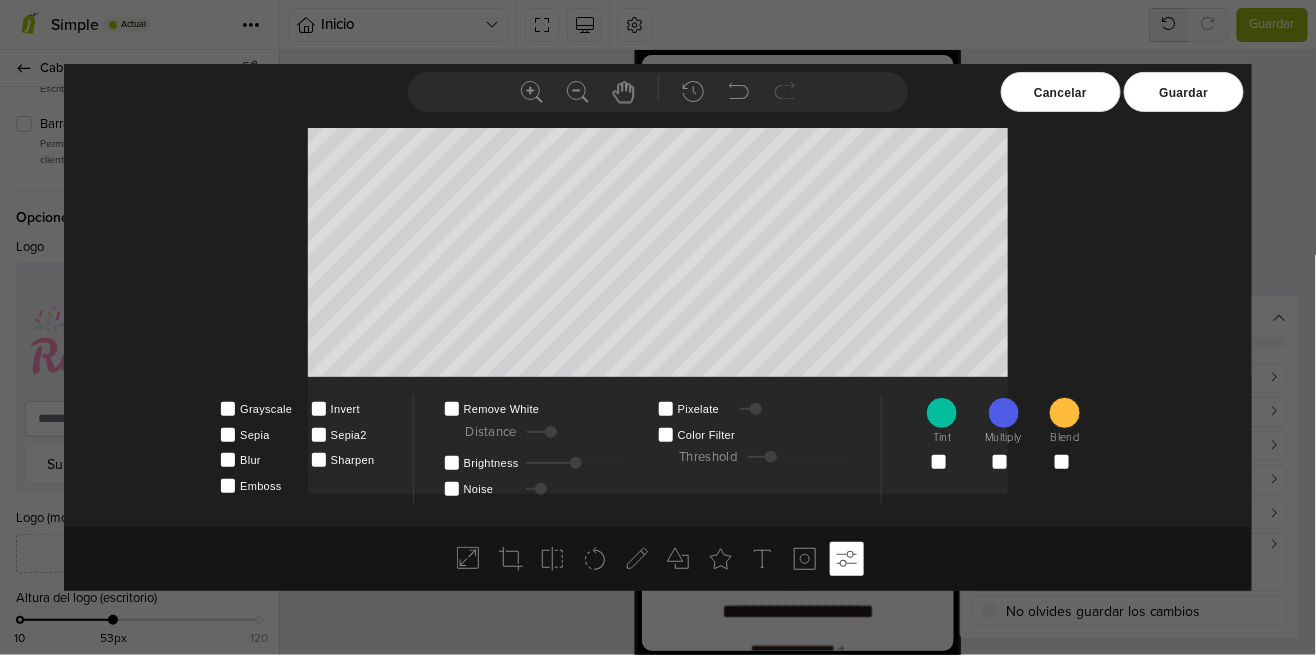 click on "Grayscale" at bounding box center (275, 403) 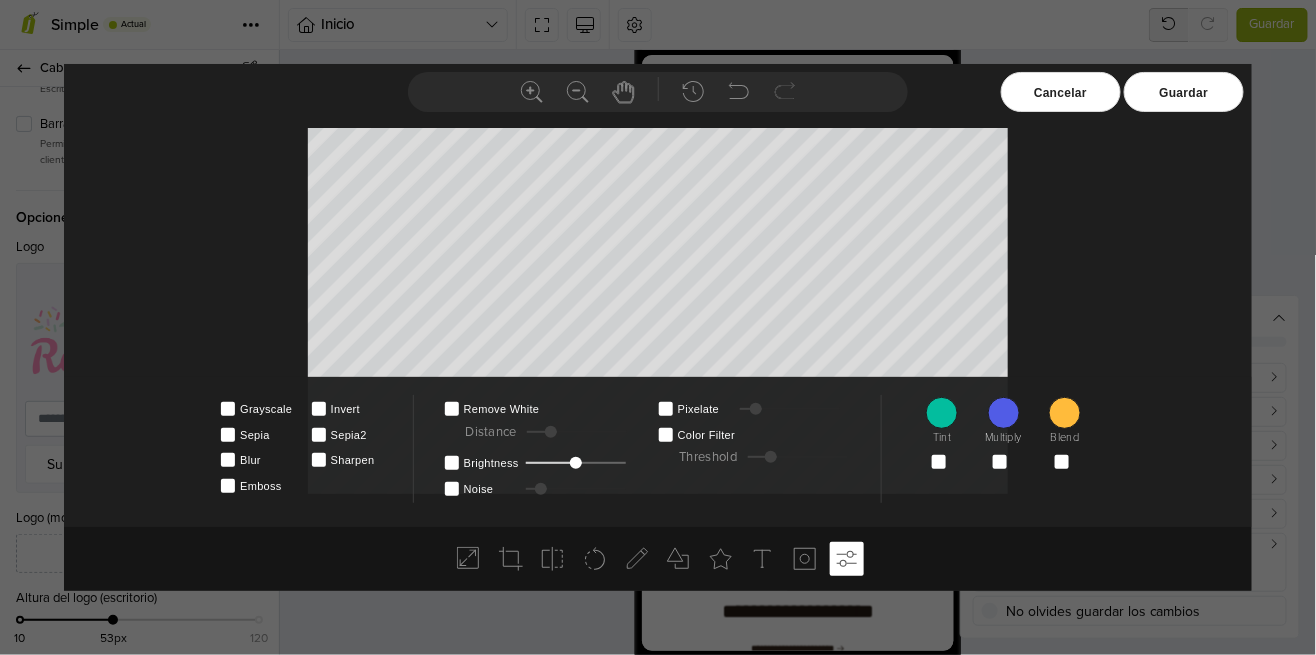 click on "Brightness" at bounding box center (491, 457) 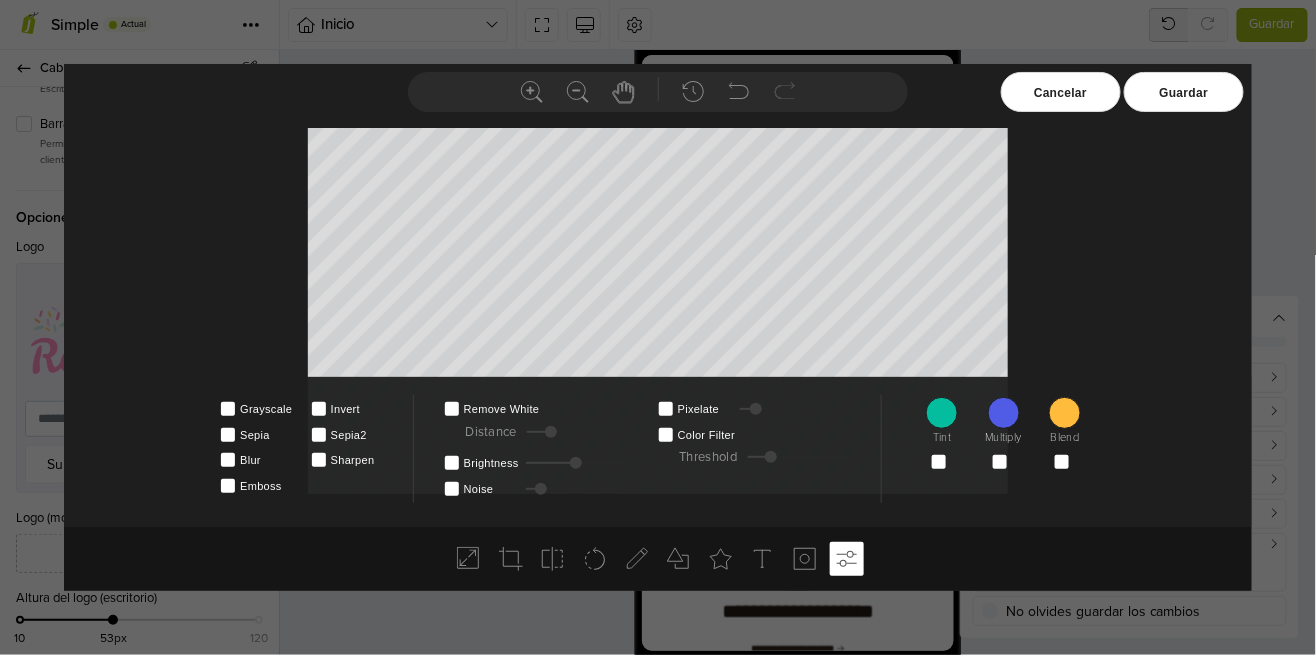 click on "Brightness" at bounding box center (491, 457) 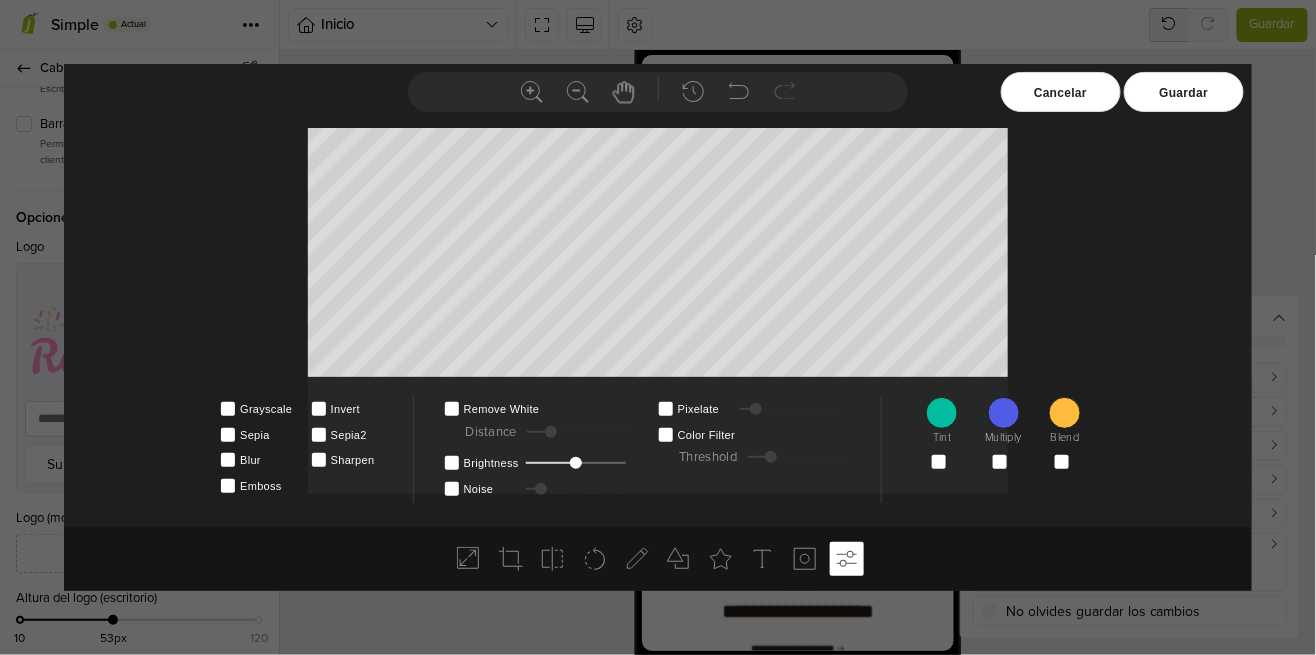 click on "Brightness" at bounding box center [491, 457] 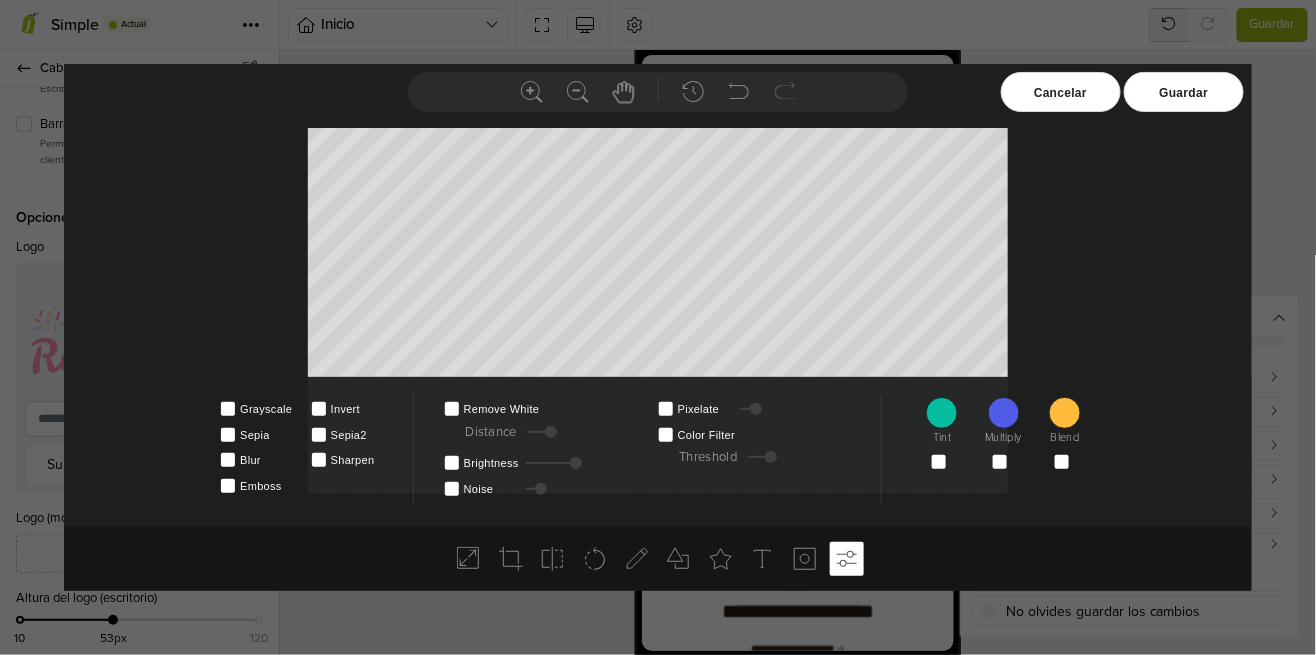 click on "Noise" at bounding box center [491, 483] 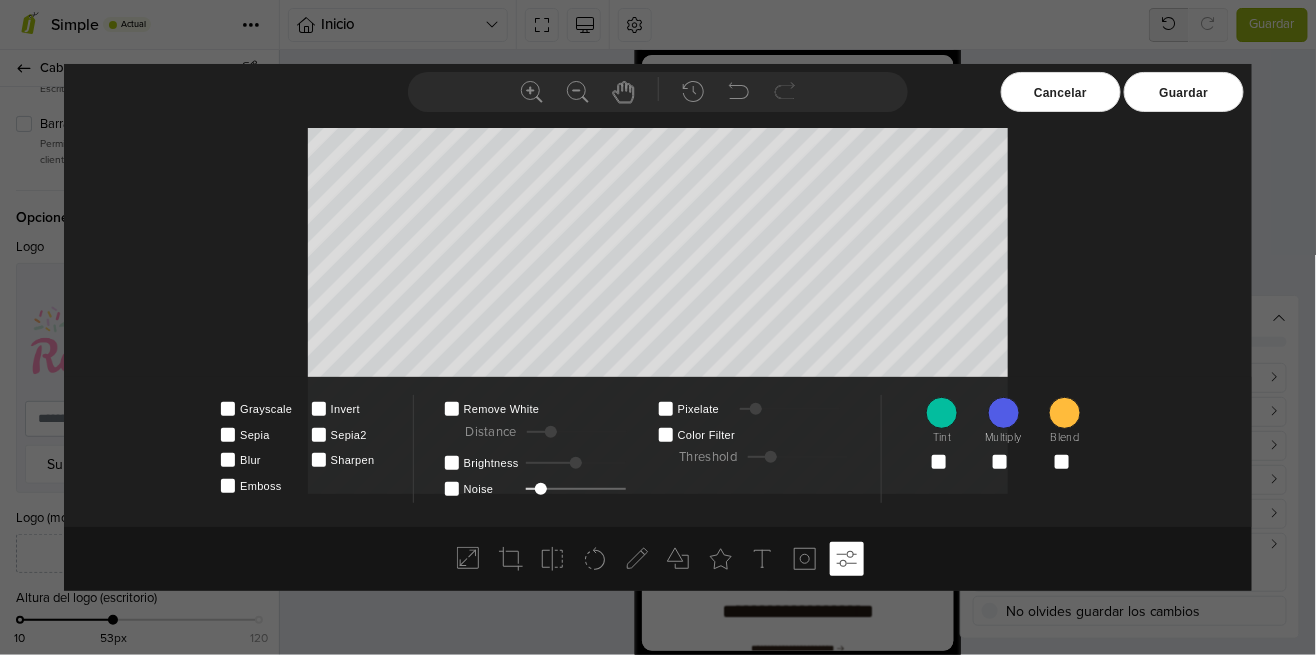 click on "Noise" at bounding box center [491, 483] 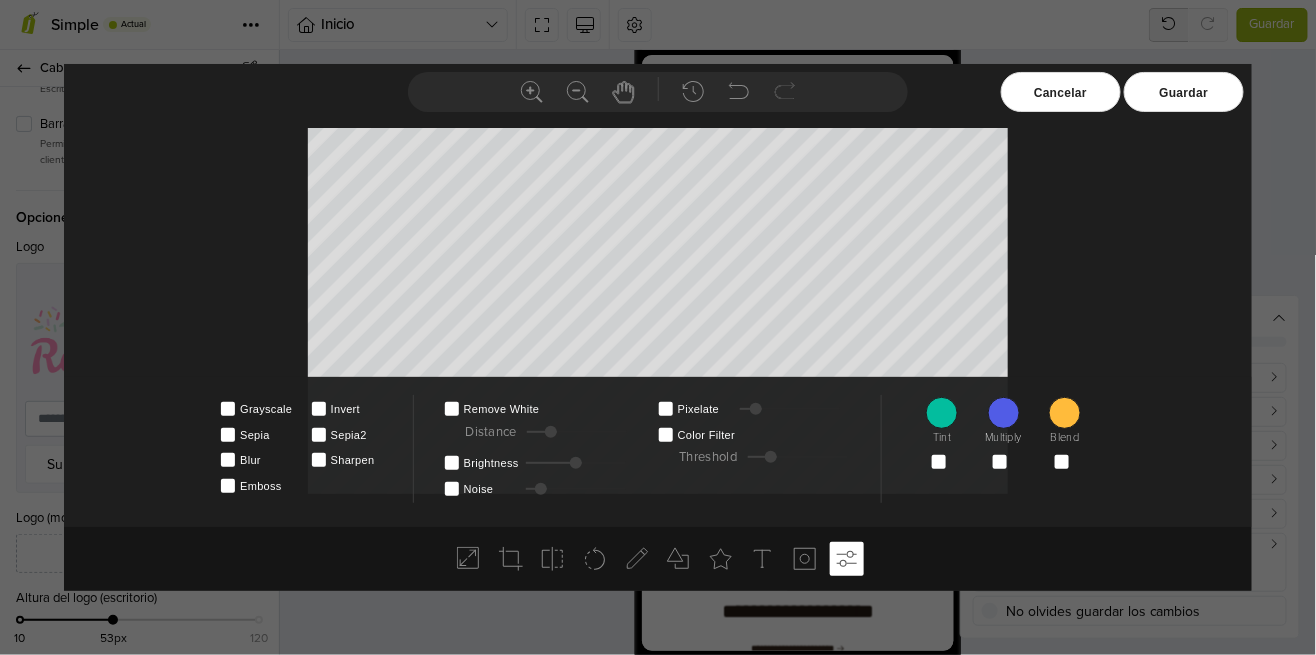 click 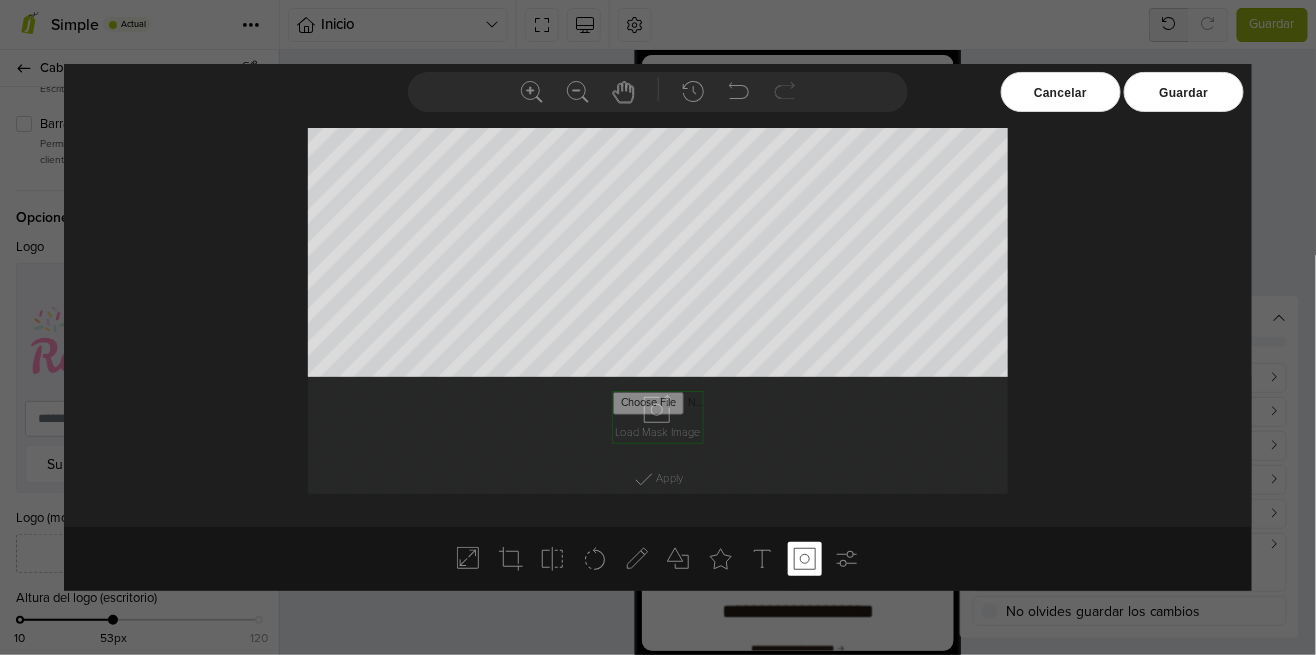 click 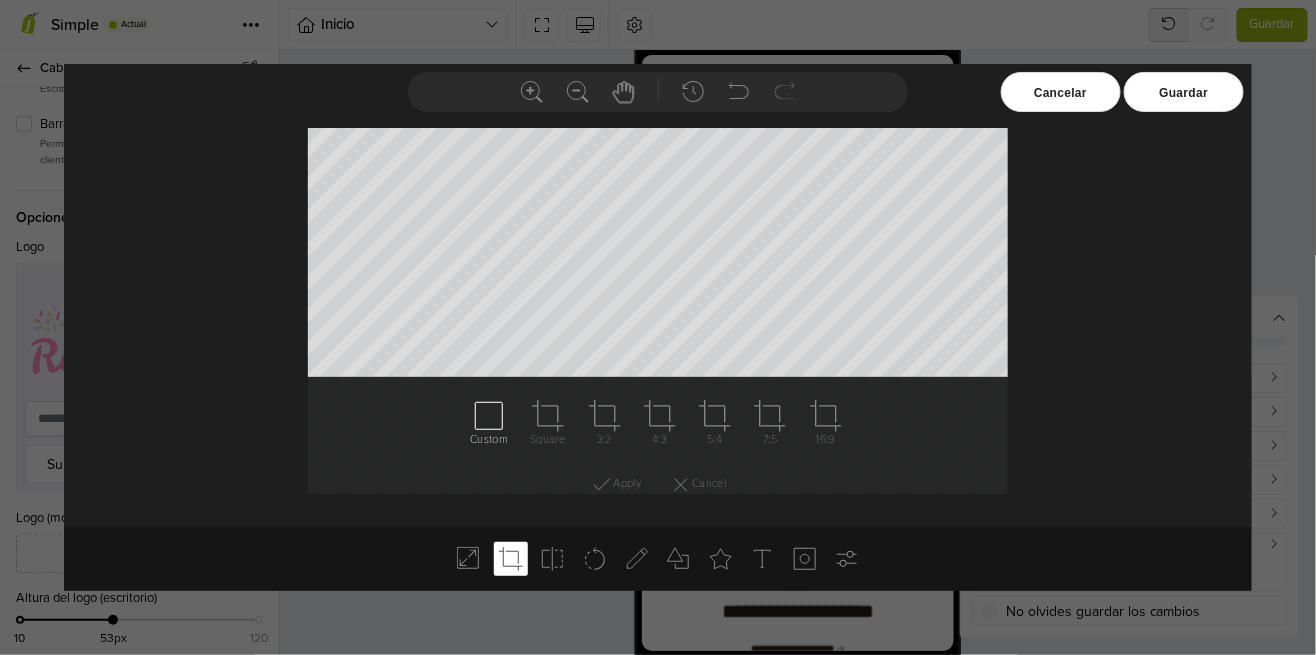 click 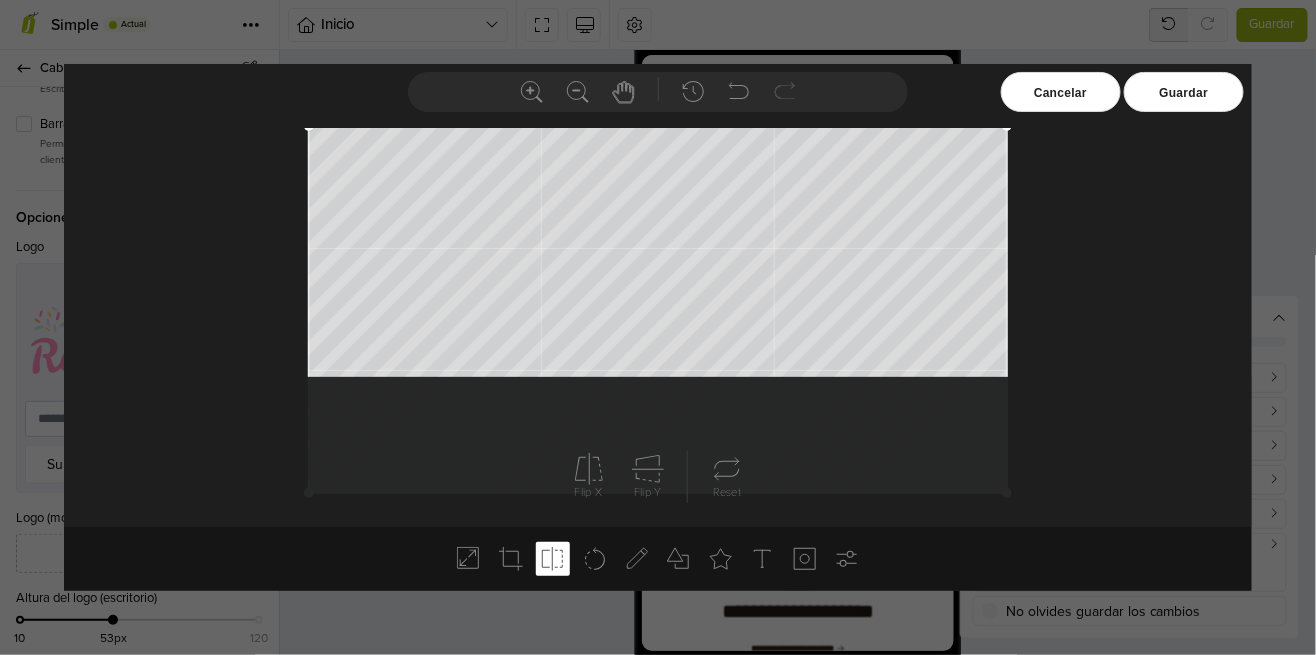 click 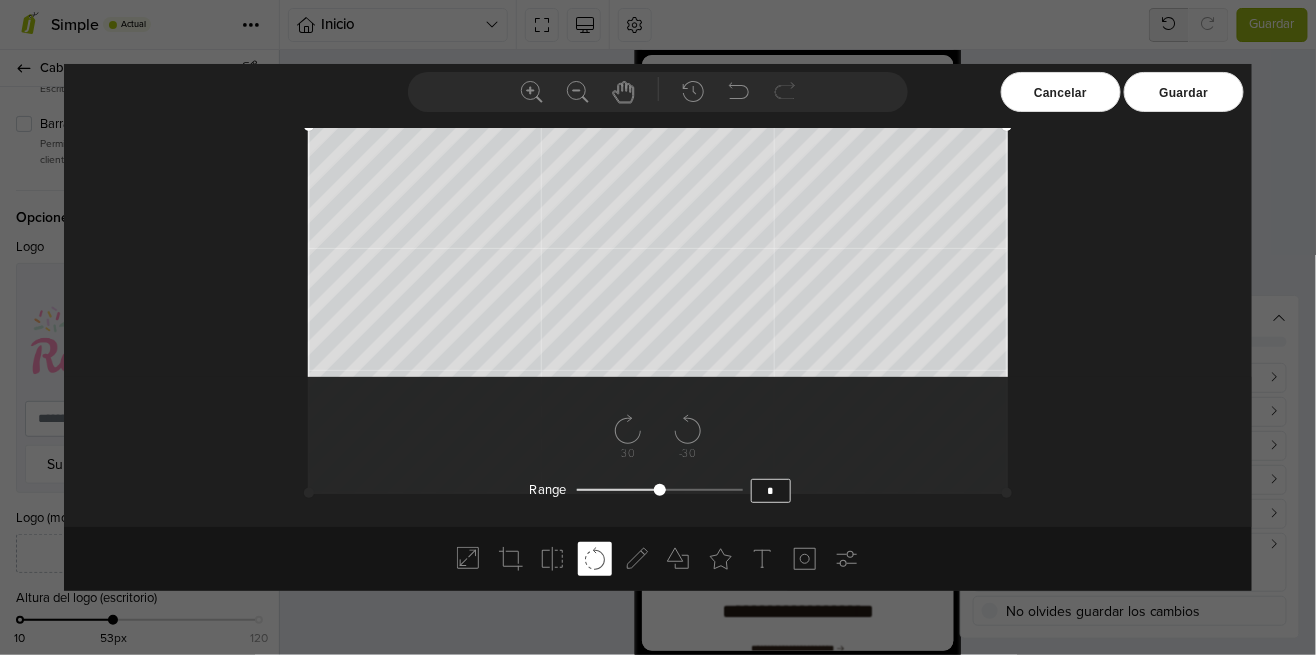 click 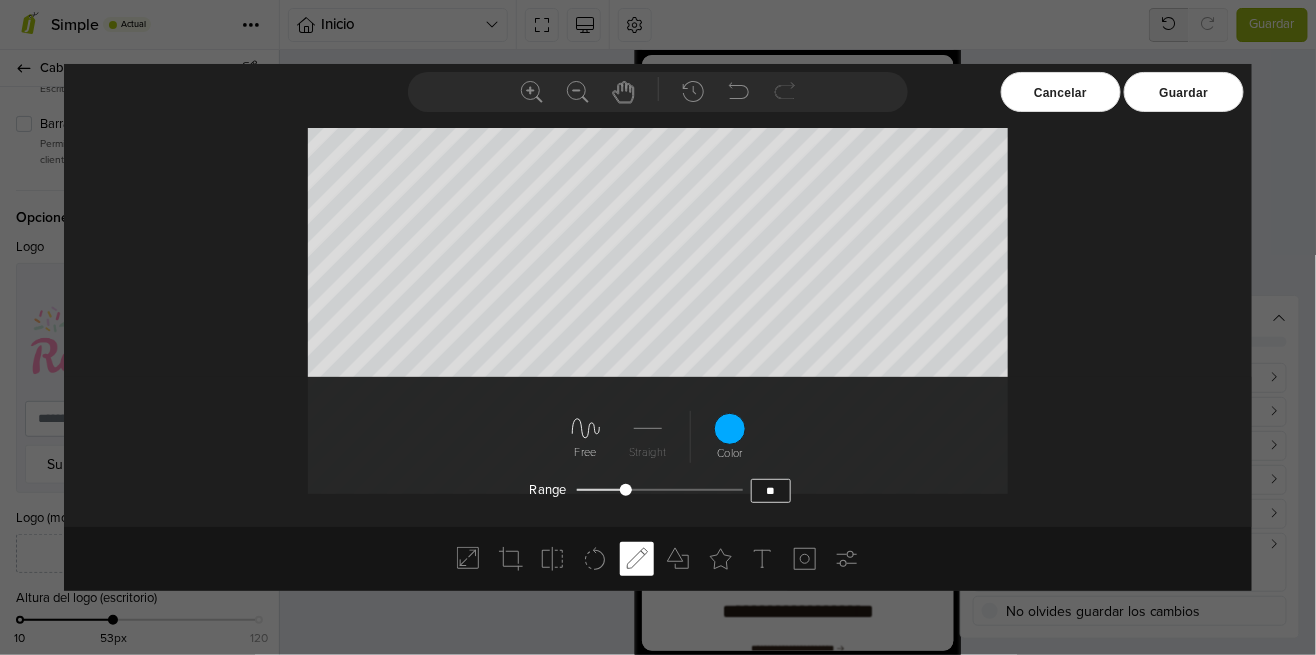 click 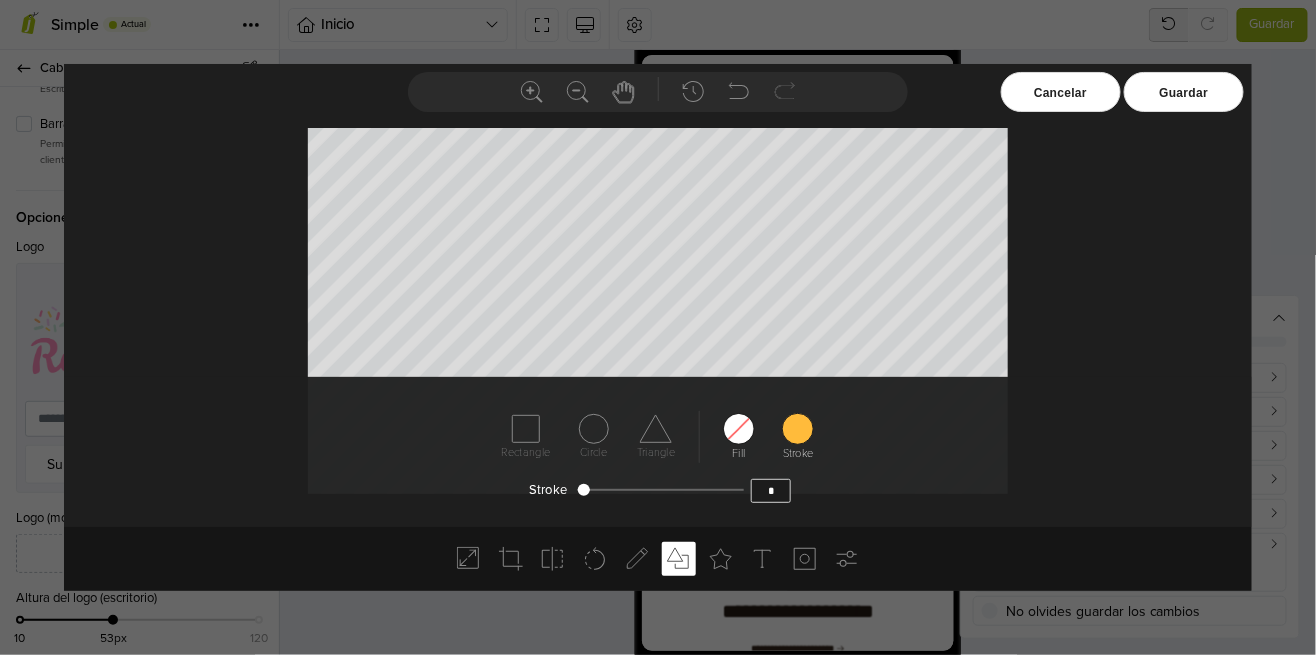 click 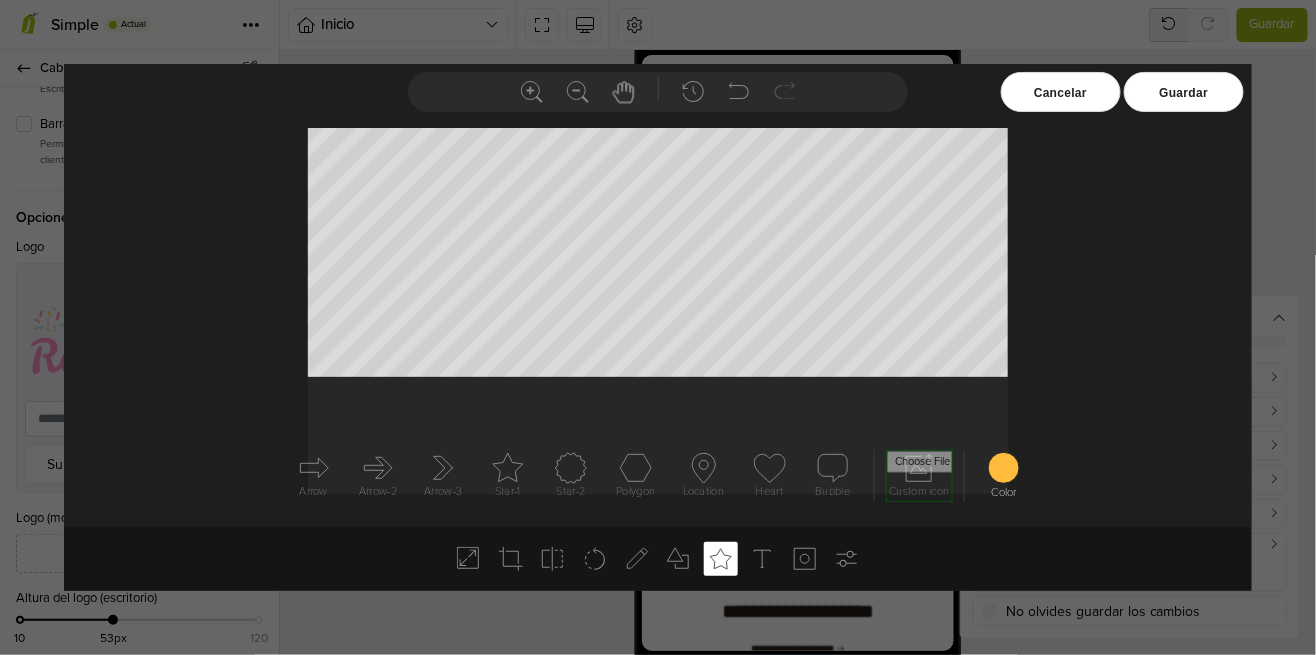 click 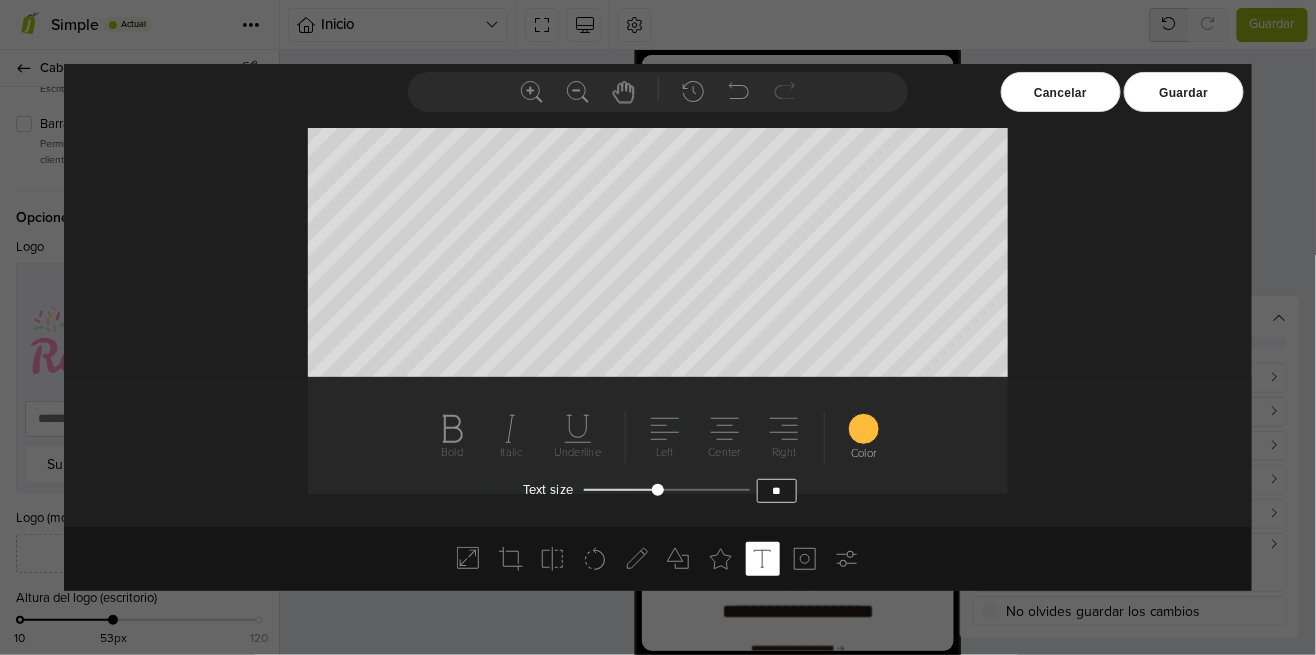 click 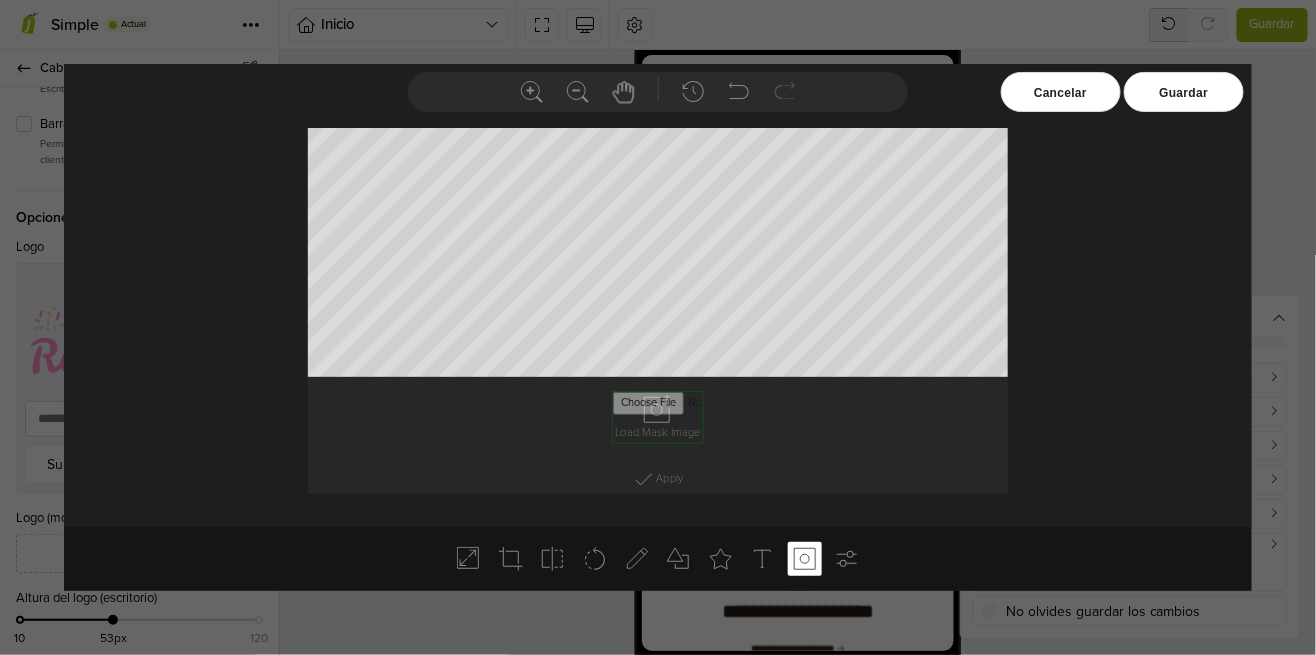 click 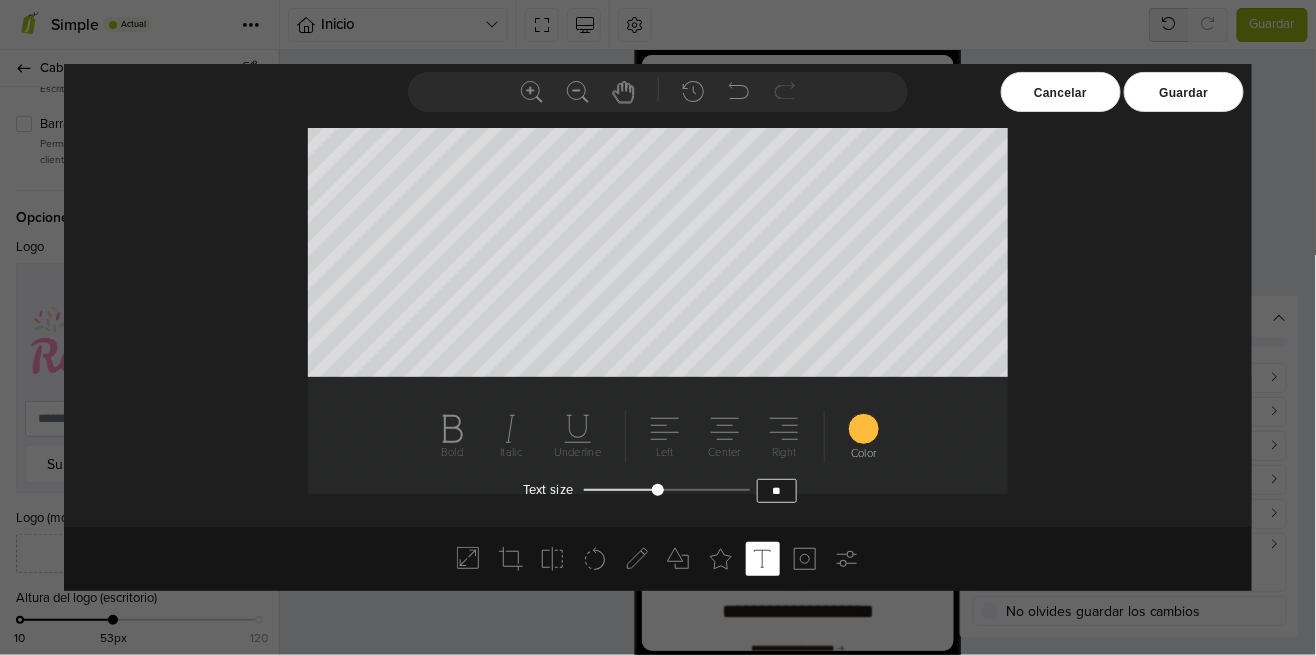 click 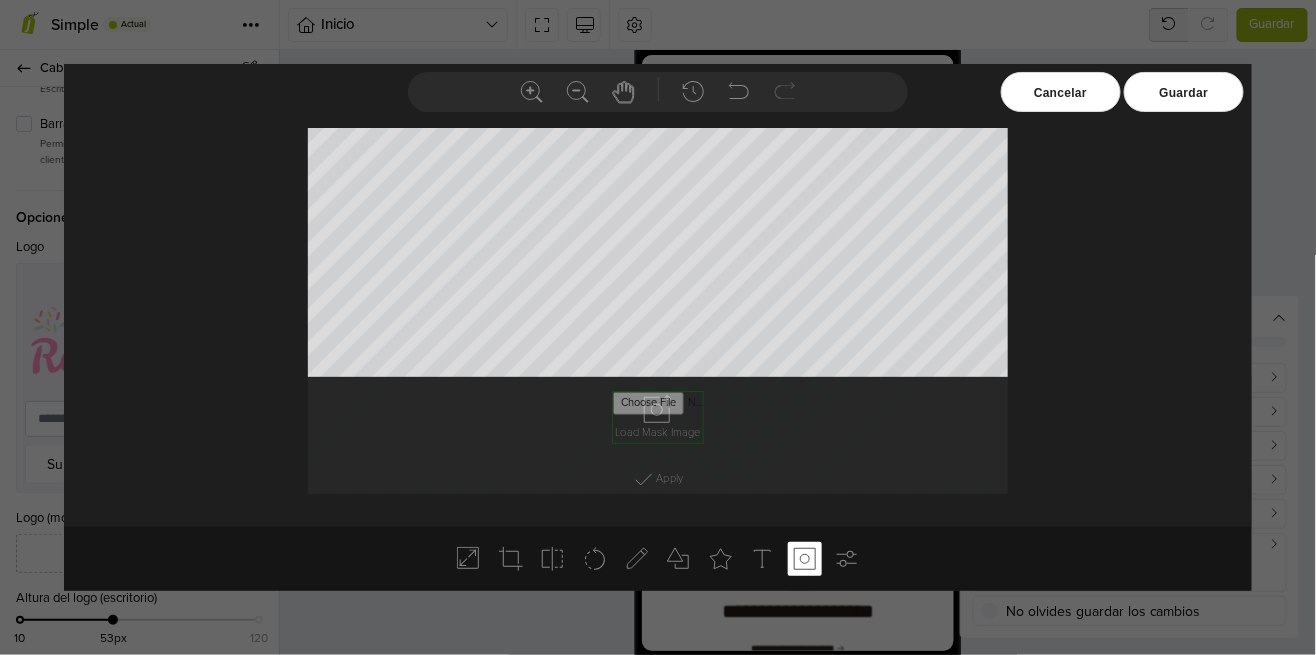 click 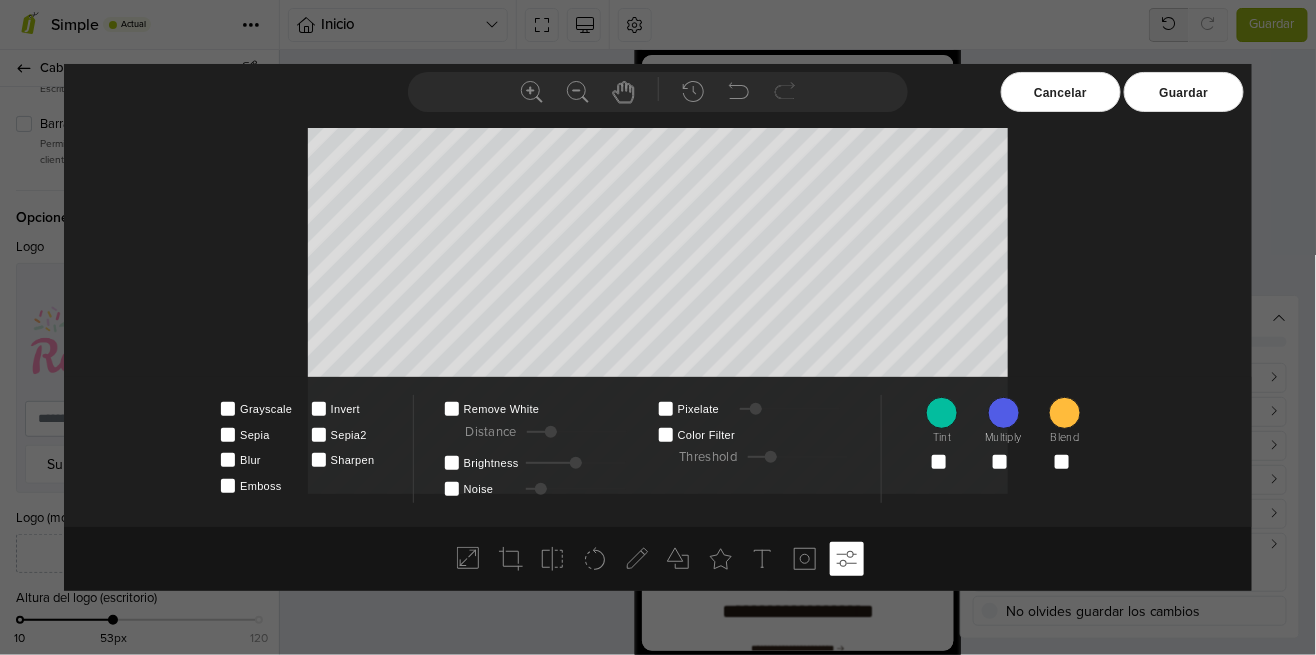 click at bounding box center [658, 559] 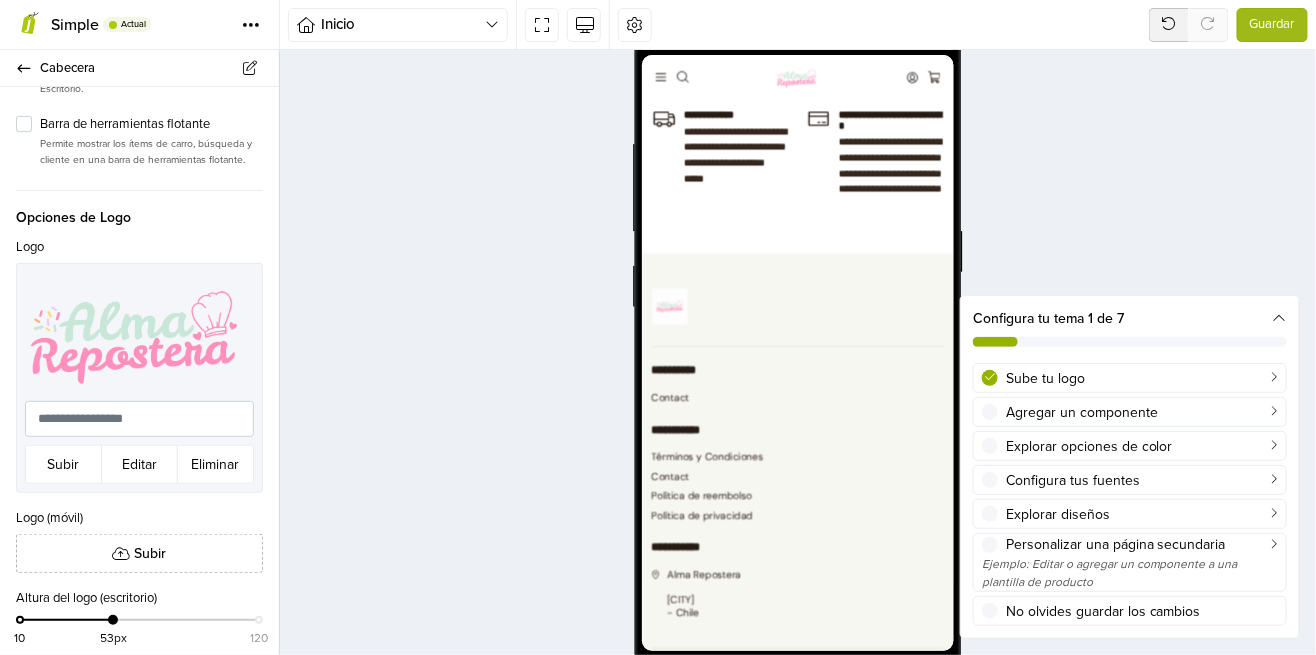click at bounding box center (679, 401) 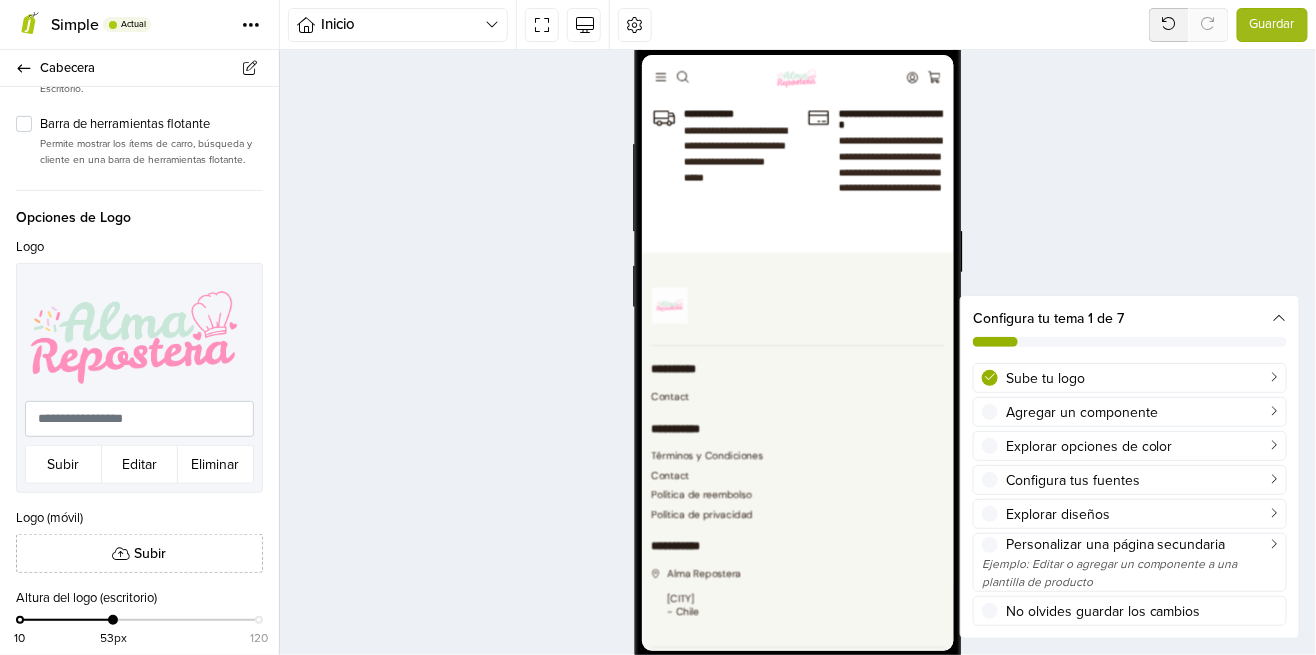 scroll, scrollTop: 0, scrollLeft: 0, axis: both 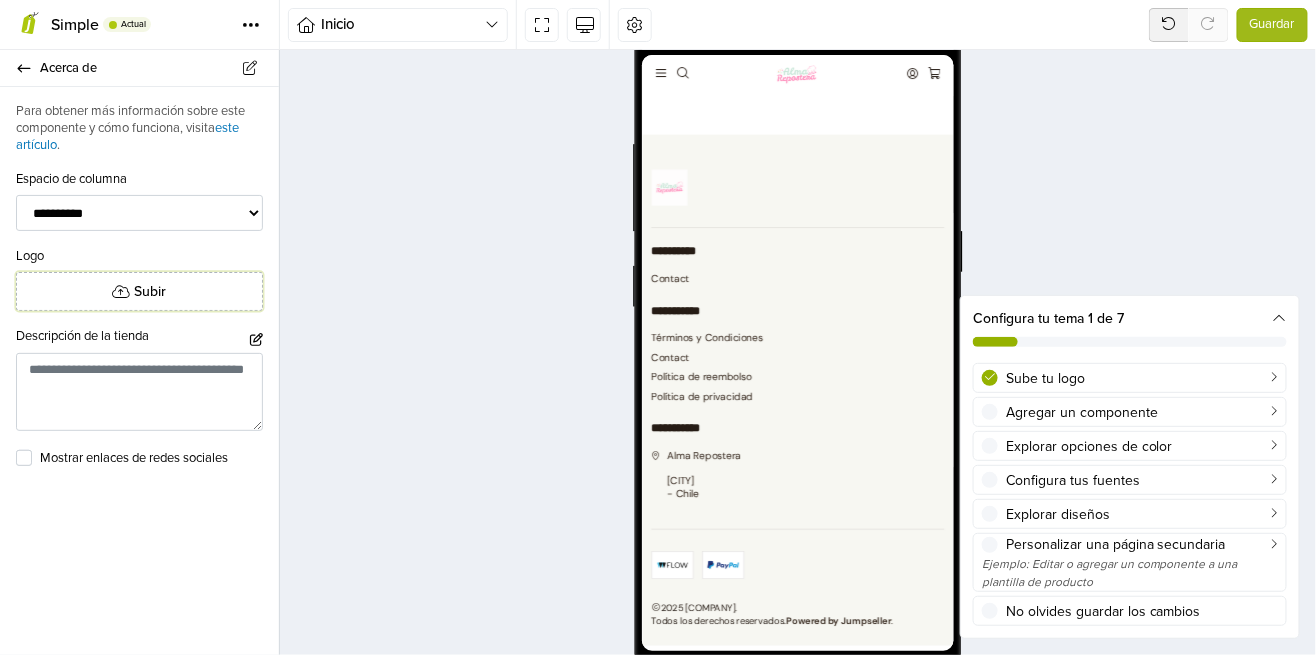 click on "Subir" at bounding box center [151, 291] 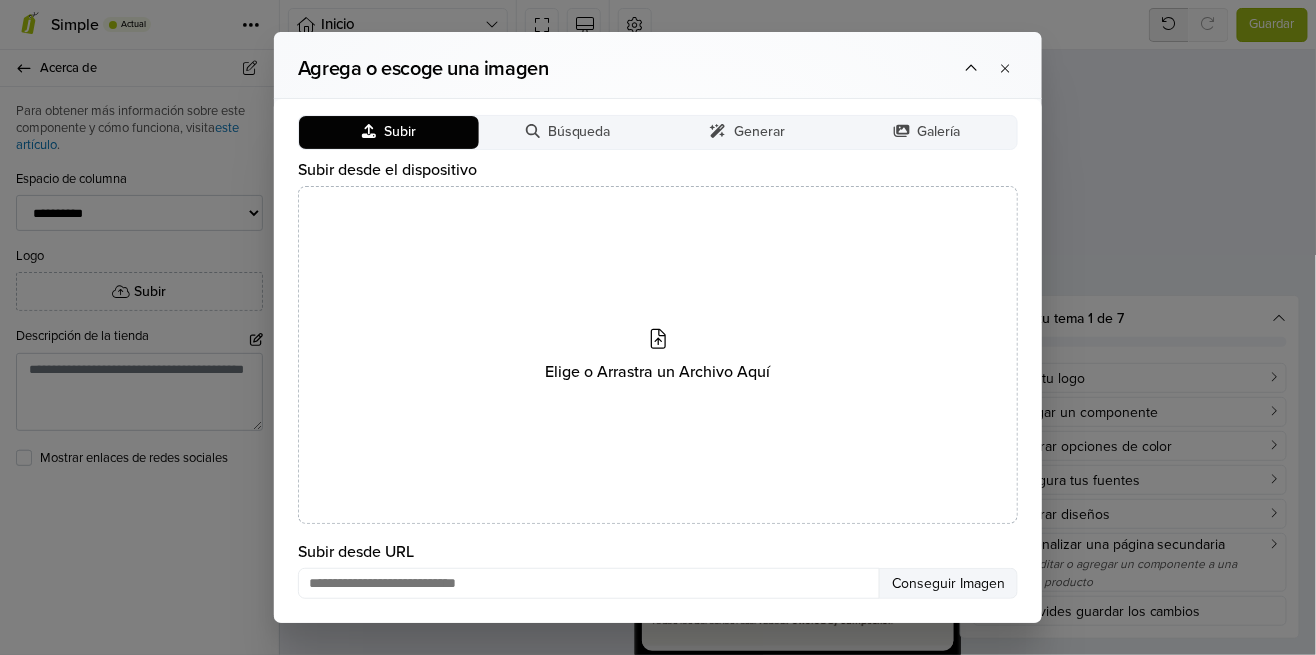 click on "Elige o Arrastra un Archivo Aquí" at bounding box center [658, 355] 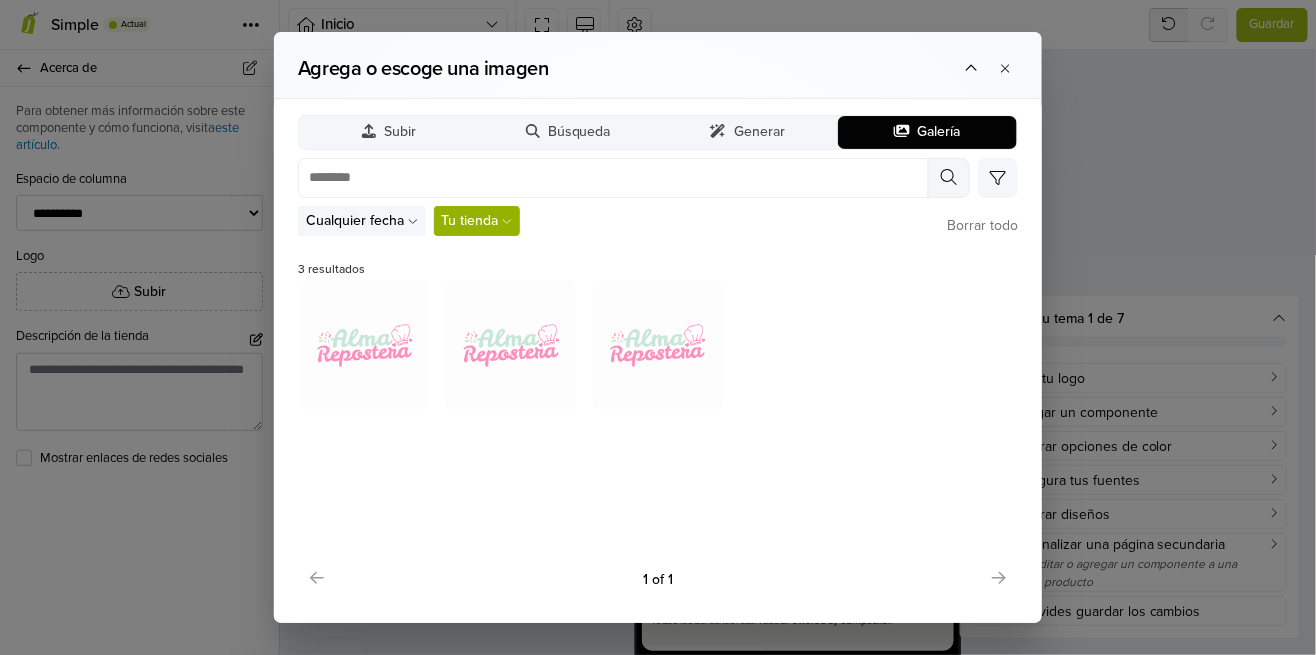 click at bounding box center (365, 345) 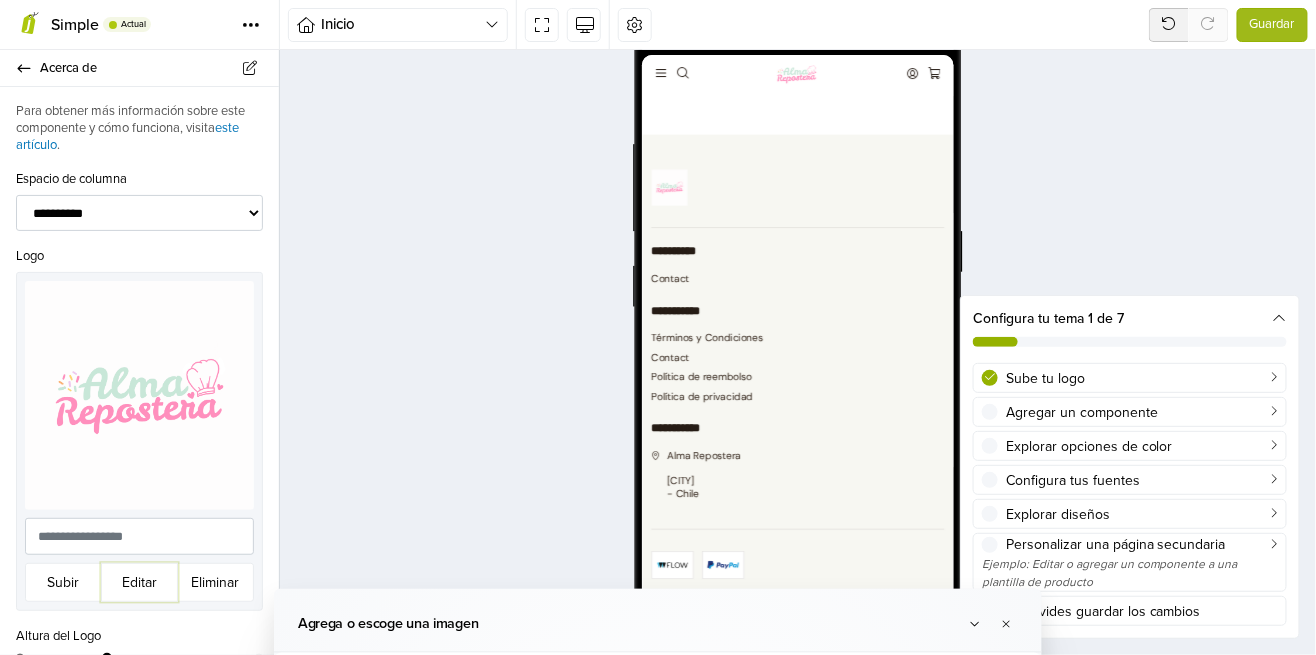 click on "Editar" at bounding box center [139, 582] 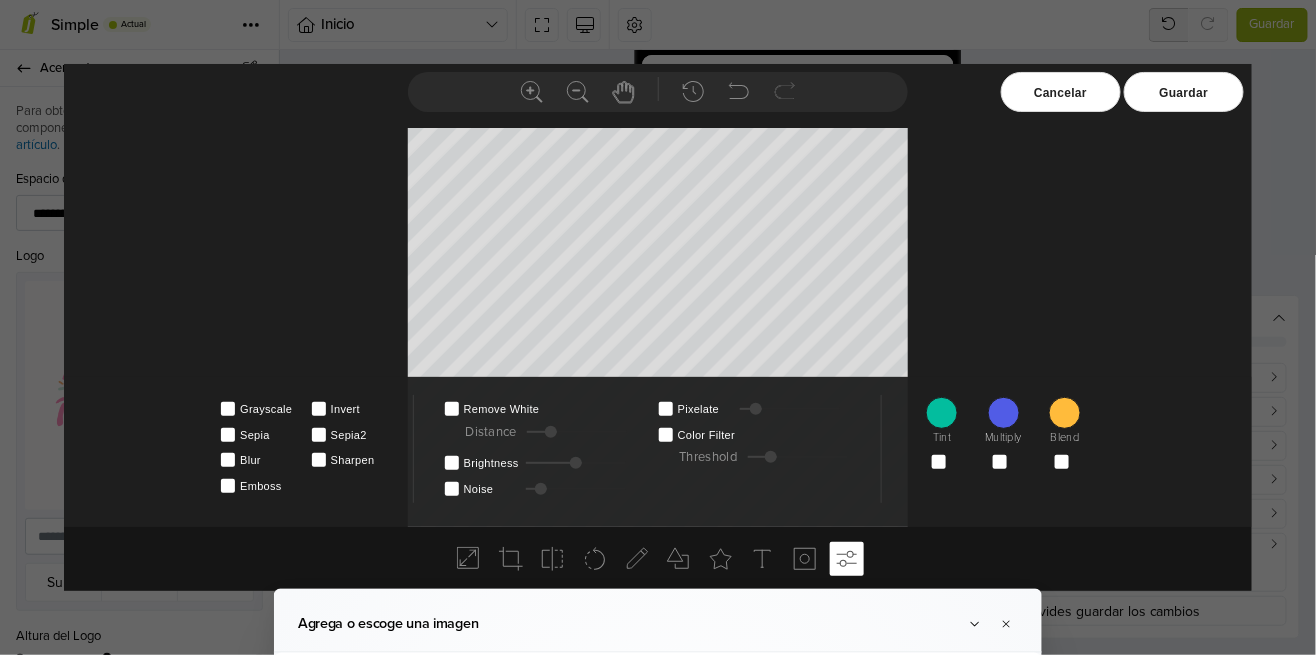 click 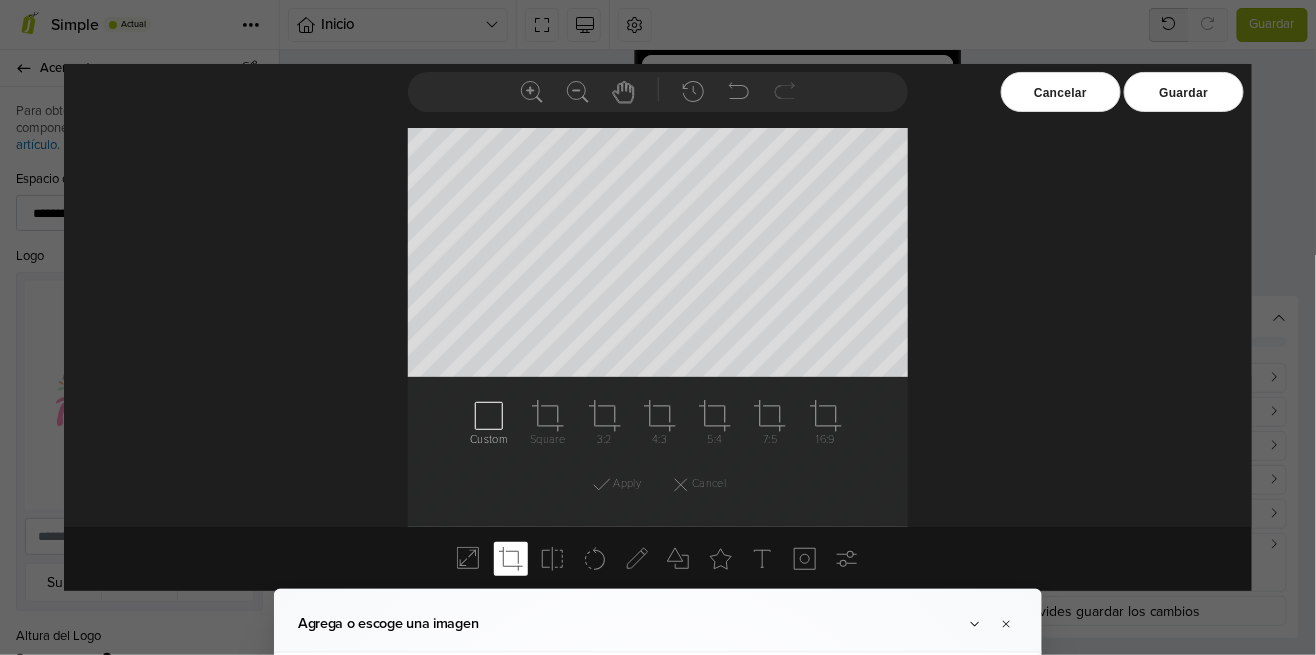 click 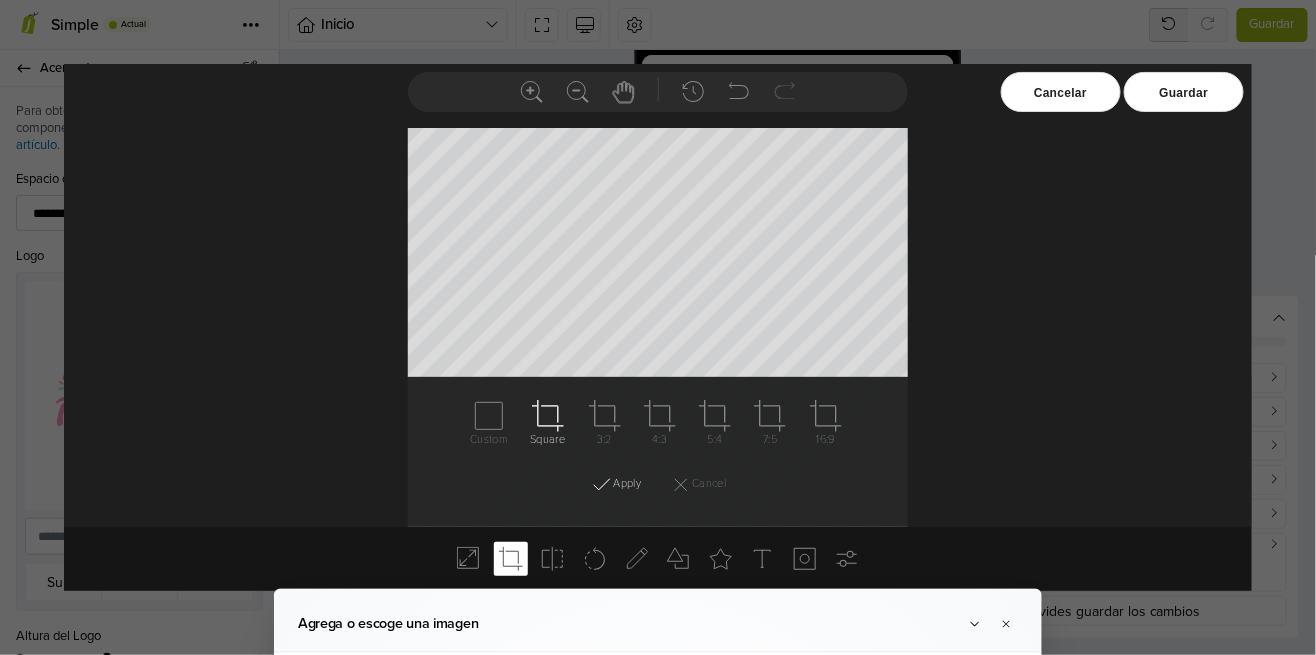 click 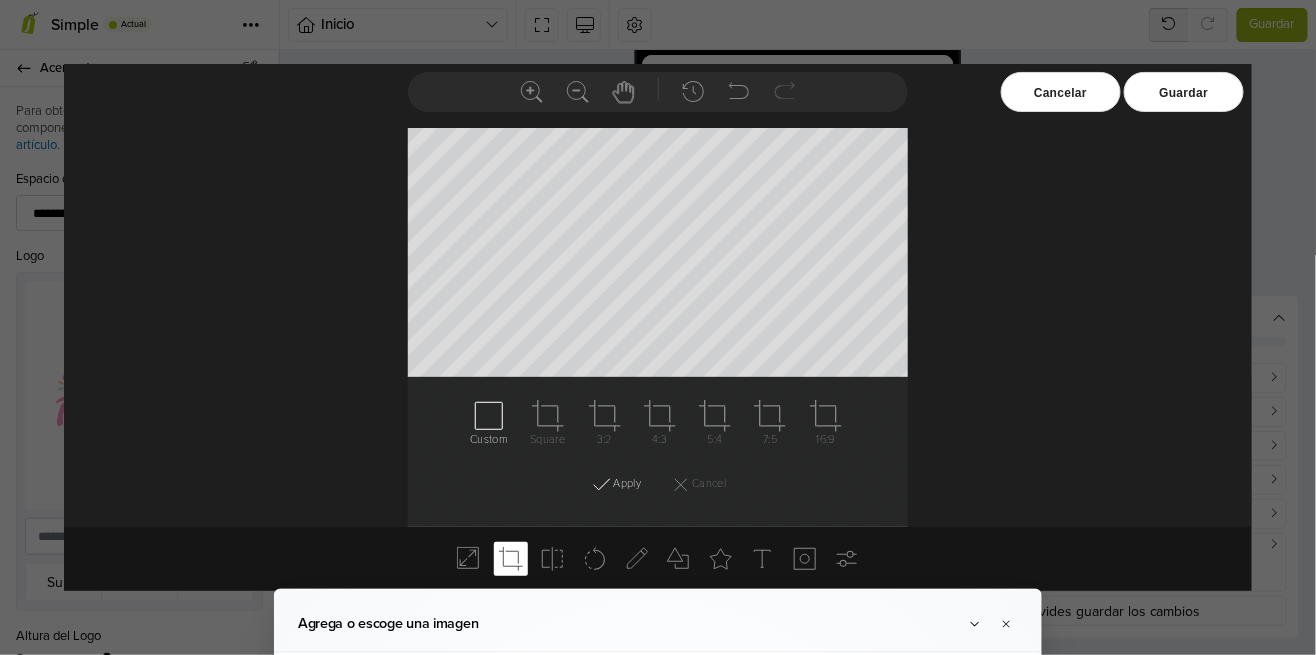 click 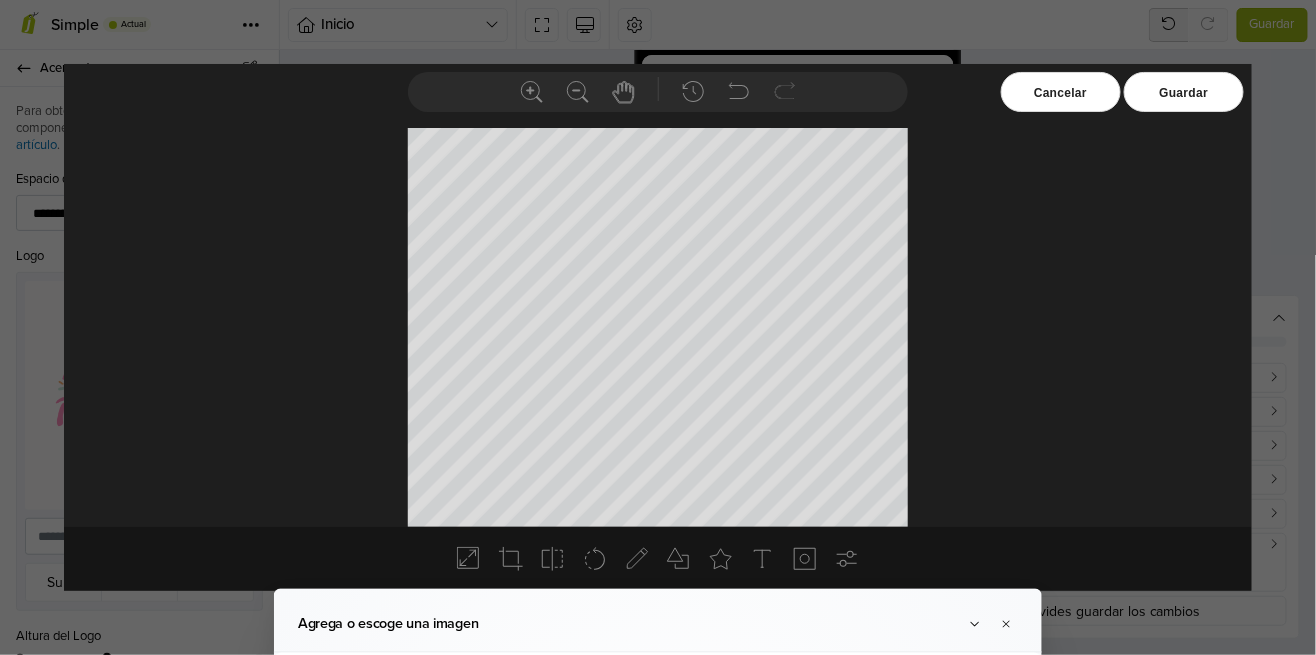 click 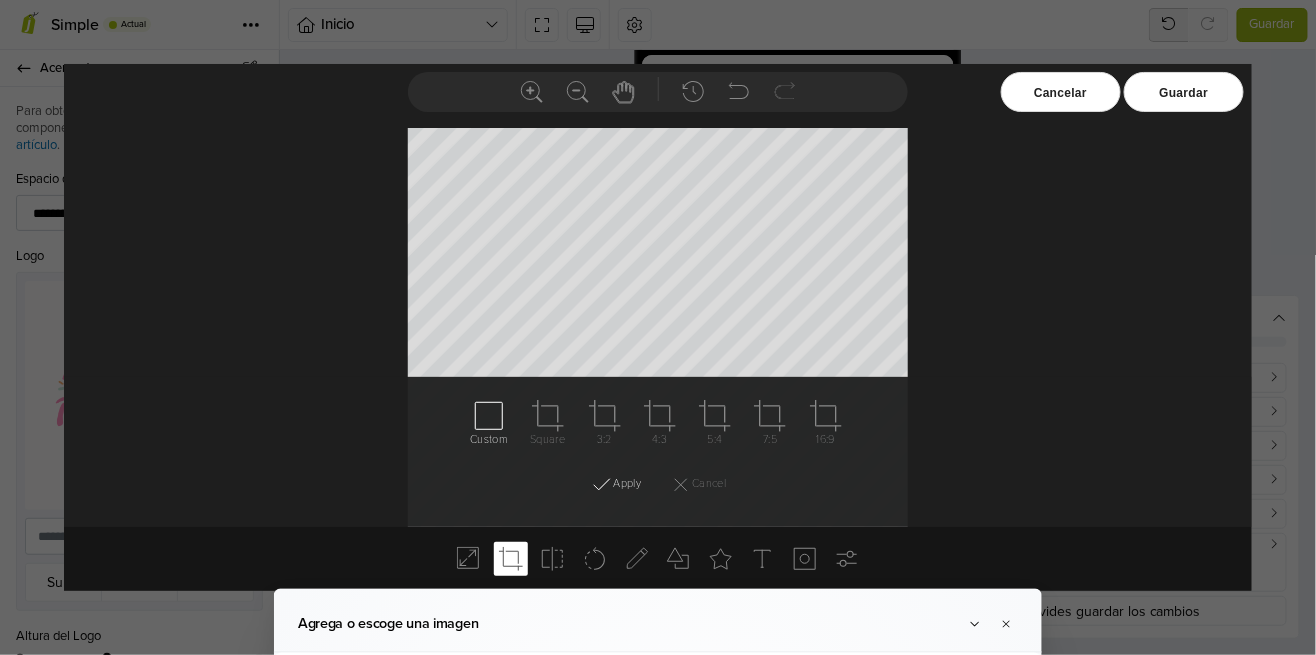click 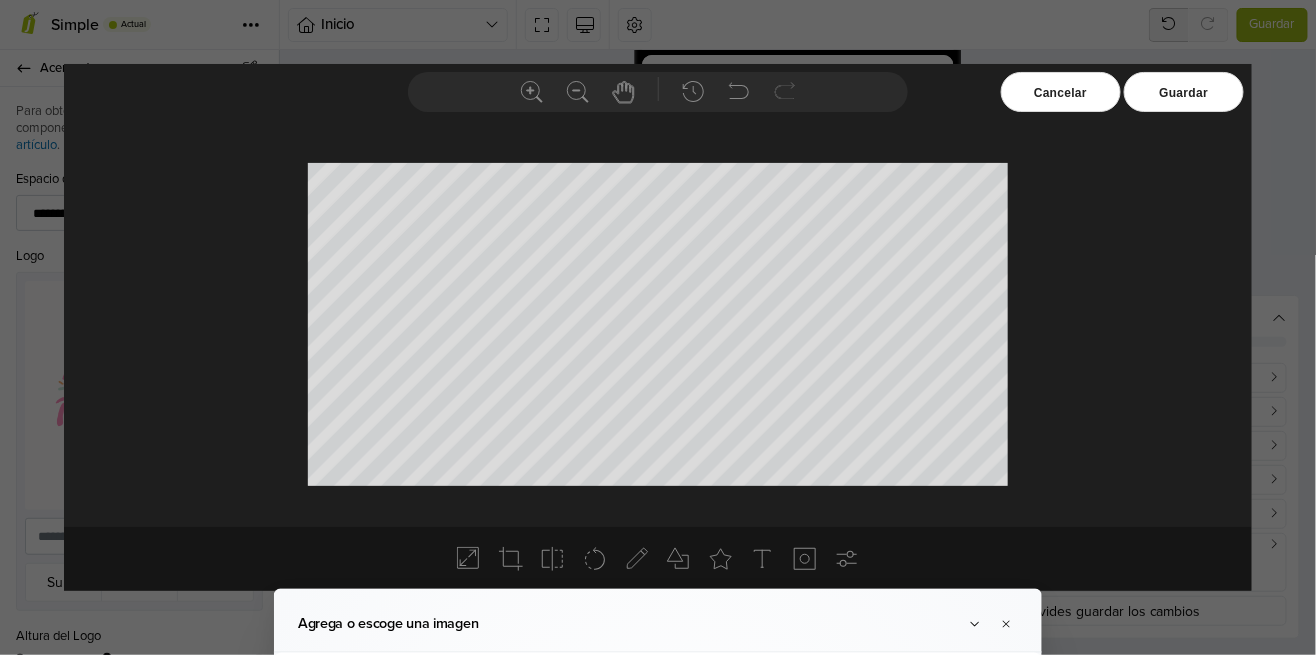 click on "Guardar" at bounding box center (1184, 92) 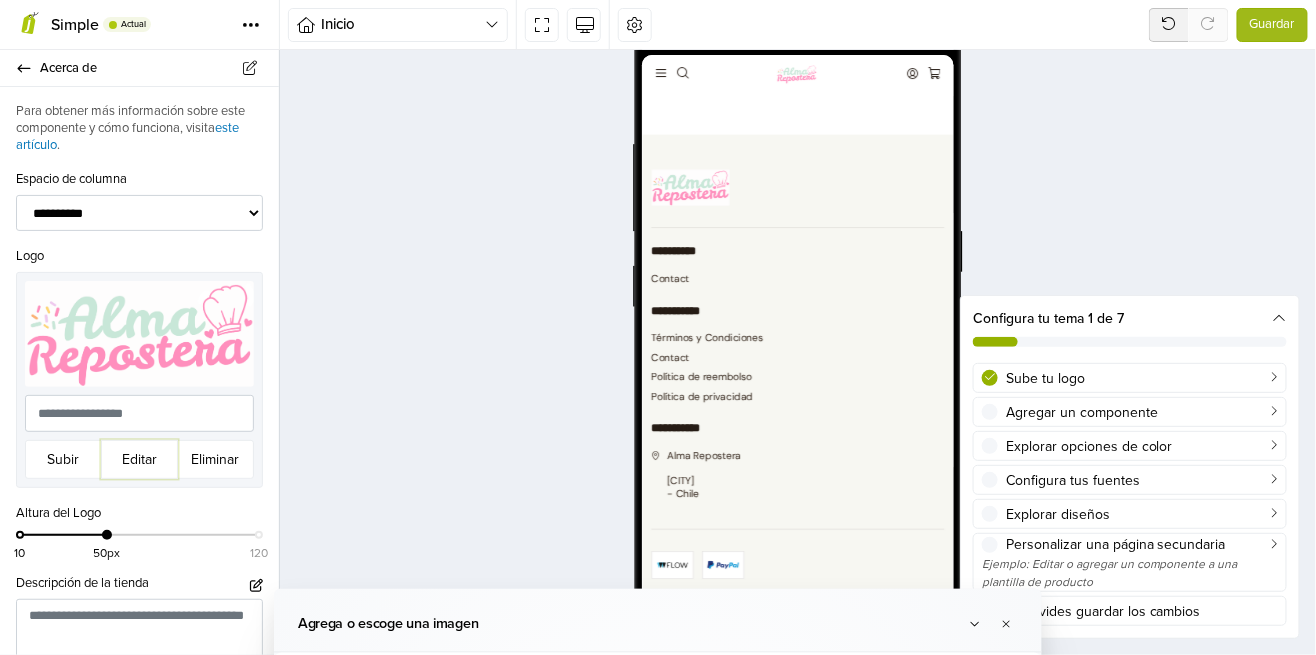 click on "Editar" at bounding box center [139, 459] 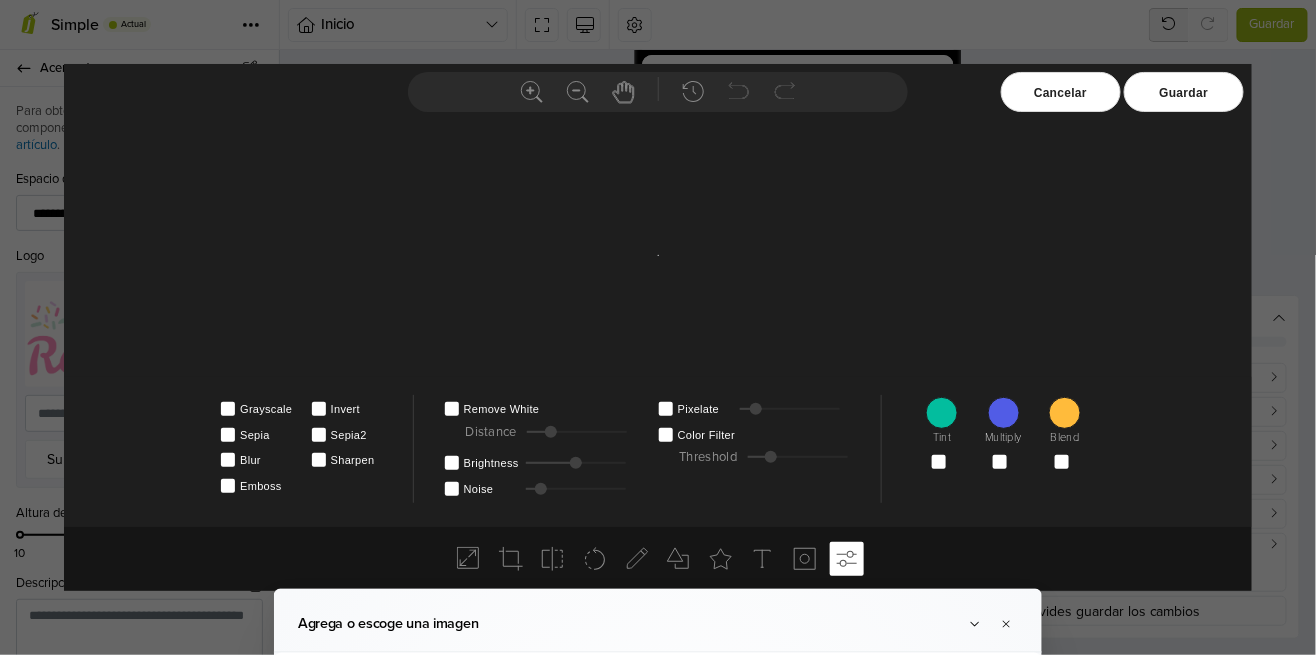 click on "Remove White" at bounding box center (491, 403) 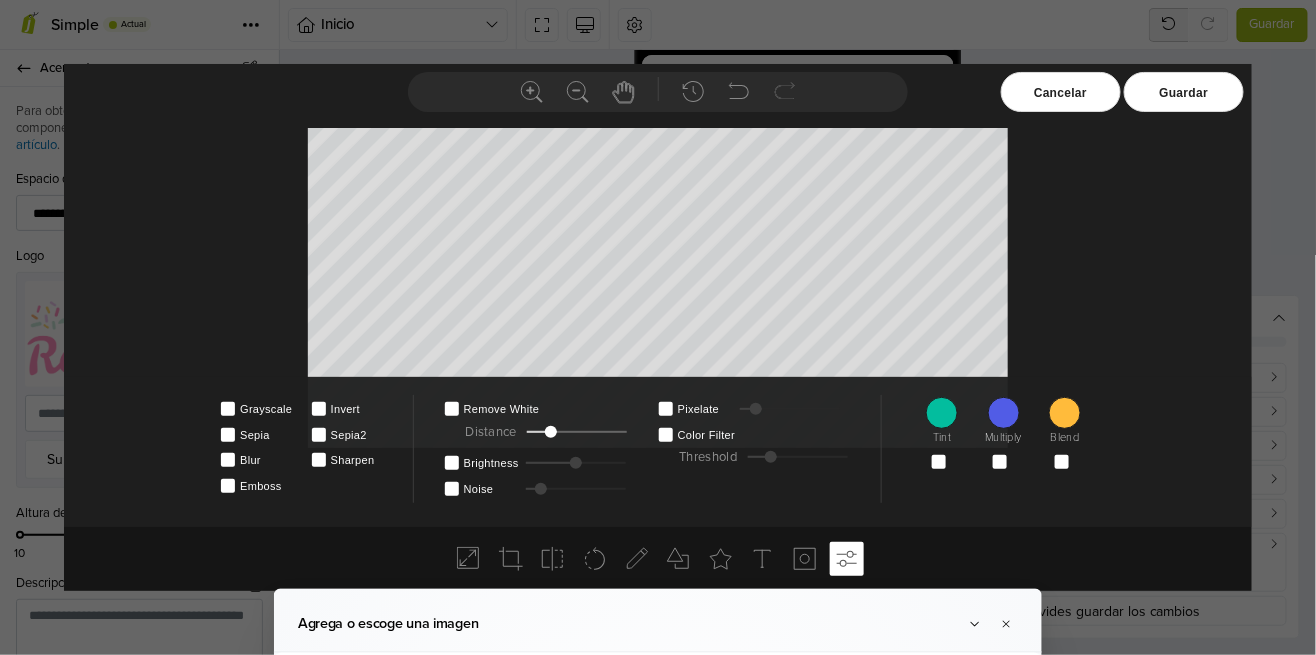 click on "Guardar" at bounding box center (1184, 92) 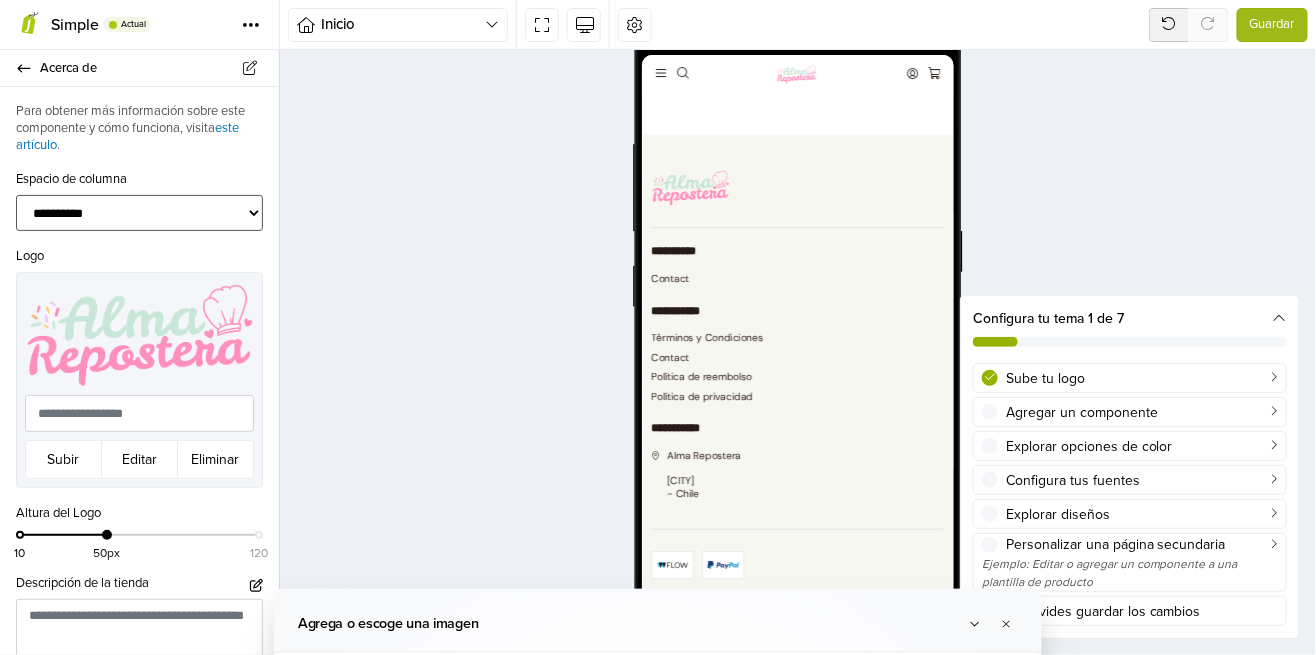 click on "**********" at bounding box center (139, 213) 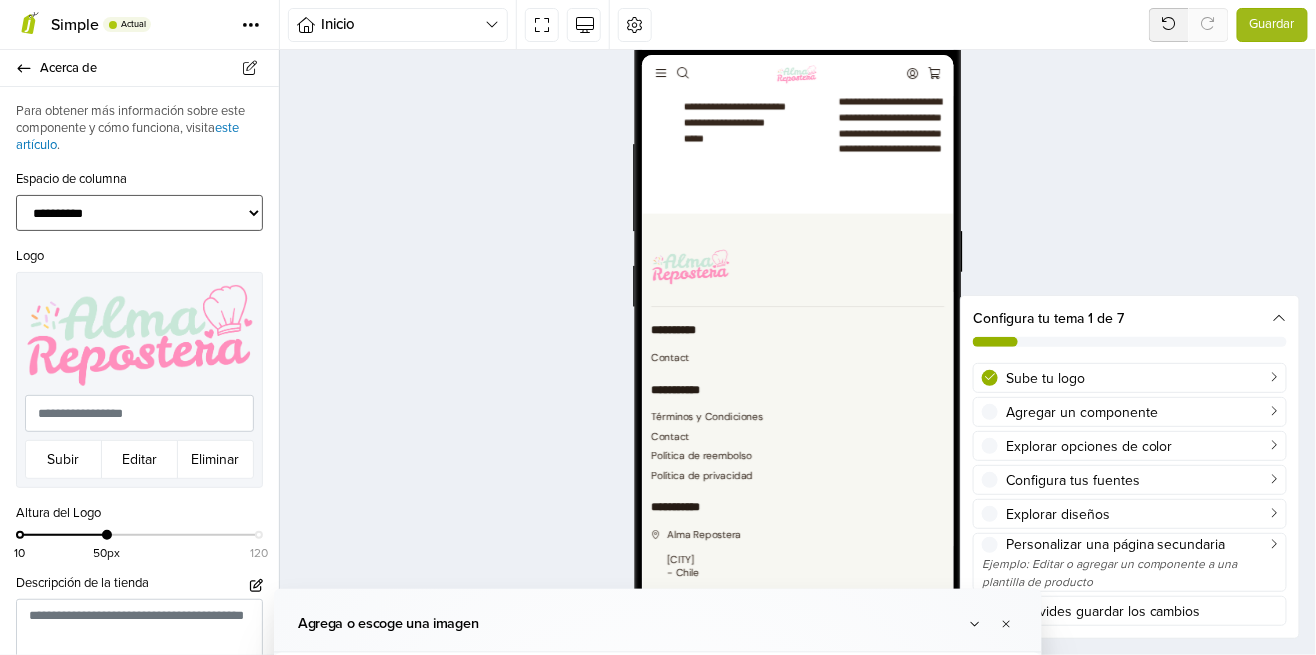 scroll, scrollTop: 7842, scrollLeft: 0, axis: vertical 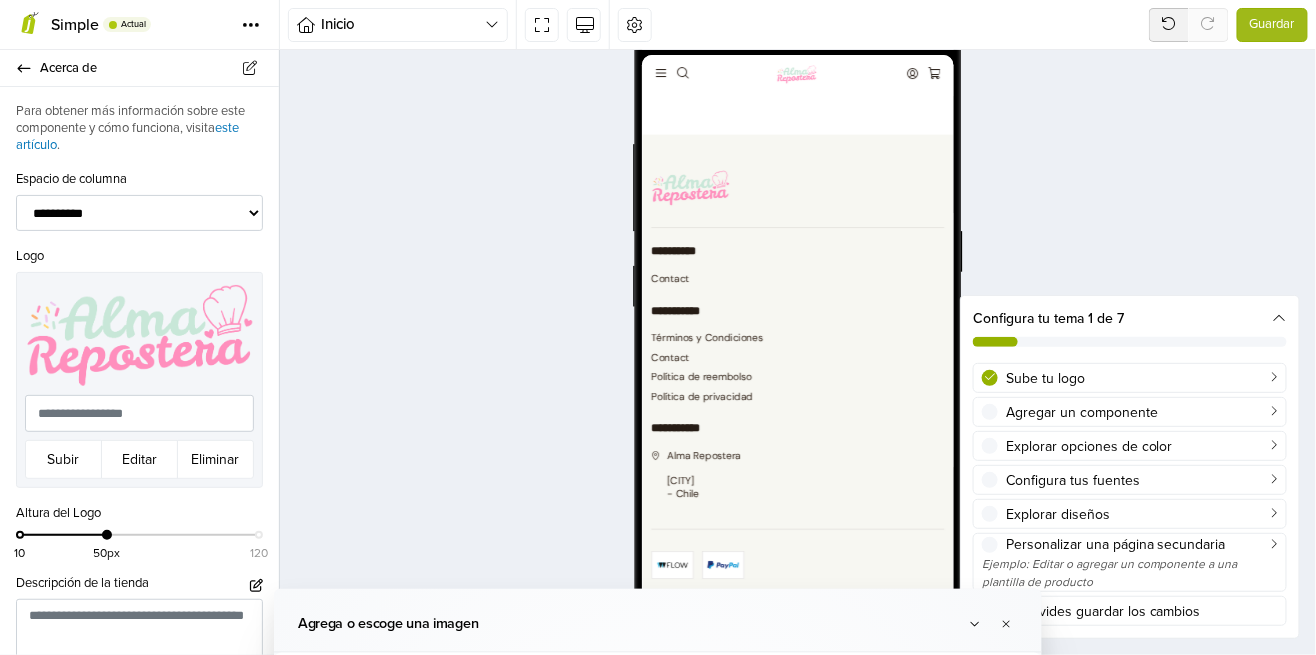 click on "Síguenos" at bounding box center (856, 242) 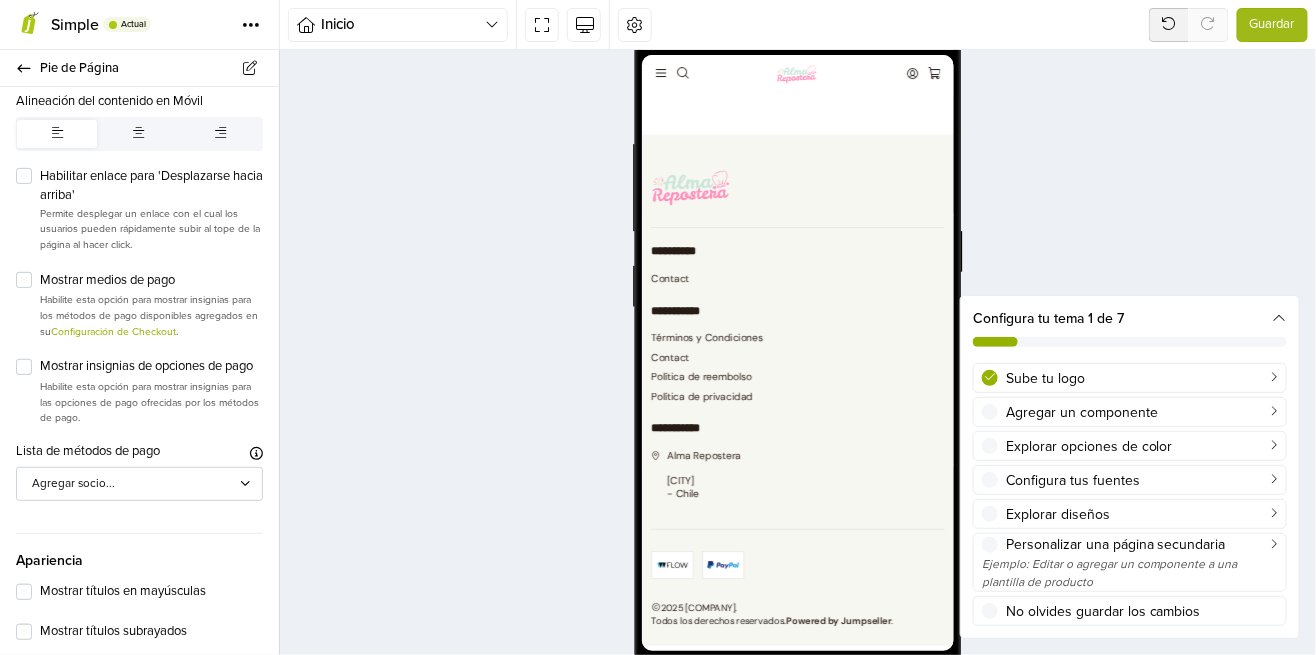 scroll, scrollTop: 233, scrollLeft: 0, axis: vertical 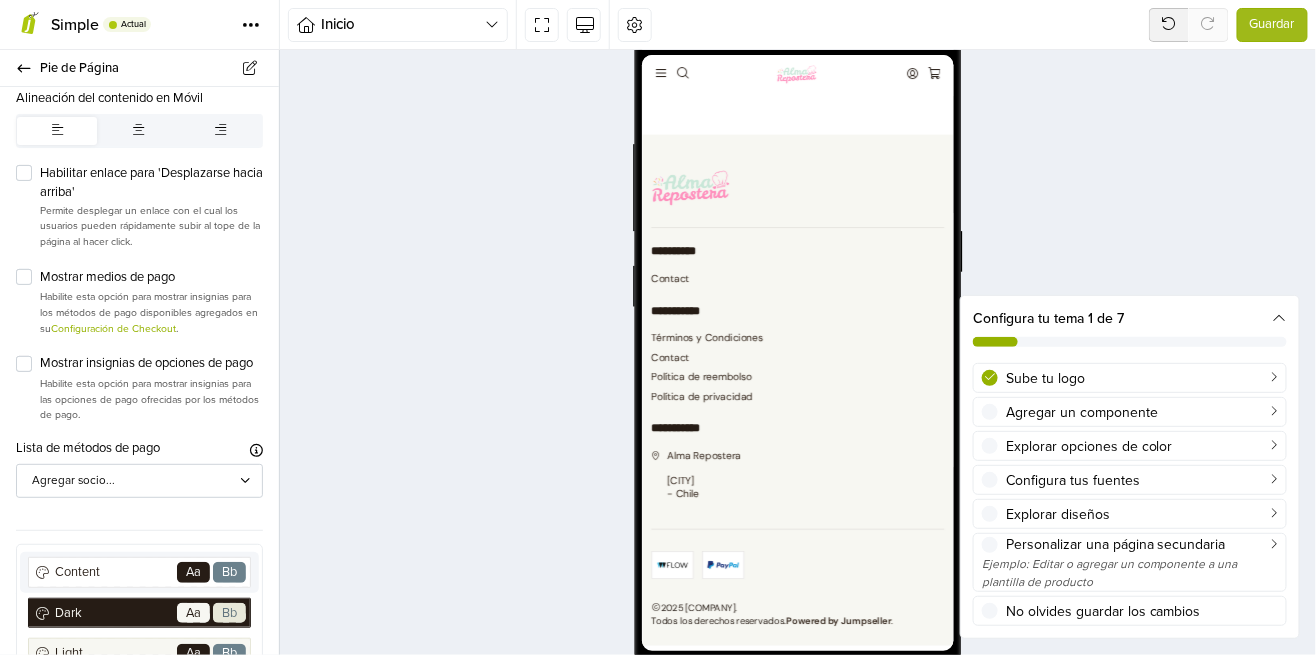 click on "Content" at bounding box center (113, 572) 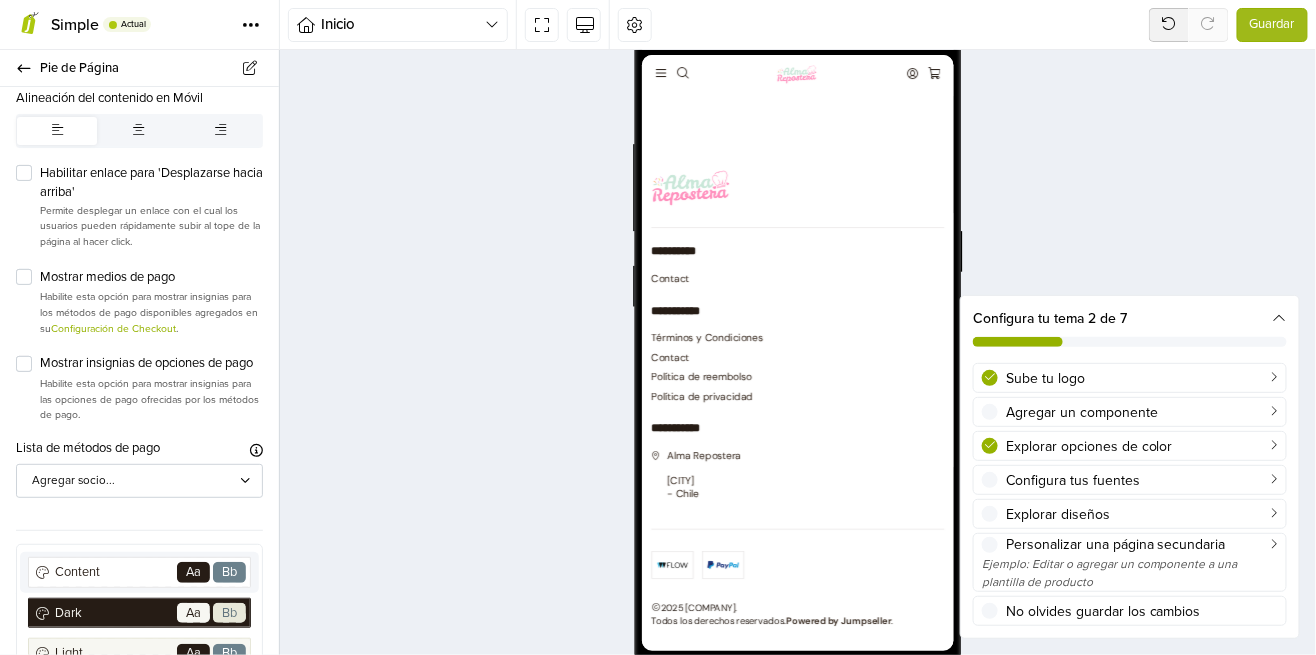 click on "Dark" at bounding box center (113, 613) 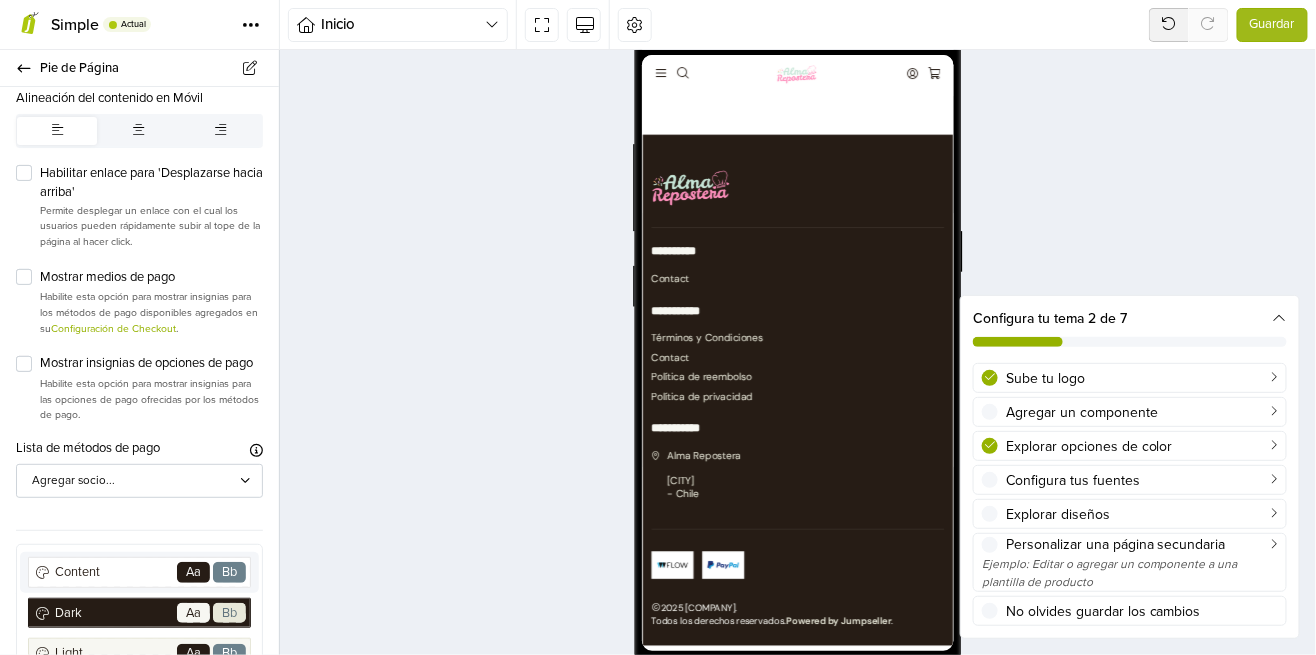 click on "Content" at bounding box center [113, 572] 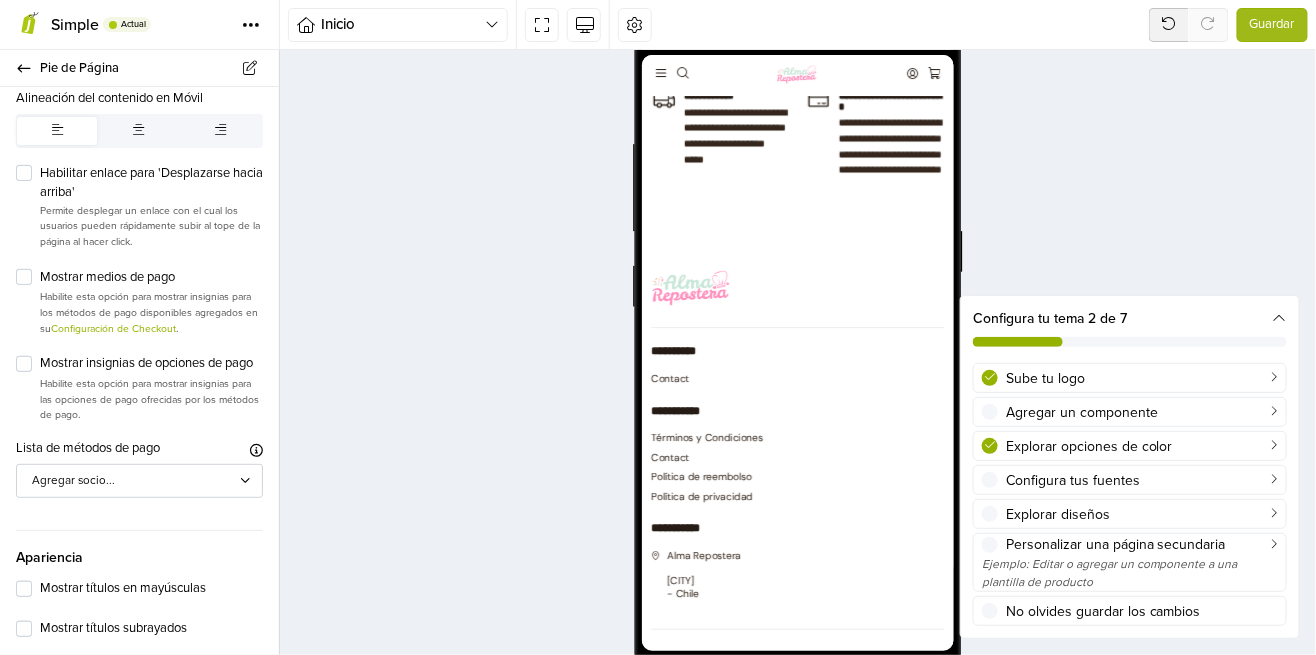 scroll, scrollTop: 7842, scrollLeft: 0, axis: vertical 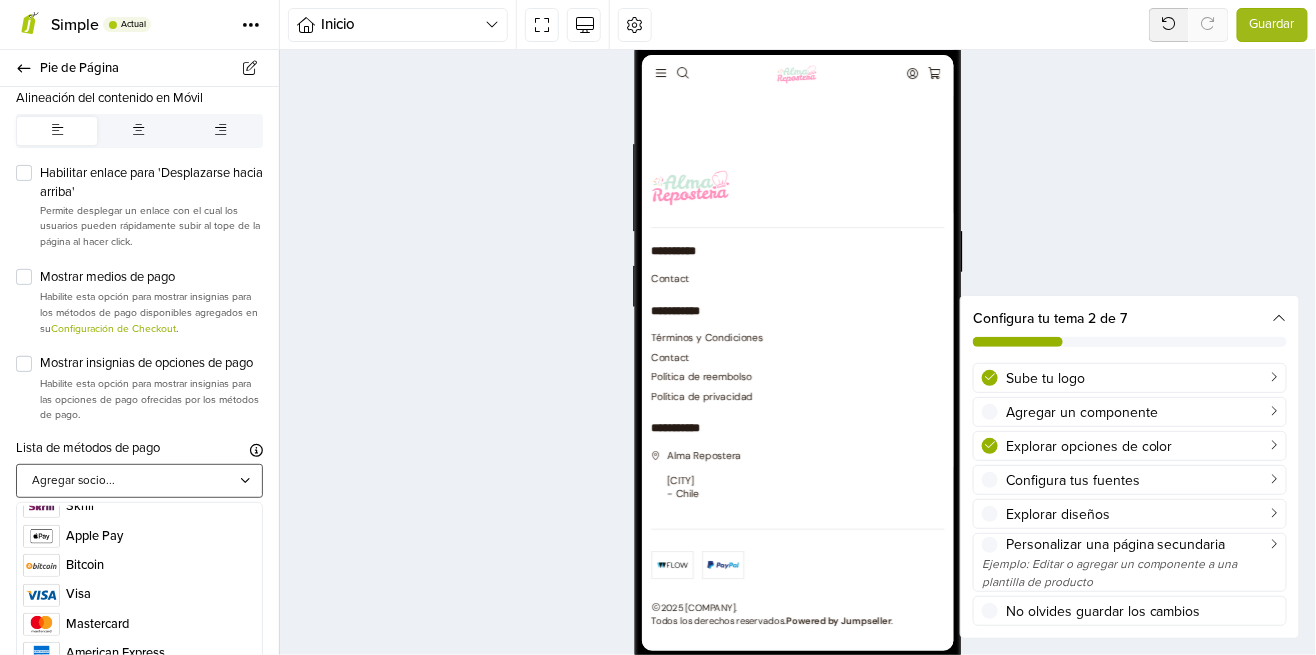 click at bounding box center [41, 624] 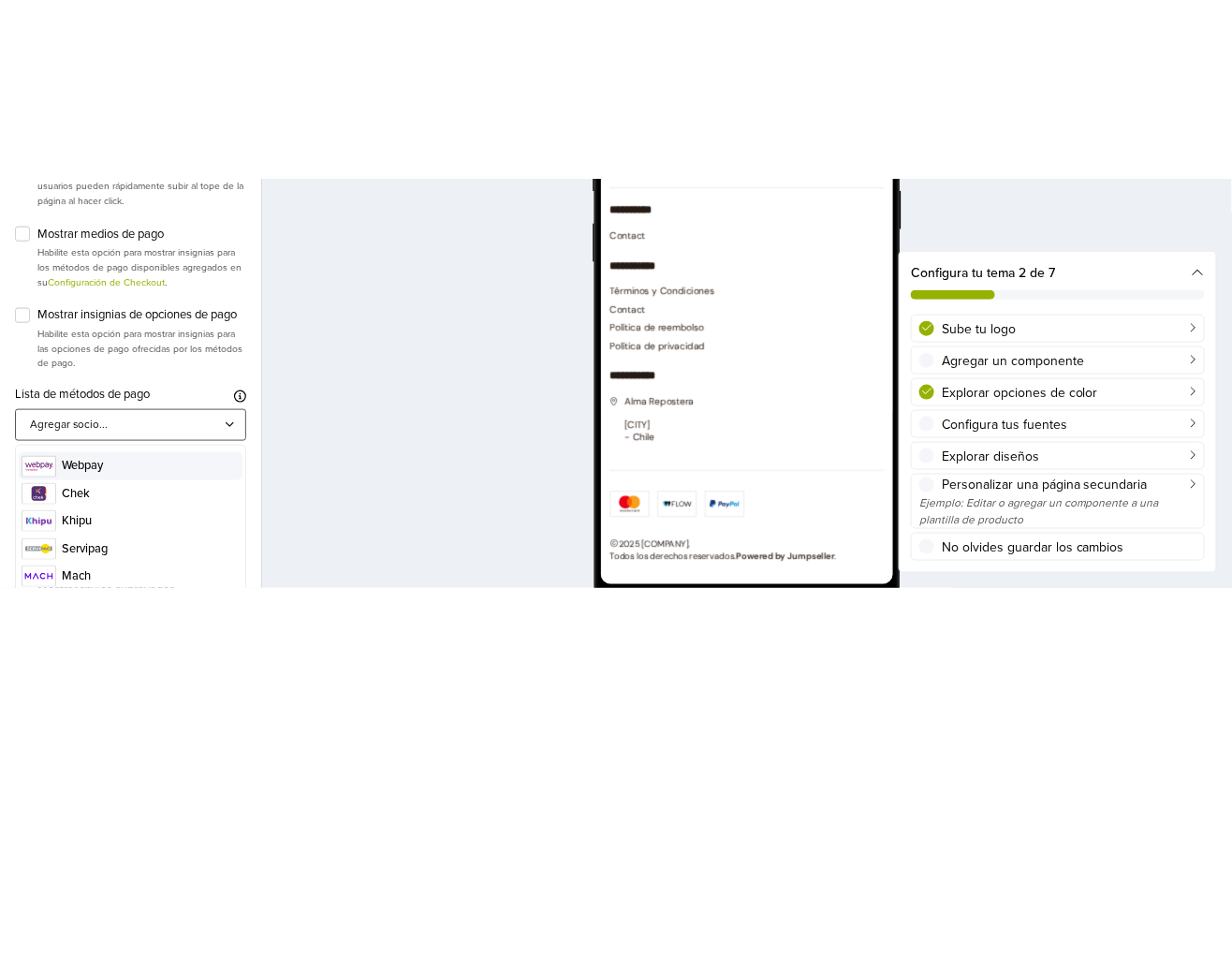 scroll, scrollTop: 90, scrollLeft: 0, axis: vertical 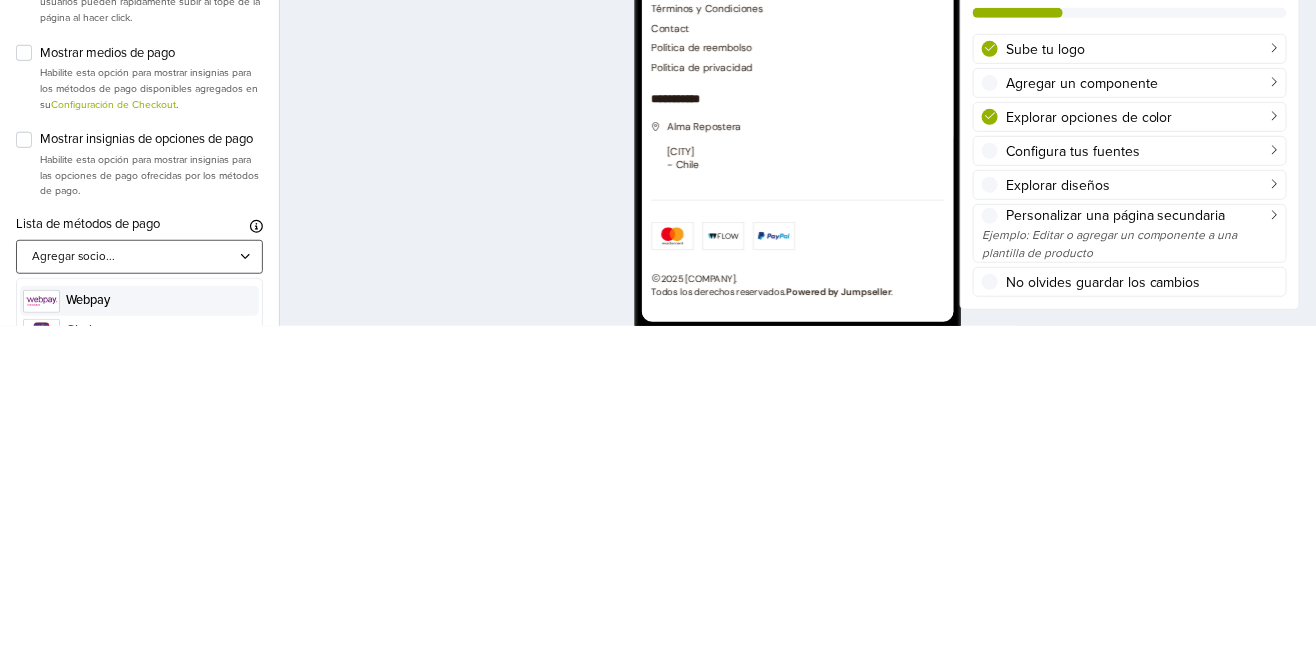 click at bounding box center [41, 630] 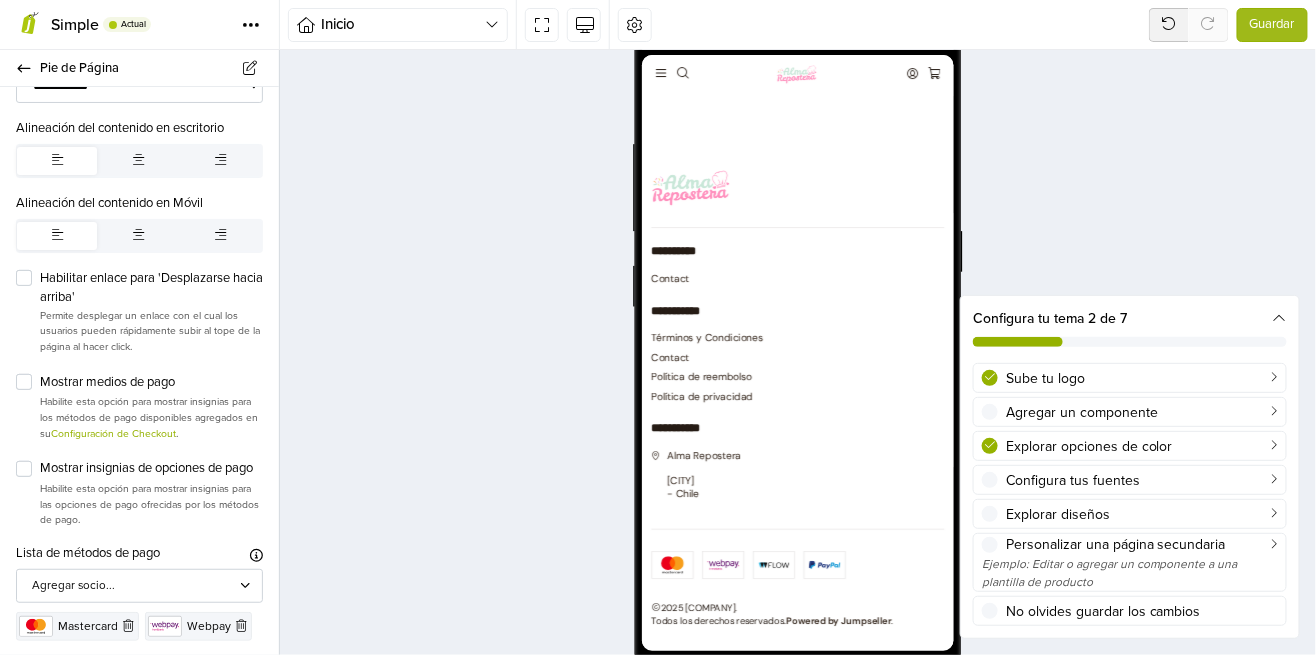 scroll, scrollTop: 170, scrollLeft: 0, axis: vertical 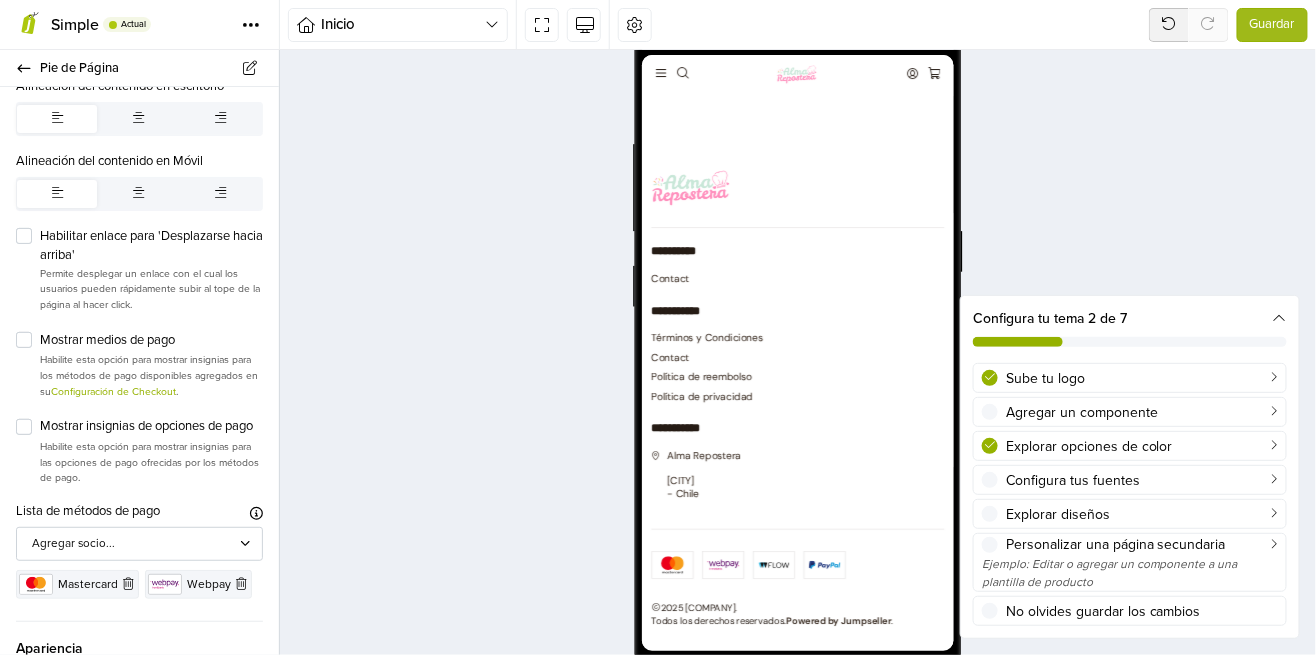 click at bounding box center (128, 584) 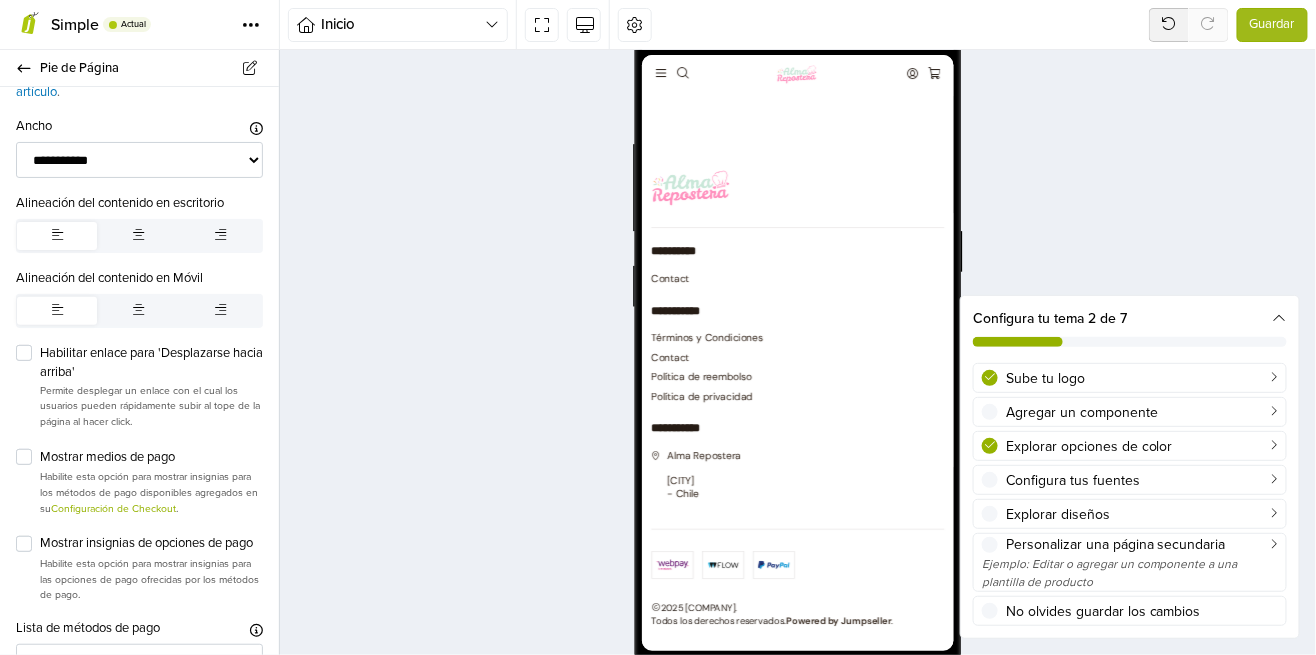 scroll, scrollTop: 51, scrollLeft: 0, axis: vertical 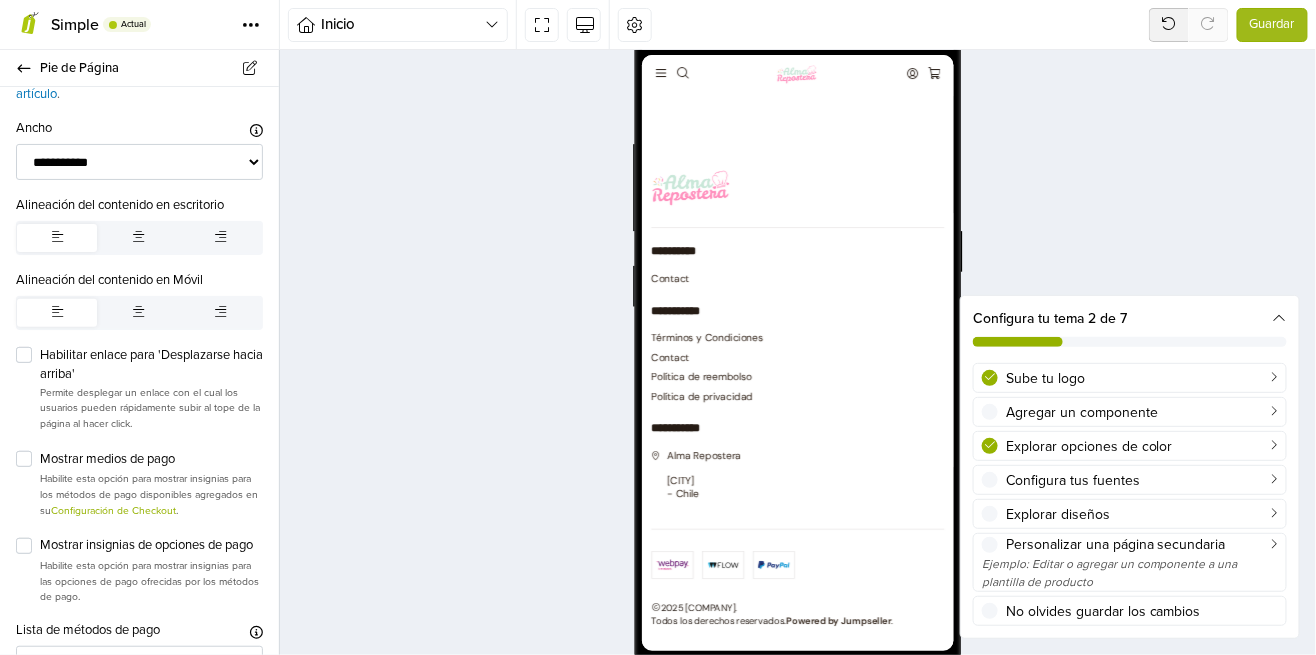 click on "Mostrar insignias de opciones de pago" at bounding box center [151, 546] 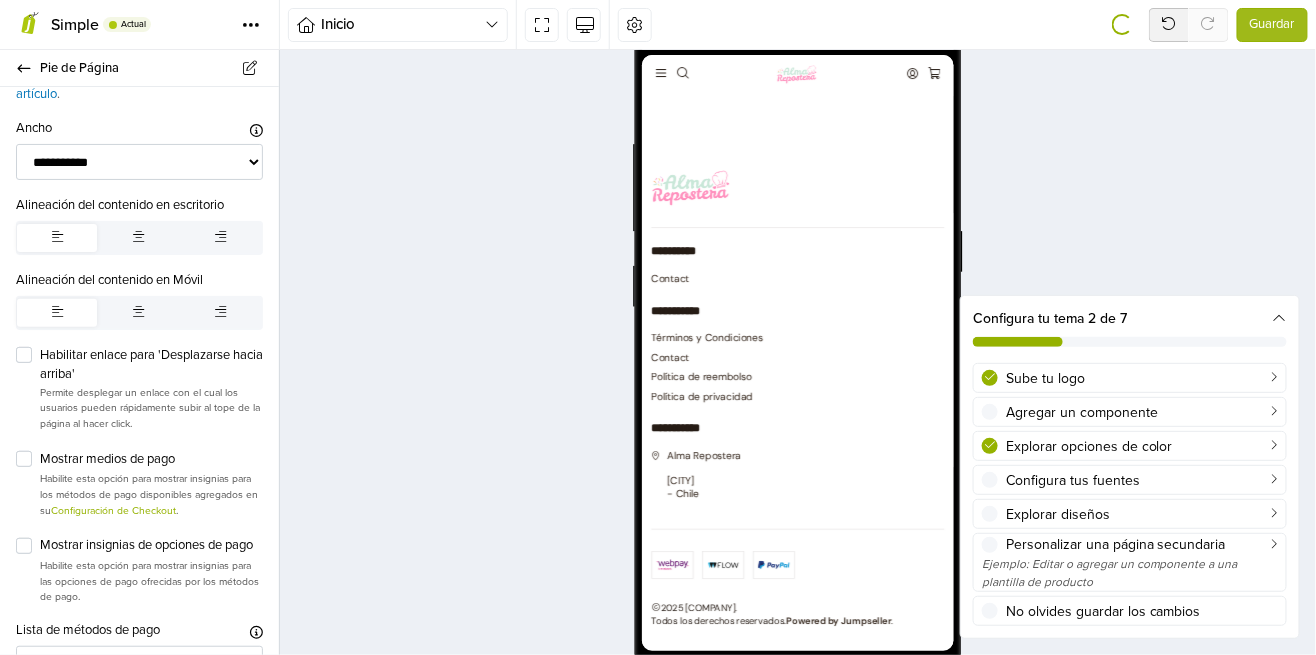 click on "Mostrar insignias de opciones de pago" at bounding box center [151, 546] 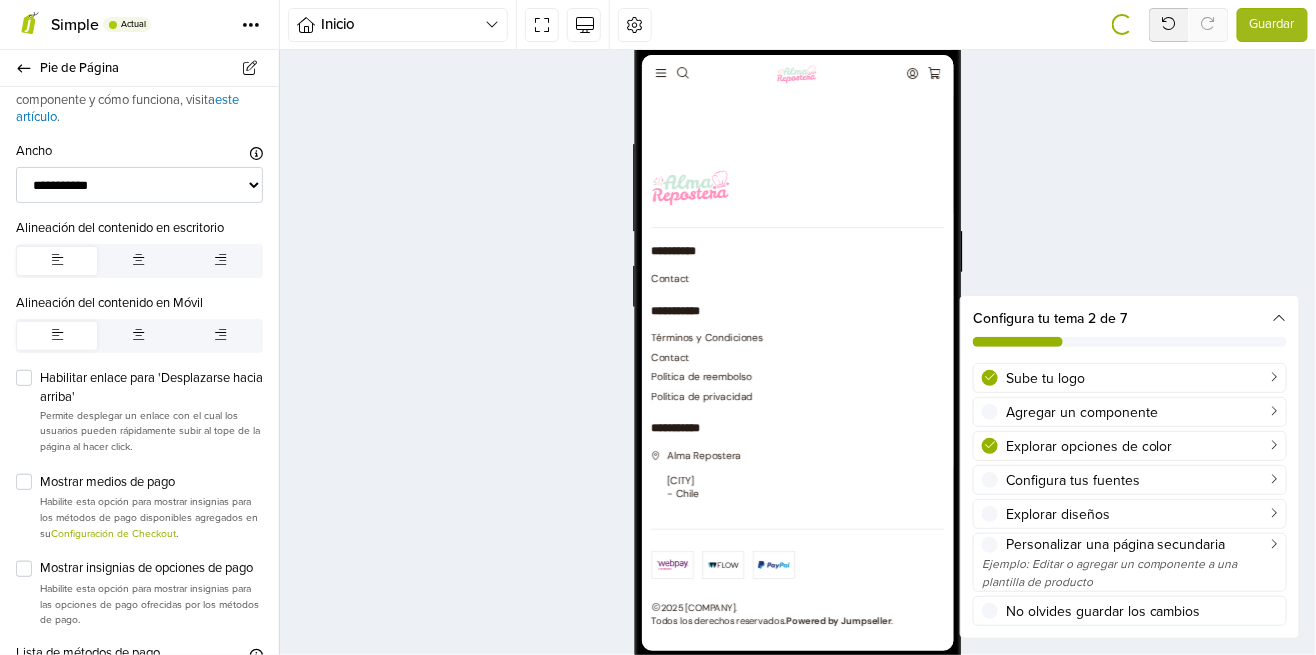 scroll, scrollTop: 0, scrollLeft: 0, axis: both 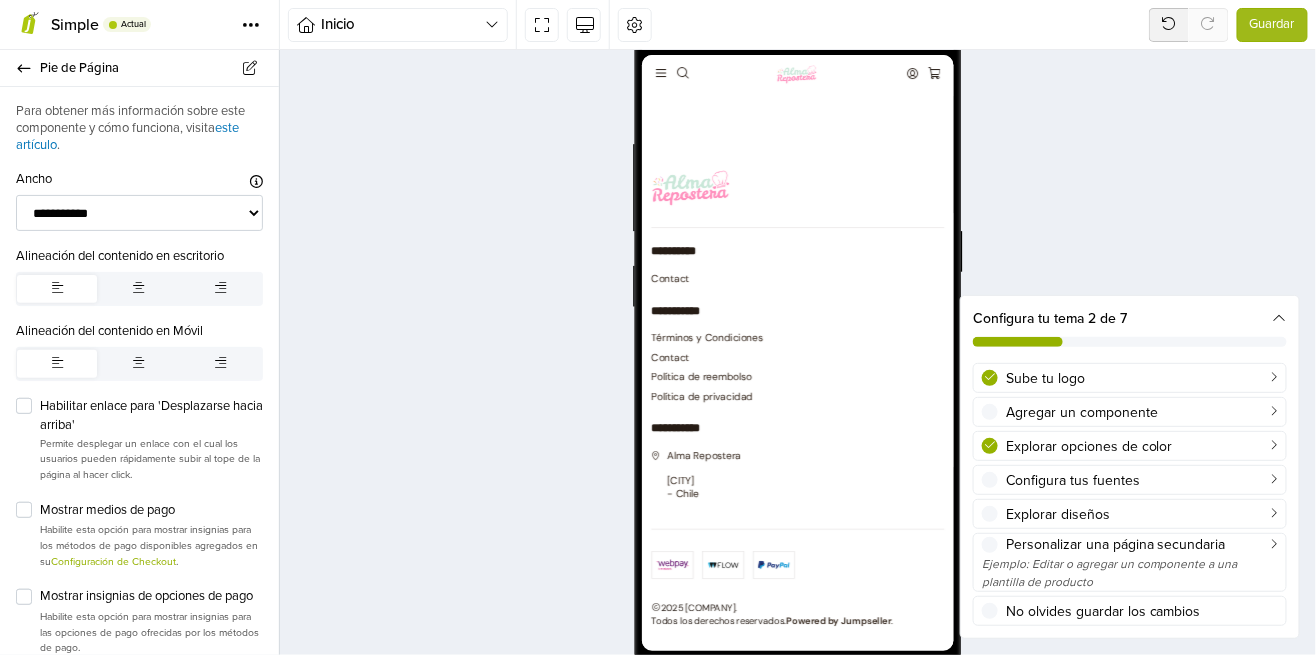 click on "Mostrar insignias de opciones de pago" at bounding box center (151, 597) 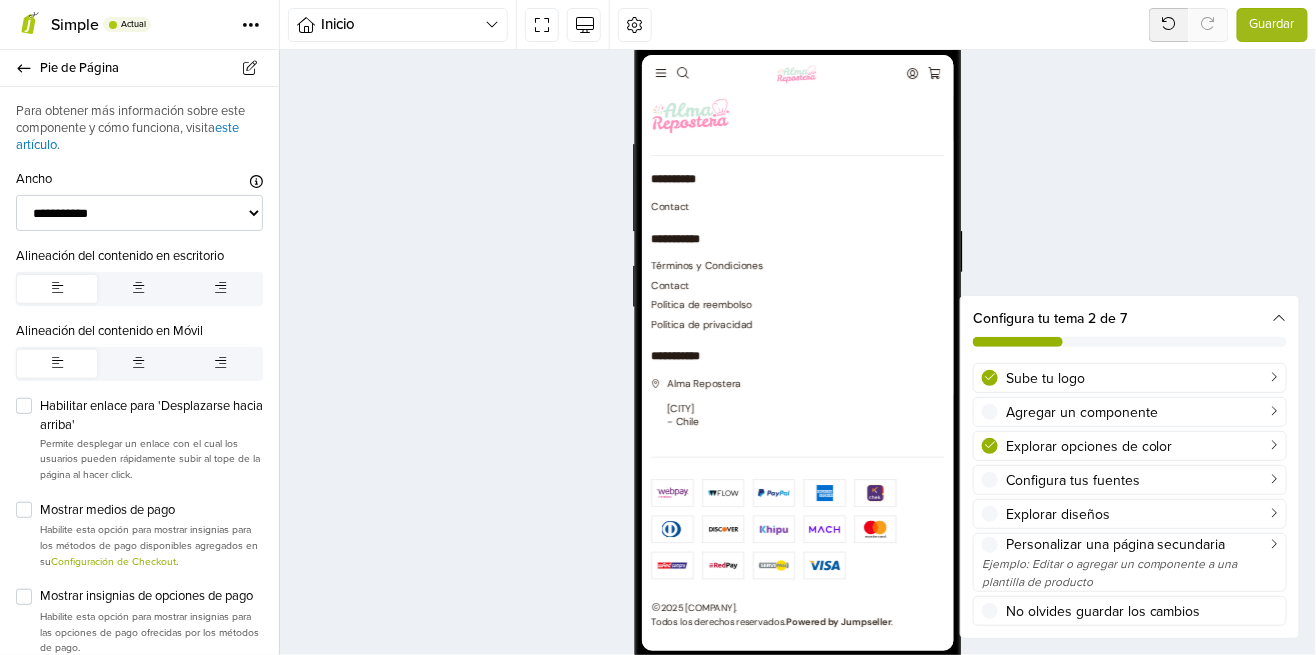 scroll, scrollTop: 74, scrollLeft: 0, axis: vertical 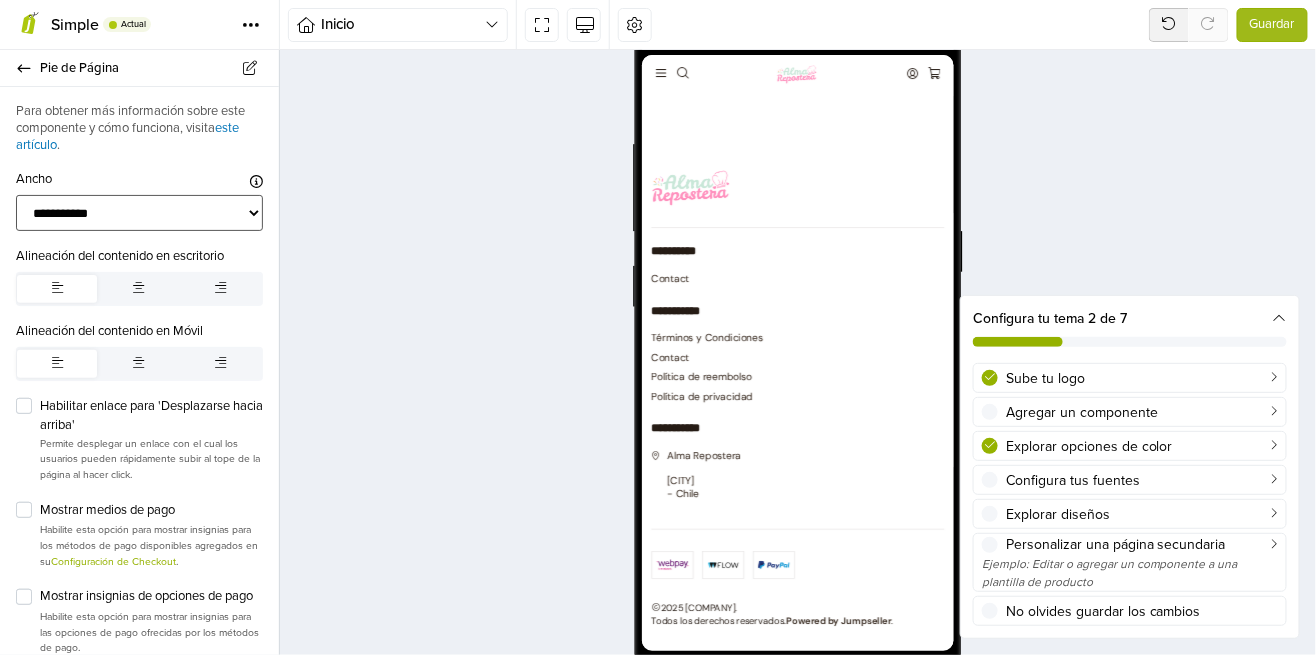 click on "**********" at bounding box center (139, 213) 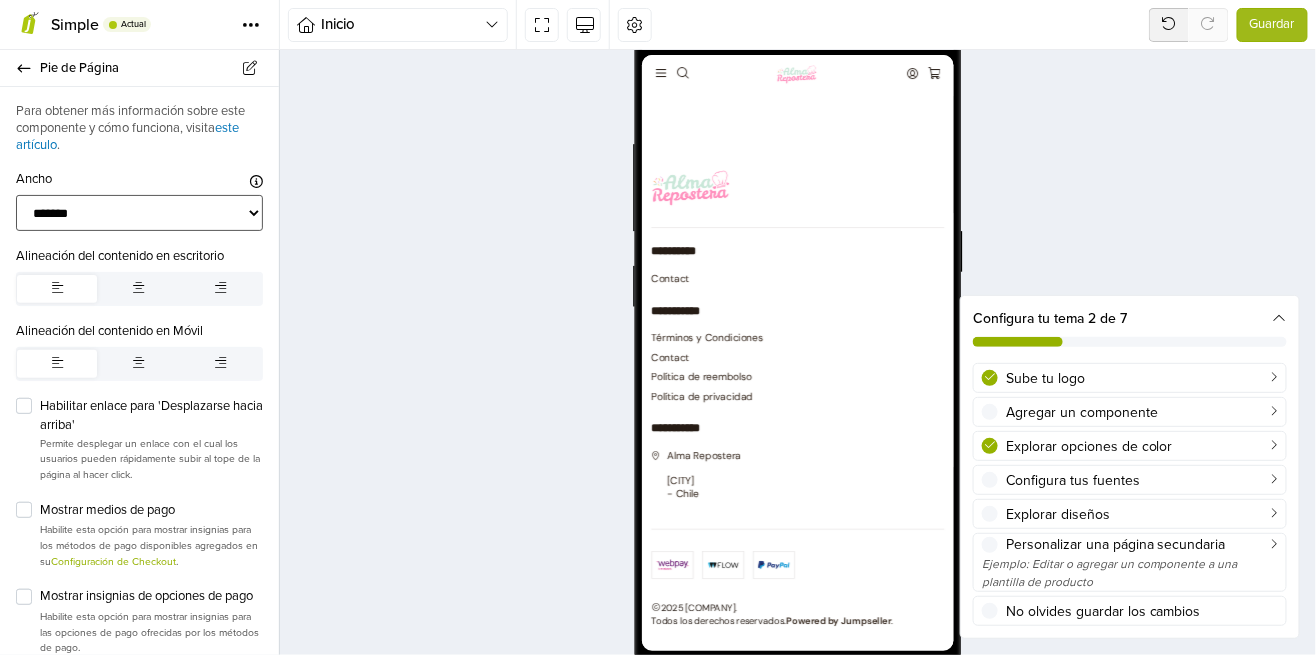scroll, scrollTop: 96, scrollLeft: 0, axis: vertical 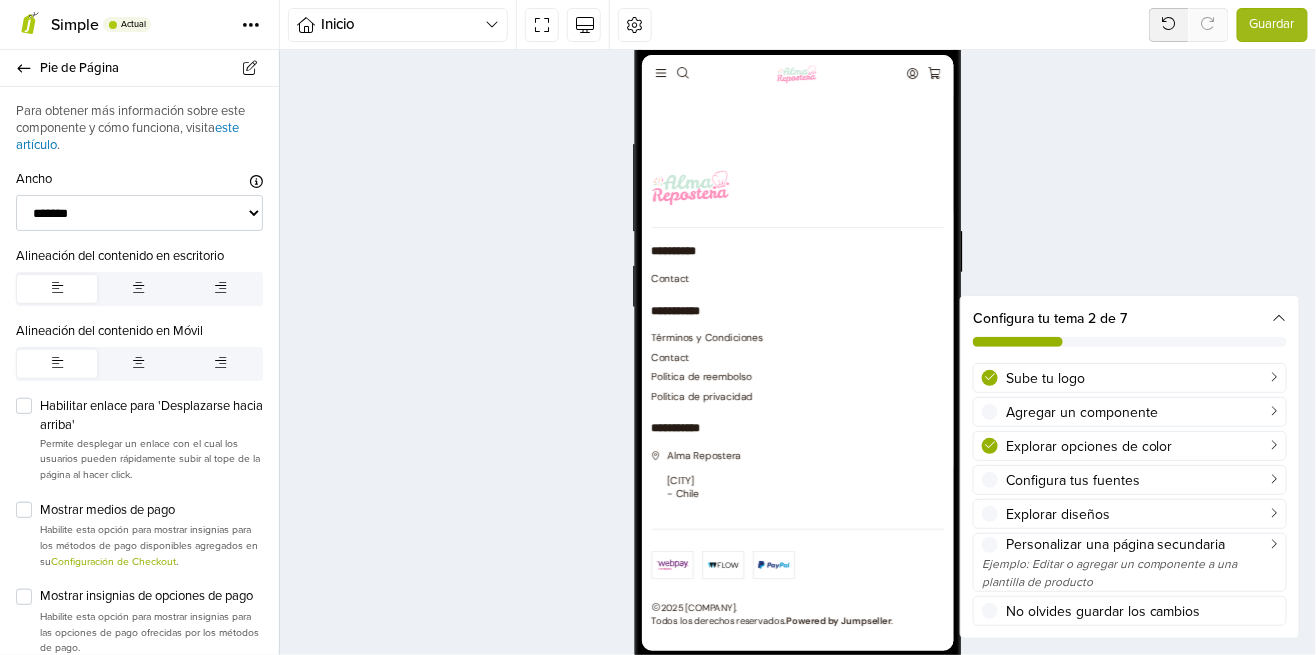 click at bounding box center (641, 50) 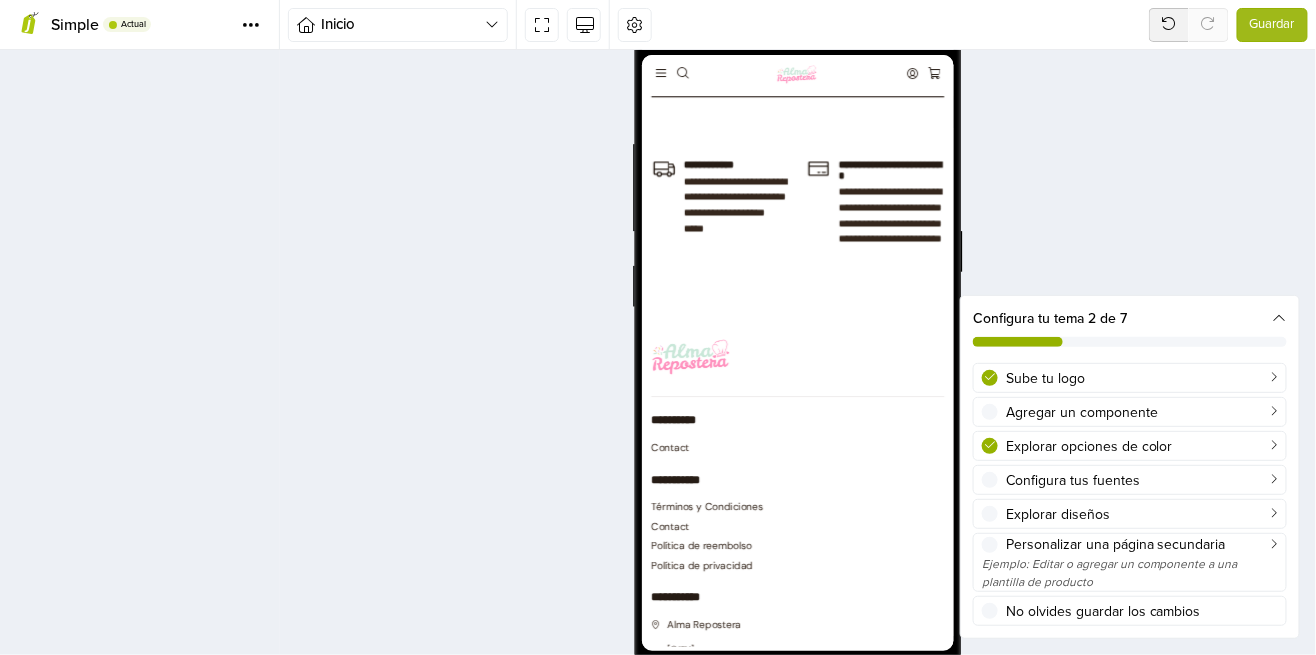 scroll, scrollTop: 25, scrollLeft: 0, axis: vertical 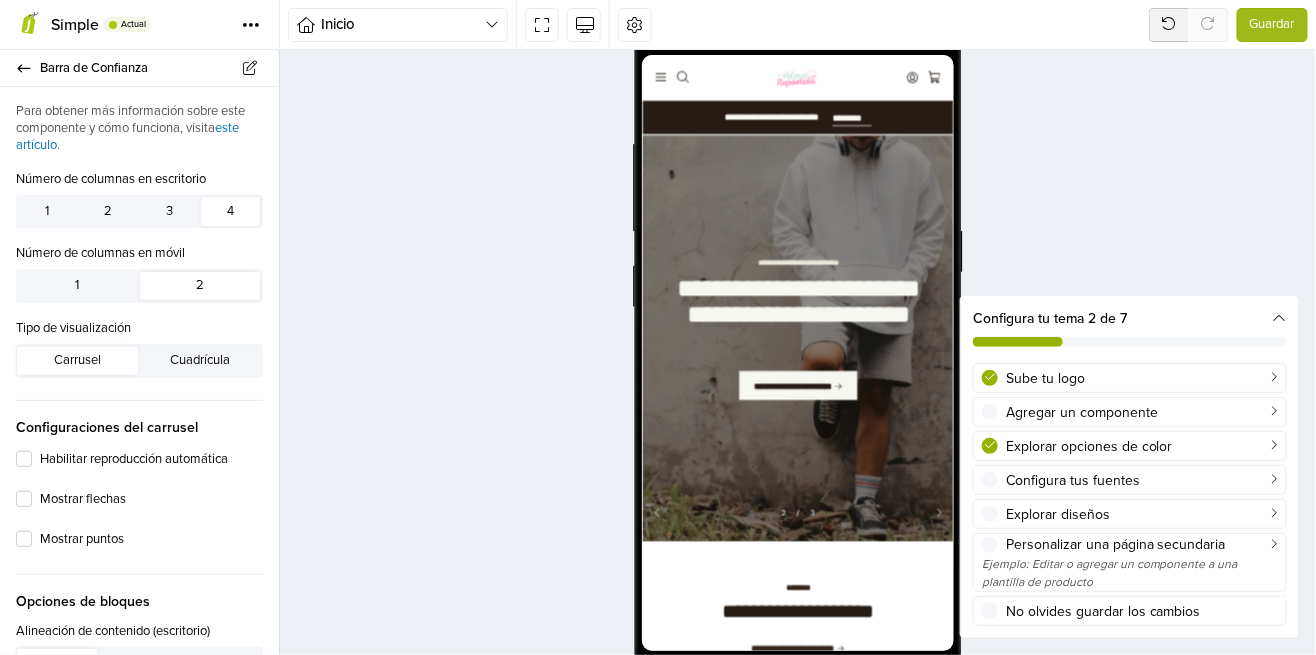 click at bounding box center [666, 84] 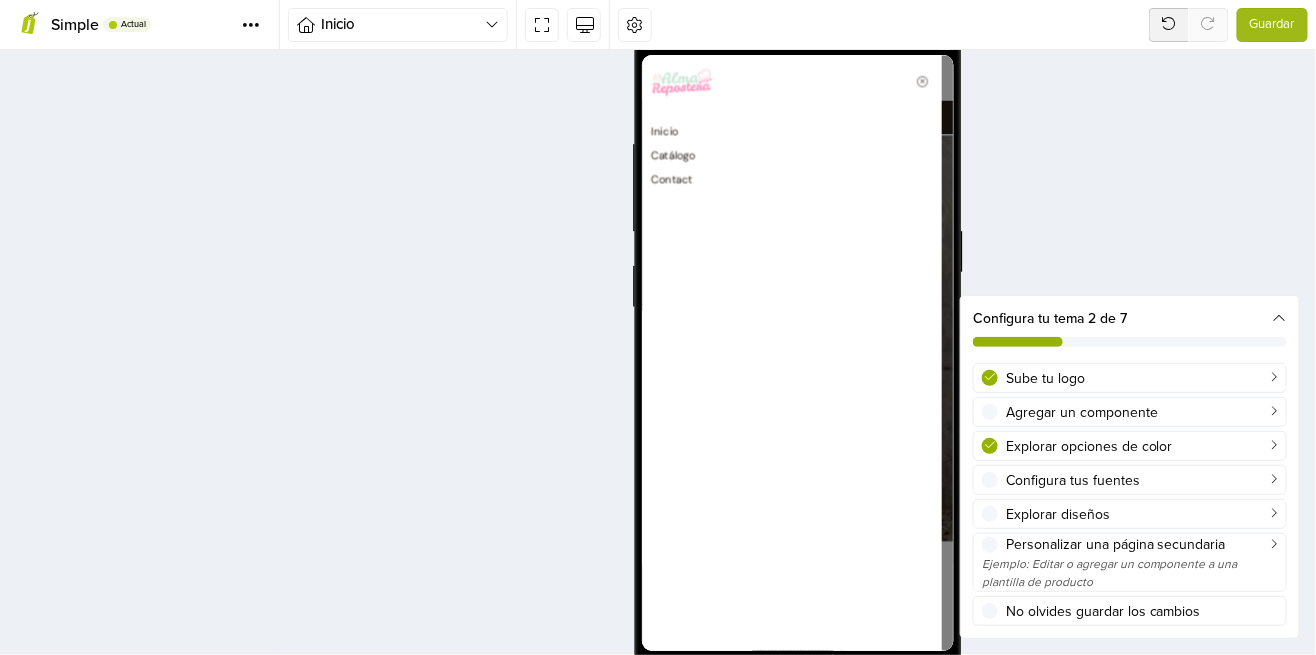 scroll, scrollTop: 40, scrollLeft: 0, axis: vertical 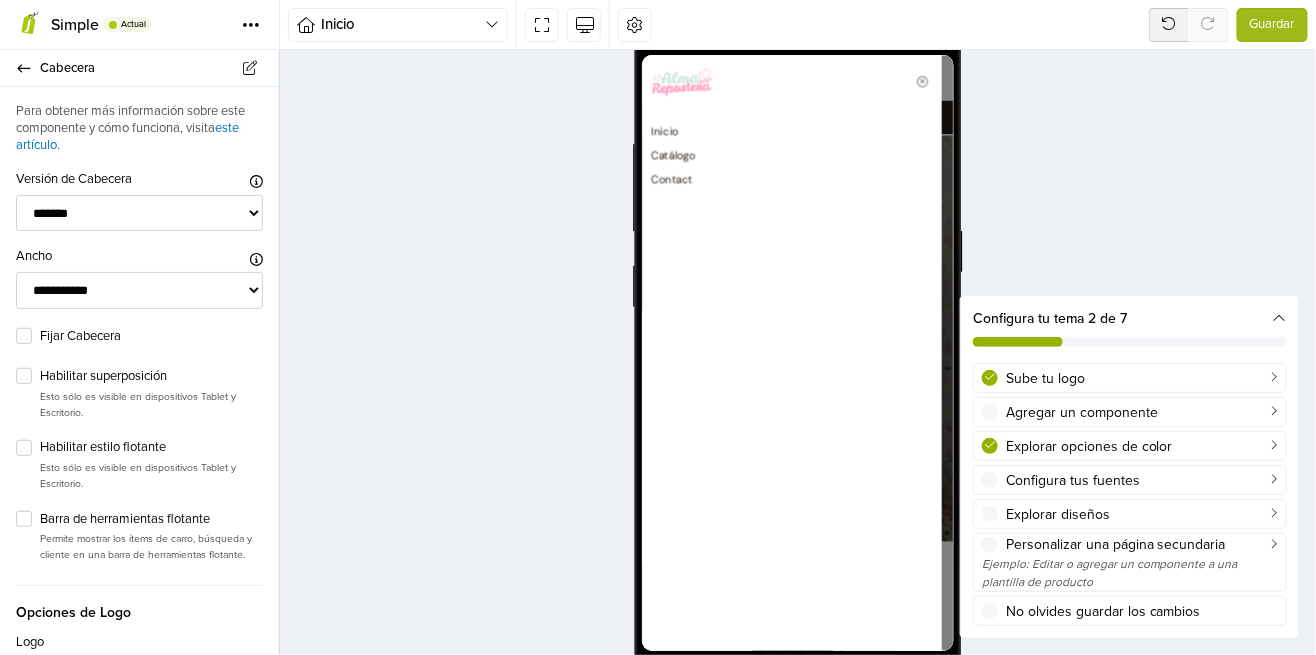 click on "Contact" at bounding box center (848, 226) 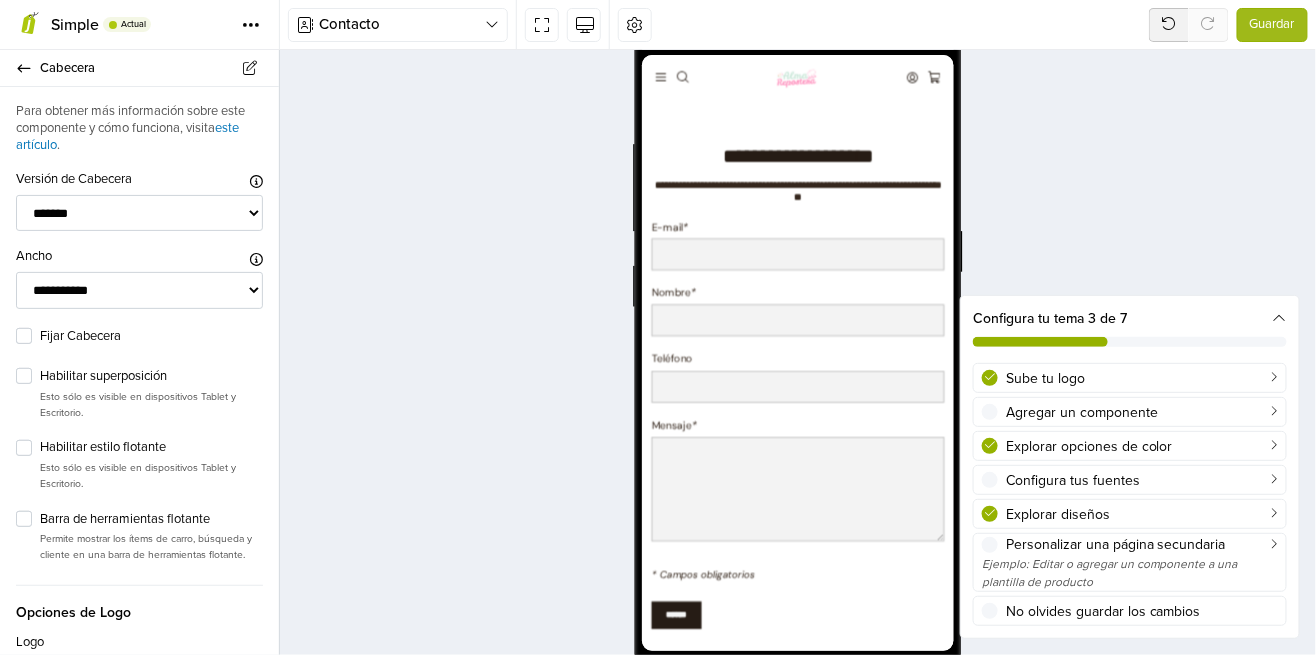 scroll, scrollTop: 0, scrollLeft: 0, axis: both 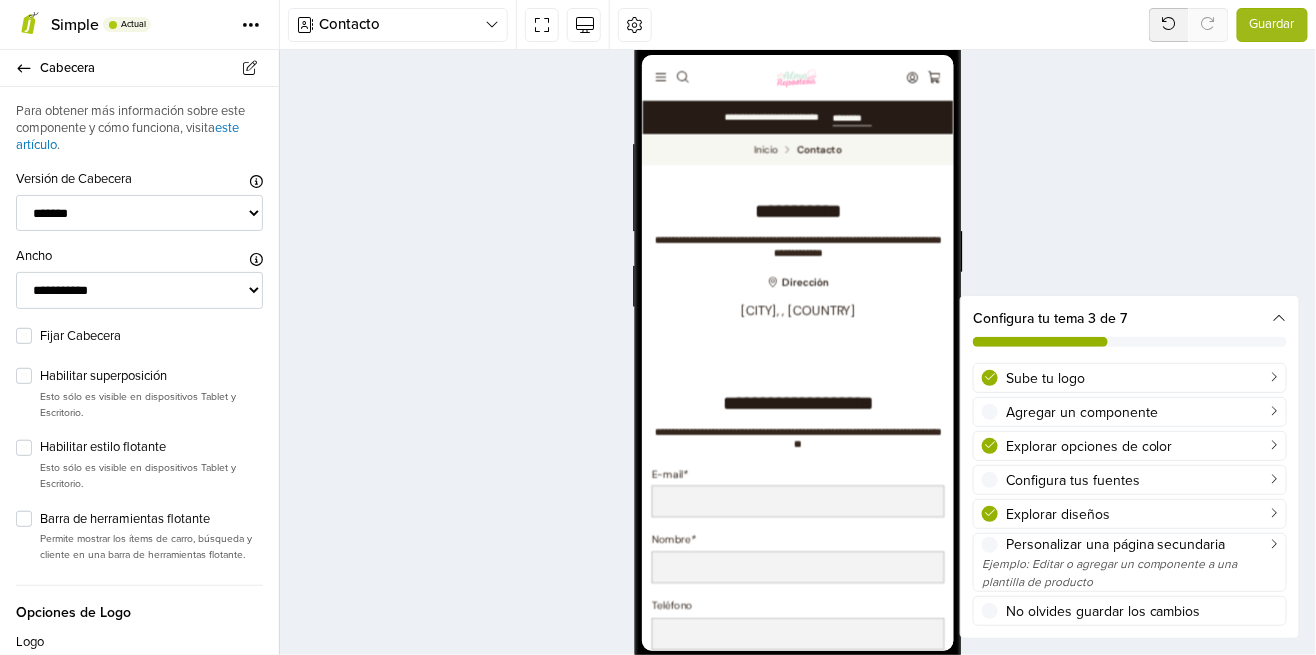 click on "Menú" at bounding box center (666, 84) 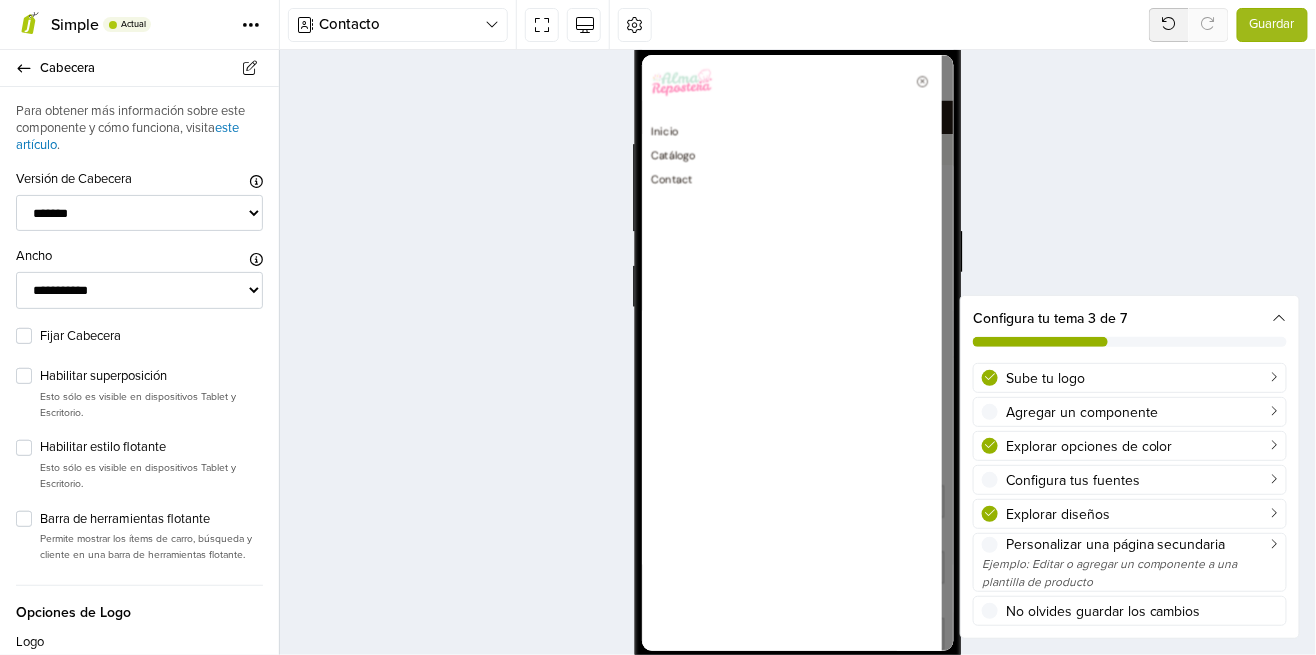 click on "Inicio" at bounding box center (848, 160) 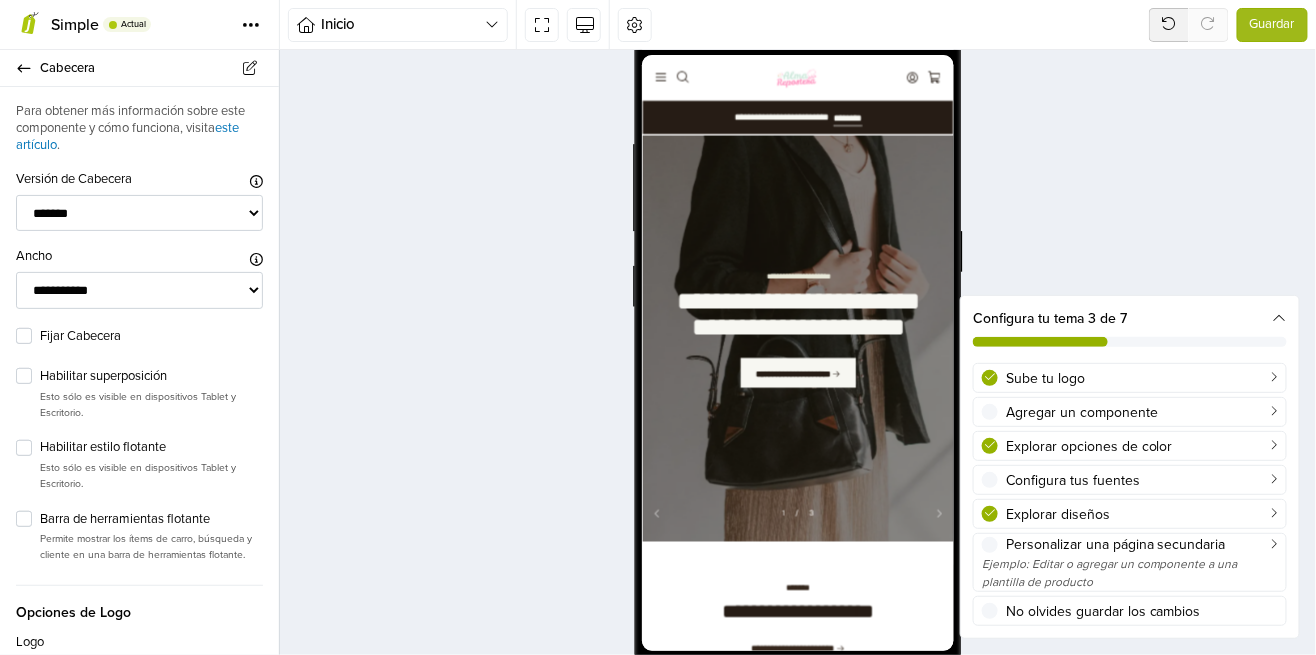 scroll, scrollTop: 0, scrollLeft: 0, axis: both 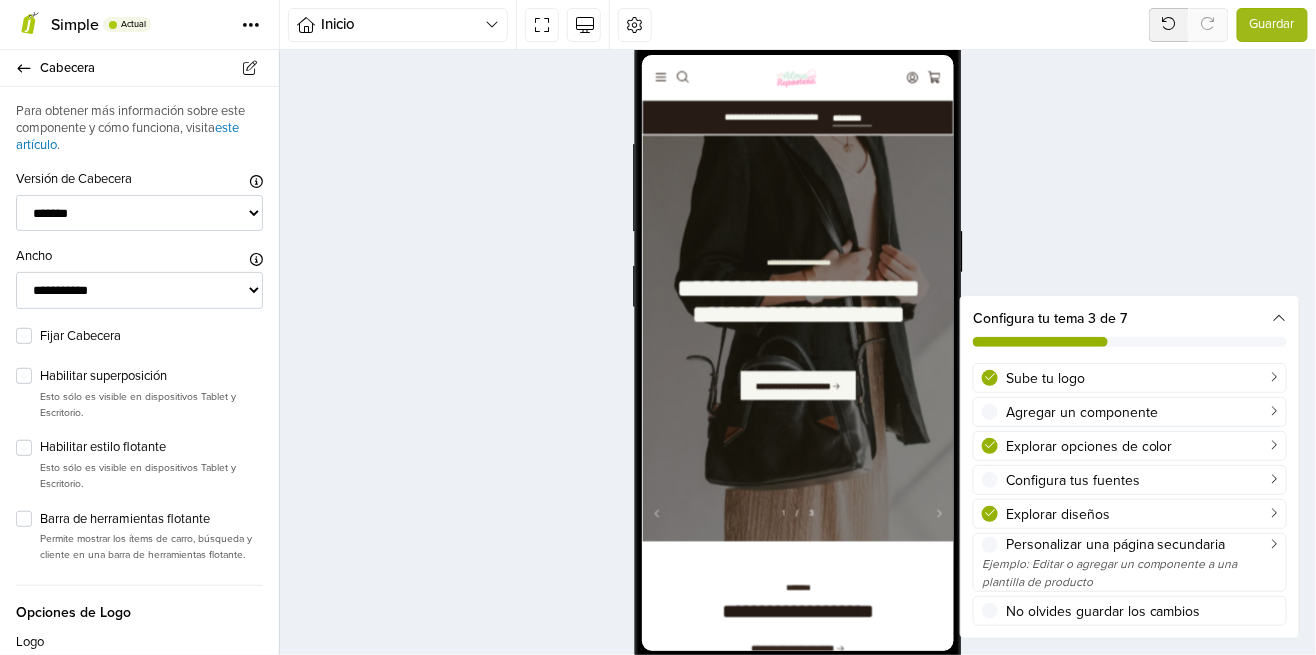 click at bounding box center [666, 84] 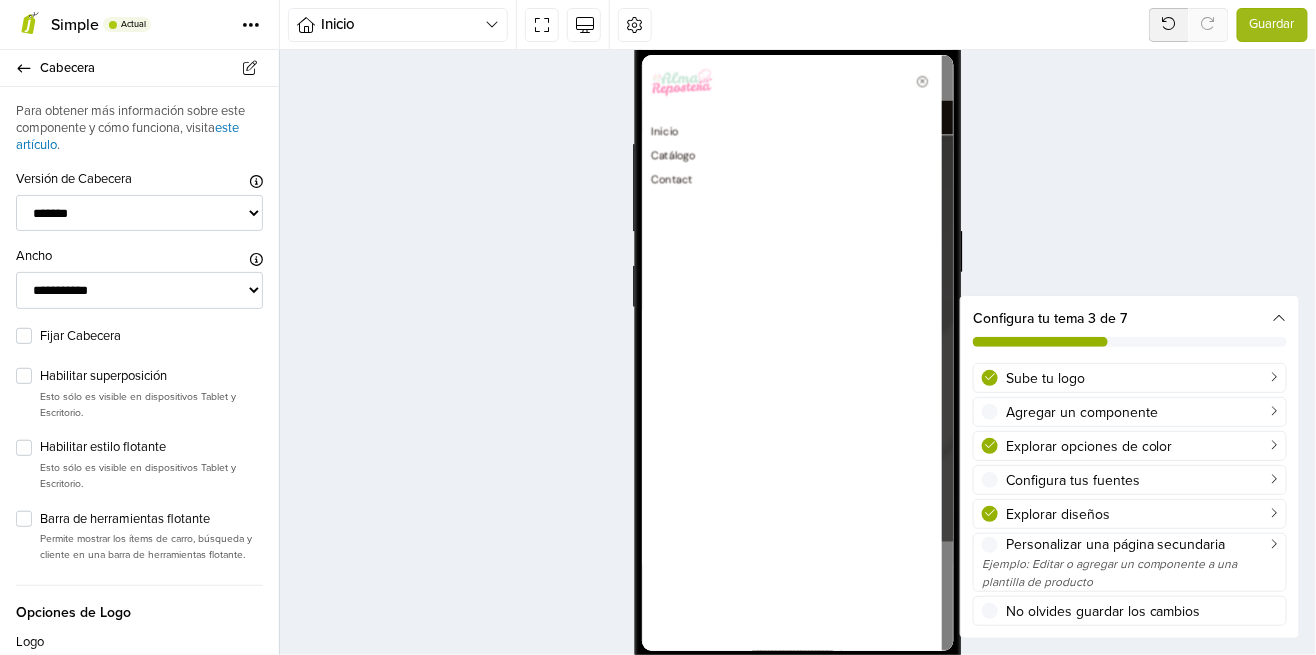 click on "Catálogo" at bounding box center [848, 193] 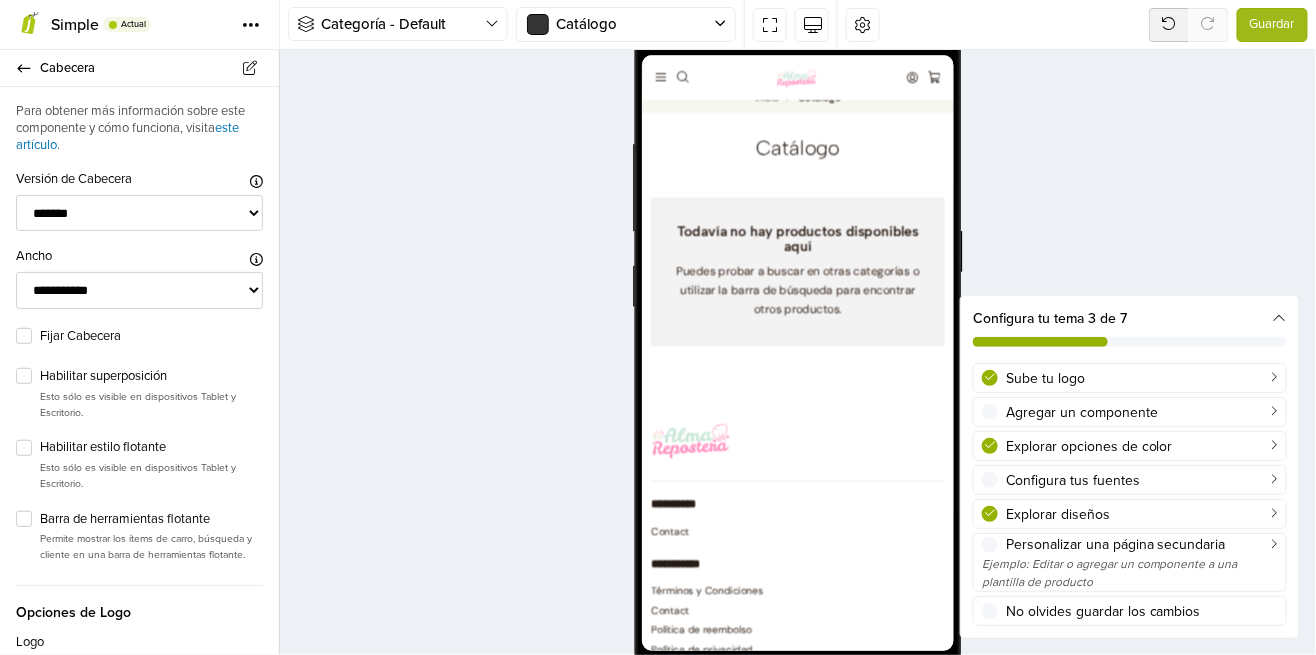 scroll, scrollTop: 0, scrollLeft: 0, axis: both 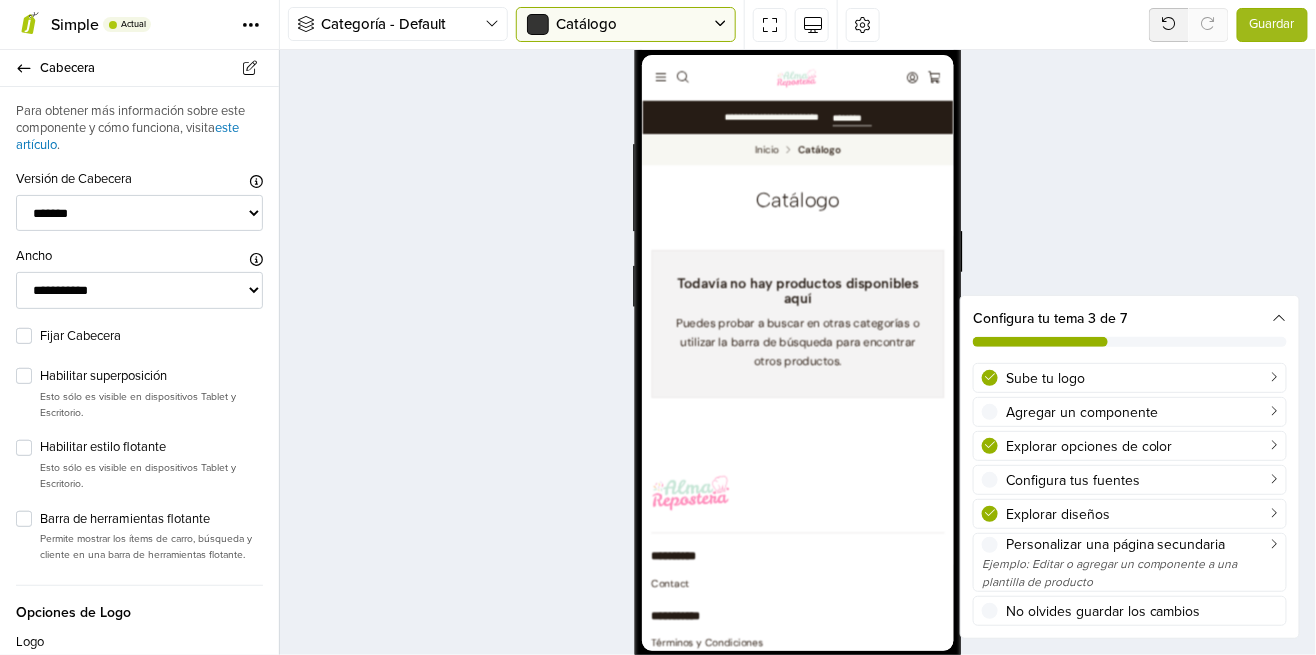 click at bounding box center (798, 352) 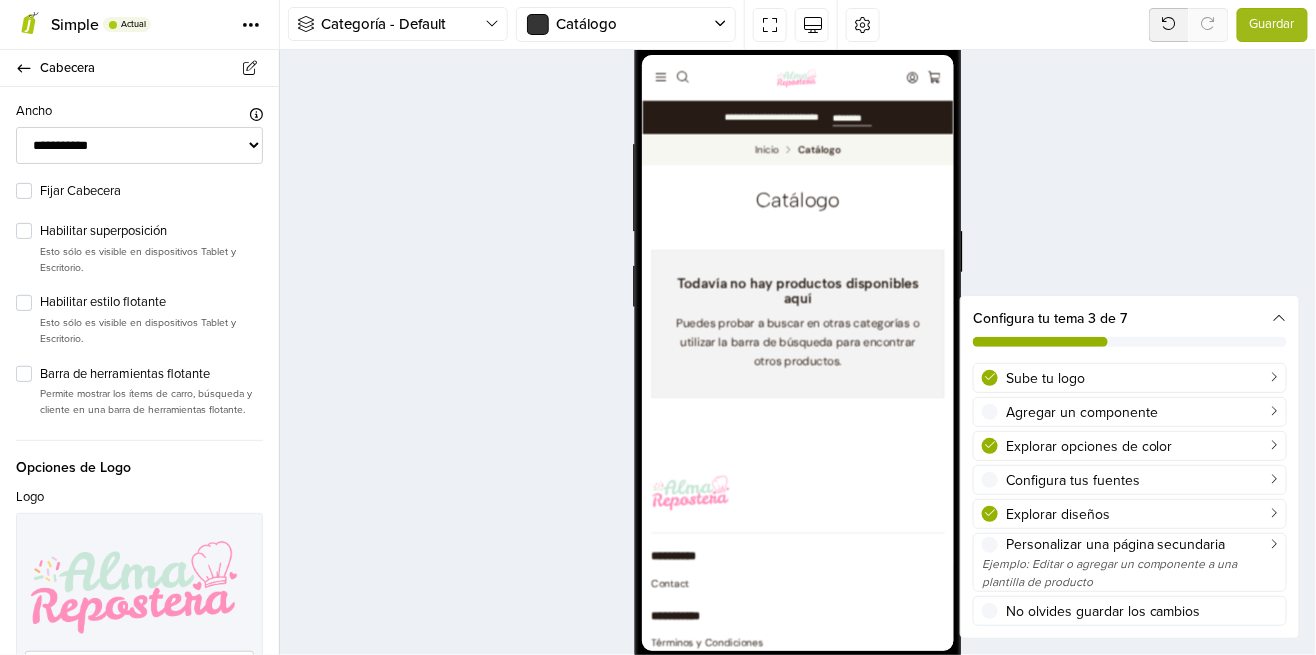 scroll, scrollTop: 0, scrollLeft: 0, axis: both 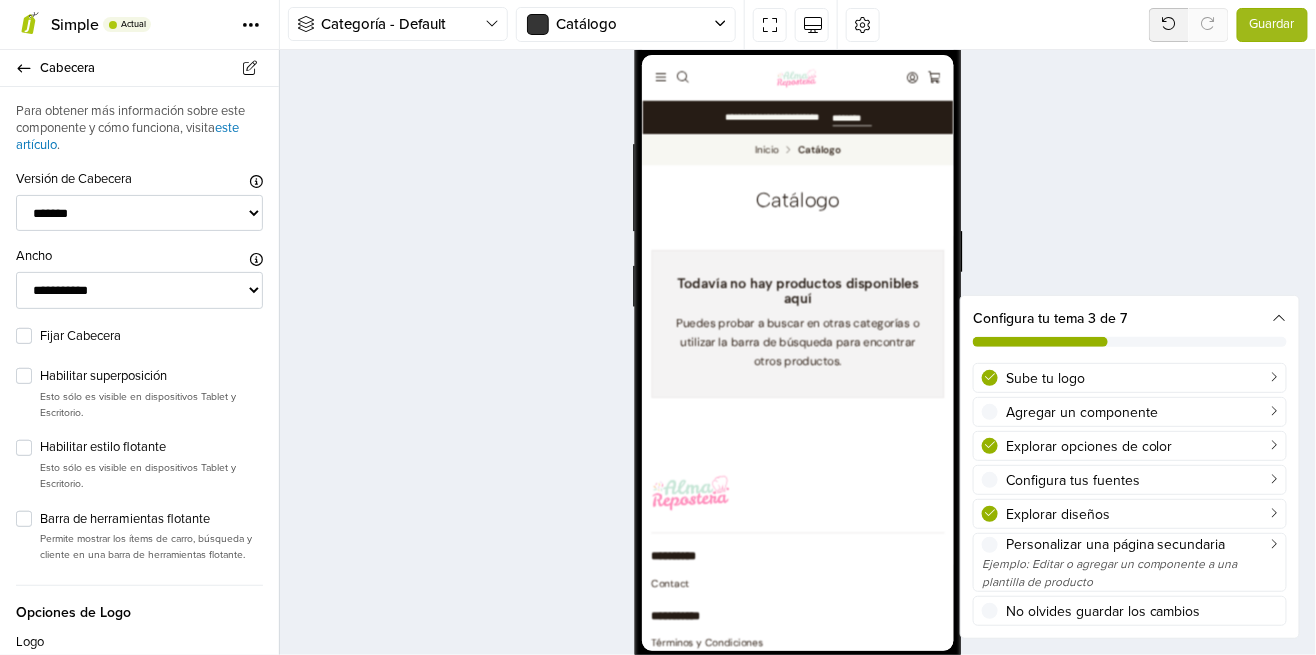 click 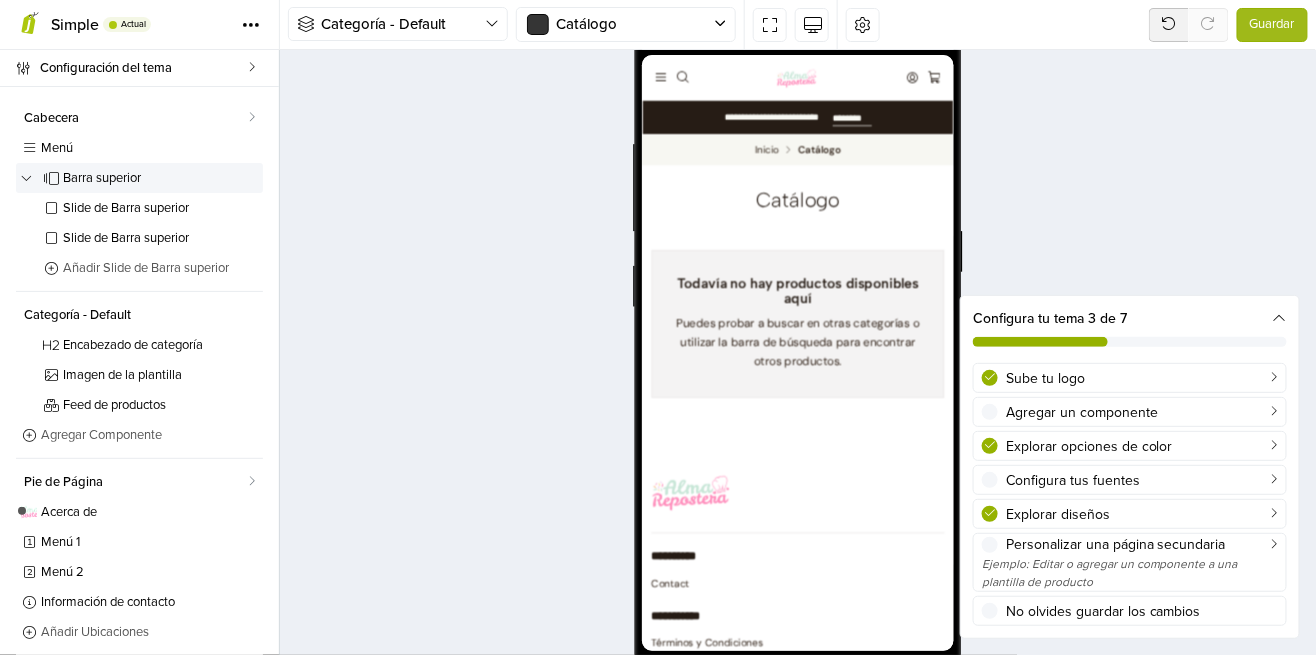 click at bounding box center (666, 84) 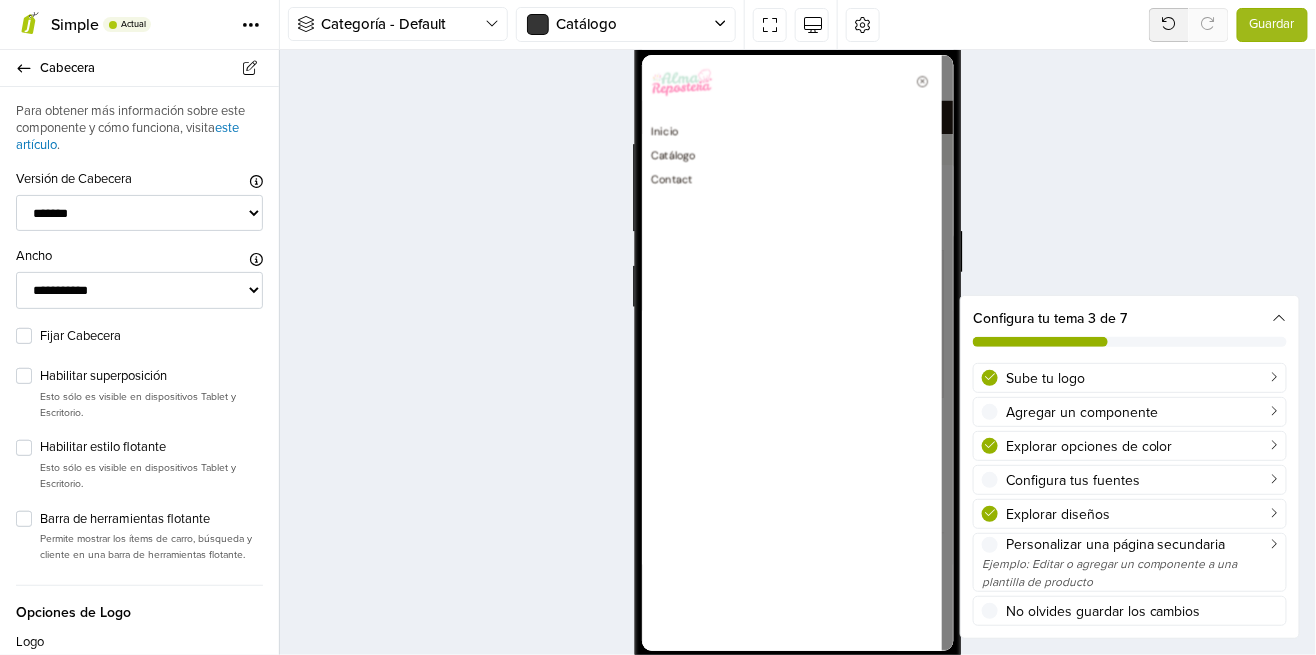 click 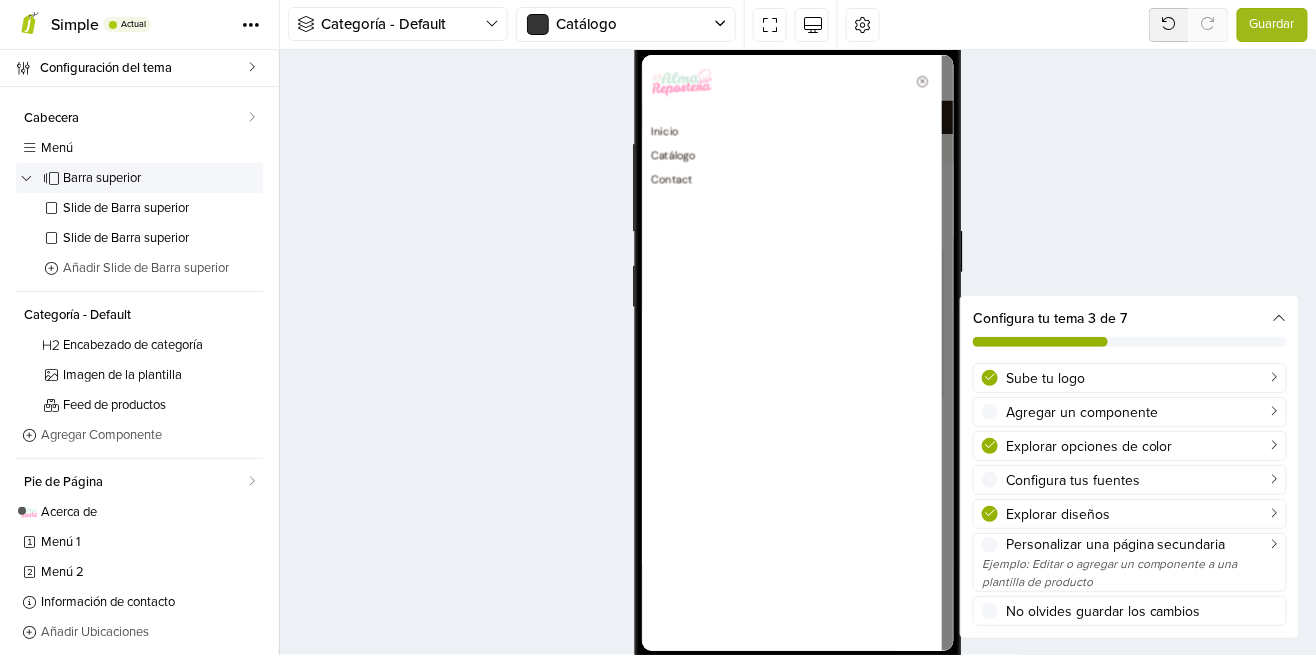click at bounding box center (51, 178) 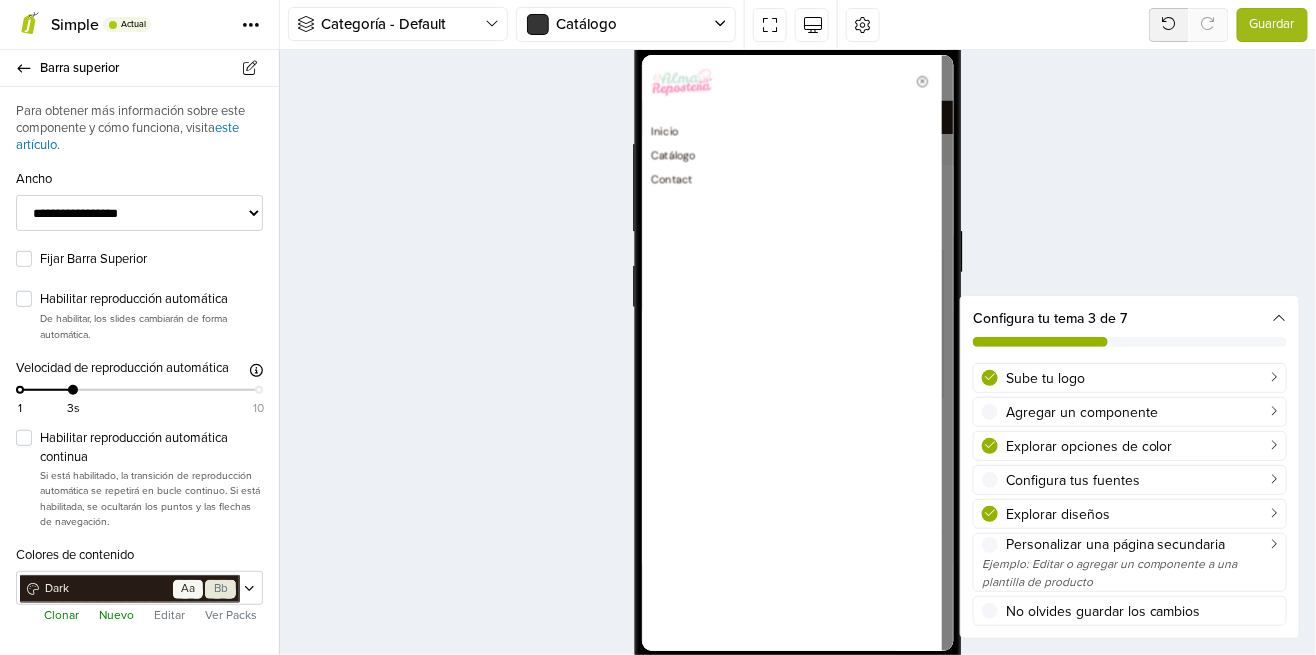 click 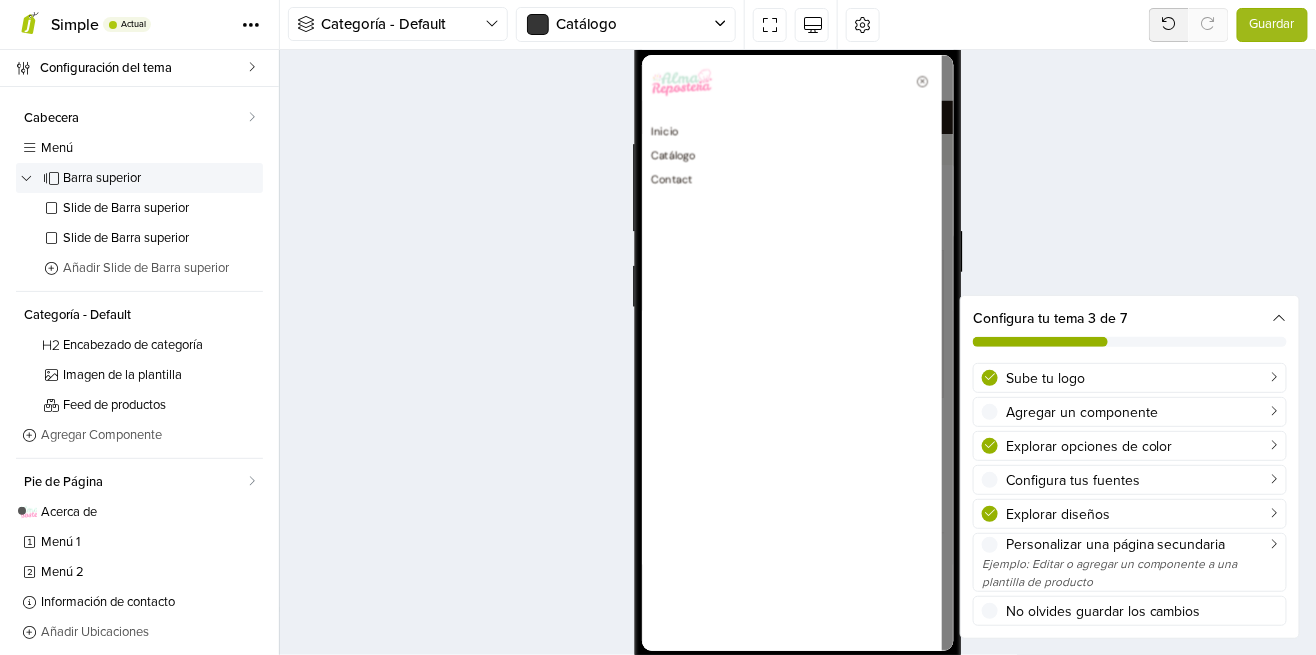 scroll, scrollTop: 15, scrollLeft: 0, axis: vertical 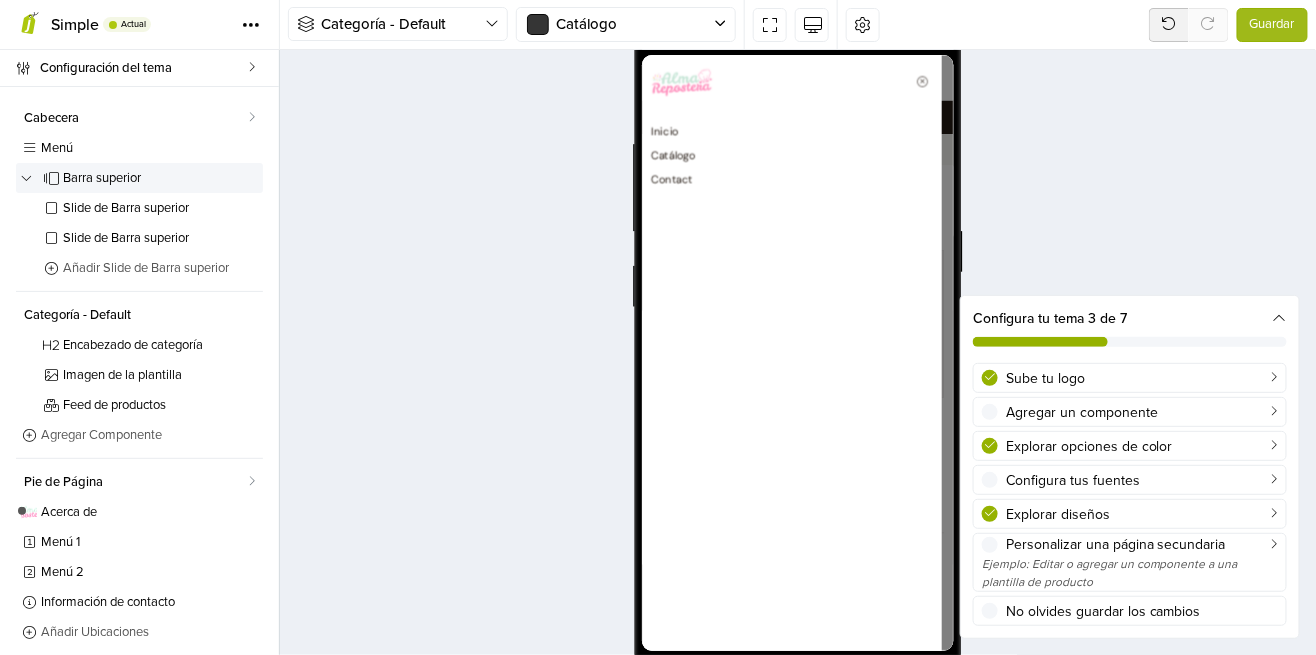 click at bounding box center [1029, 90] 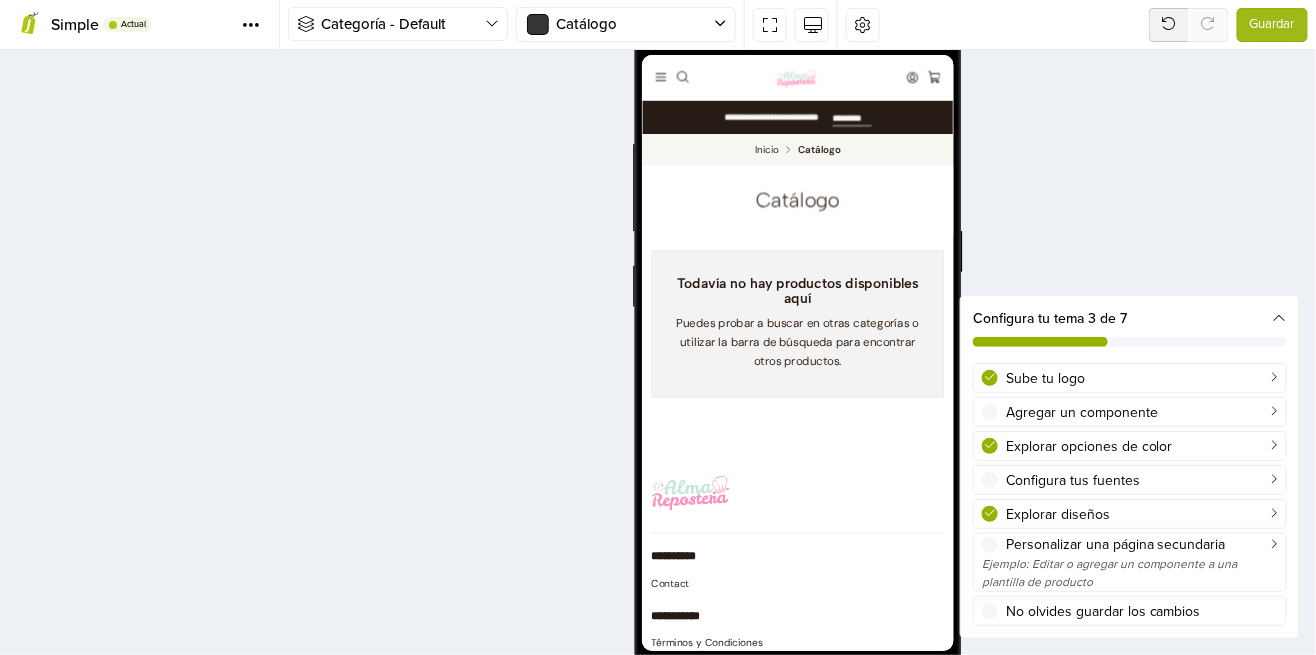 scroll, scrollTop: 0, scrollLeft: 0, axis: both 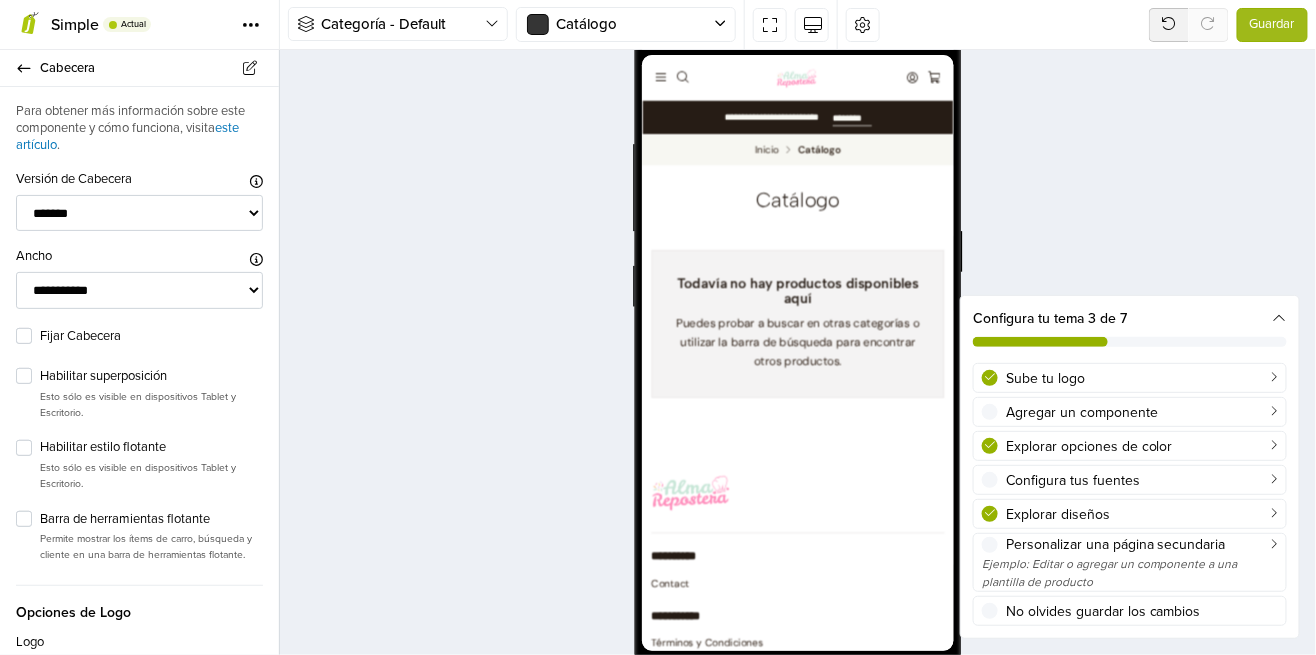 click 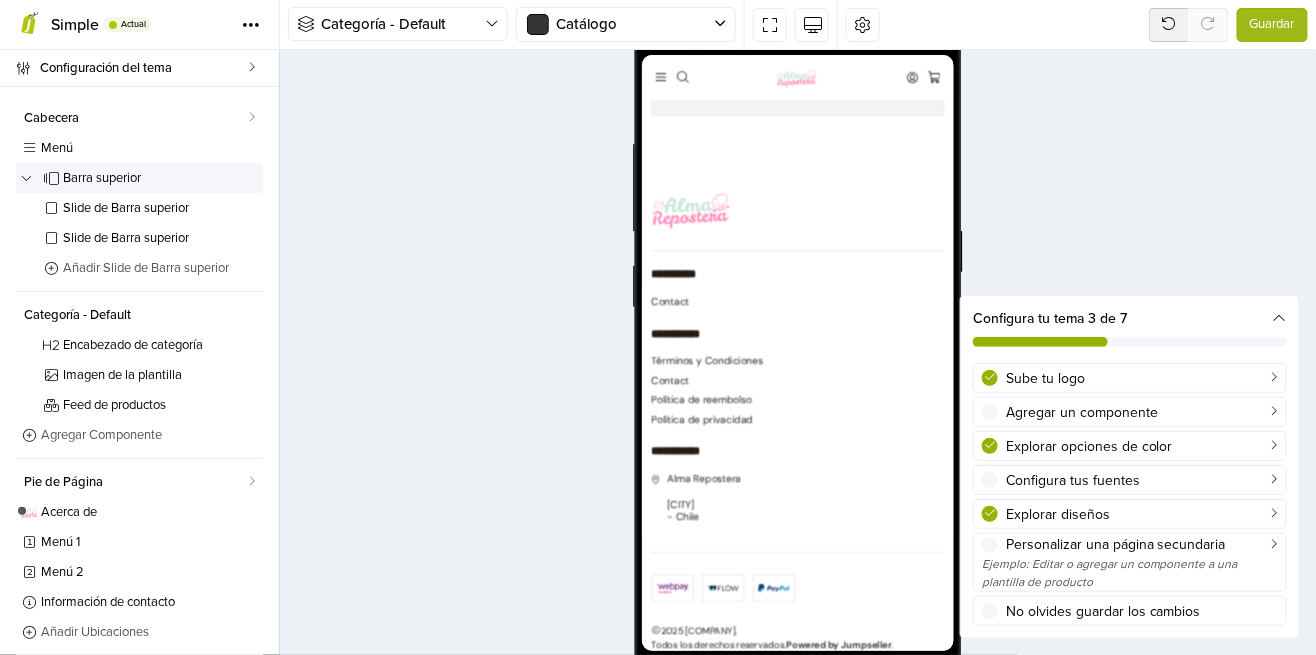 scroll, scrollTop: 409, scrollLeft: 0, axis: vertical 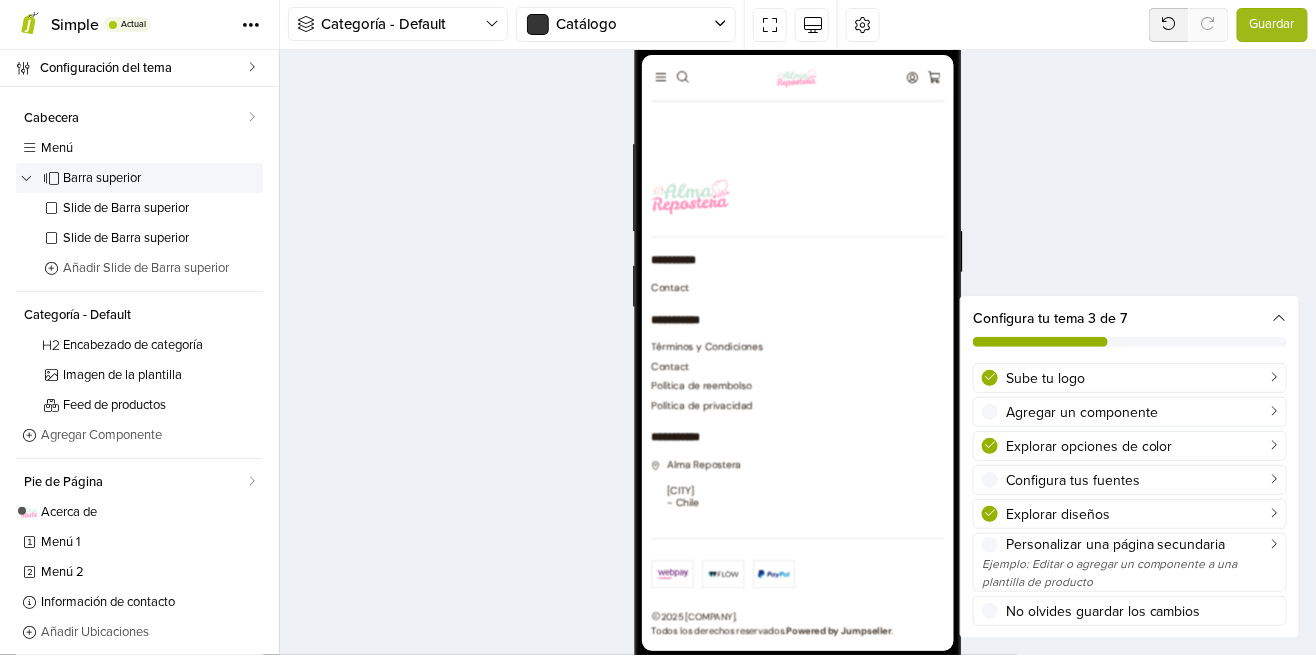 click on "Tema" at bounding box center [250, 24] 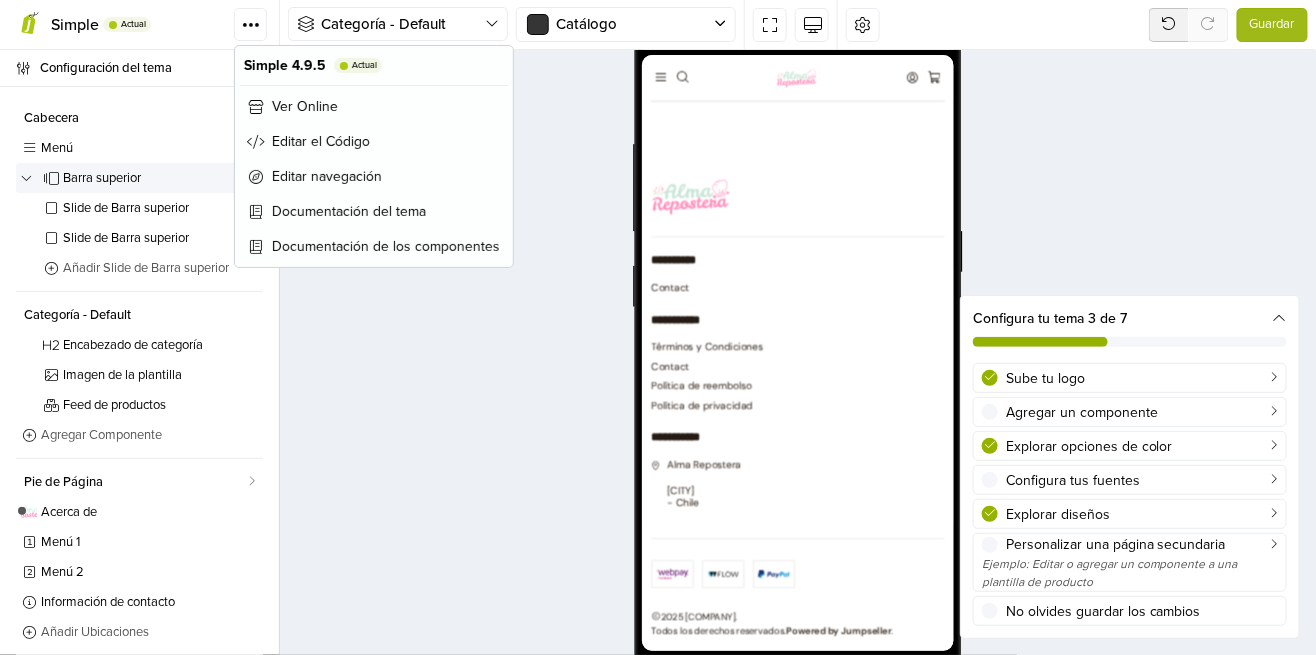 click at bounding box center [798, 352] 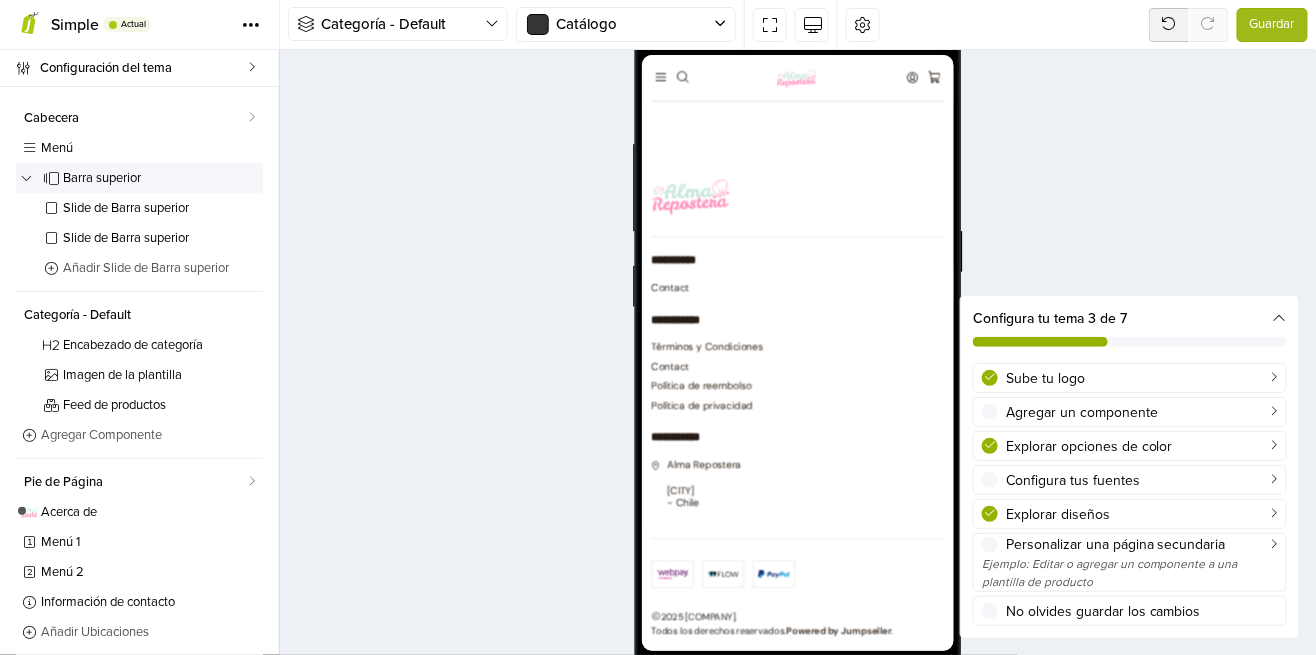 click on "Agregar un componente" at bounding box center [1142, 412] 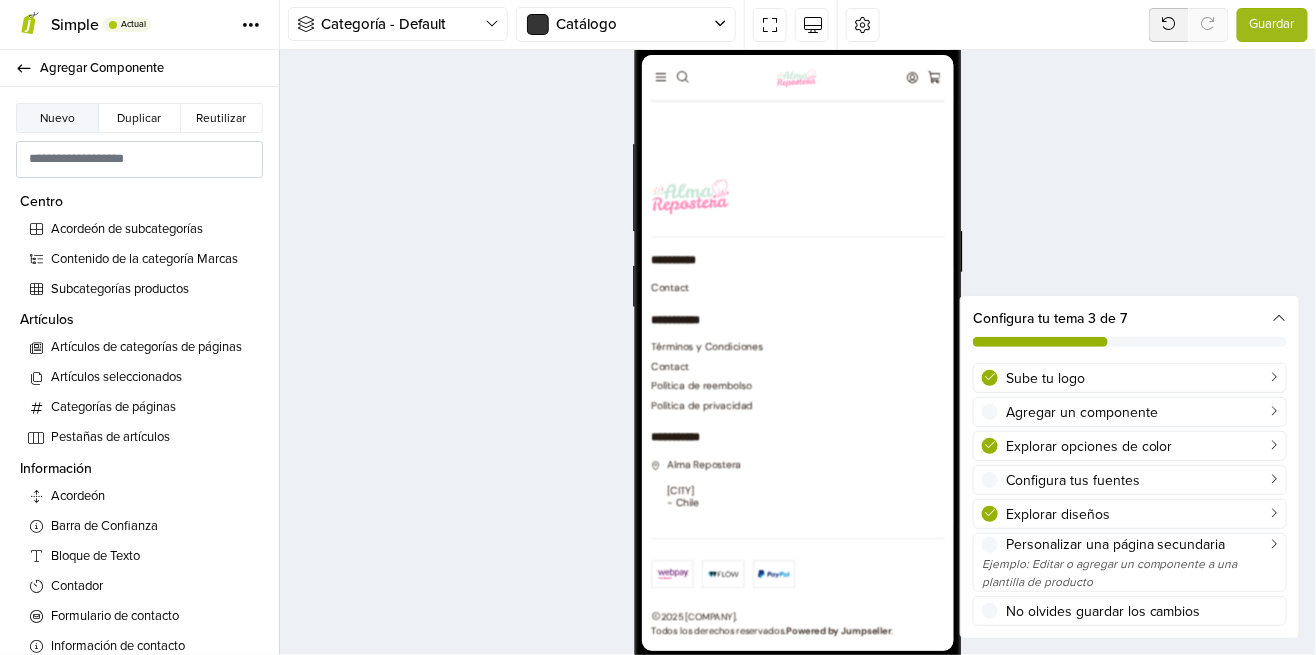 scroll, scrollTop: 0, scrollLeft: 0, axis: both 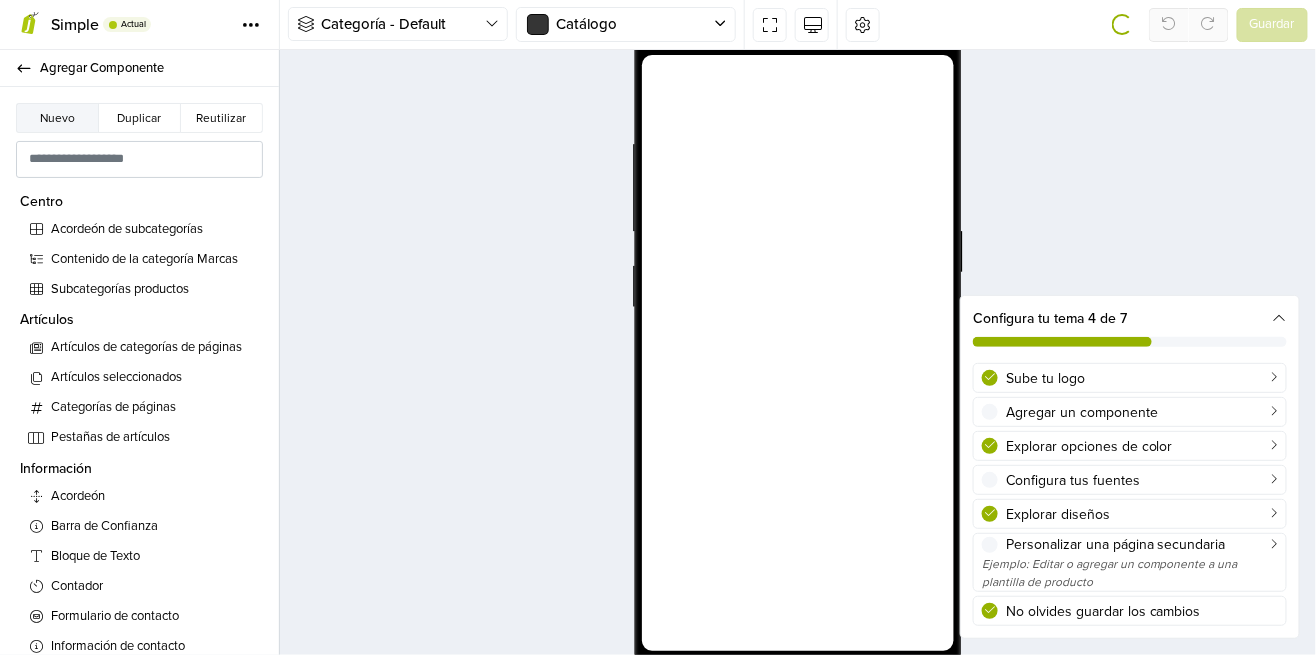 click on "Simple" at bounding box center [75, 25] 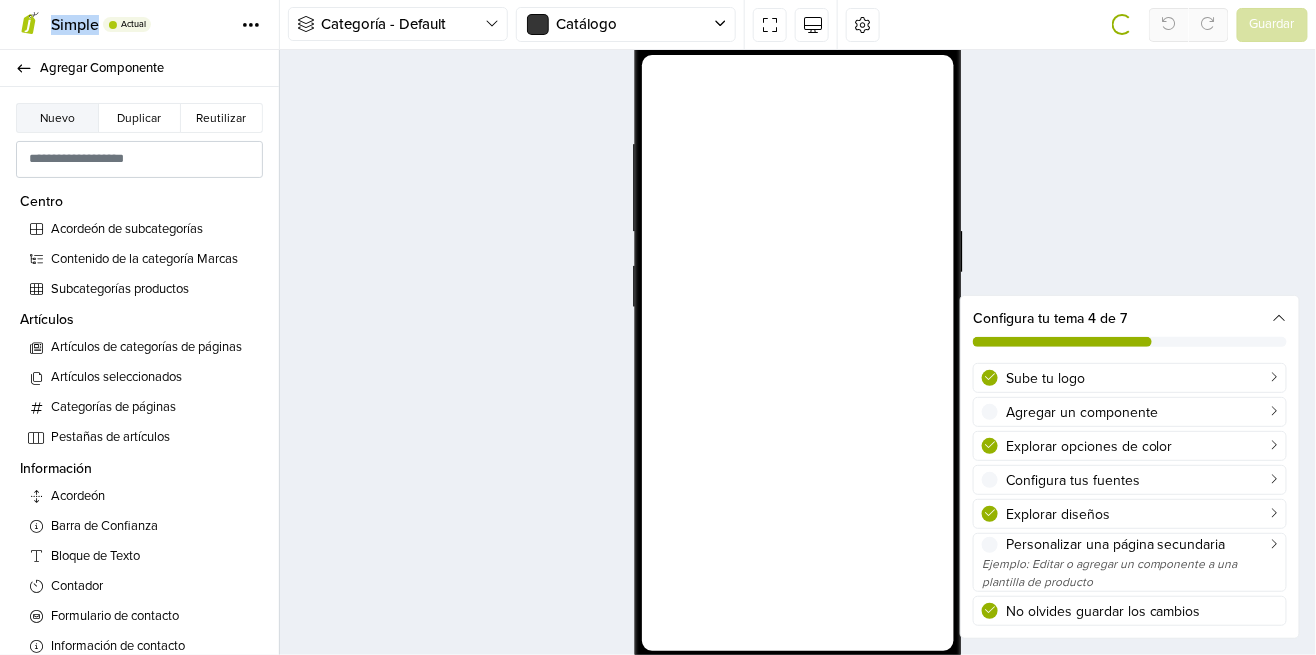 click on "Simple" at bounding box center [75, 25] 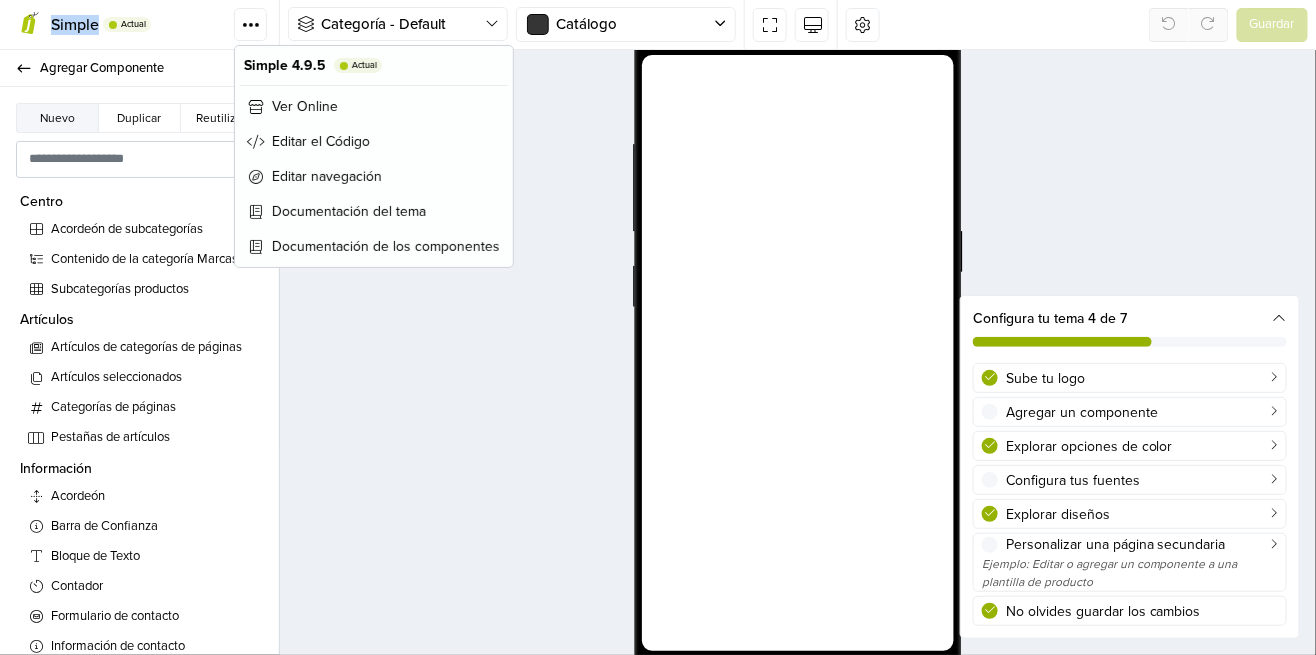 click at bounding box center (798, 352) 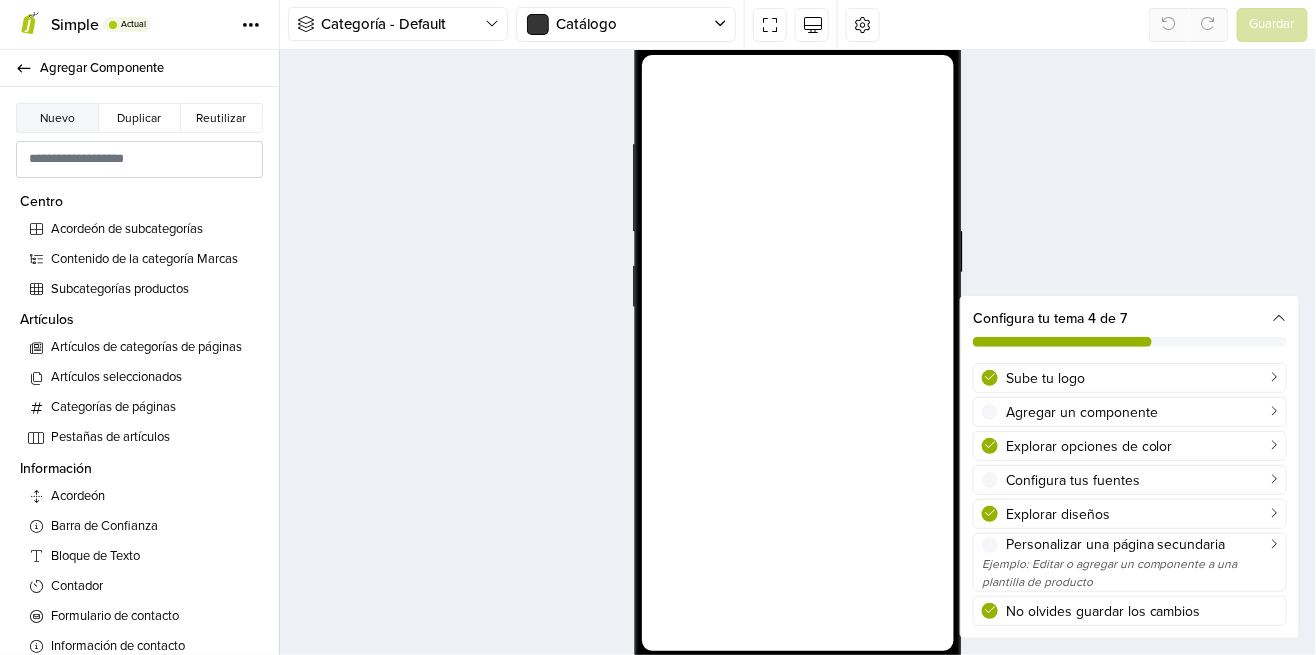 click on "Tema" at bounding box center (250, 24) 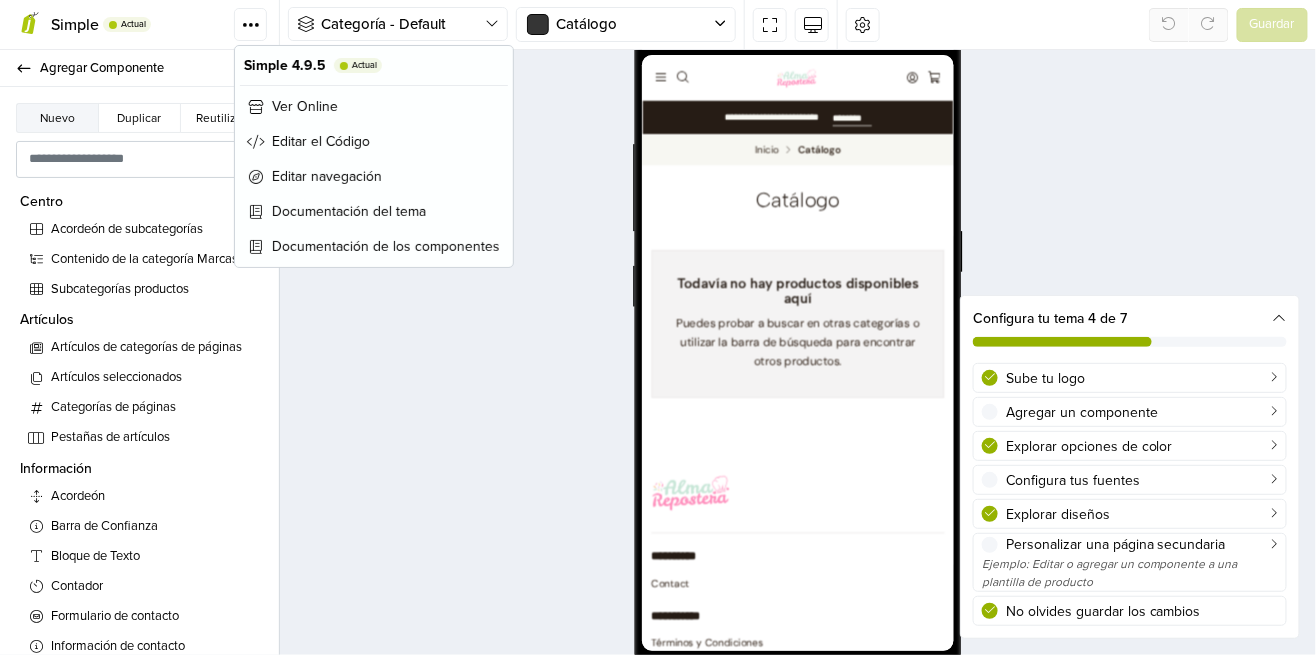scroll, scrollTop: 0, scrollLeft: 0, axis: both 